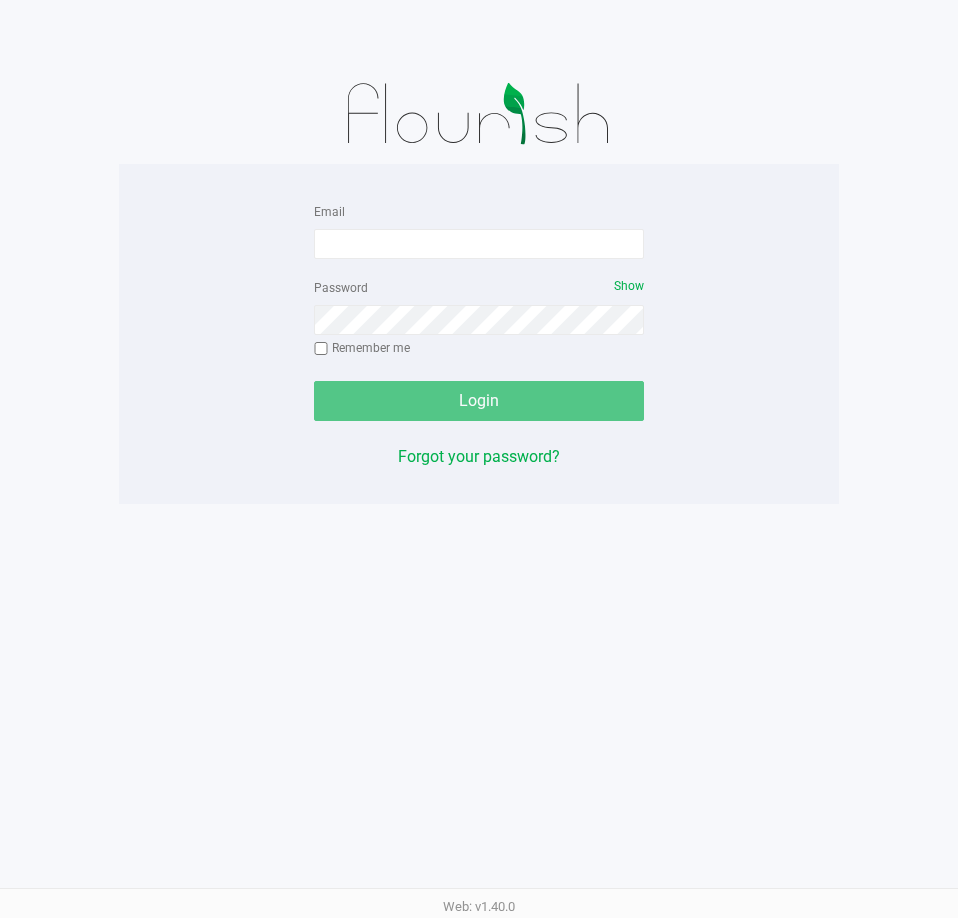 scroll, scrollTop: 0, scrollLeft: 0, axis: both 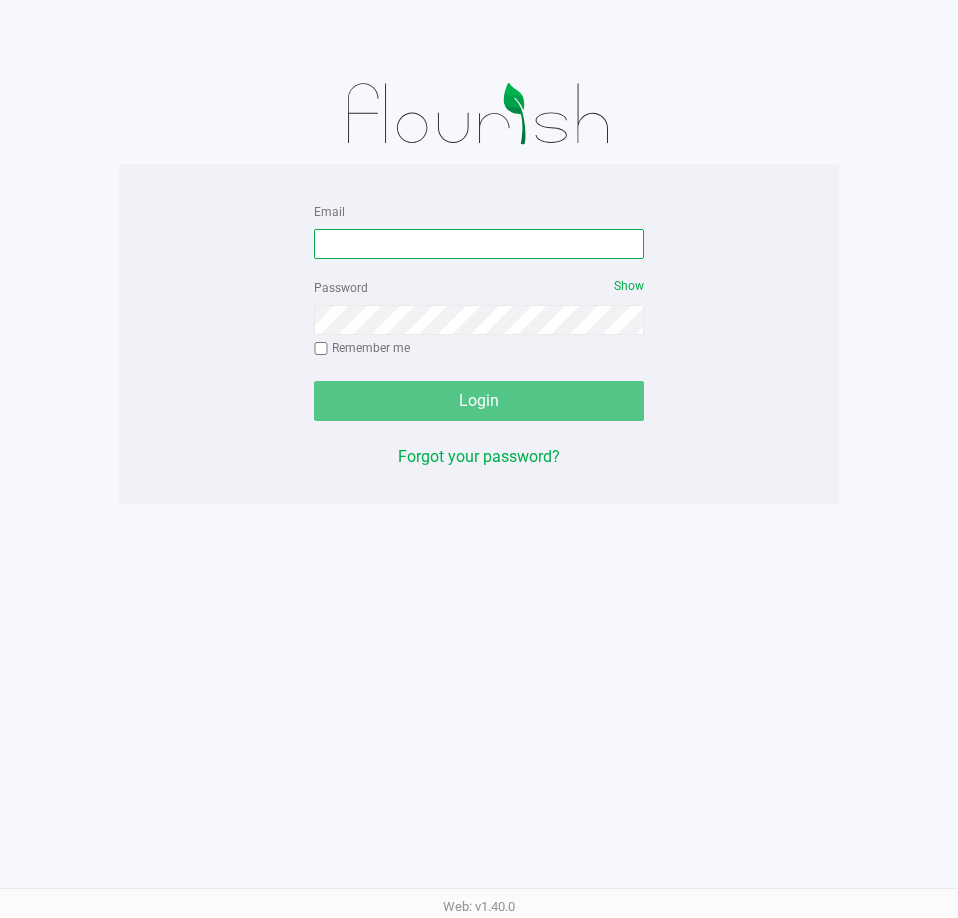 click on "Email" at bounding box center (479, 244) 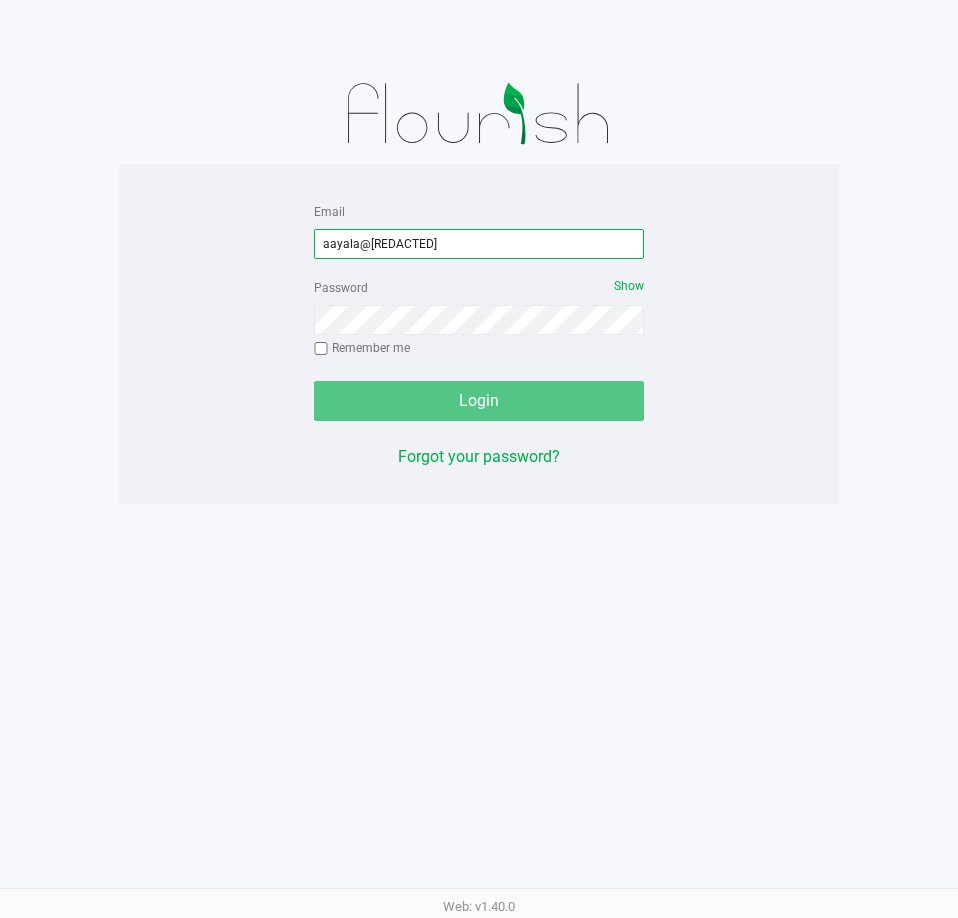 type on "aayala@[REDACTED]" 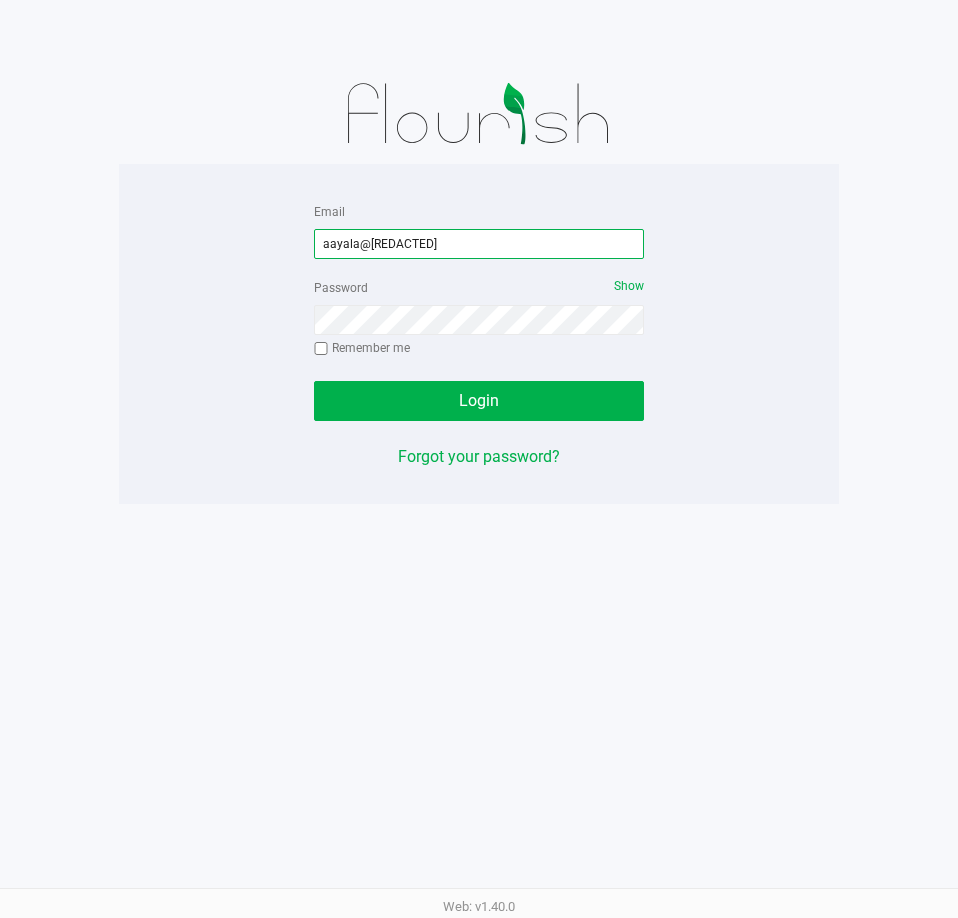 click on "aayala@[REDACTED]" at bounding box center (479, 244) 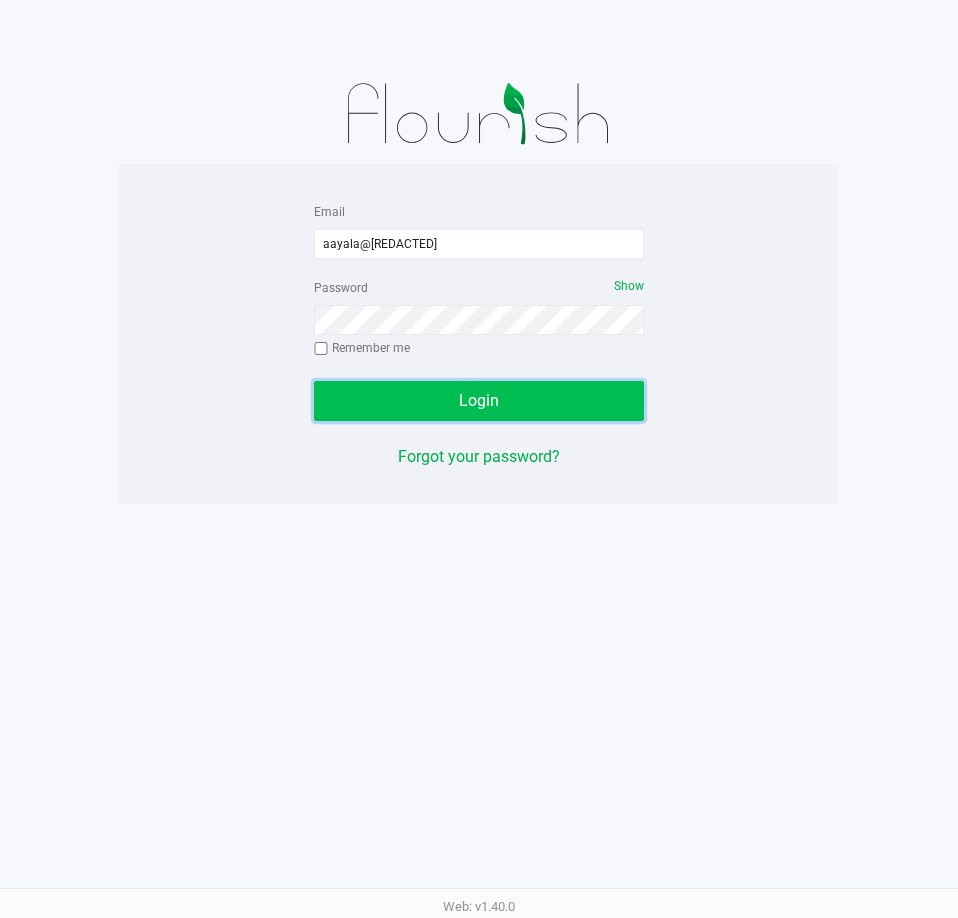 click on "Login" 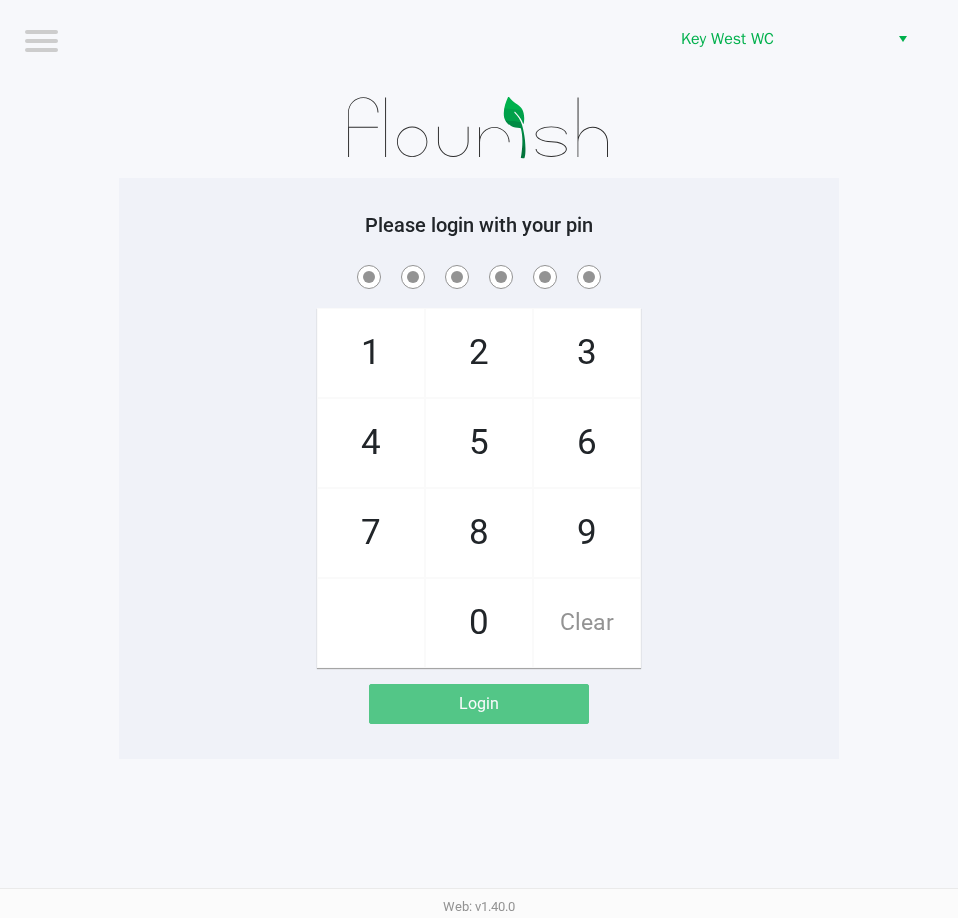 click on "1   4   7       2   5   8   0   3   6   9   Clear" 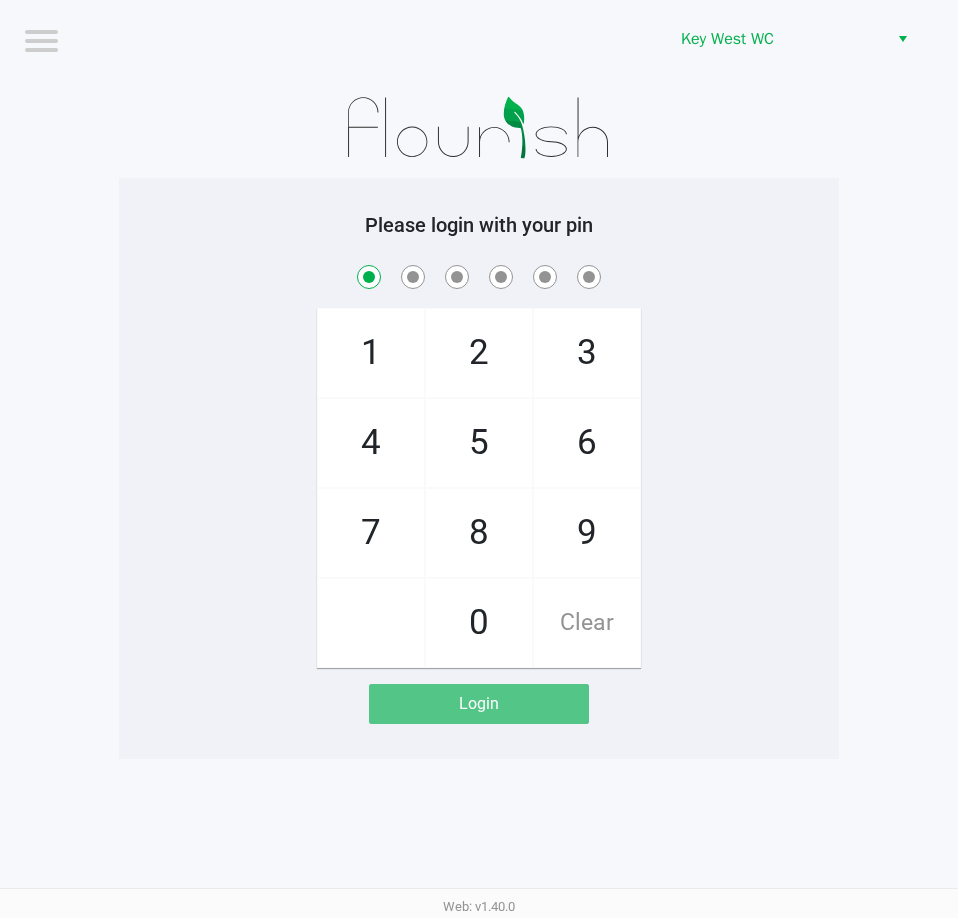 checkbox on "true" 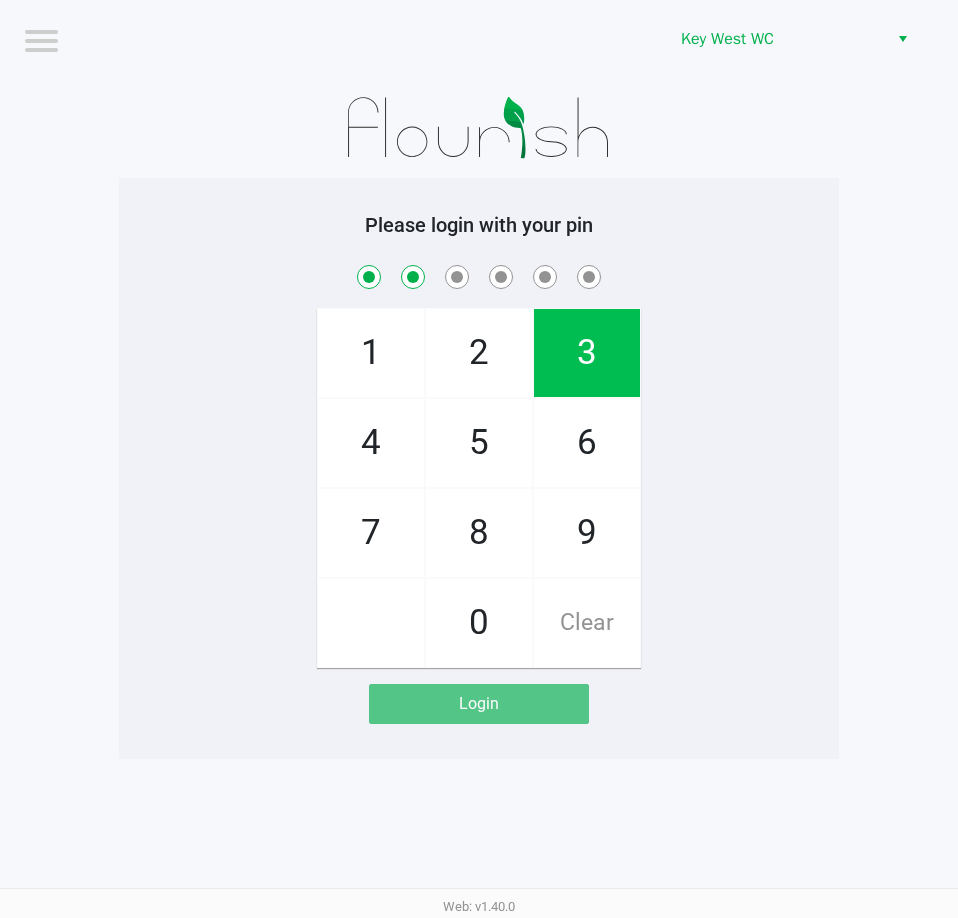 checkbox on "true" 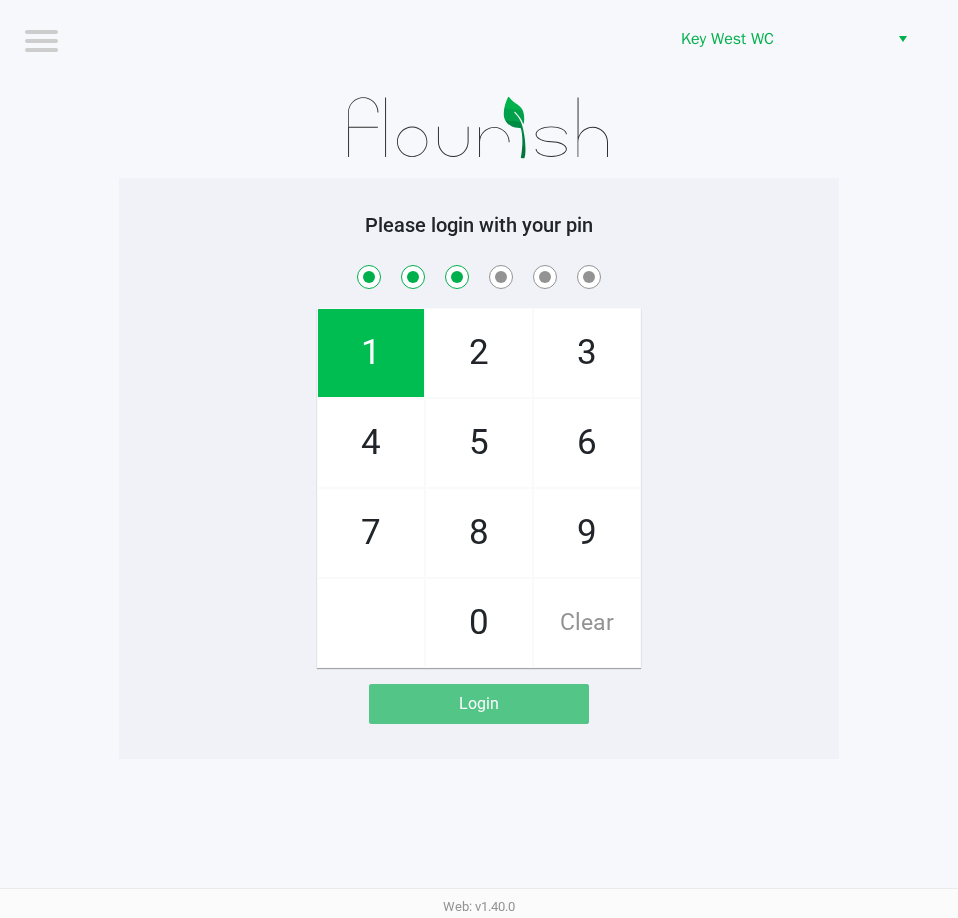 checkbox on "true" 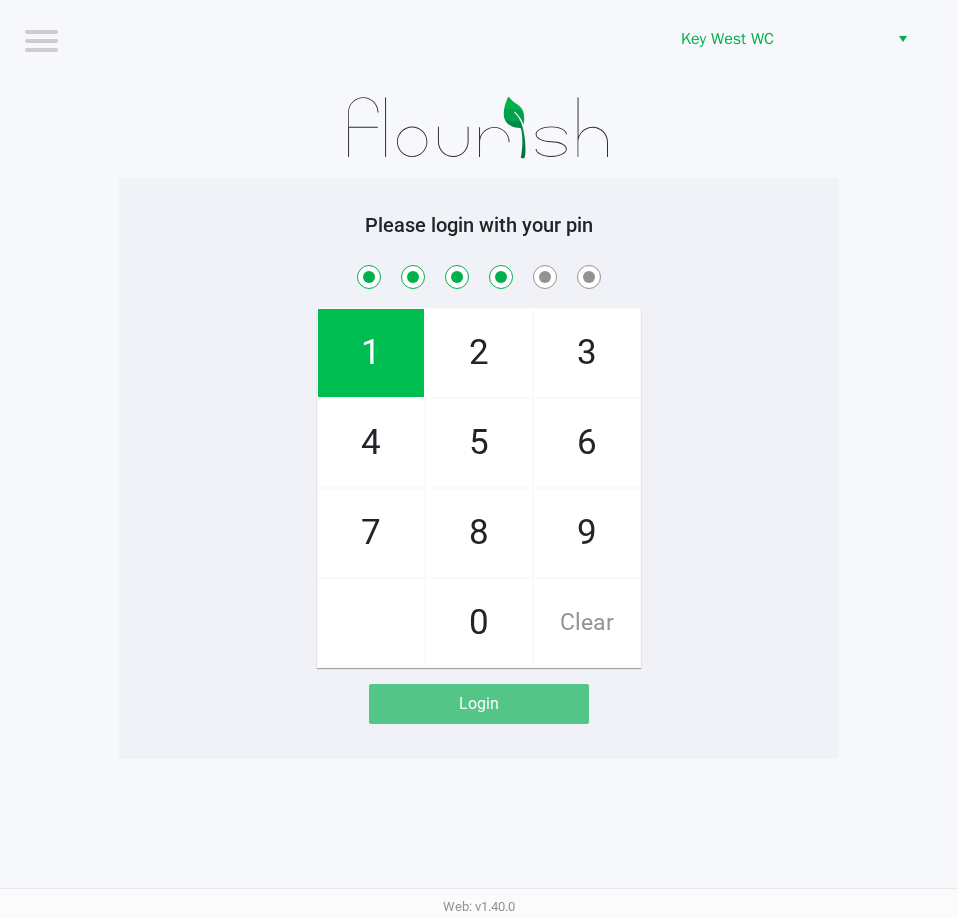 checkbox on "true" 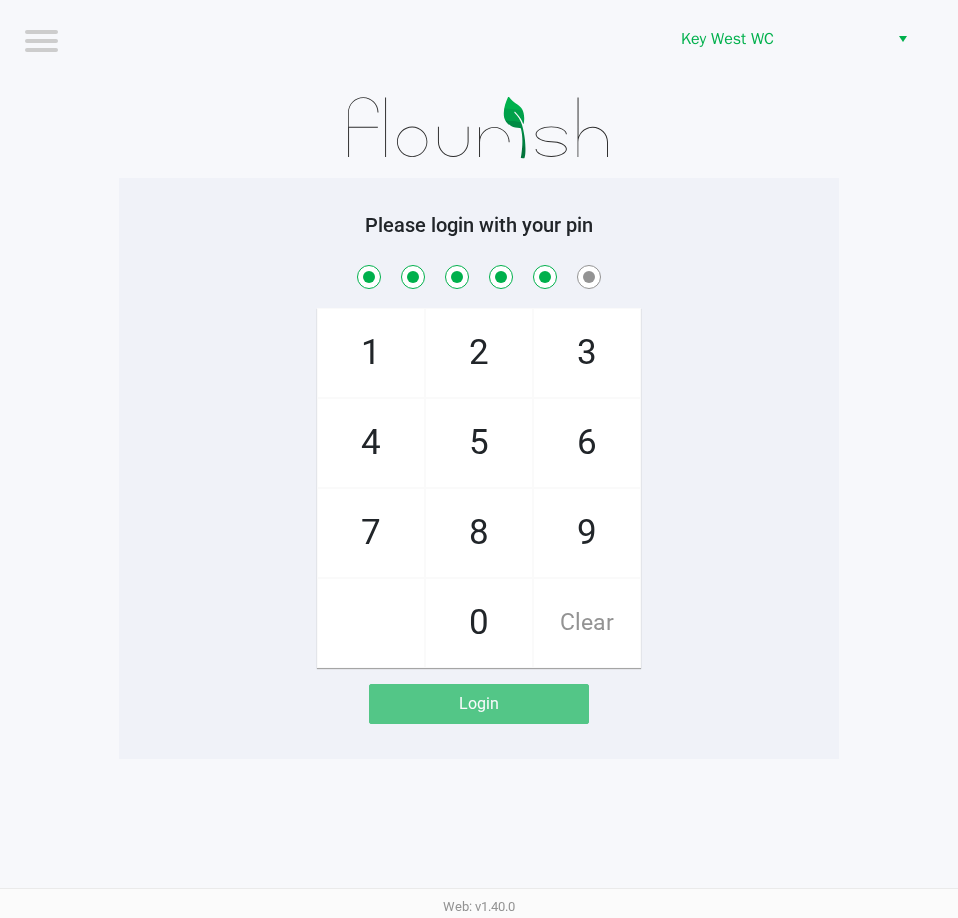 checkbox on "true" 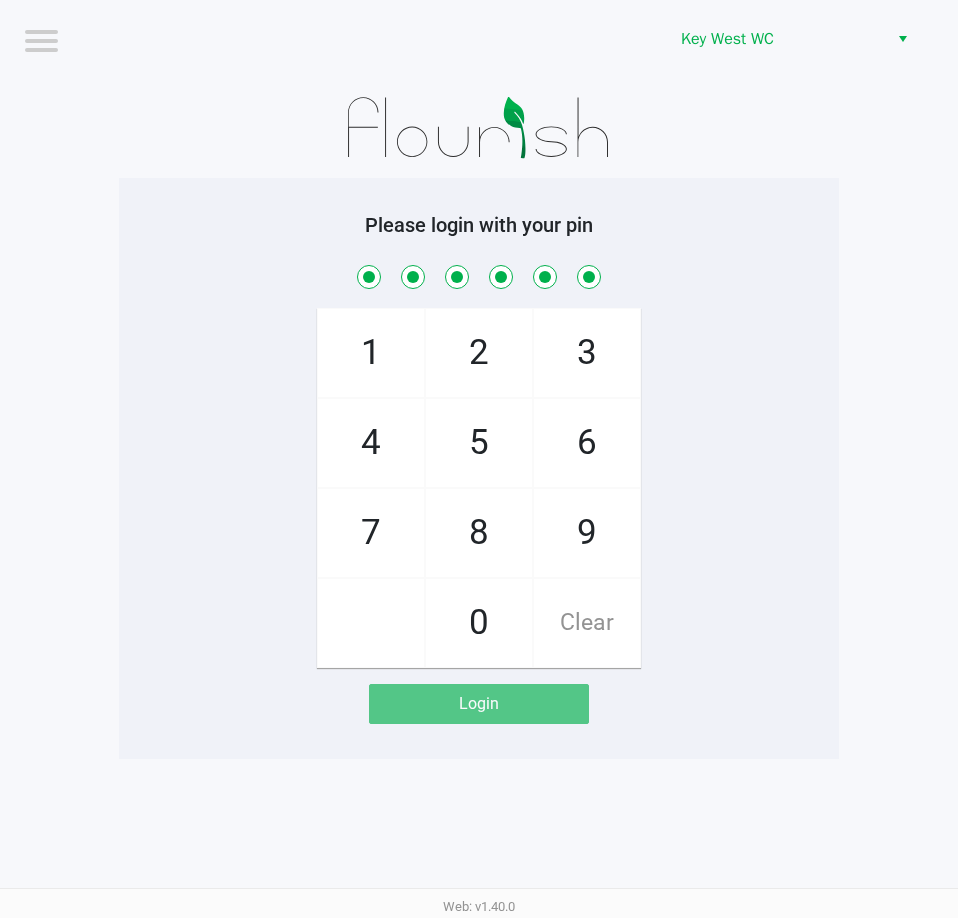 checkbox on "true" 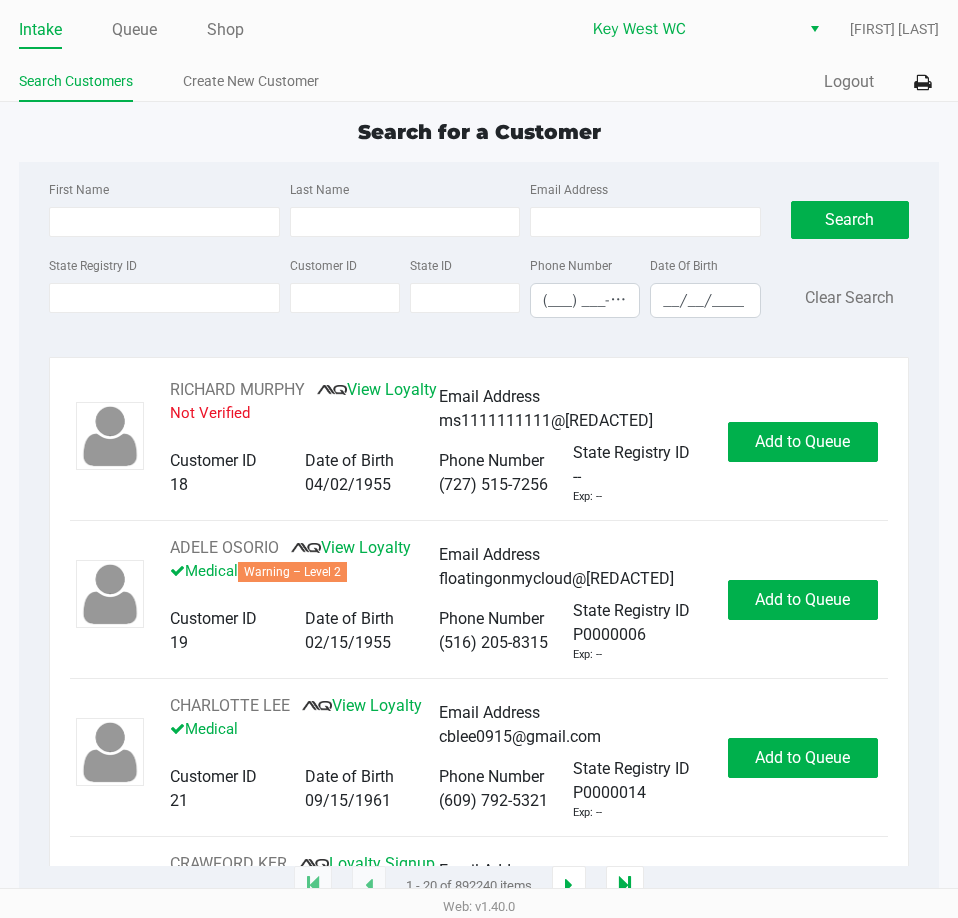 click on "Intake Queue Shop [CITY] WC [FIRST] [LAST] Search Customers Create New Customer Quick Sale Logout" 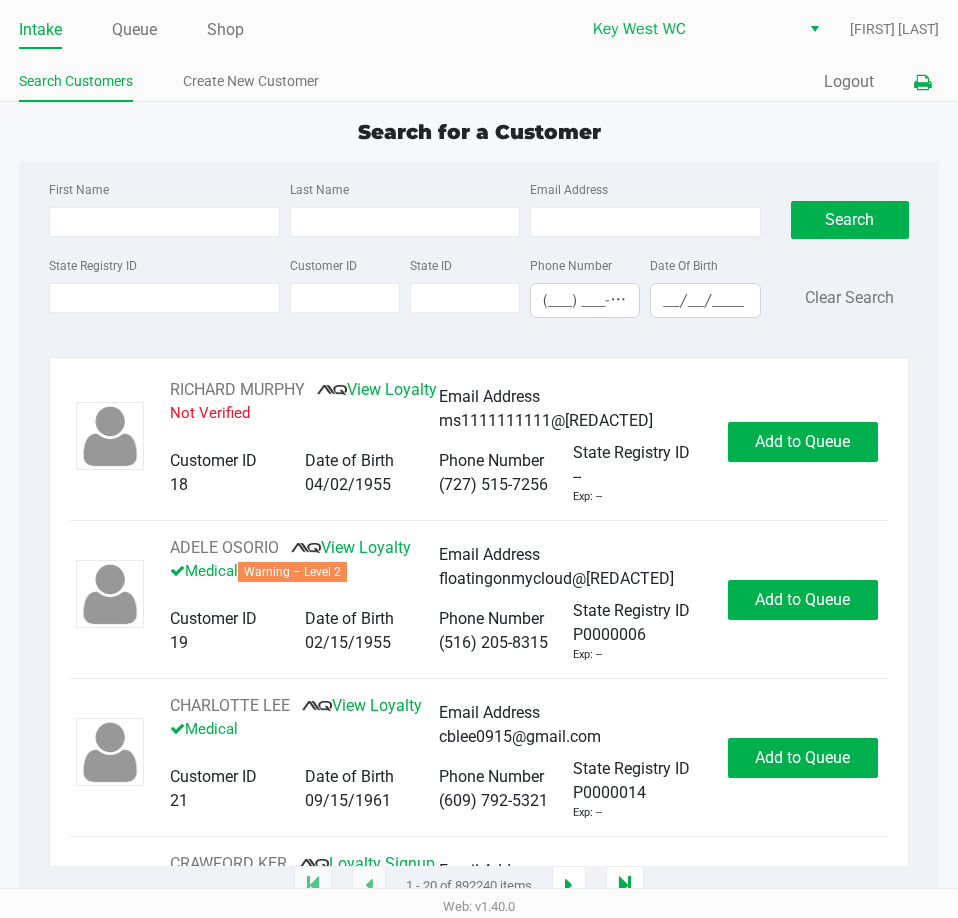 click 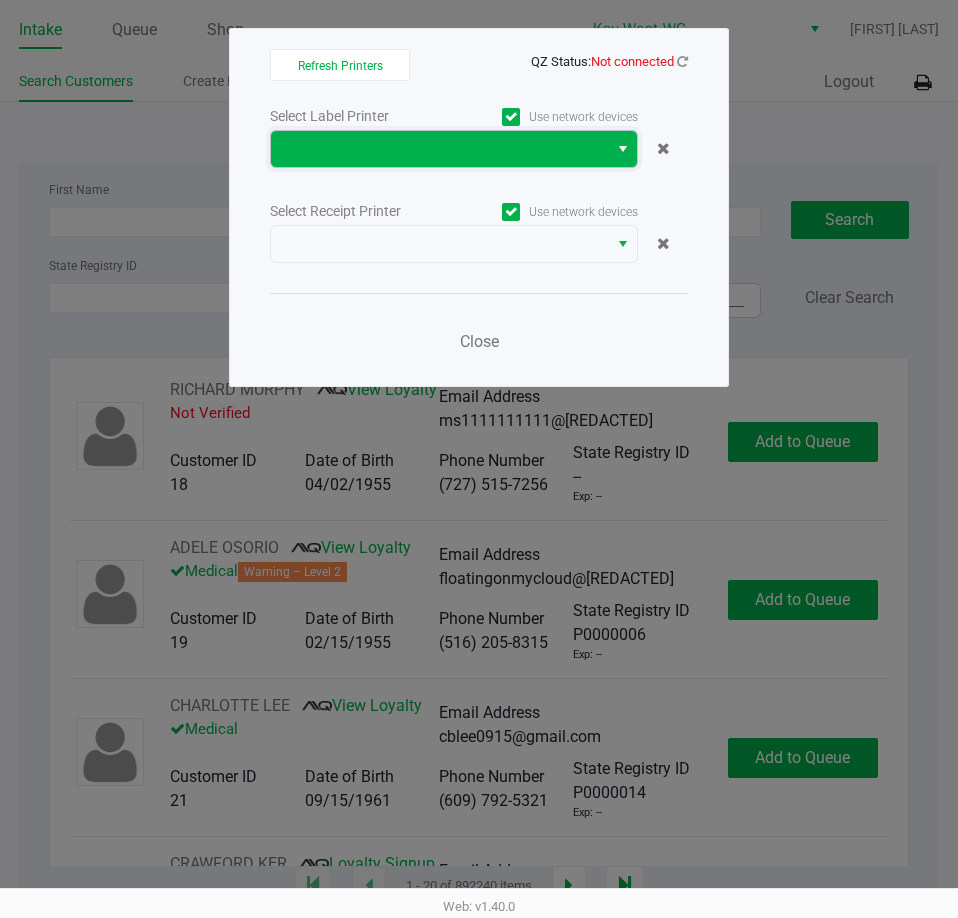 click at bounding box center [439, 149] 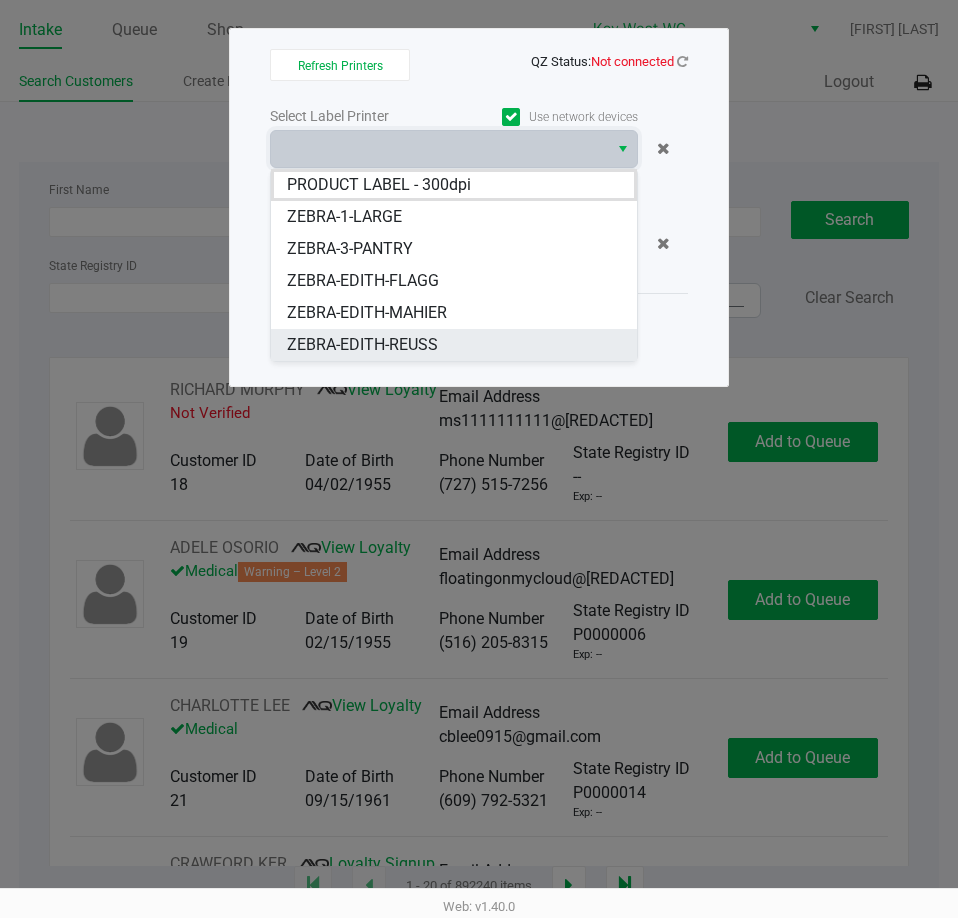 click on "ZEBRA-EDITH-REUSS" at bounding box center (362, 345) 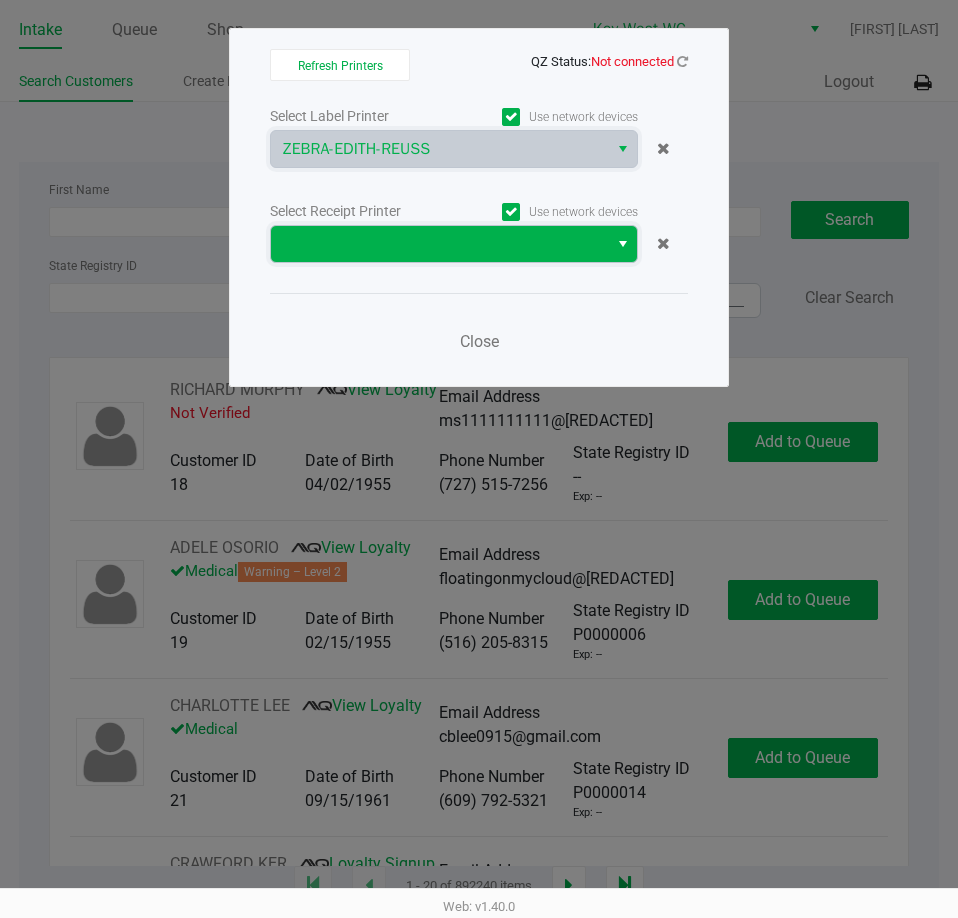 click at bounding box center [439, 244] 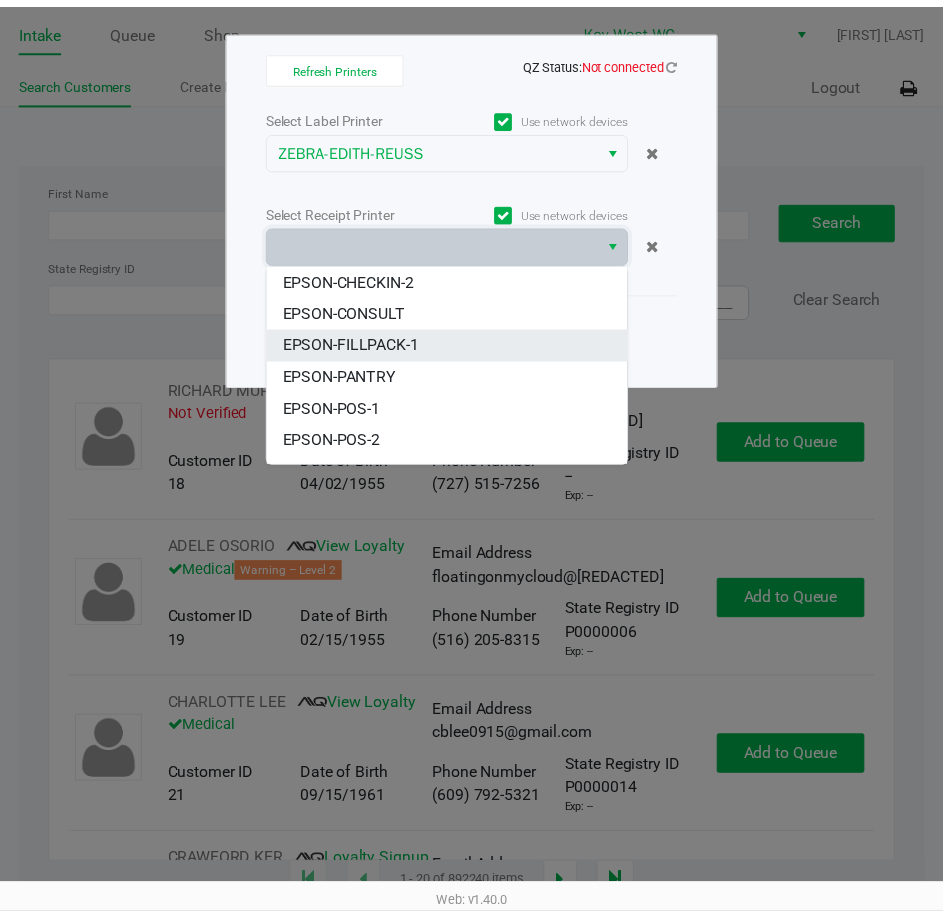 scroll, scrollTop: 88, scrollLeft: 0, axis: vertical 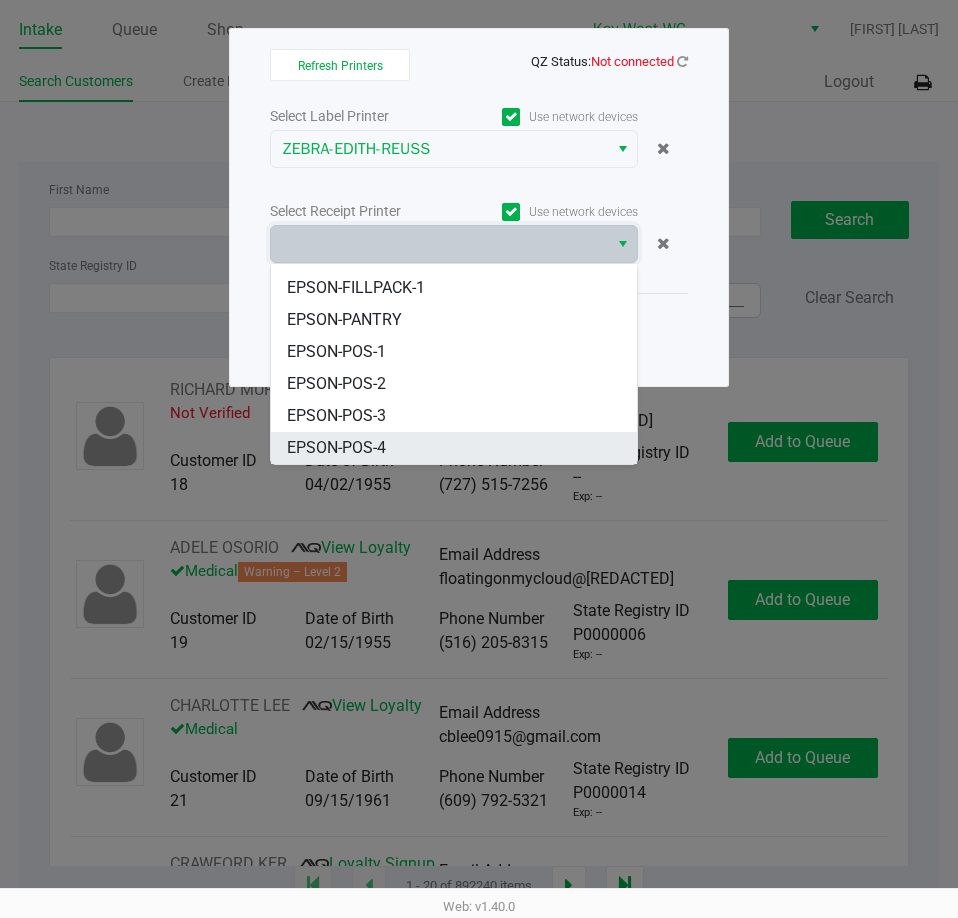 click on "EPSON-POS-4" at bounding box center (336, 448) 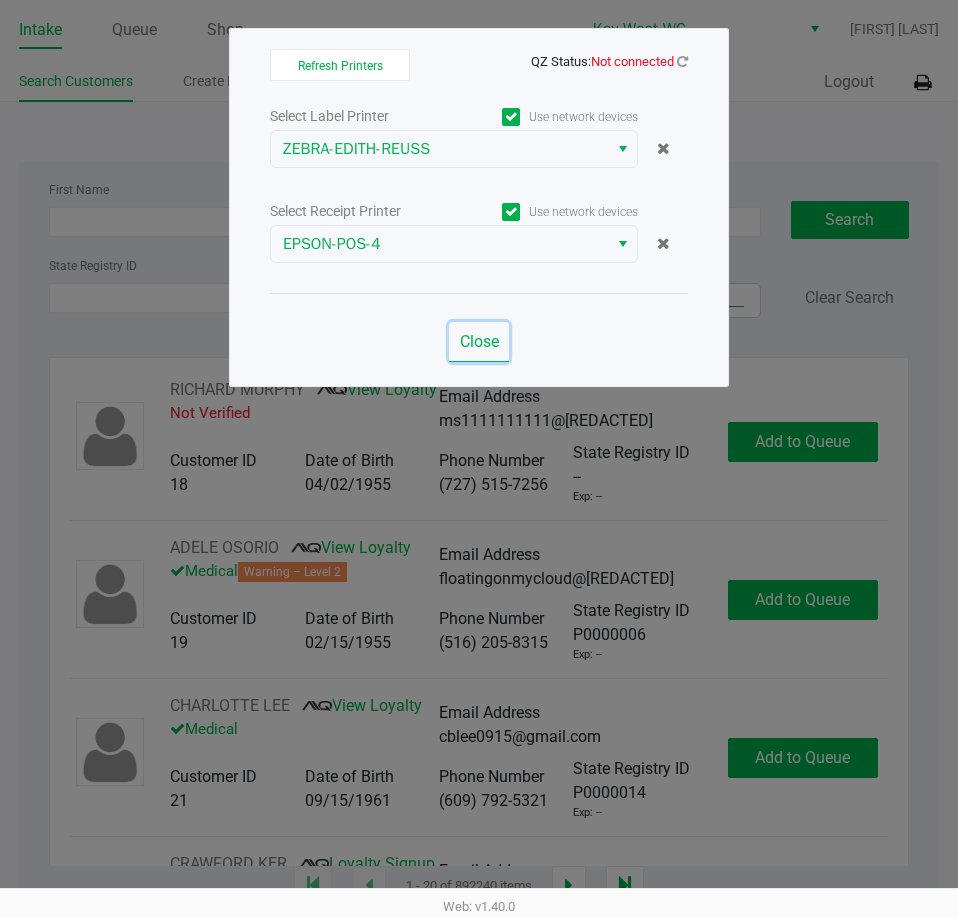 click on "Close" 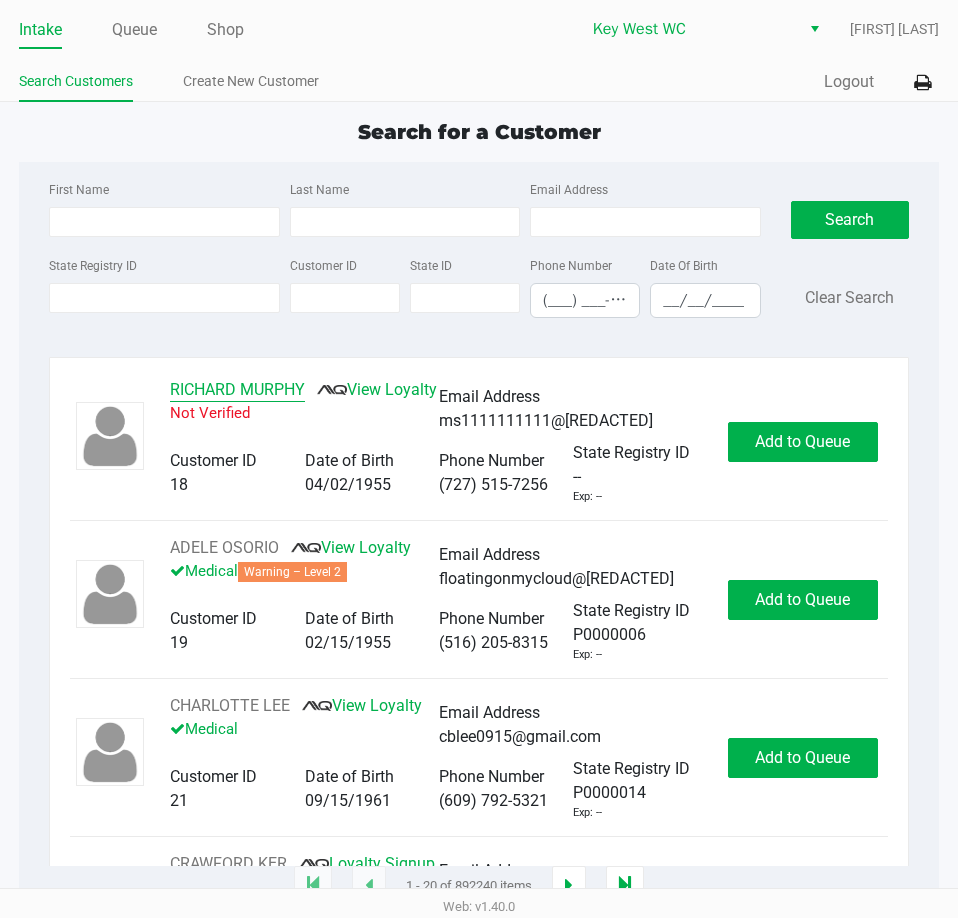 click on "RICHARD MURPHY" 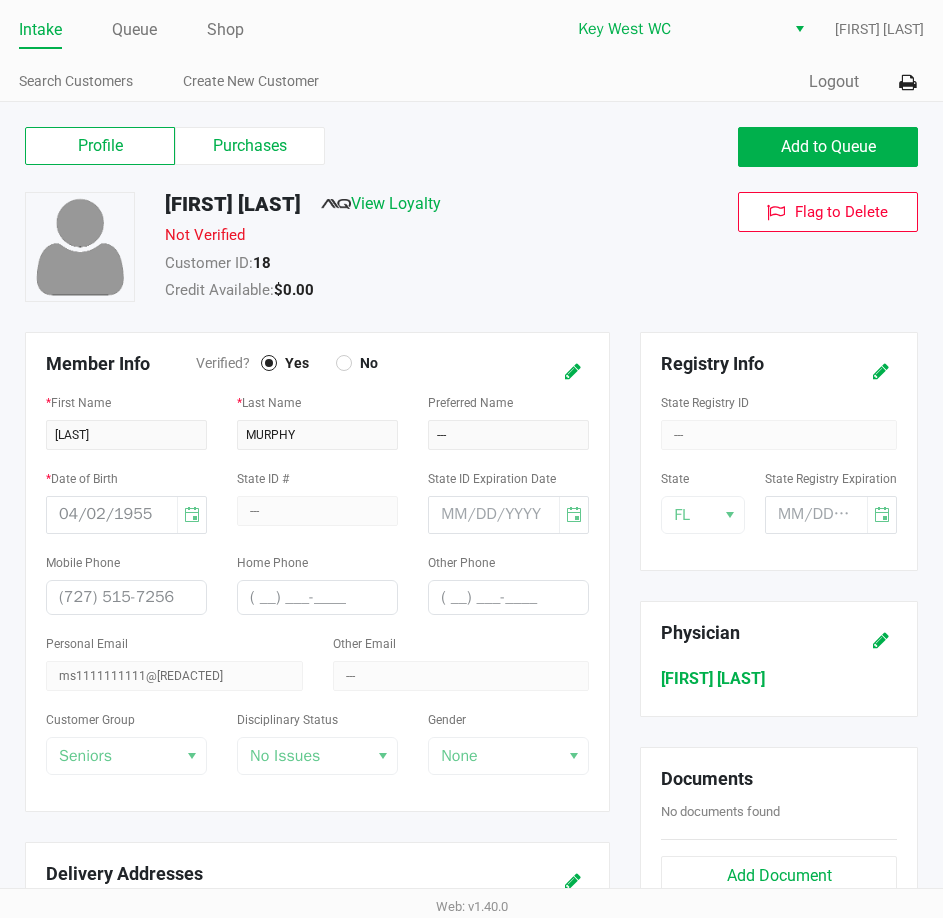 click on "Intake" 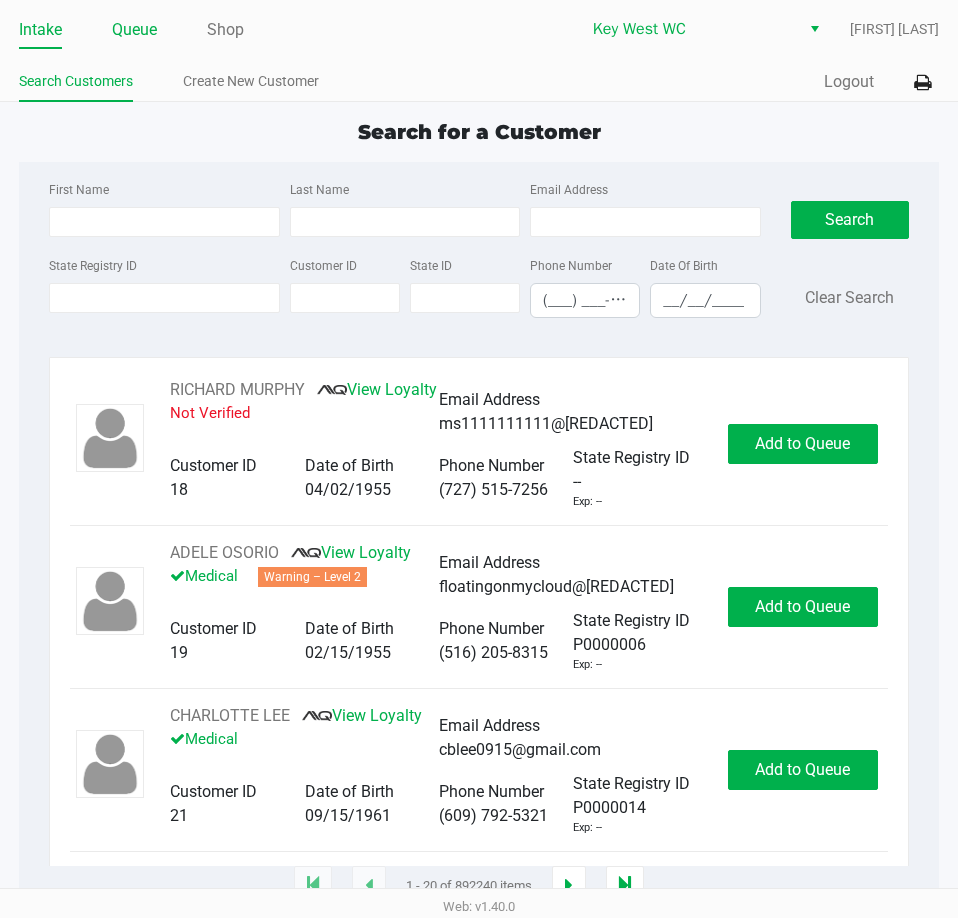 click on "Queue" 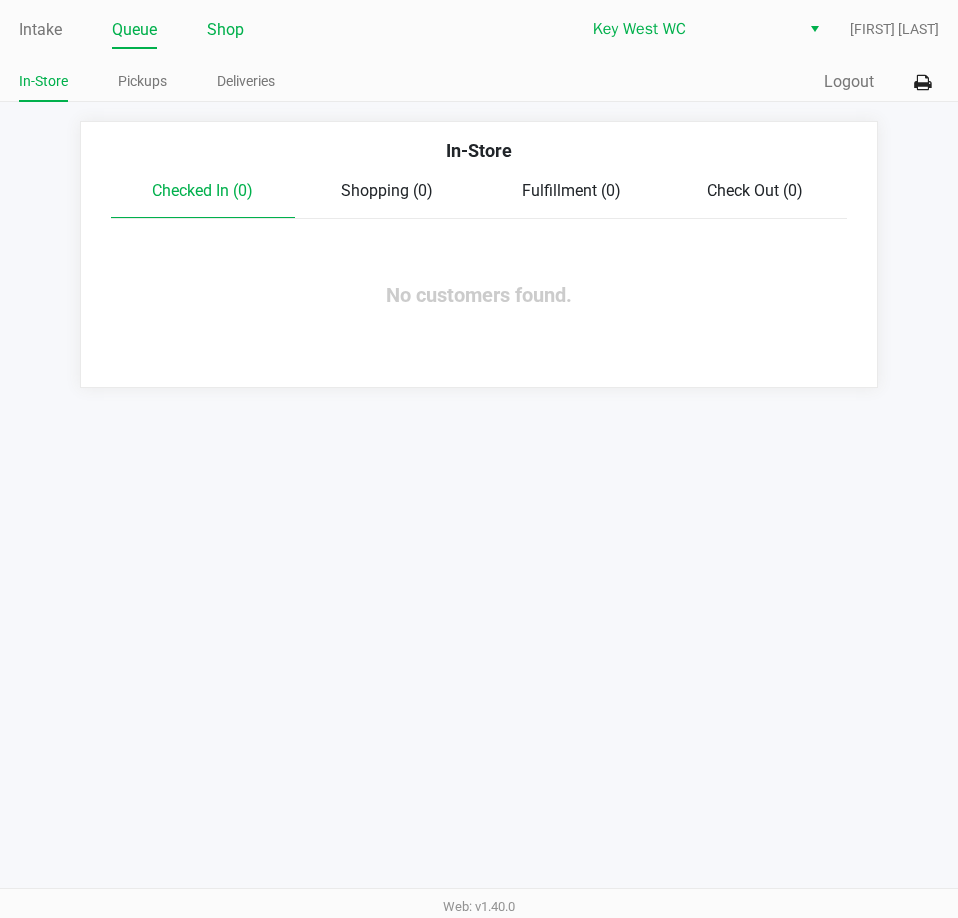 click on "Shop" 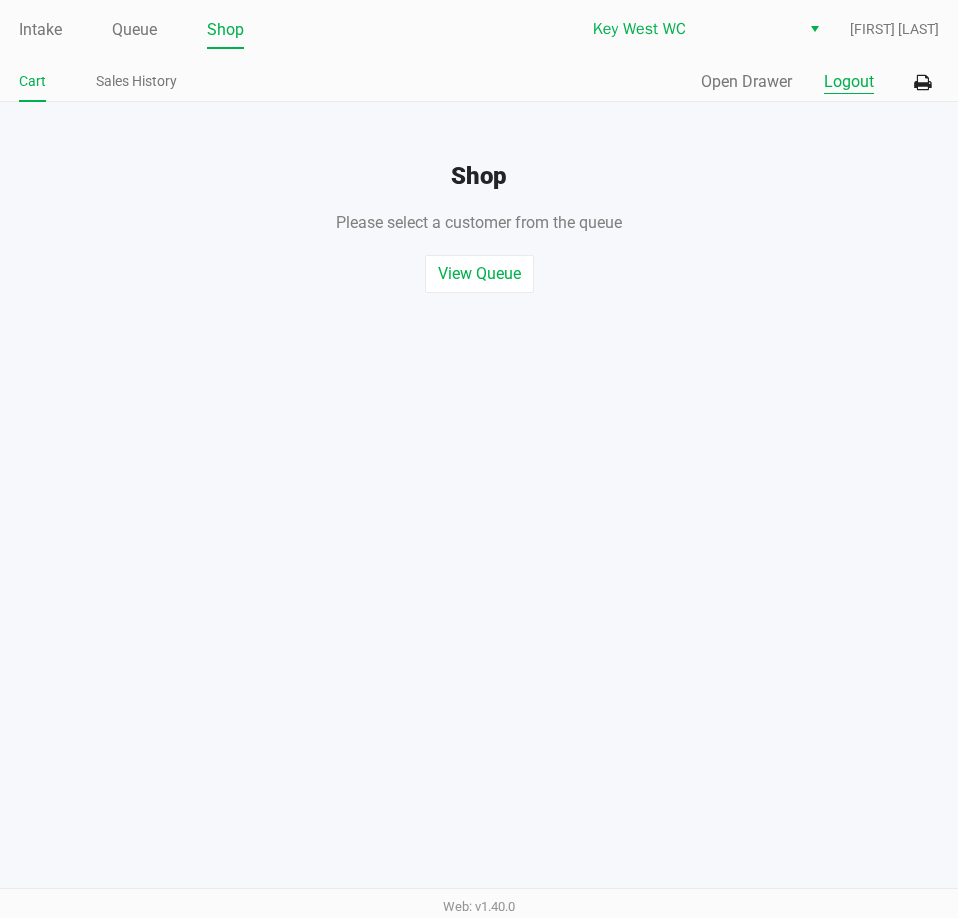 click on "Logout" 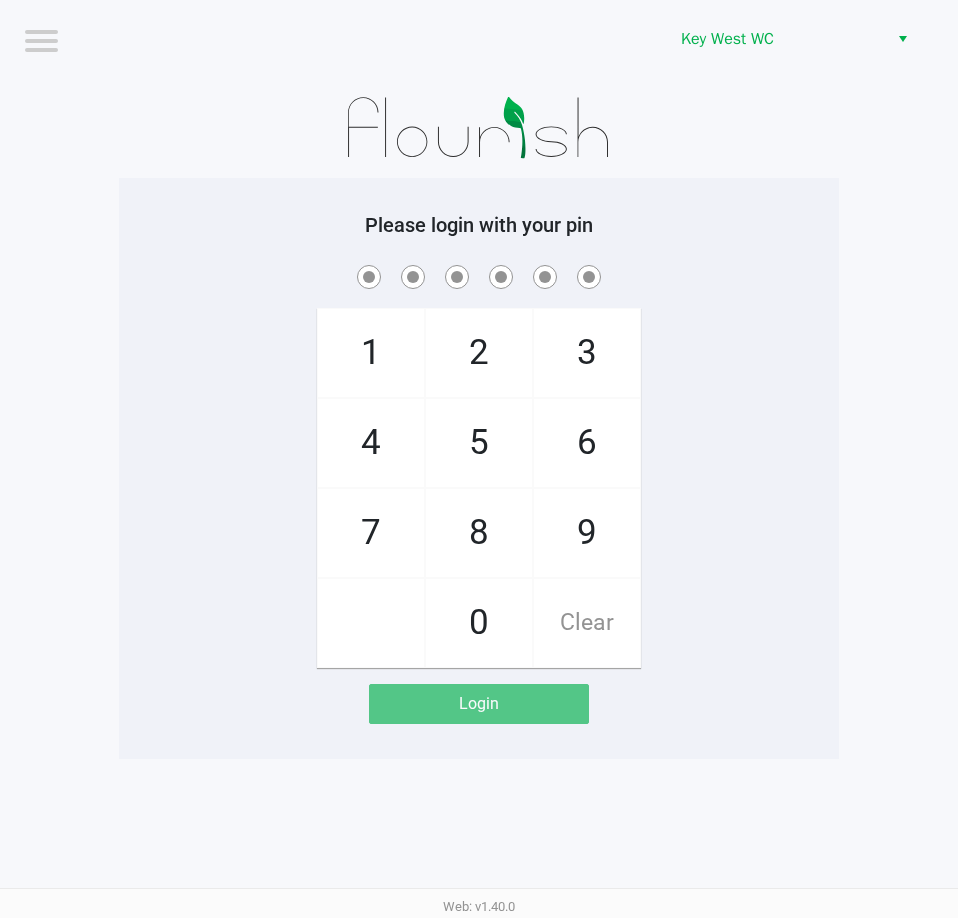 click on "Please login with your pin  1   4   7       2   5   8   0   3   6   9   Clear   Login" 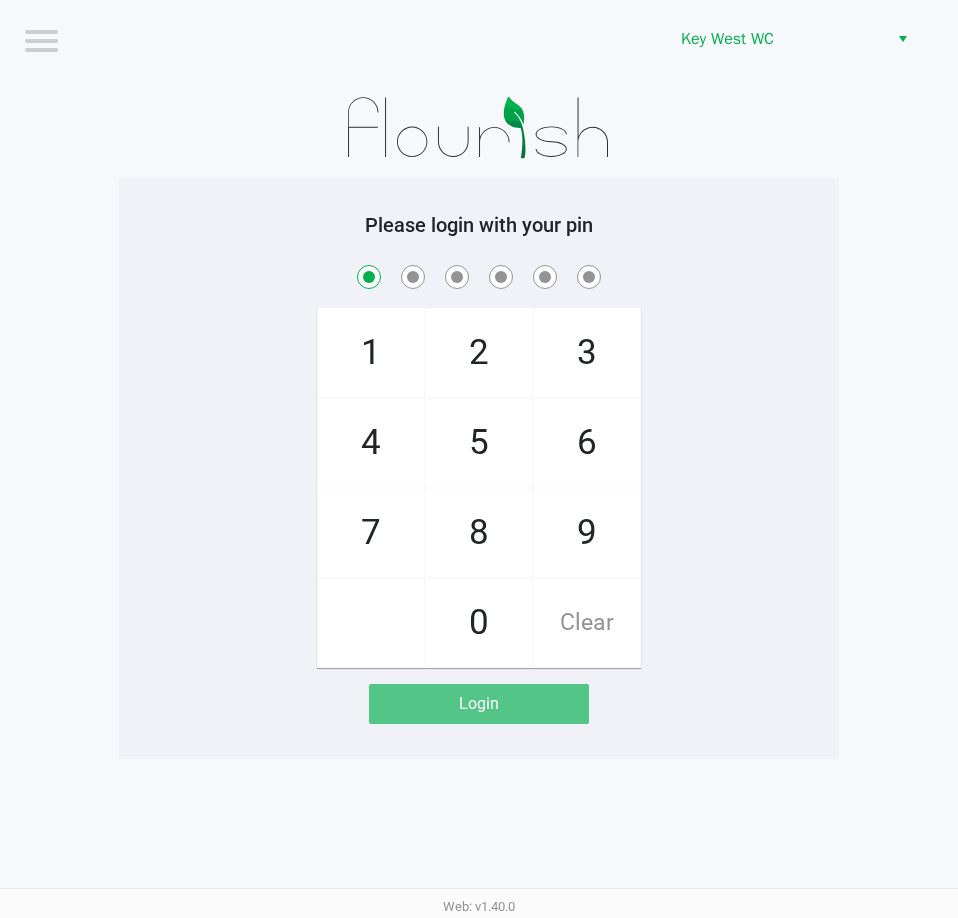 checkbox on "true" 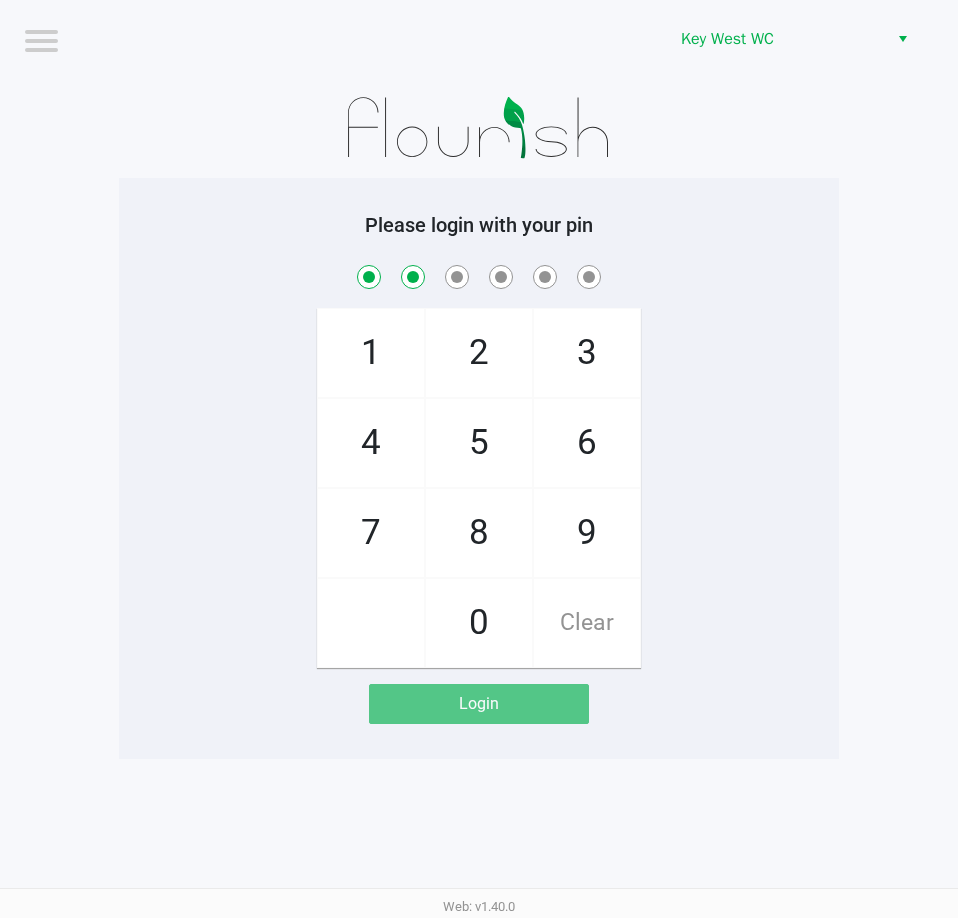 checkbox on "true" 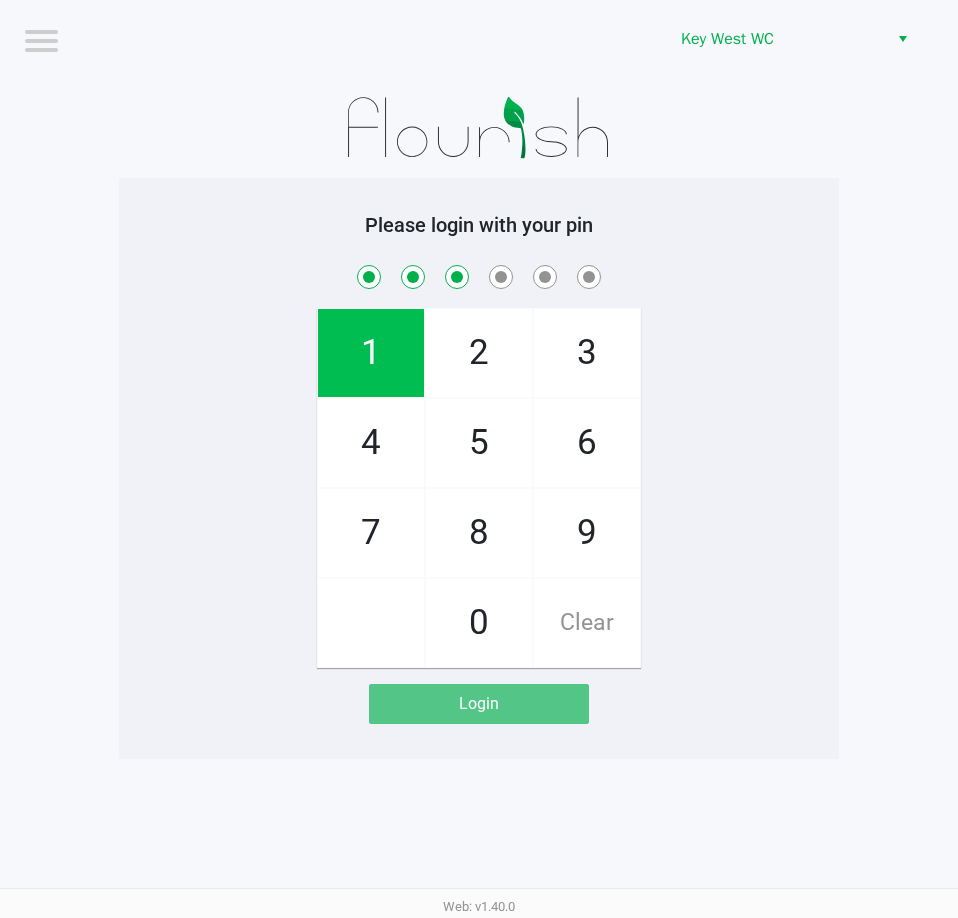 checkbox on "true" 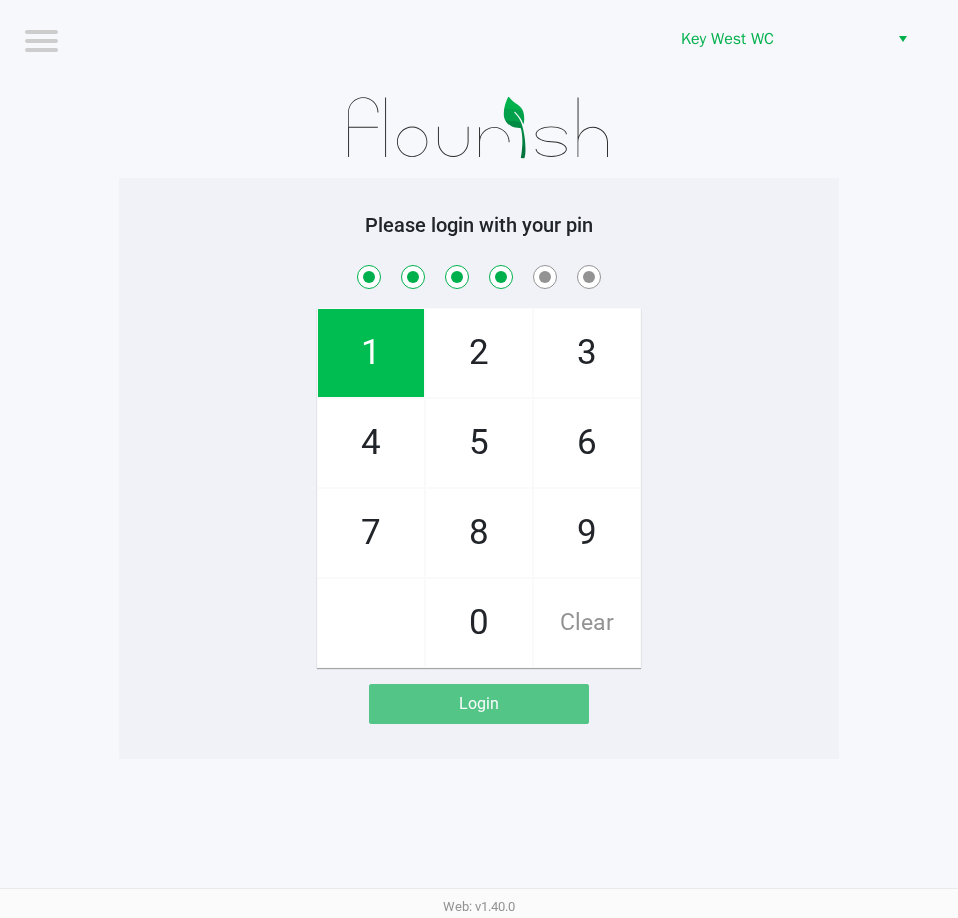 checkbox on "true" 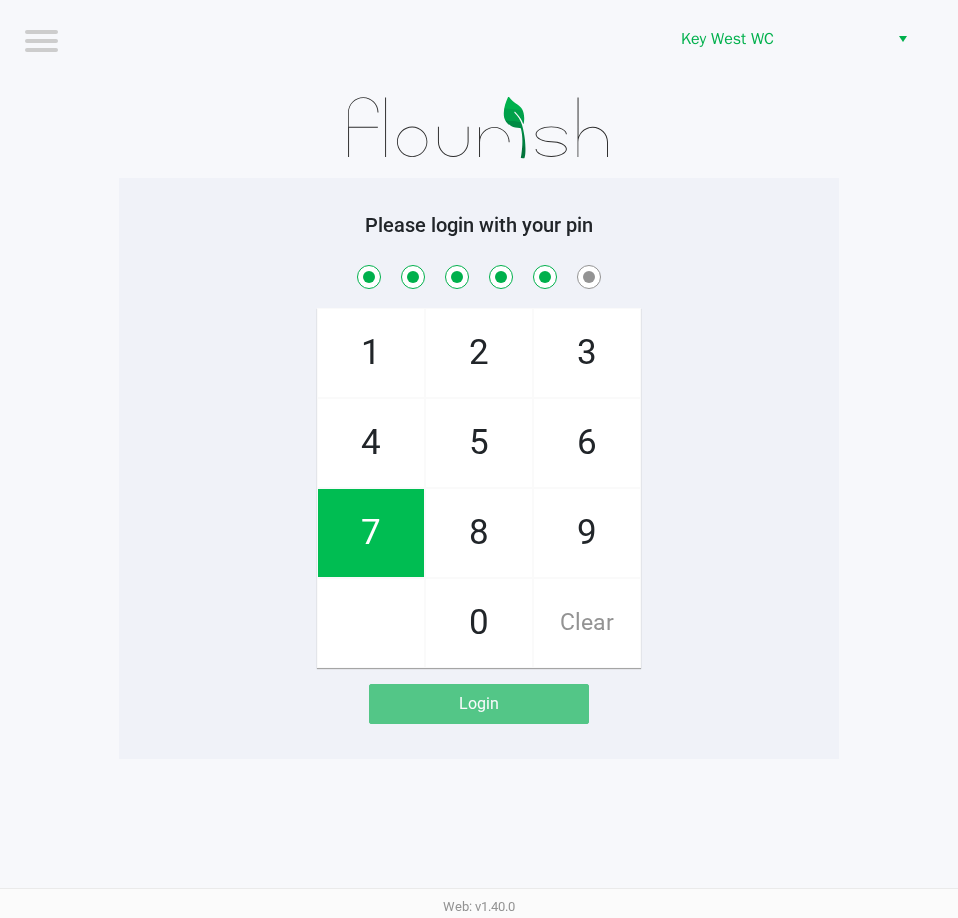 checkbox on "true" 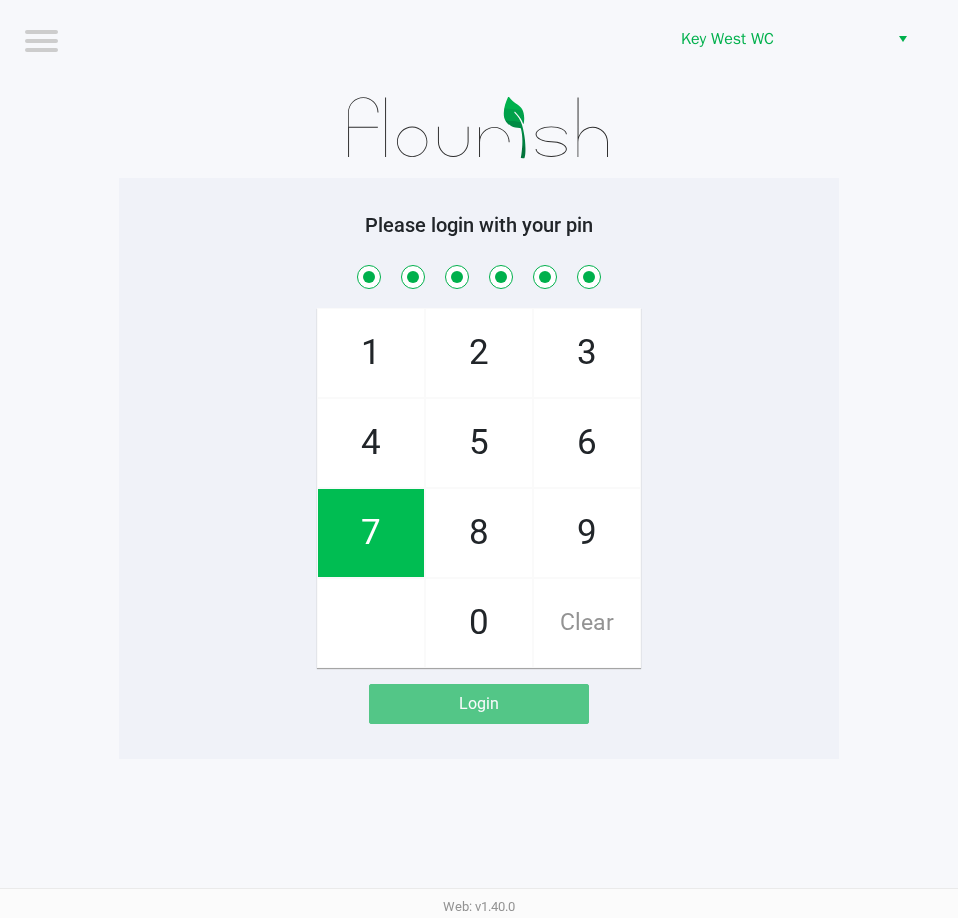 checkbox on "true" 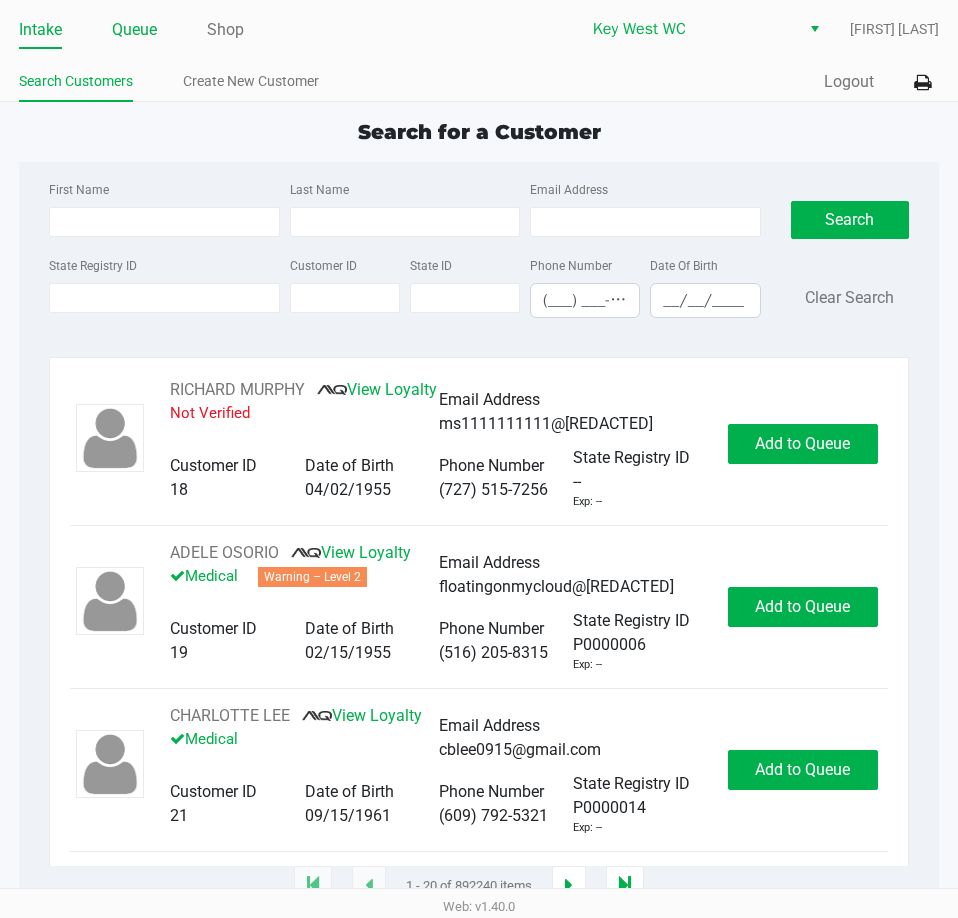 click on "Queue" 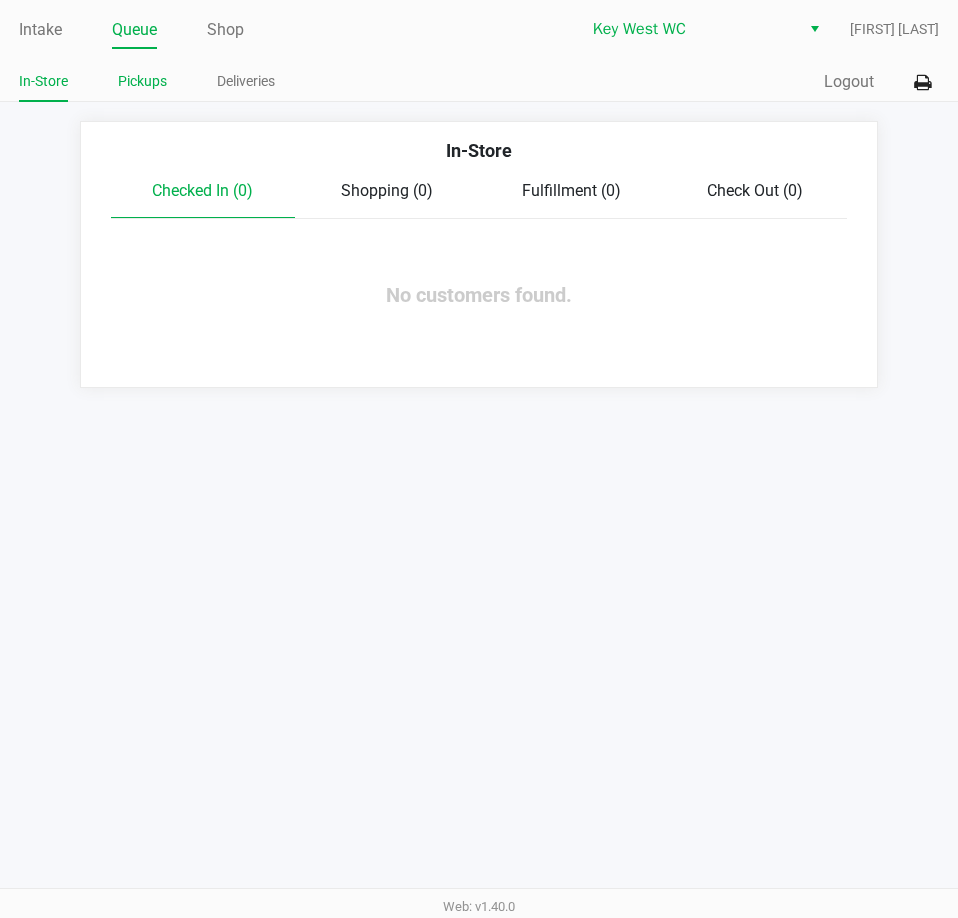 click on "Pickups" 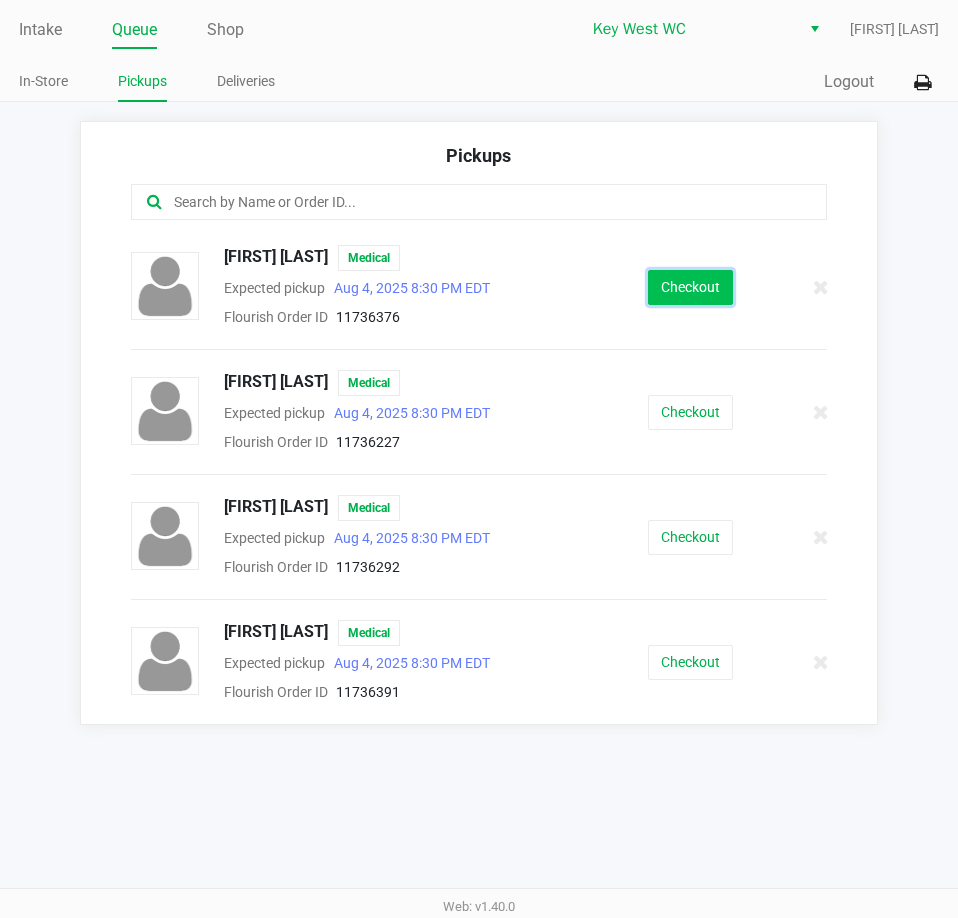 click on "Checkout" 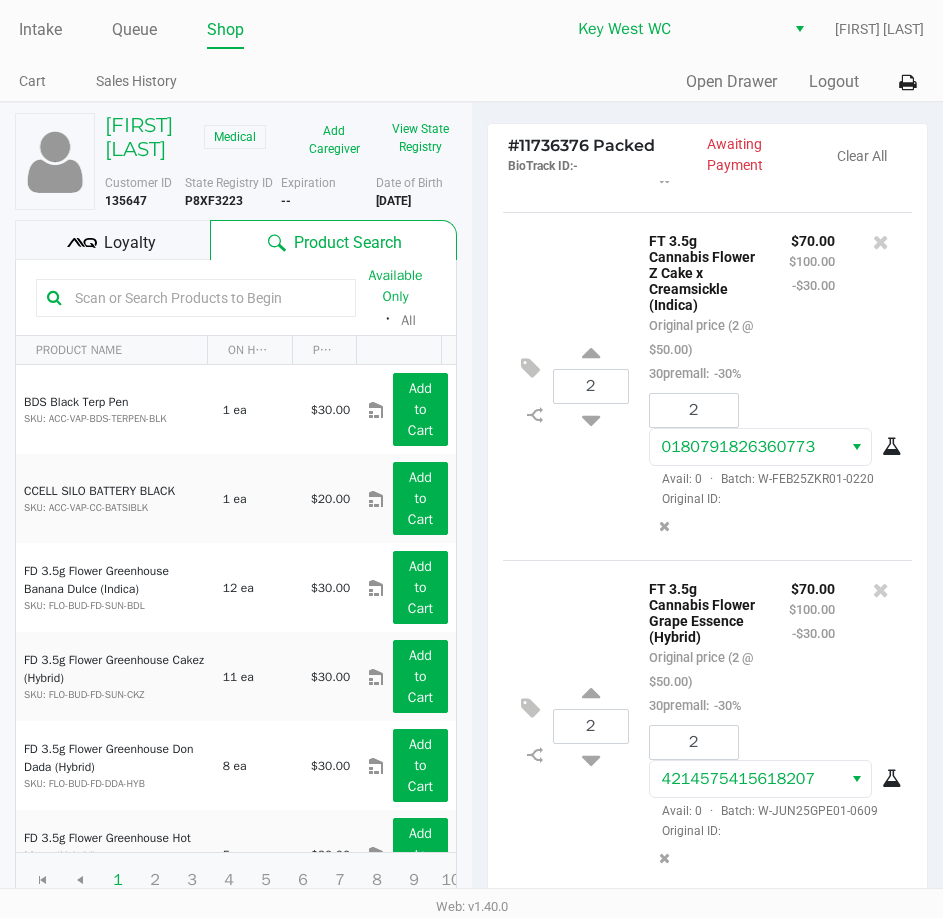 scroll, scrollTop: 2576, scrollLeft: 0, axis: vertical 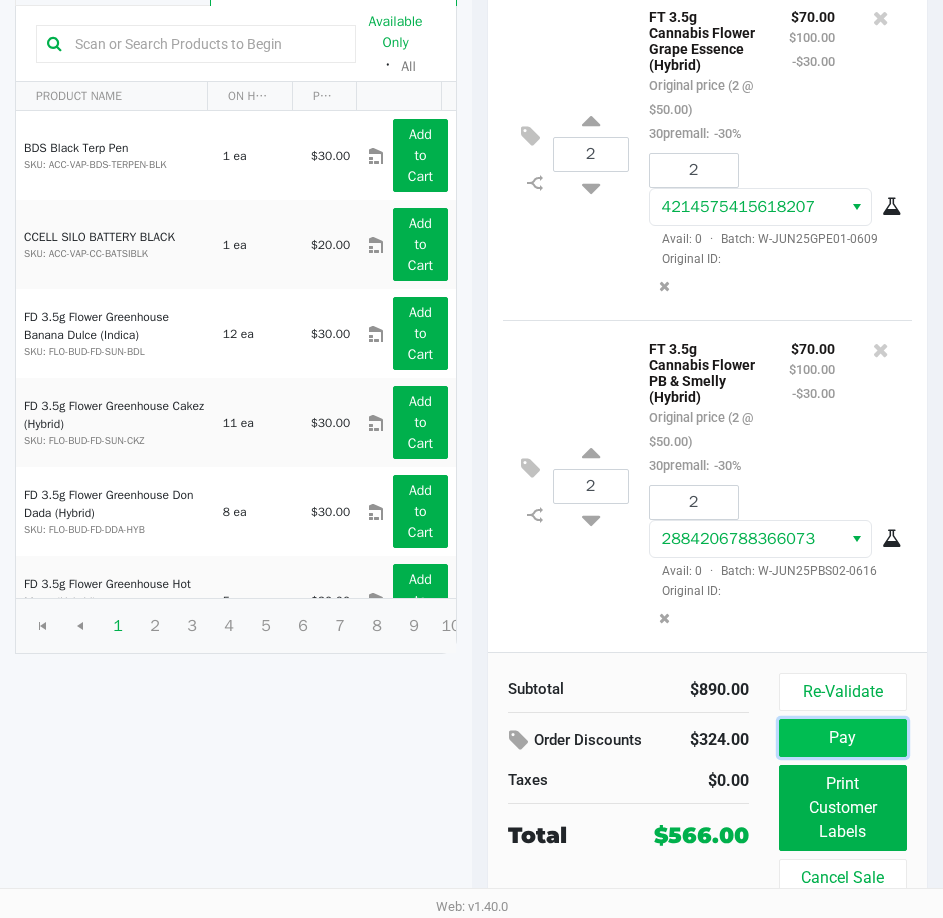 click on "Pay" 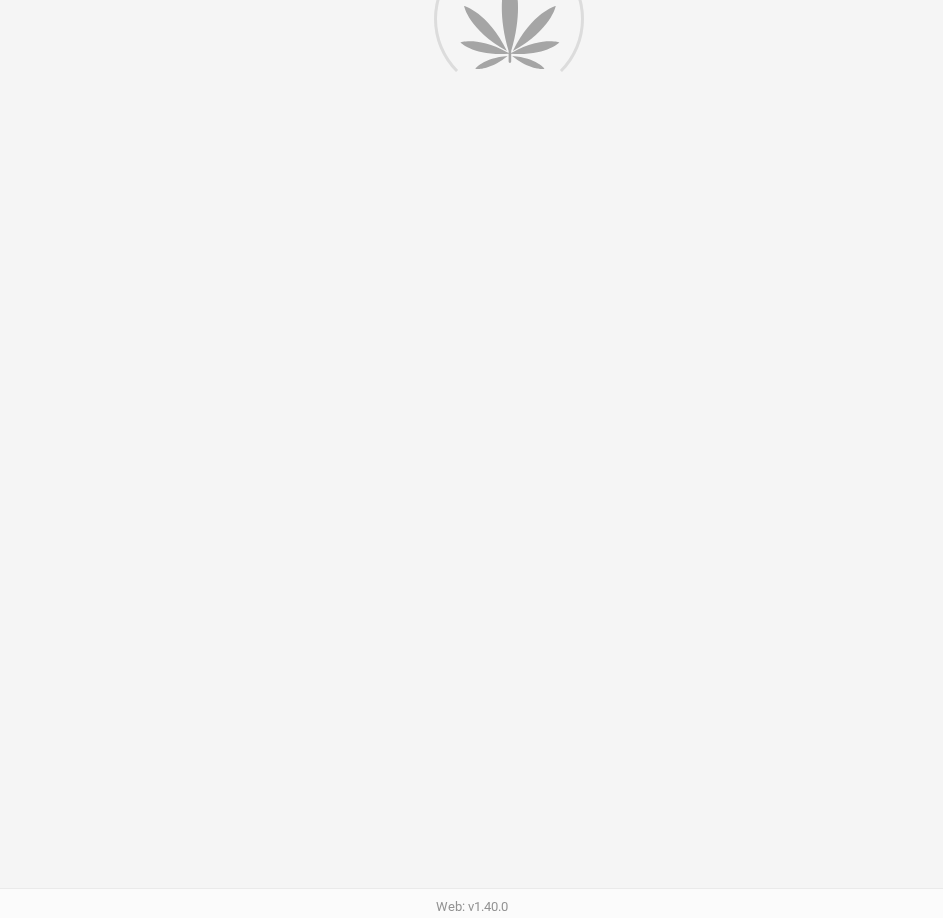 scroll, scrollTop: 0, scrollLeft: 0, axis: both 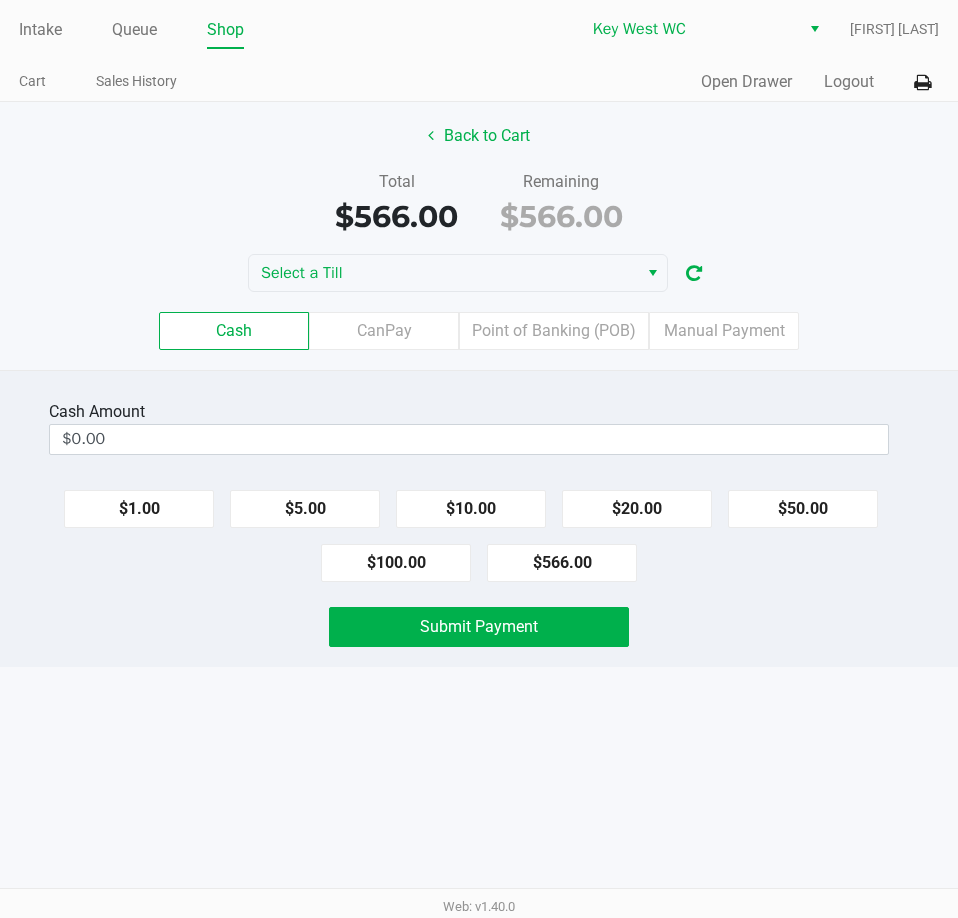 click on "Back to Cart Total $566.00 Remaining $566.00 Select a Till Cash CanPay Point of Banking (POB) Manual Payment" 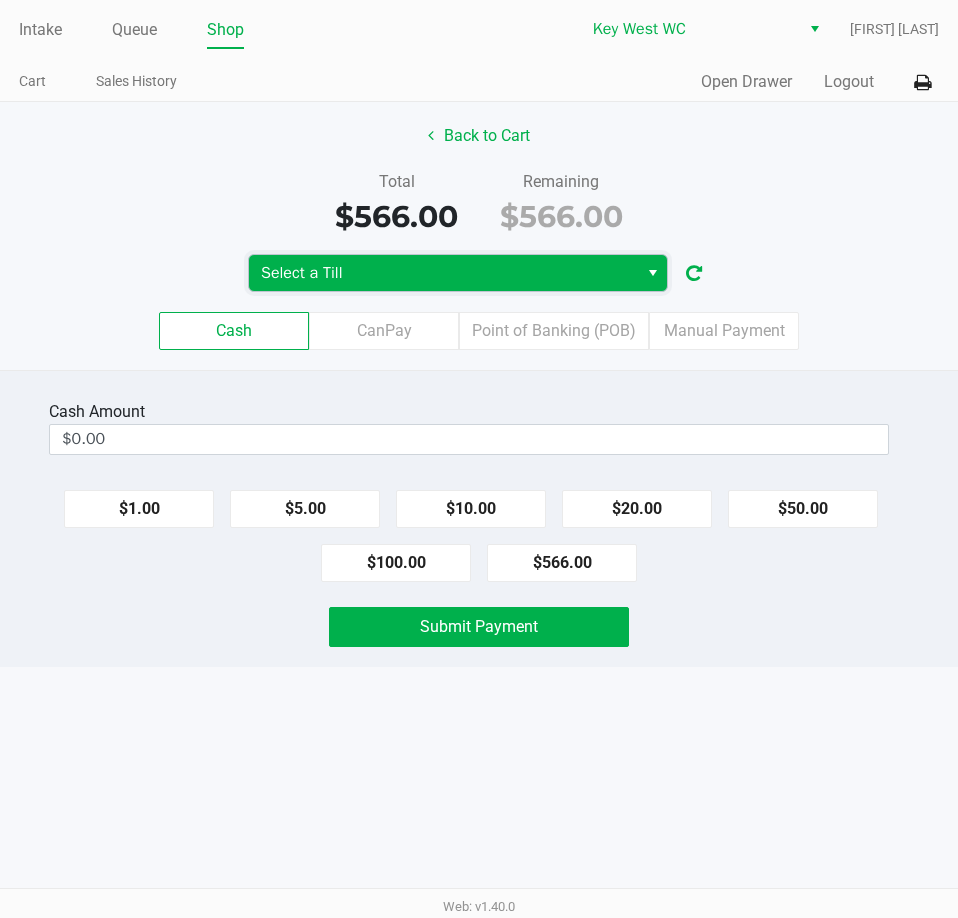 click on "Select a Till" at bounding box center (443, 273) 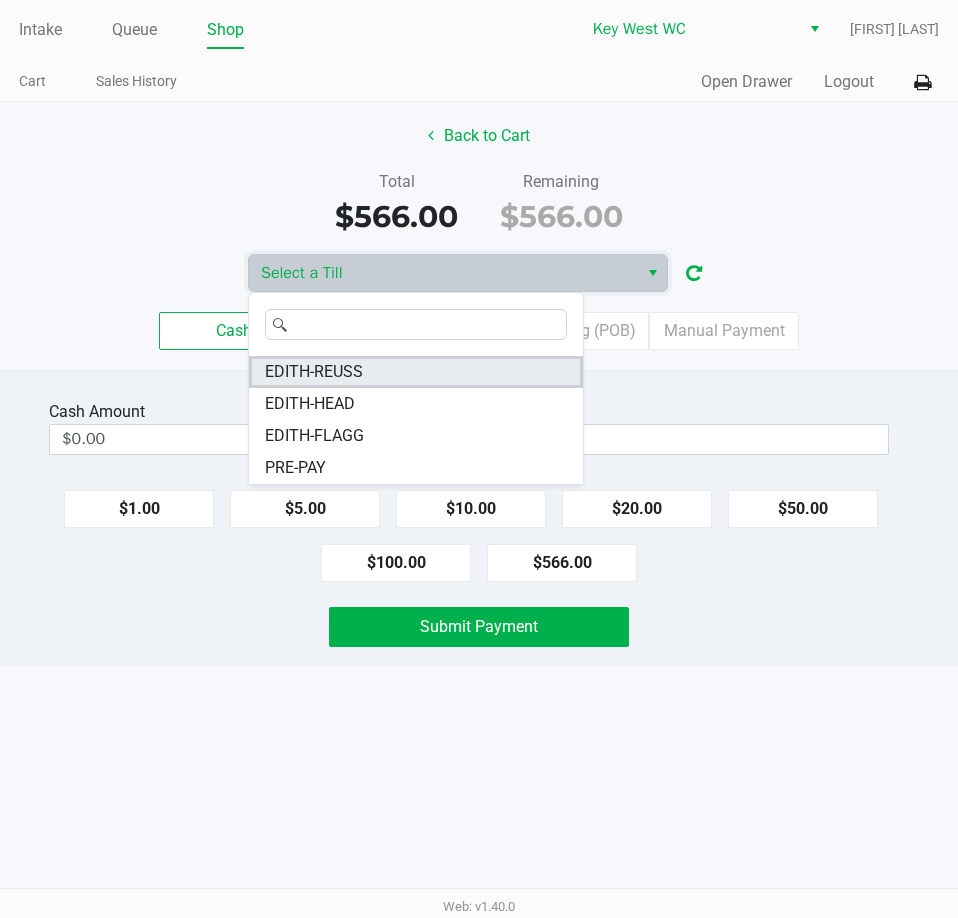 click on "EDITH-REUSS" at bounding box center (416, 372) 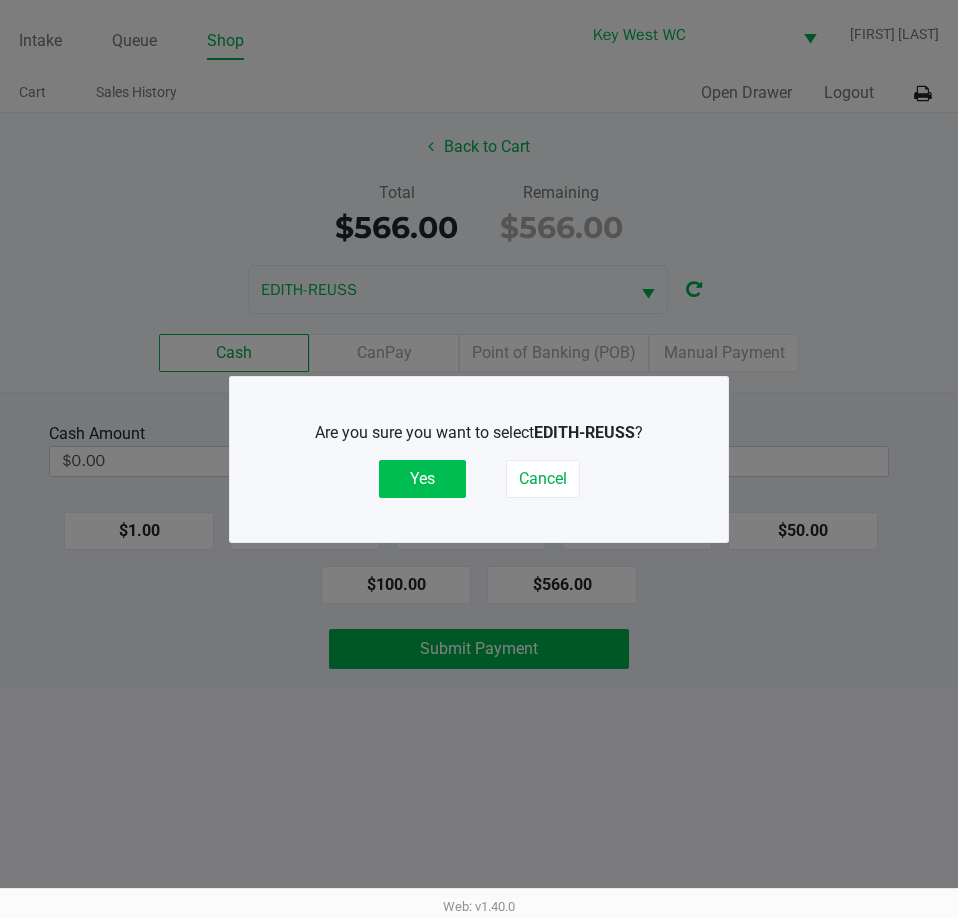 click on "Yes" 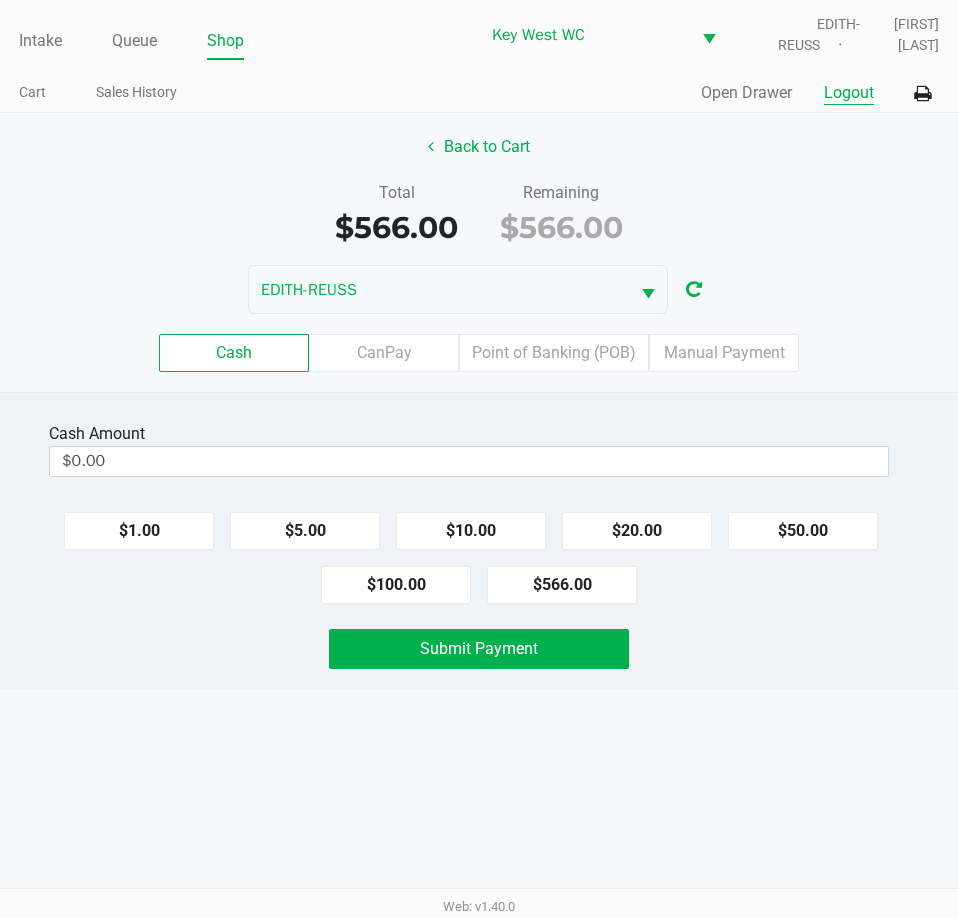 click on "Logout" 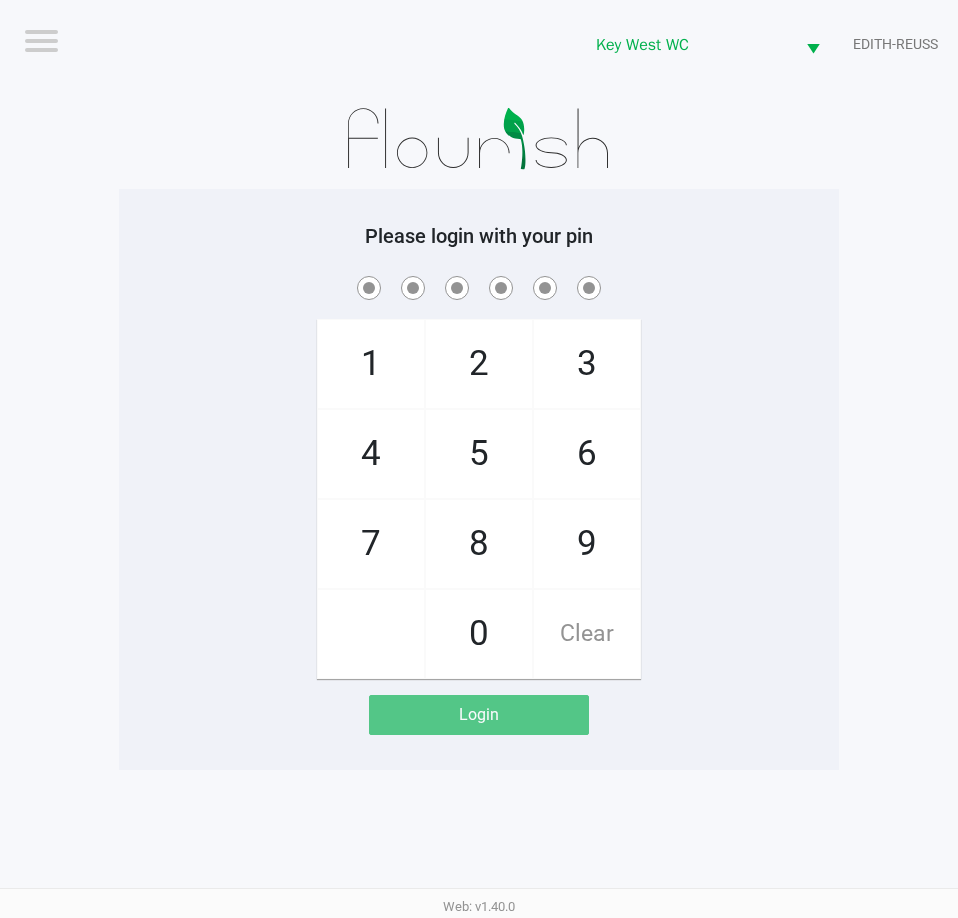 click on "Logout Key West WC EDITH-REUSS Please login with your pin 1 4 7 2 5 8 0 3 6 9 Clear Login" 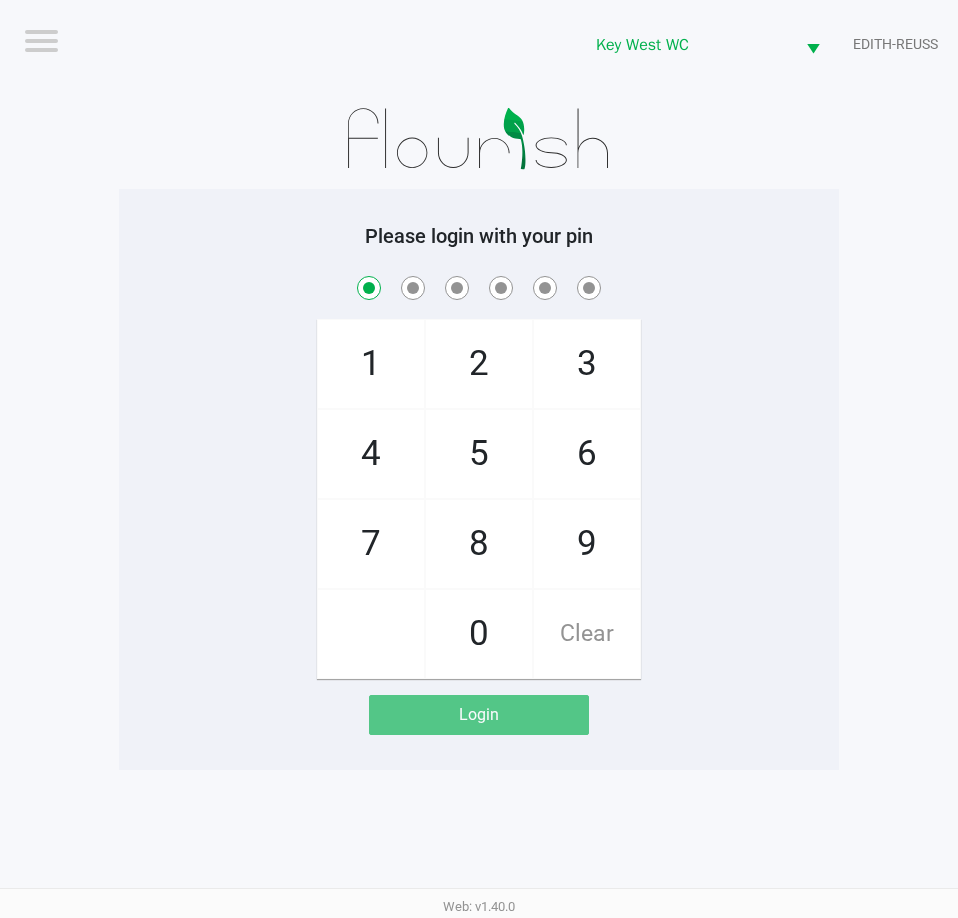 checkbox on "true" 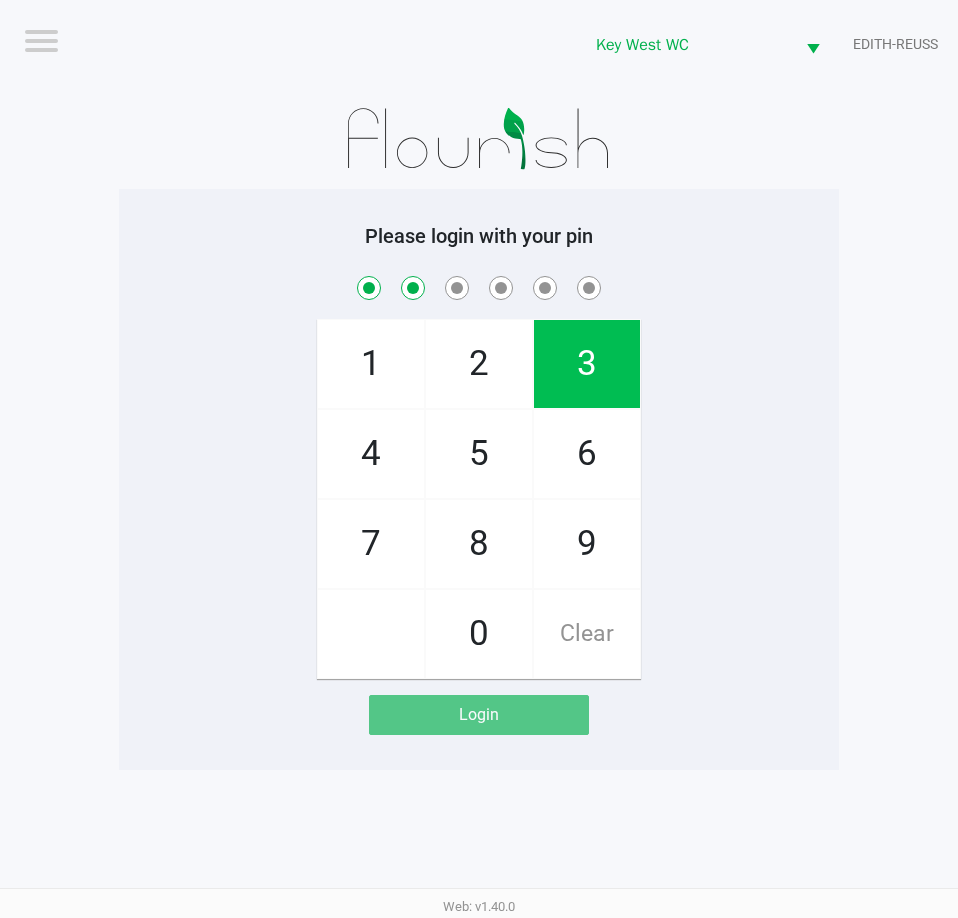 checkbox on "true" 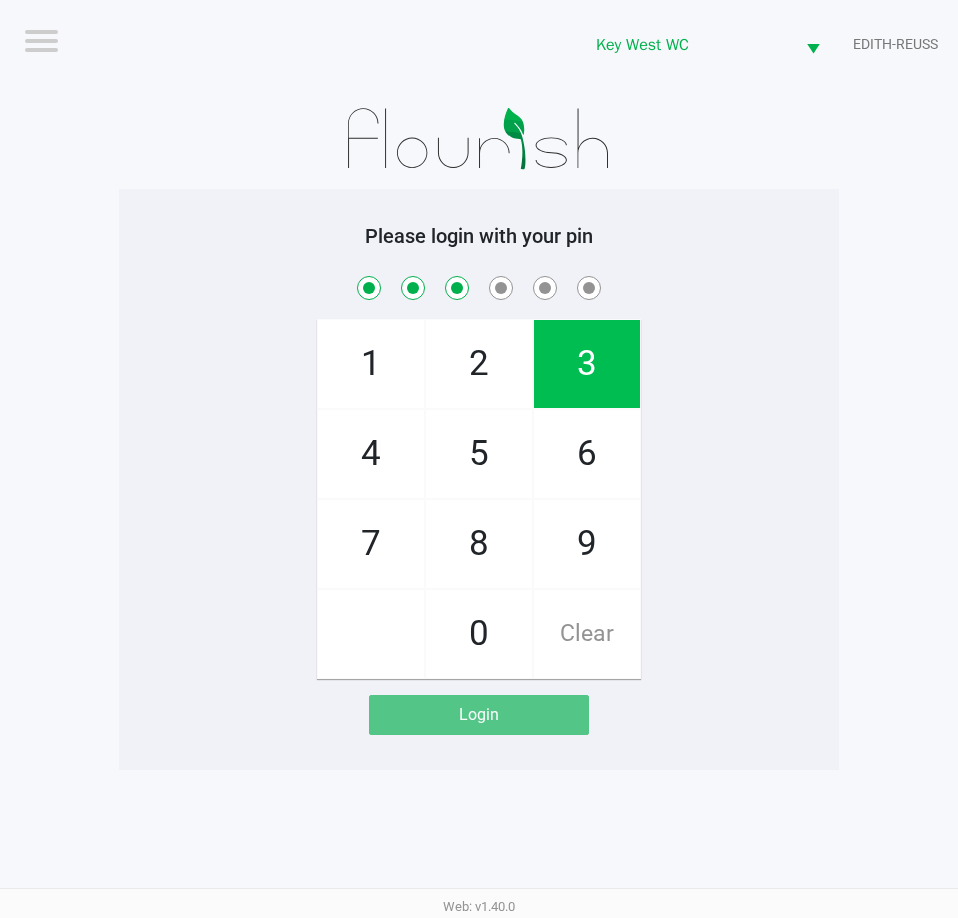 checkbox on "true" 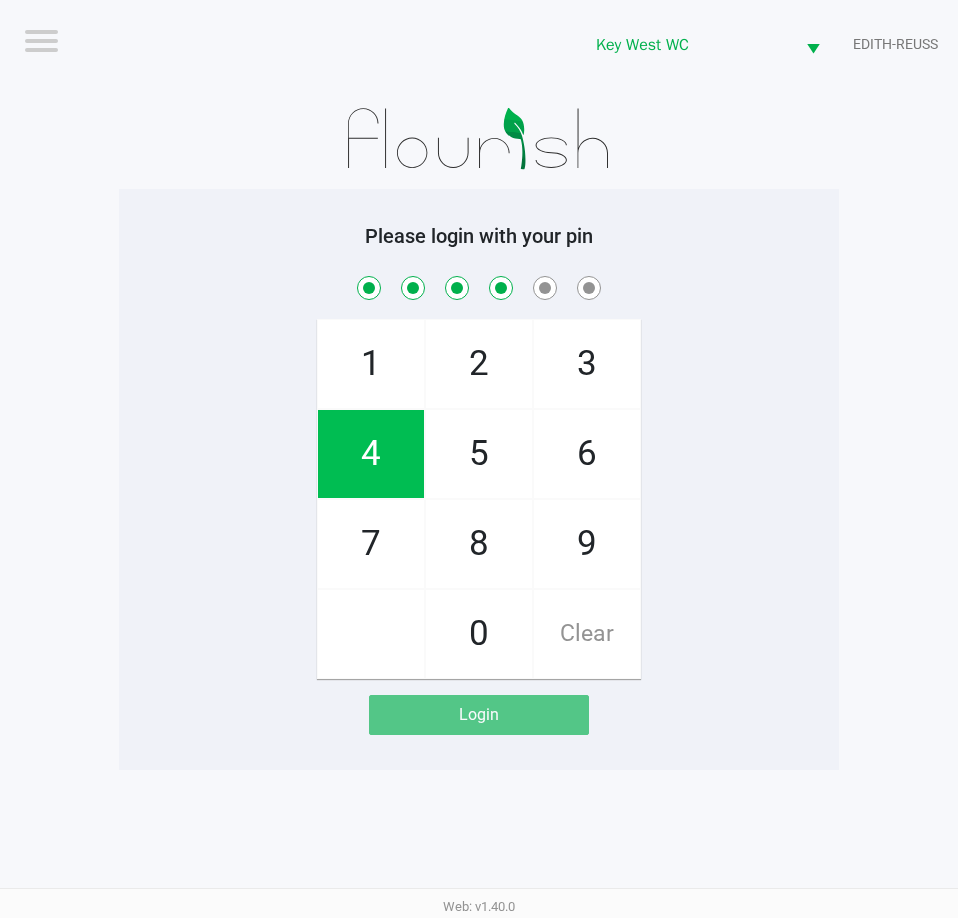 checkbox on "true" 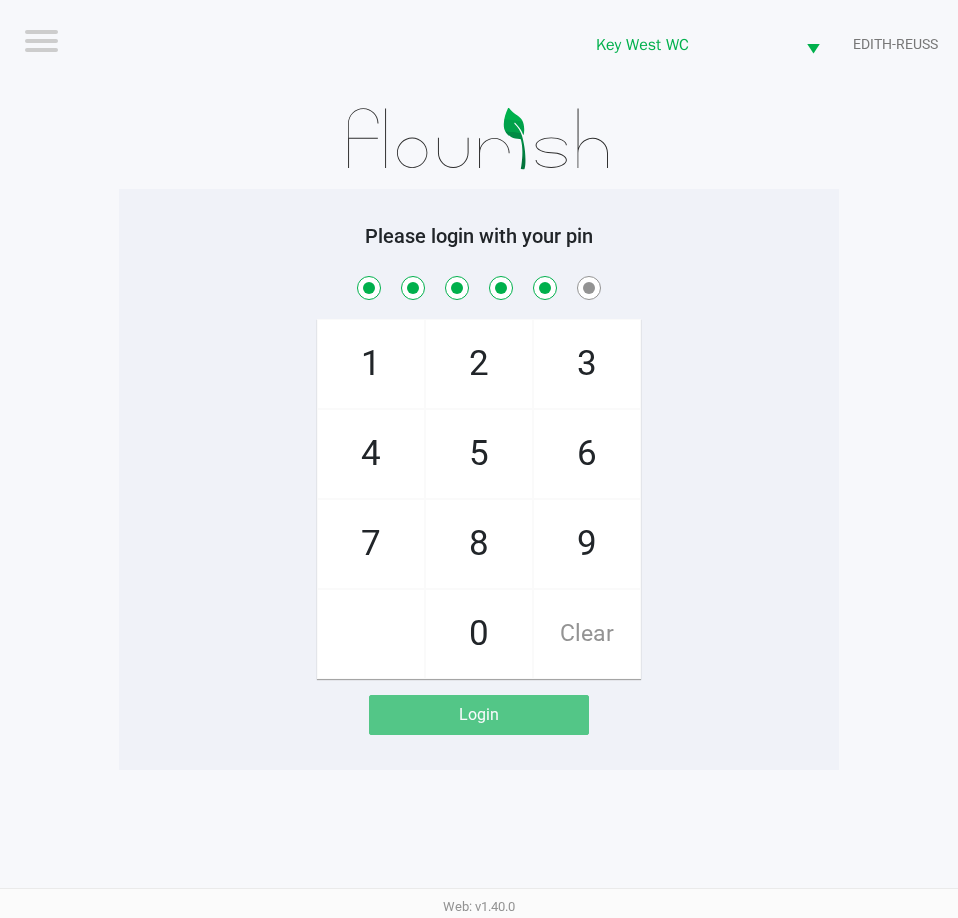 checkbox on "true" 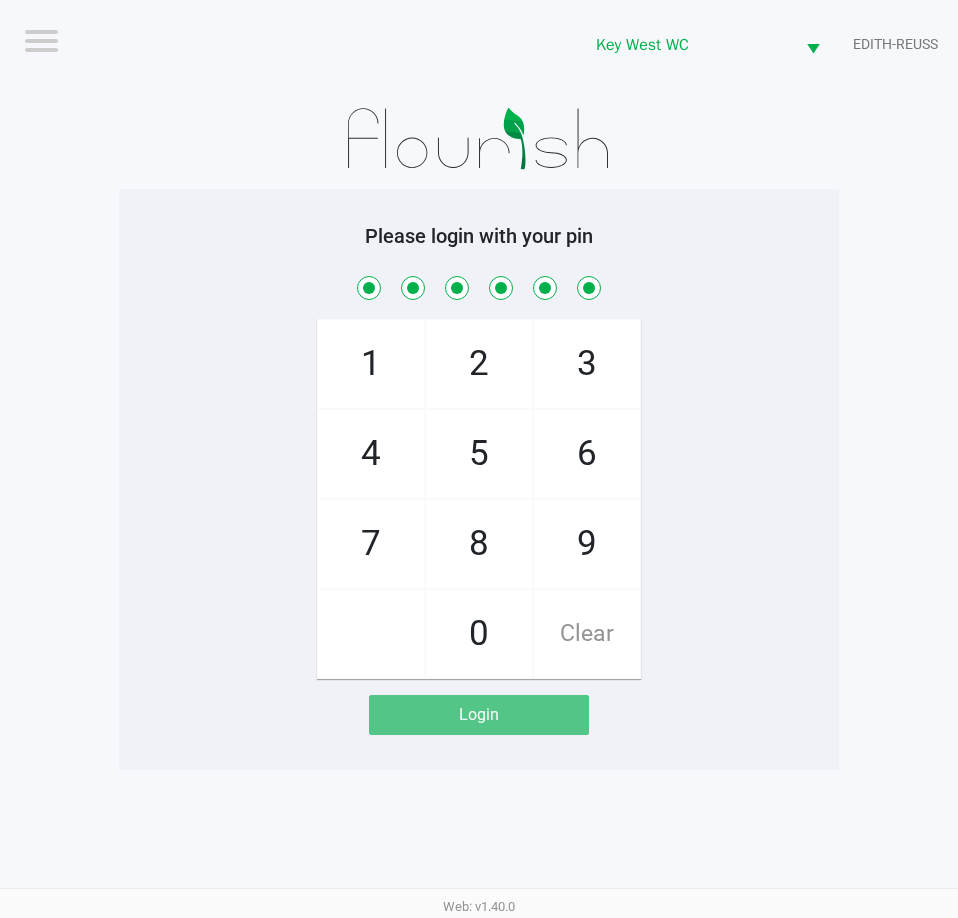 checkbox on "true" 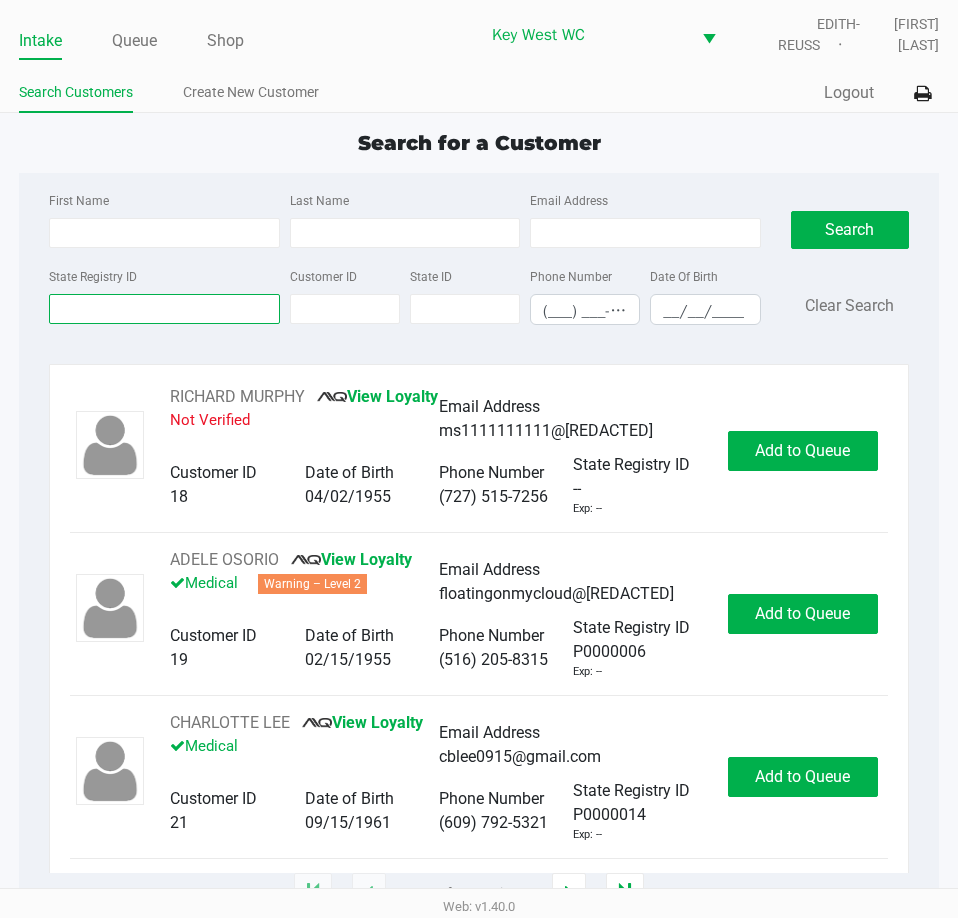 click on "State Registry ID" at bounding box center [164, 309] 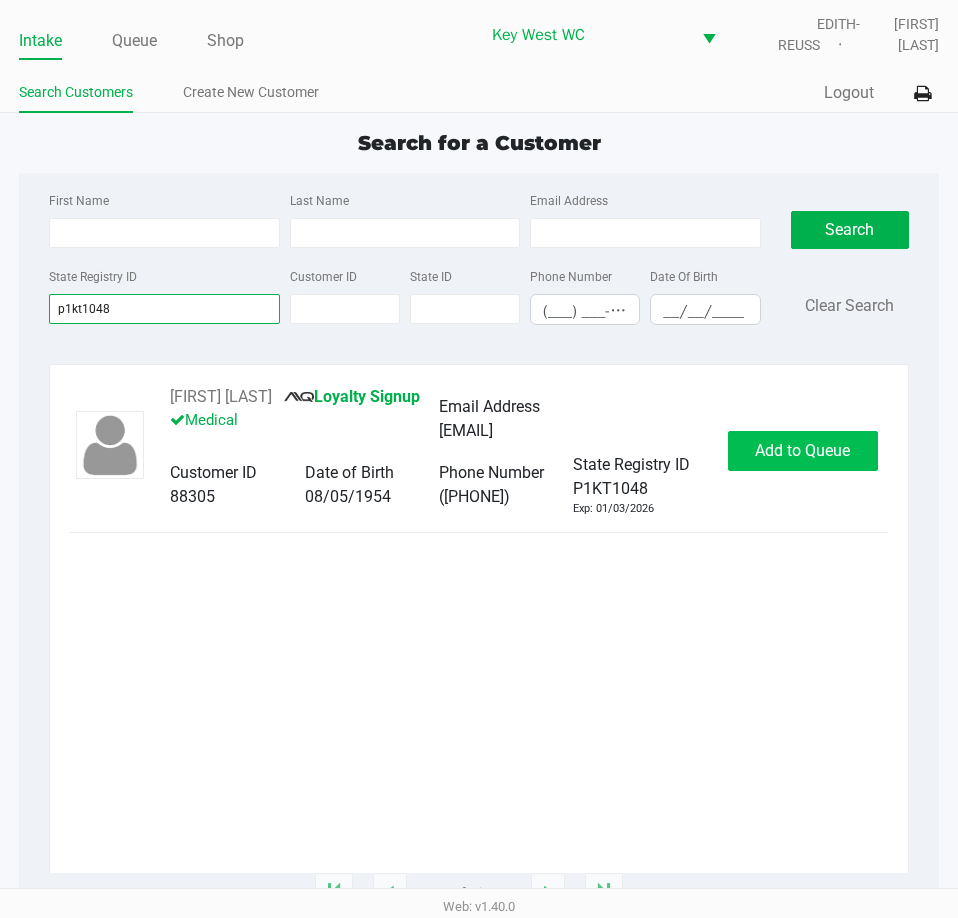 type on "p1kt1048" 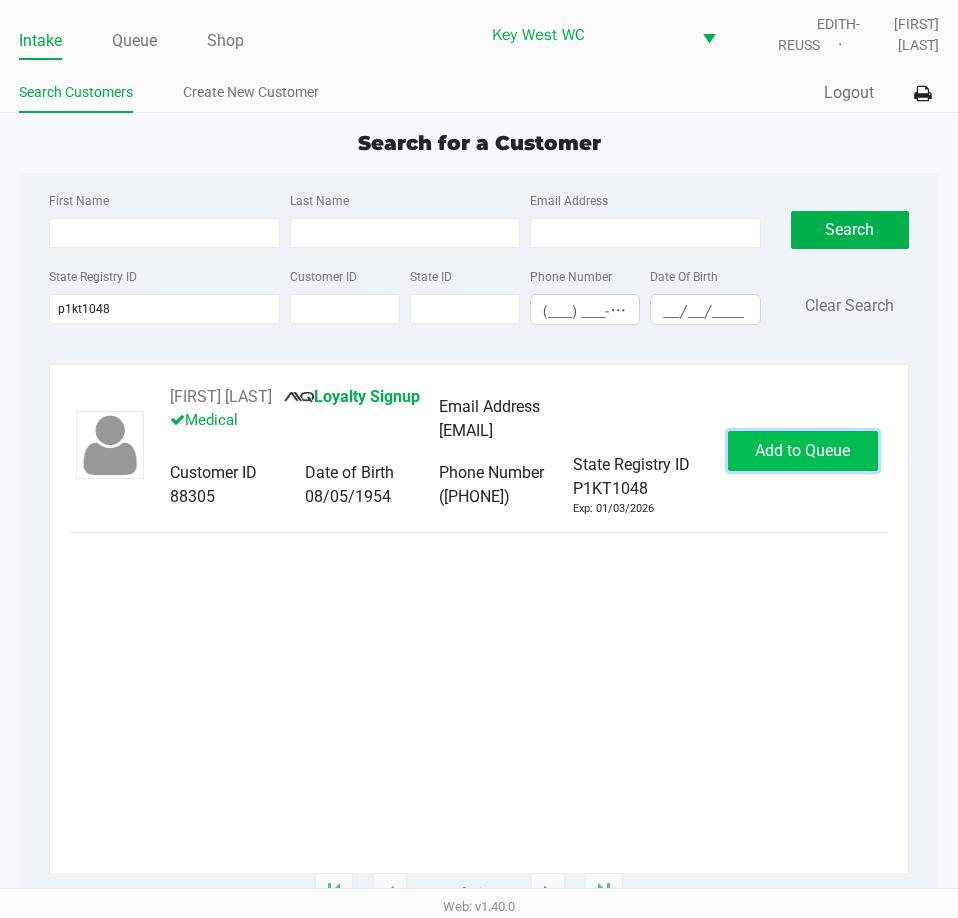click on "Add to Queue" 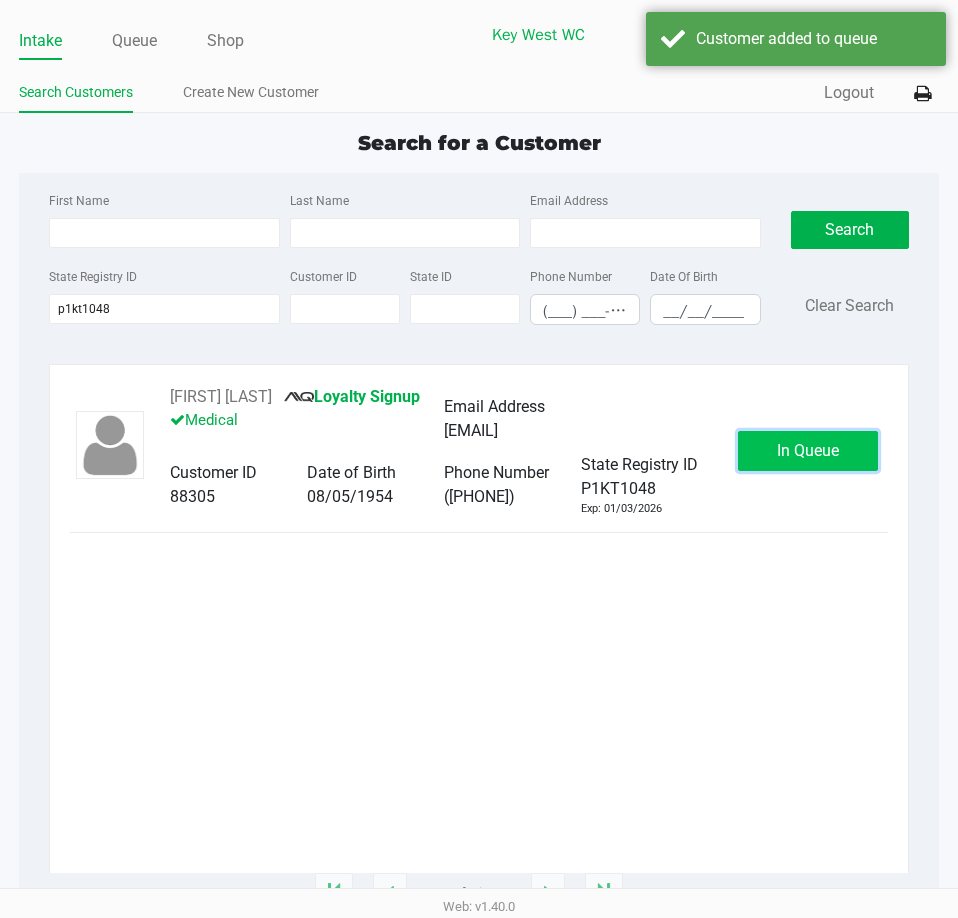 click on "In Queue" 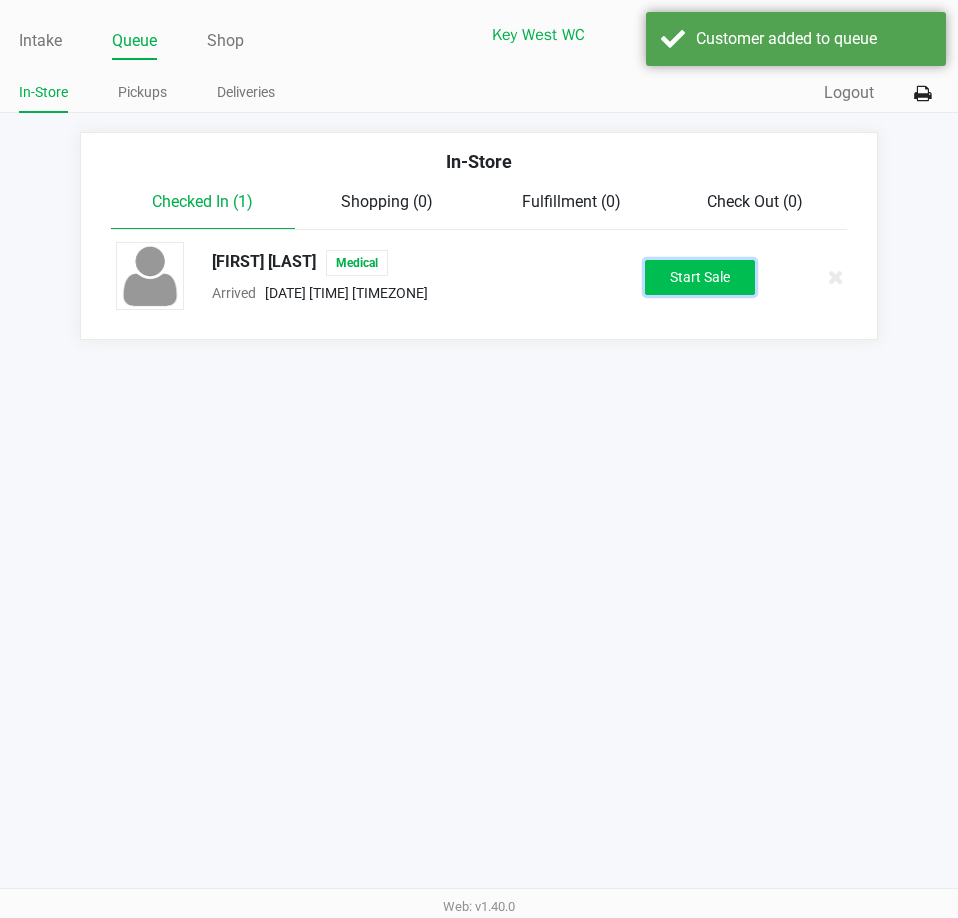 click on "Start Sale" 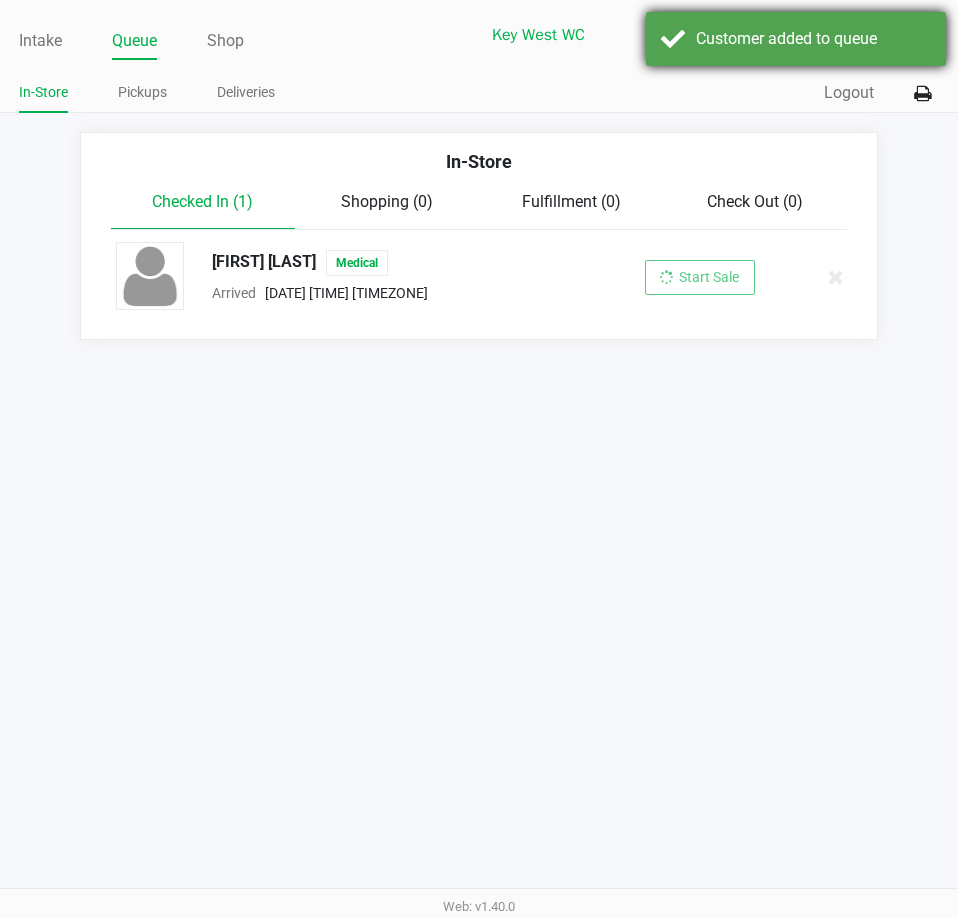 click on "Customer added to queue" at bounding box center [813, 39] 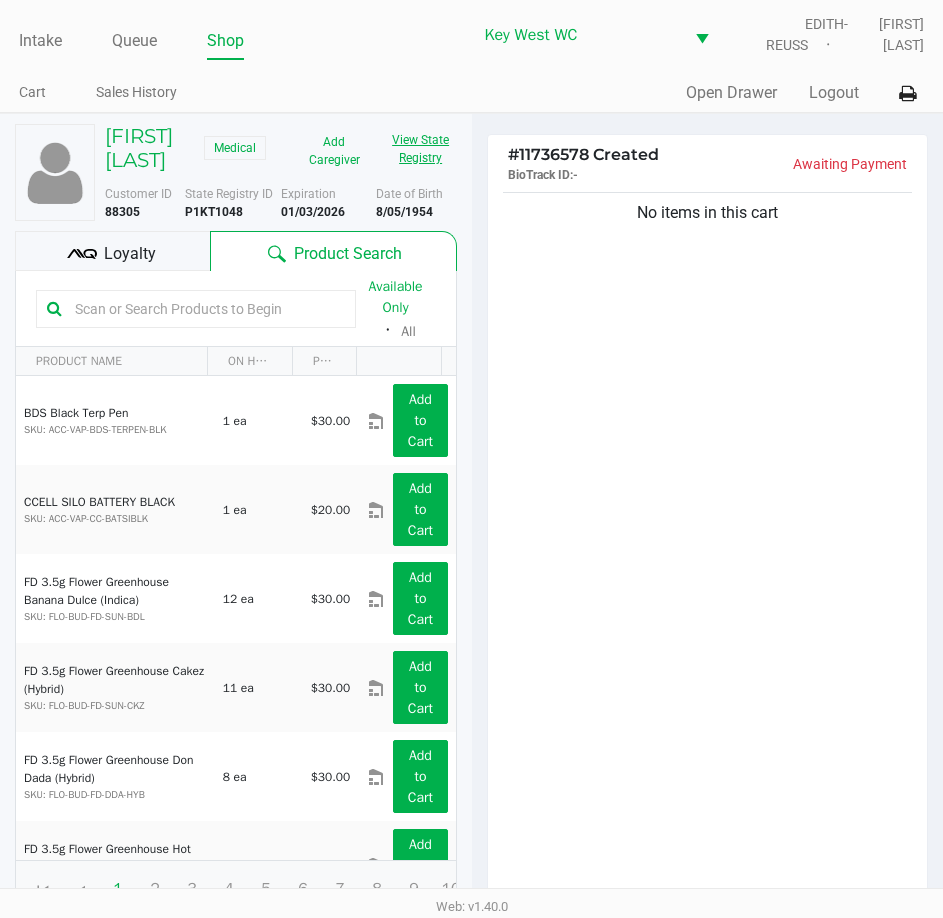 click on "View State Registry" 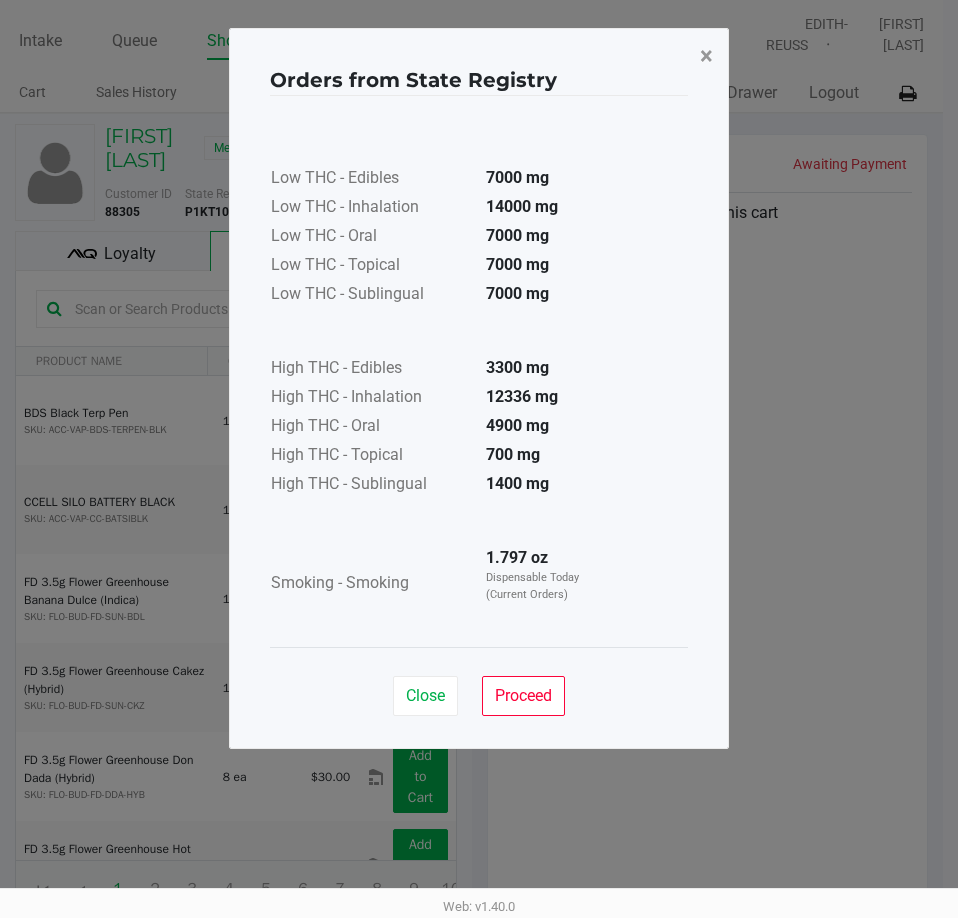 click on "×" 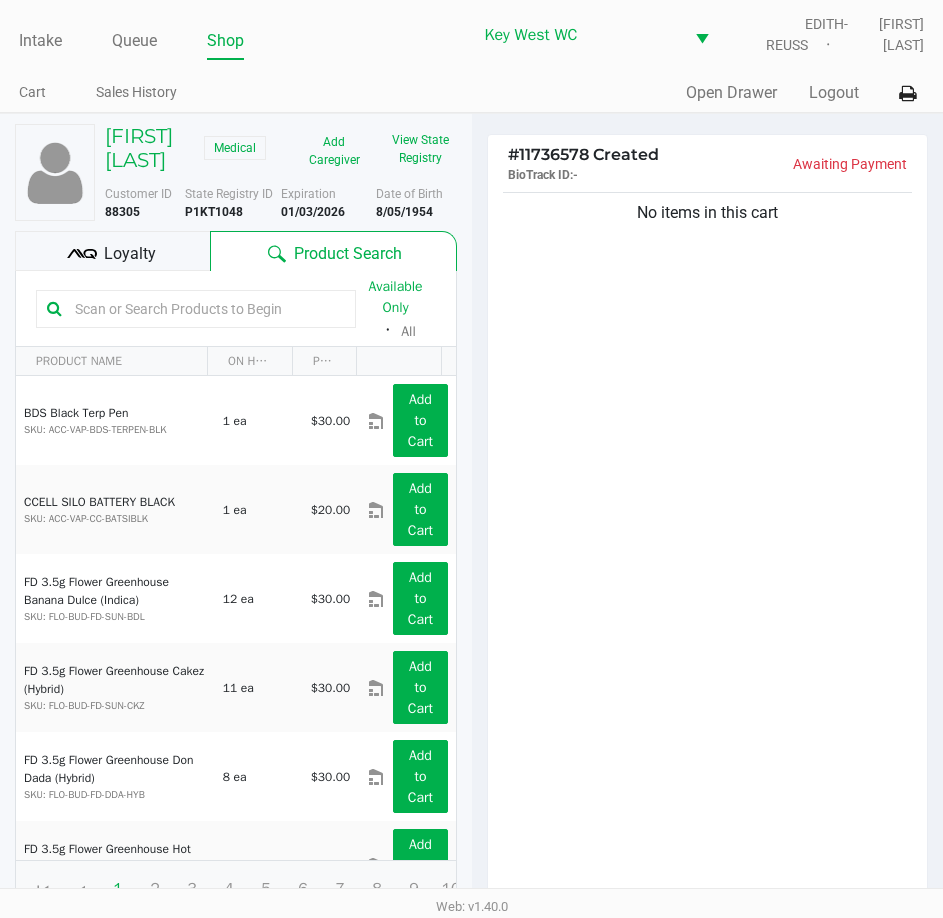 click on "Loyalty" 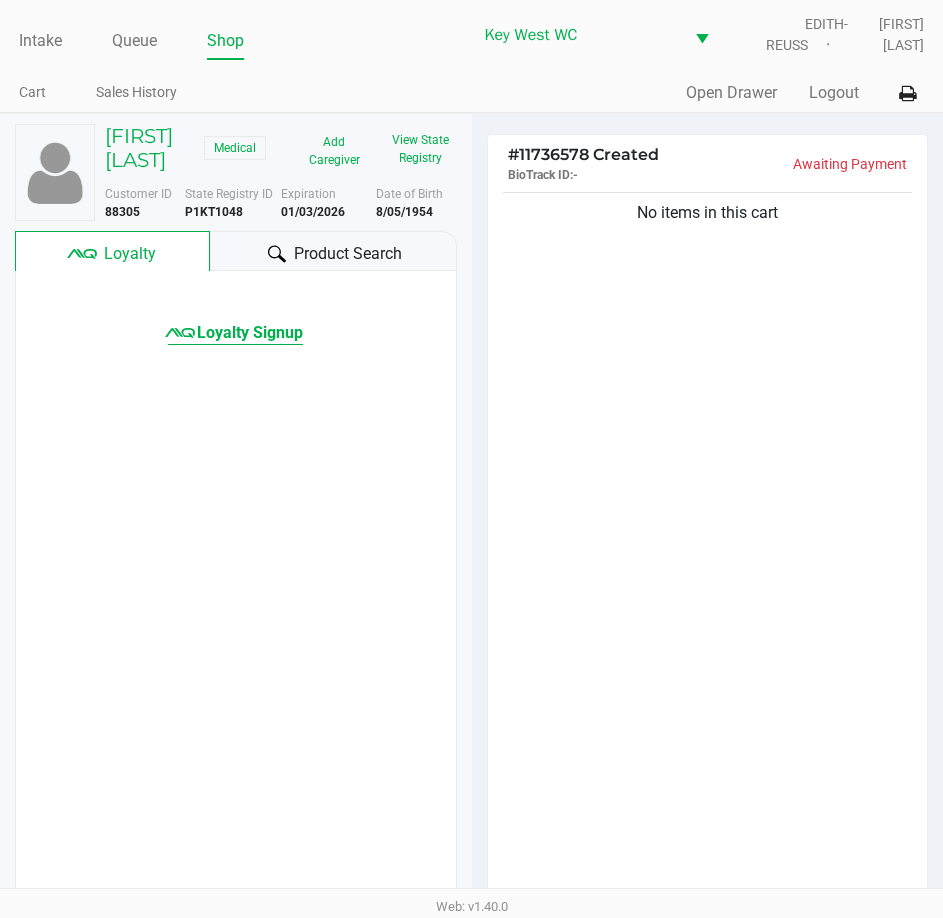 click on "Loyalty Signup" 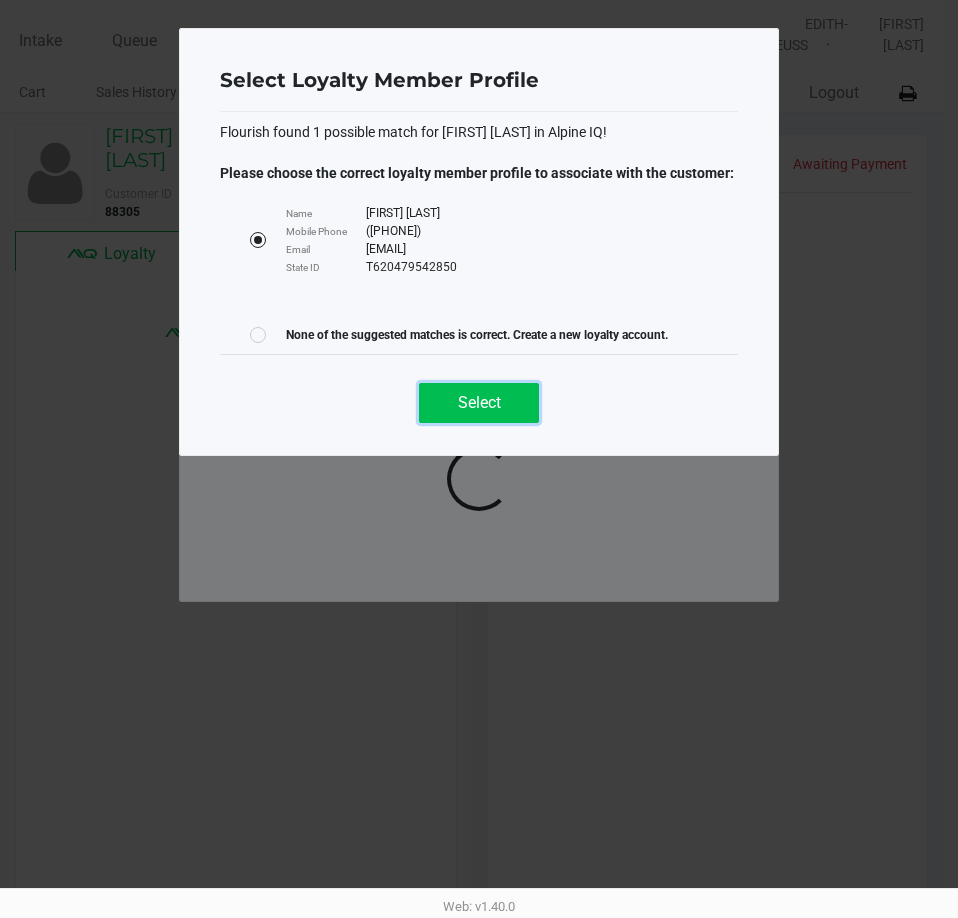 click on "Select" 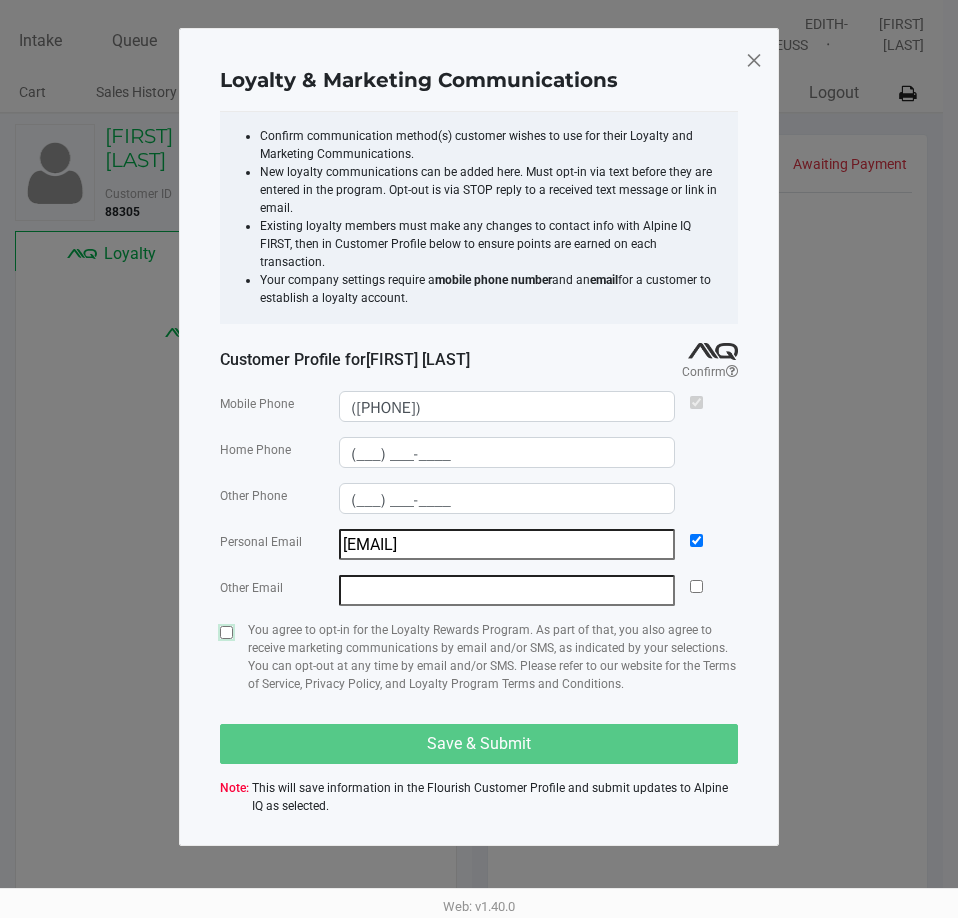 click 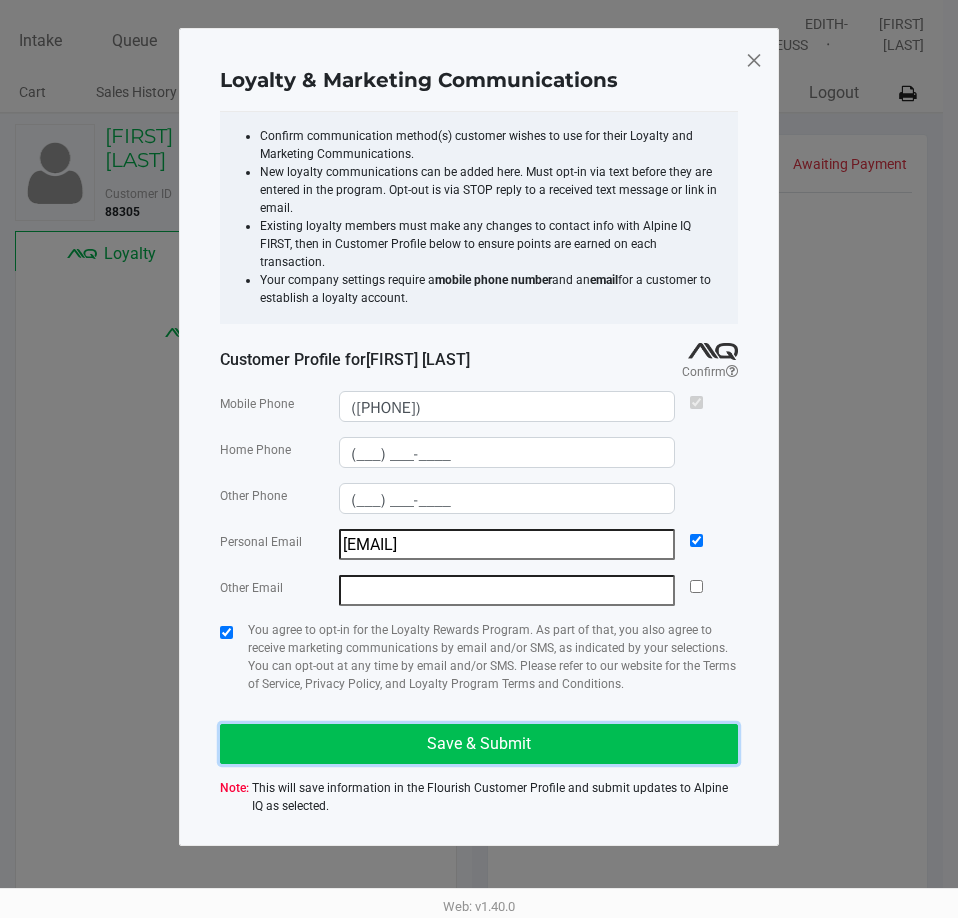 click on "Save & Submit" 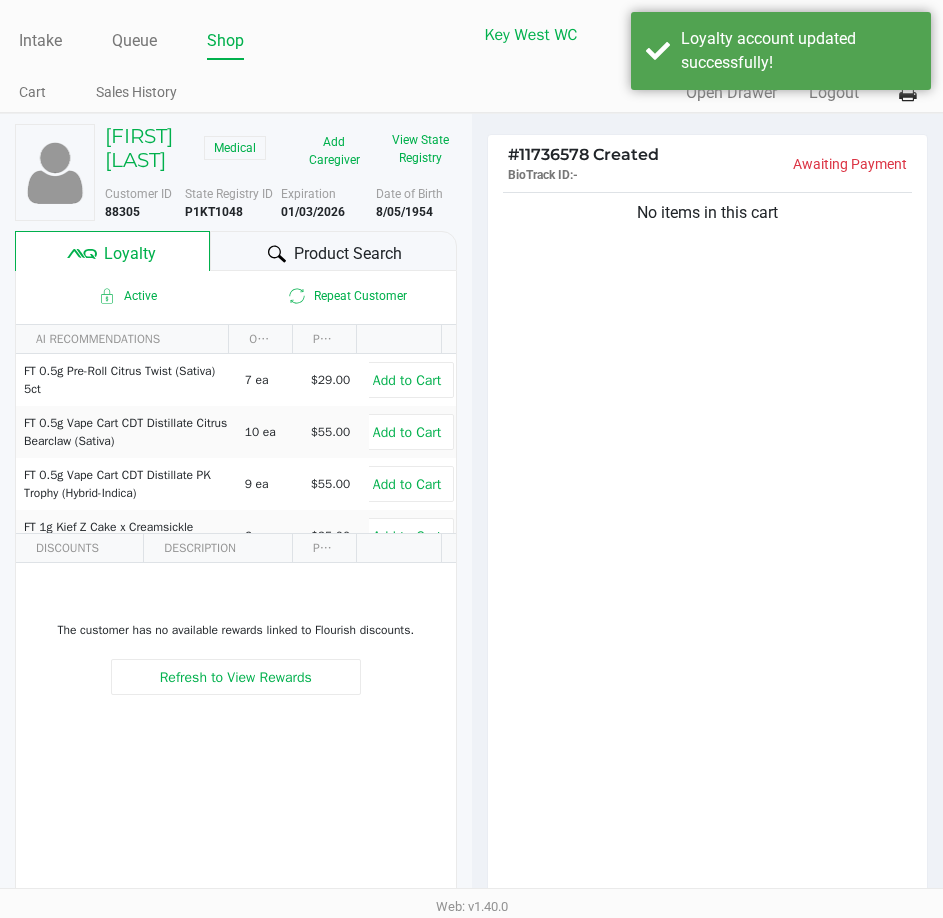 click on "No items in this cart" 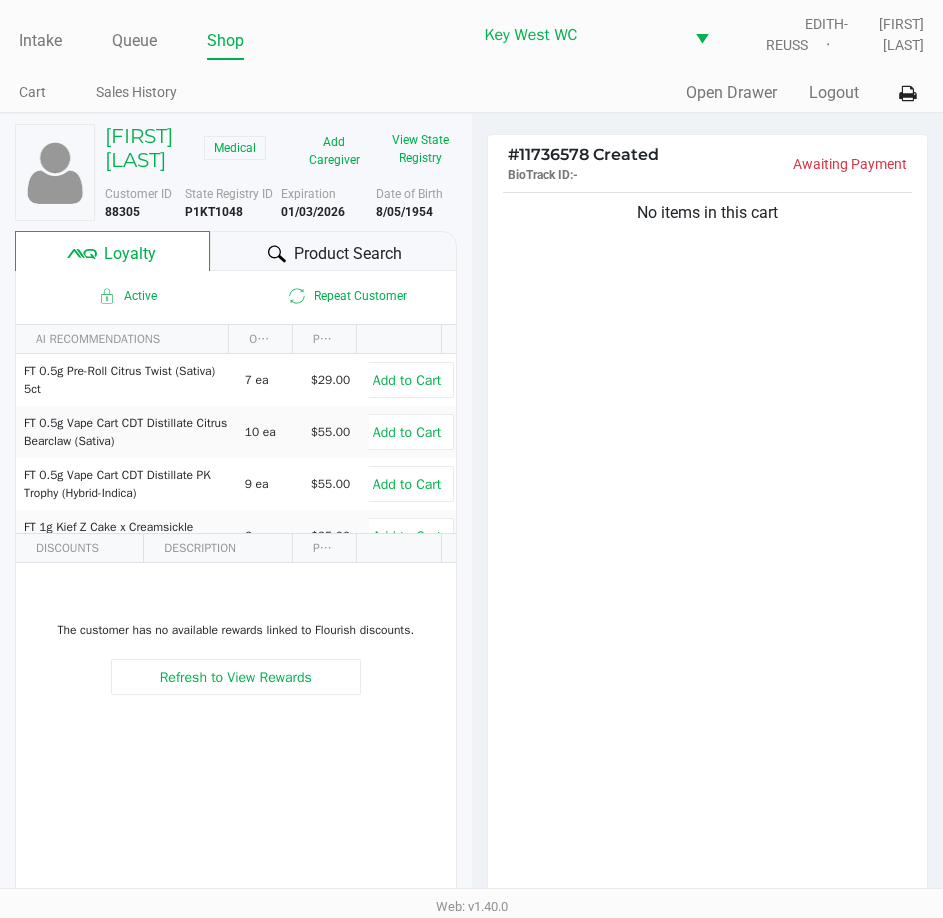 scroll, scrollTop: 258, scrollLeft: 0, axis: vertical 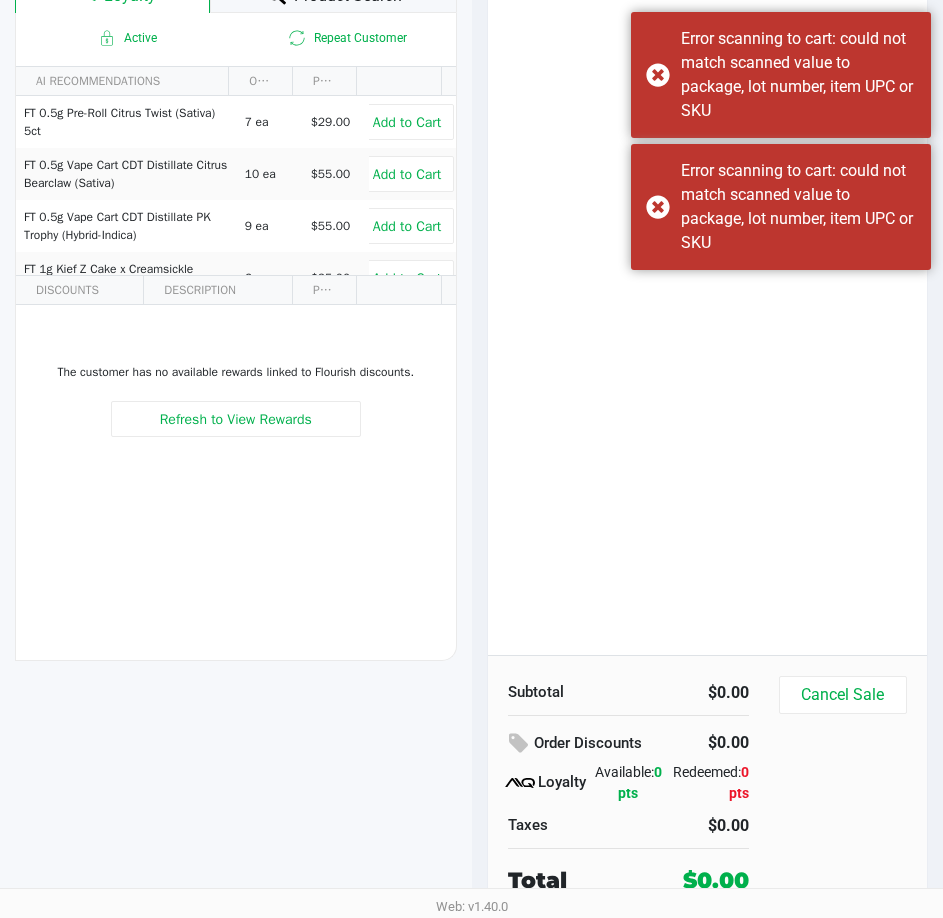 click 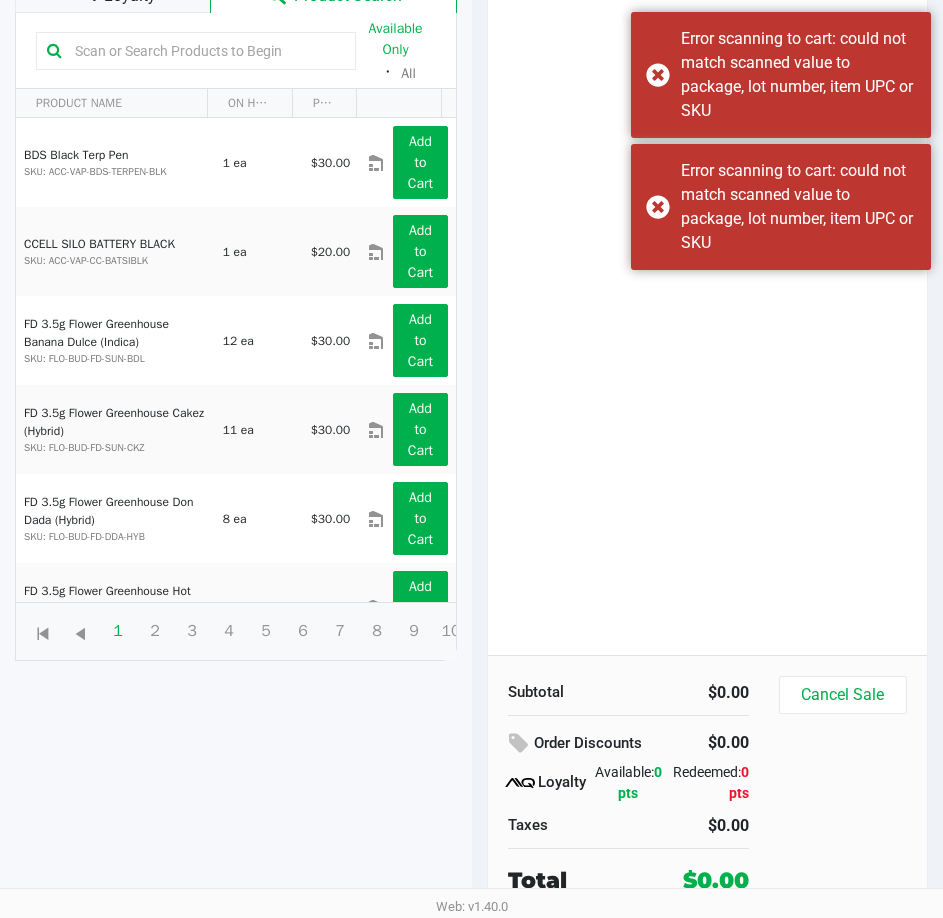 click 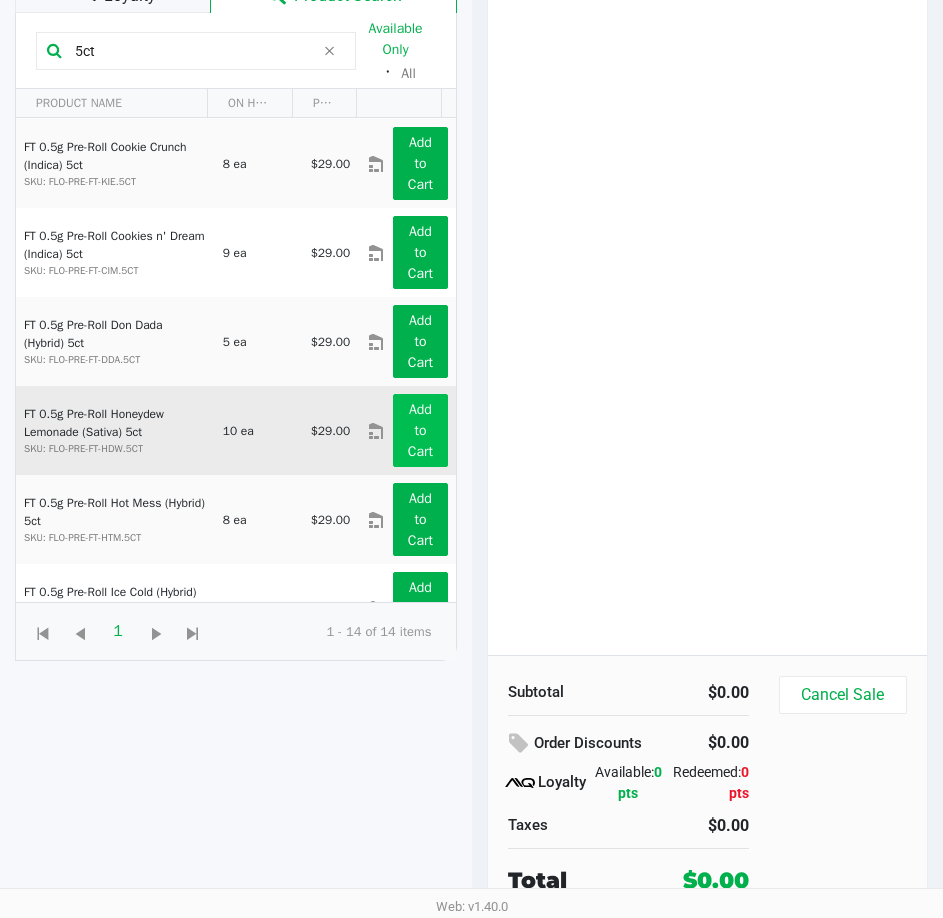 scroll, scrollTop: 300, scrollLeft: 0, axis: vertical 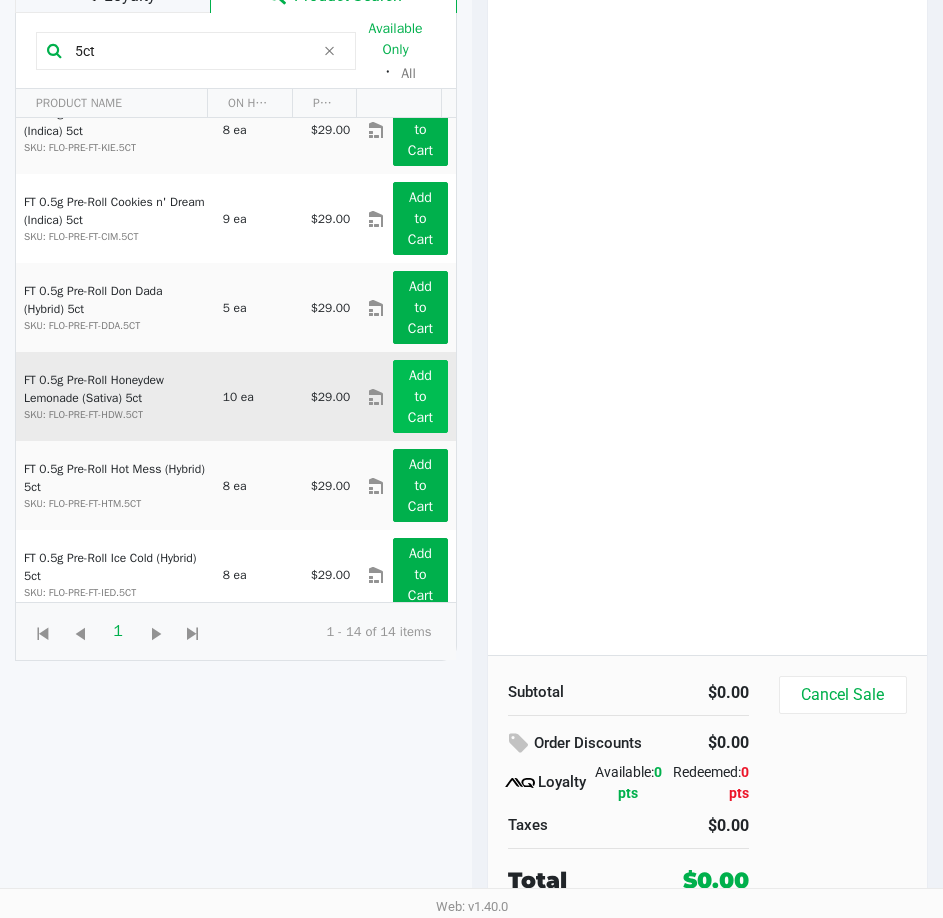 type on "5ct" 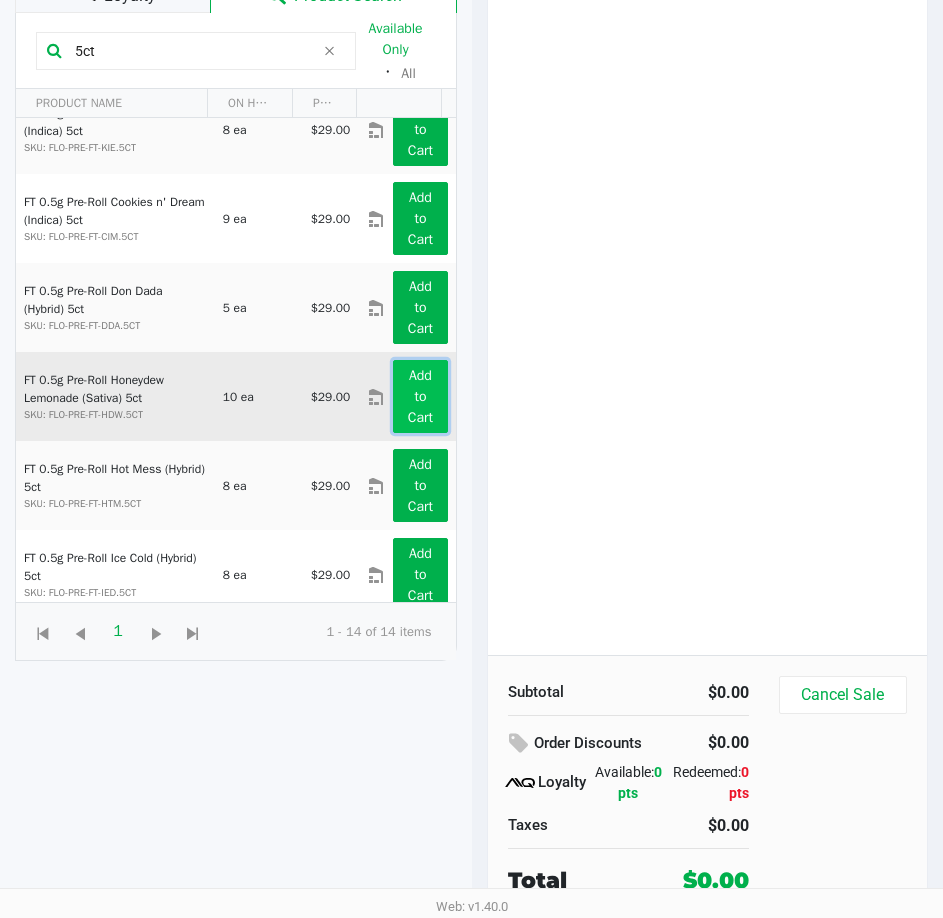 click on "Add to Cart" 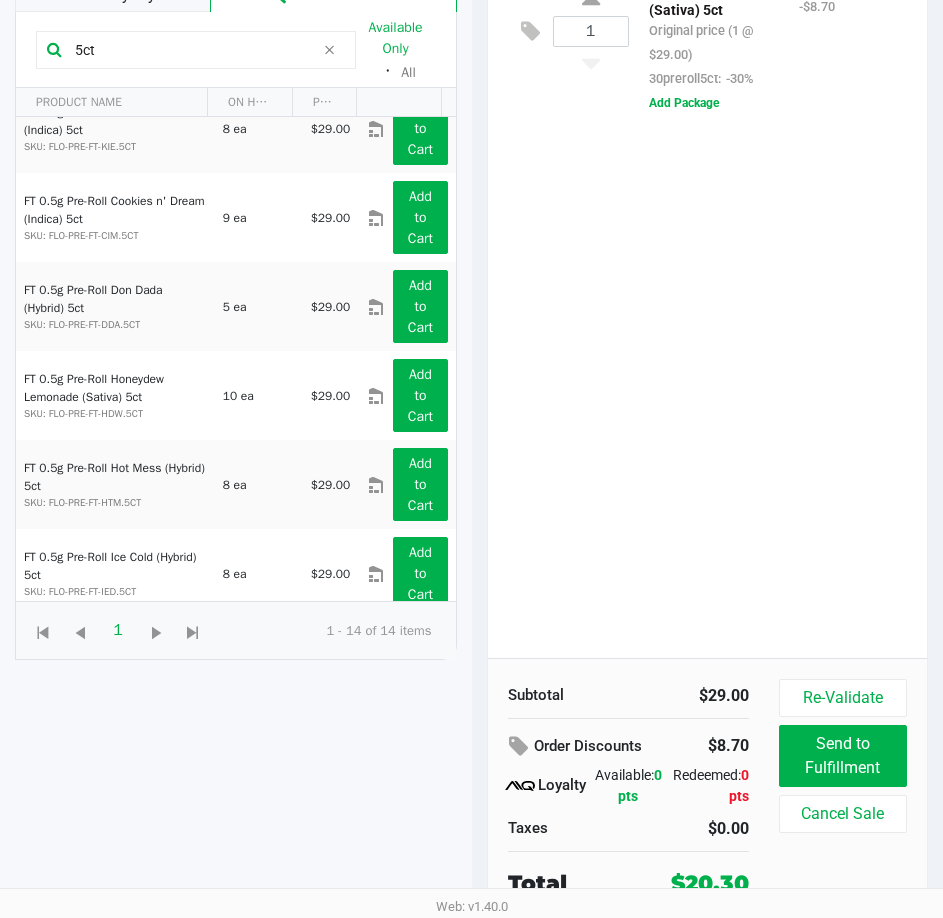 scroll, scrollTop: 262, scrollLeft: 0, axis: vertical 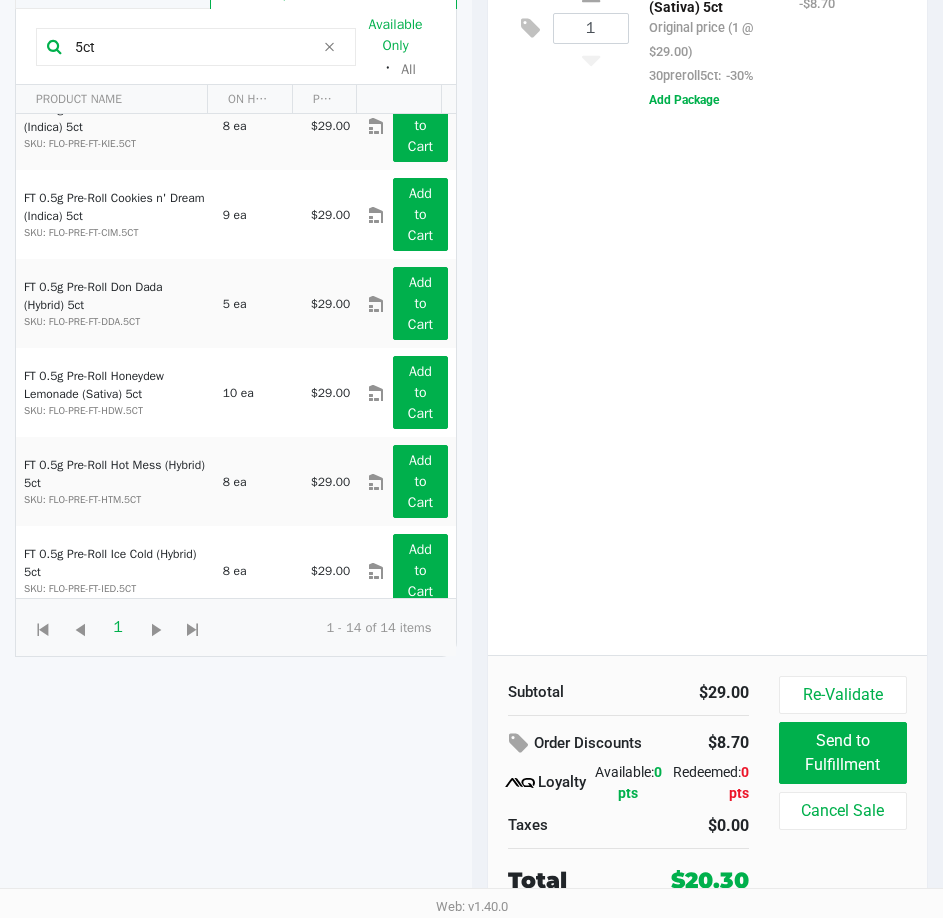 click on "1  FT 0.5g Pre-Roll Honeydew Lemonade (Sativa) 5ct   Original price (1 @ $29.00)  30preroll5ct:  -30% $20.30 $29.00 -$8.70  Add Package" 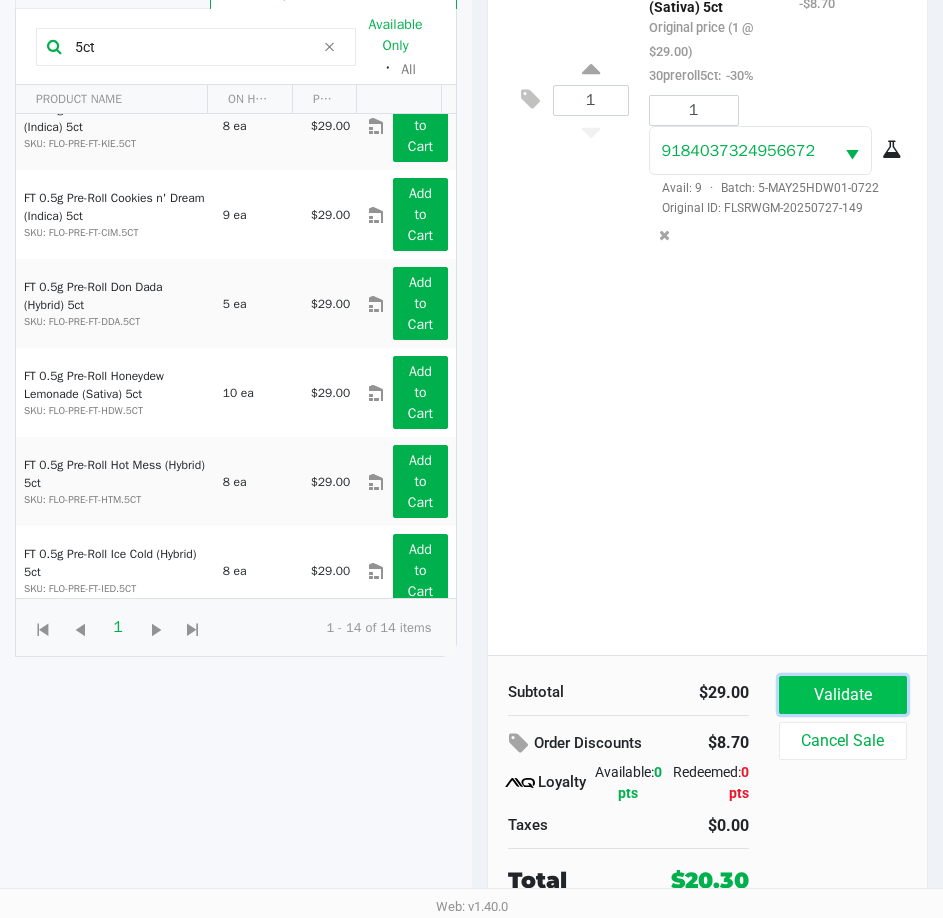 click on "Validate" 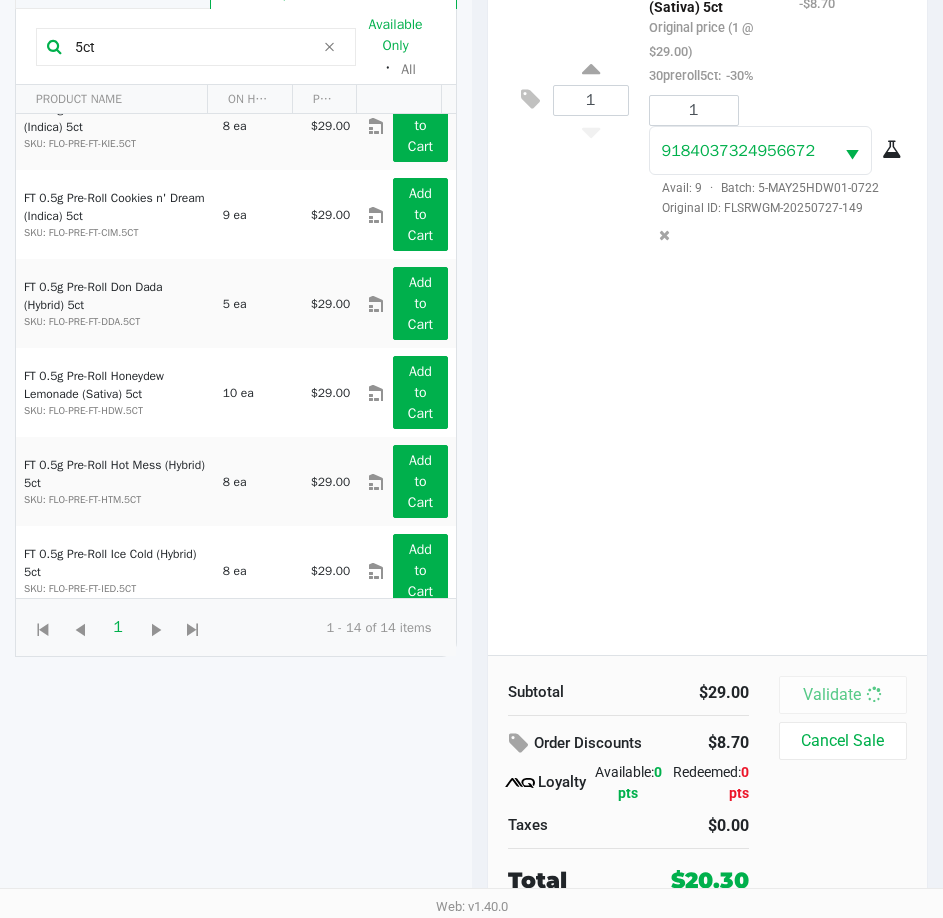 scroll, scrollTop: 0, scrollLeft: 0, axis: both 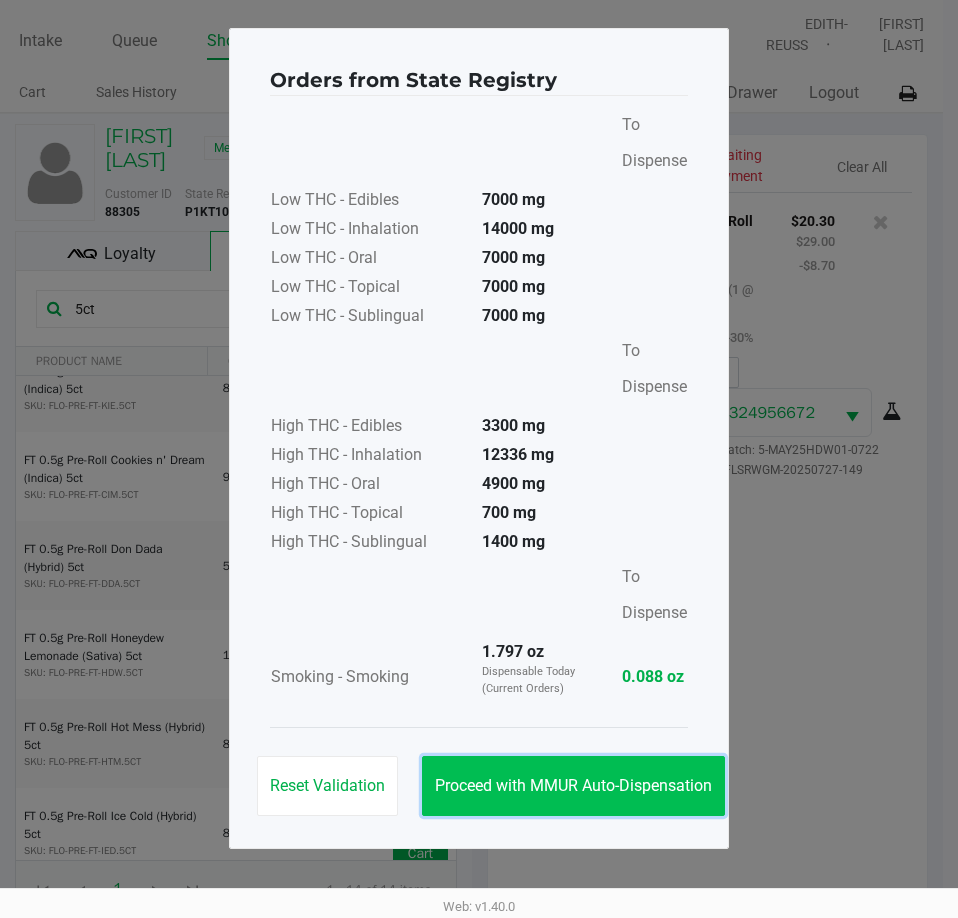 click on "Proceed with MMUR Auto-Dispensation" 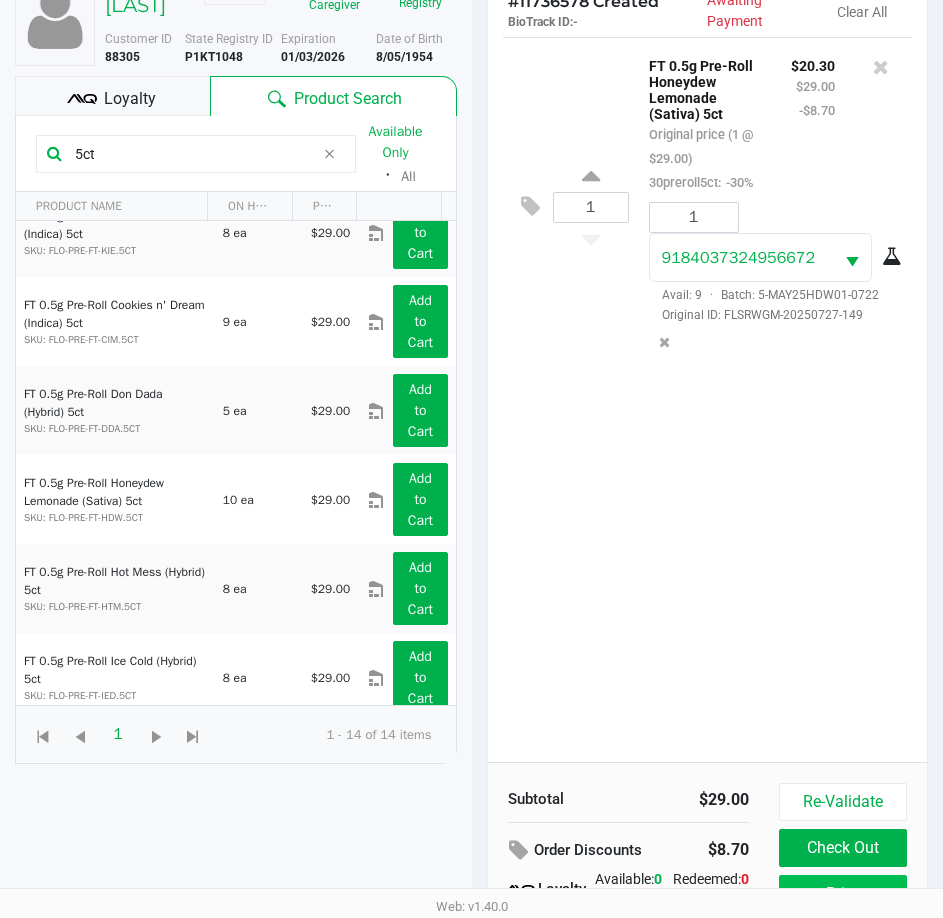 scroll, scrollTop: 265, scrollLeft: 0, axis: vertical 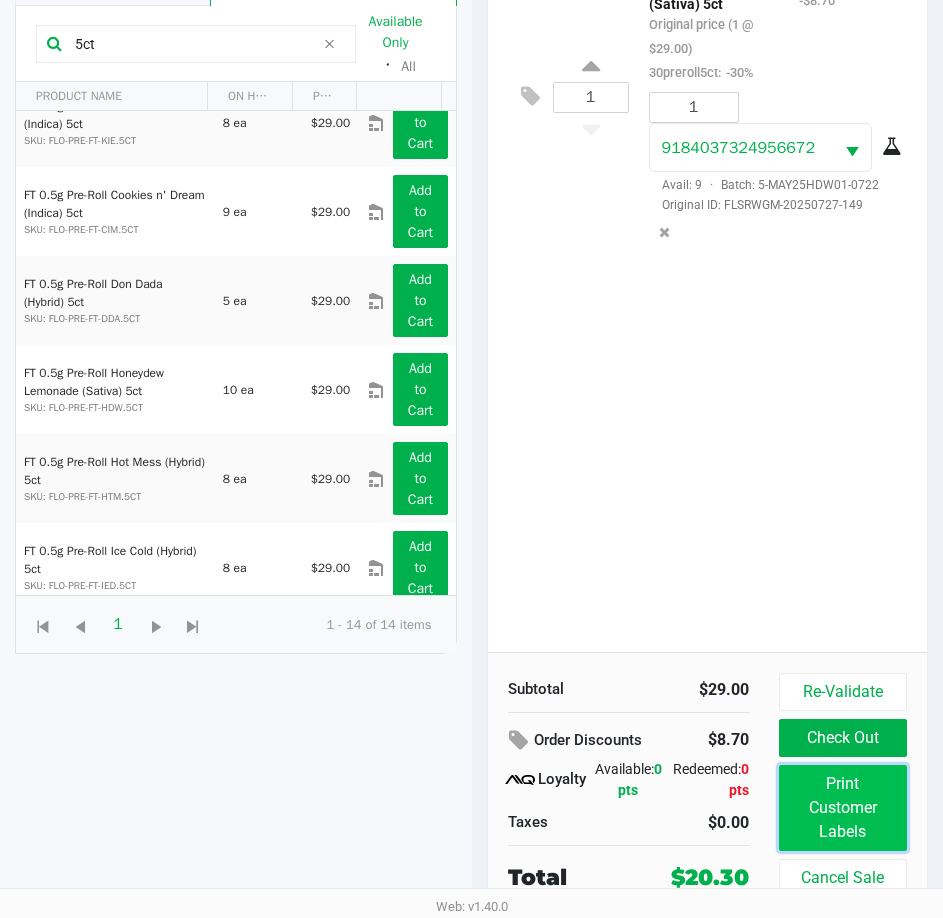 click on "Print Customer Labels" 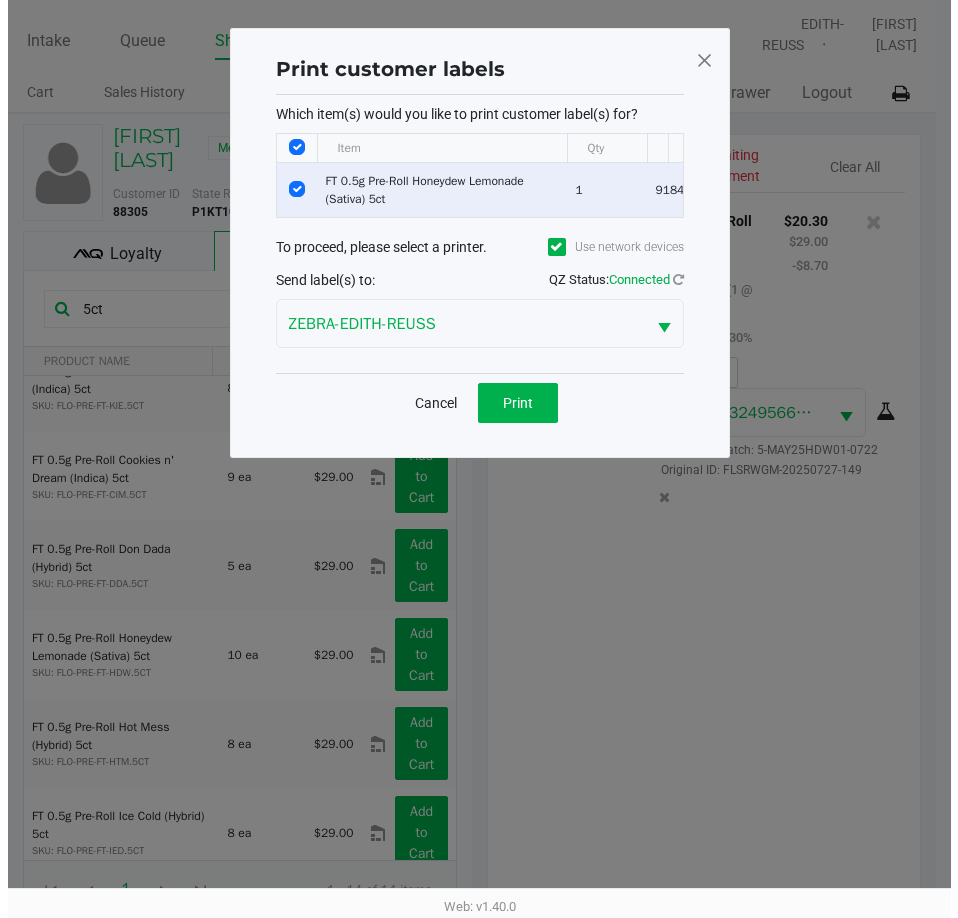 scroll, scrollTop: 0, scrollLeft: 0, axis: both 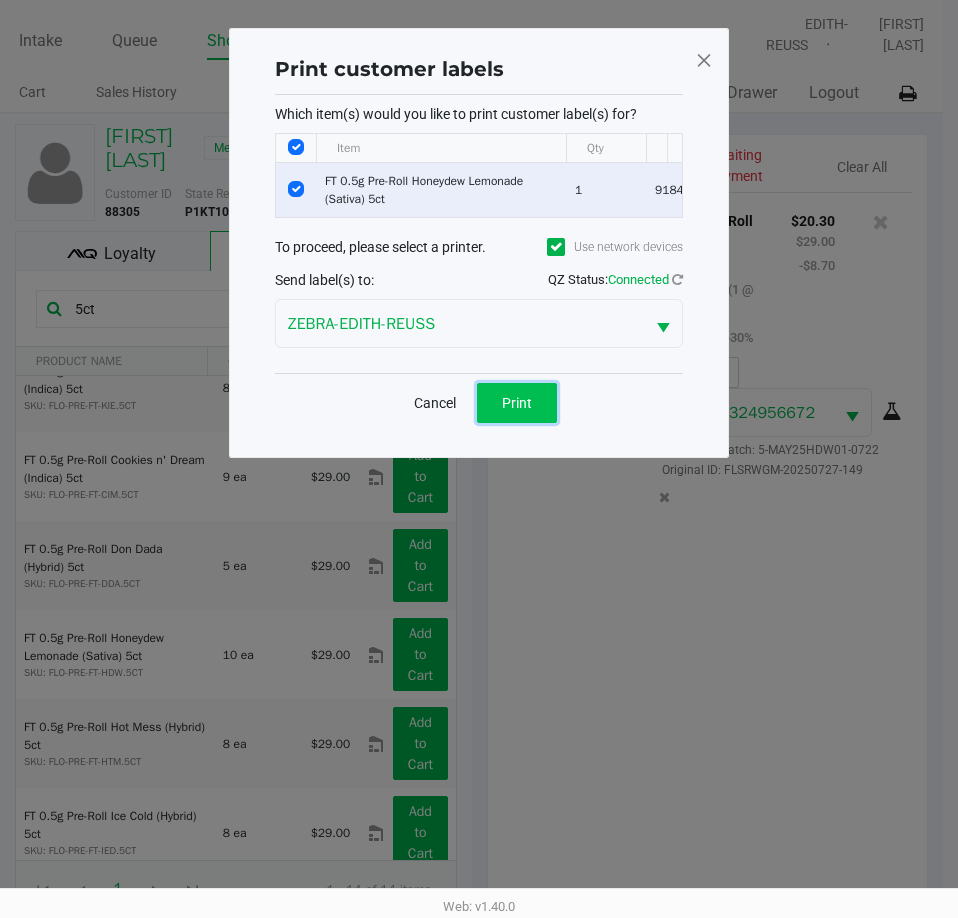 click on "Print" 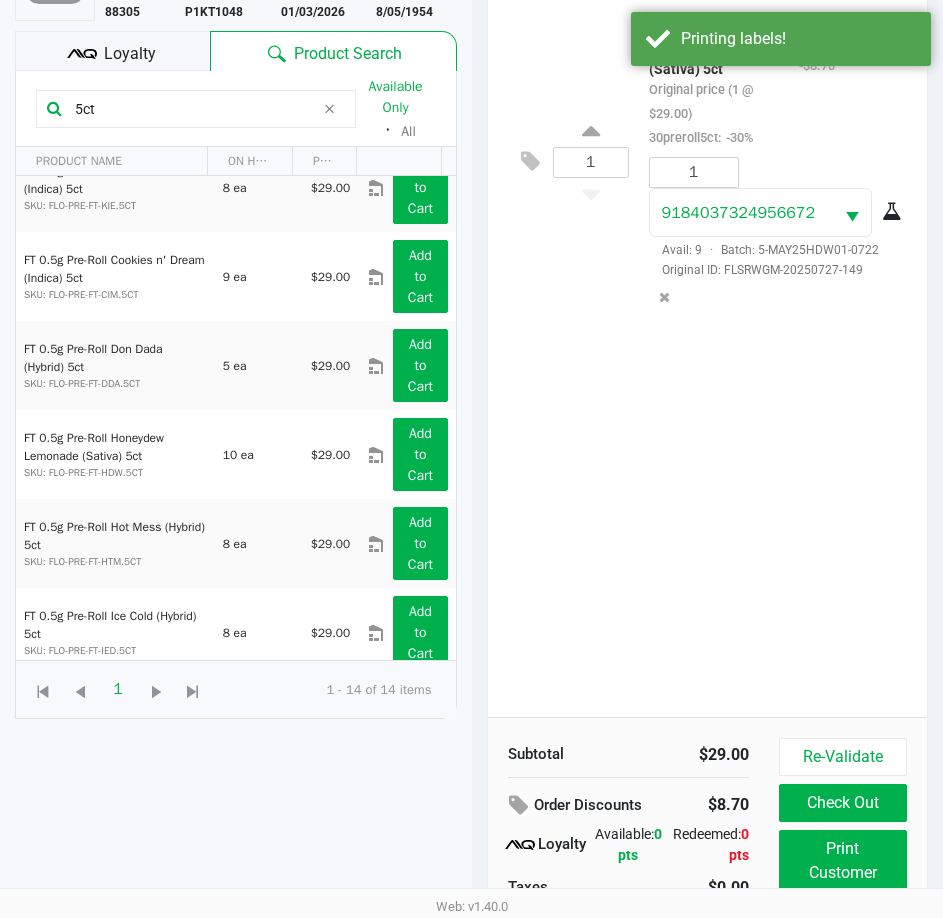 scroll, scrollTop: 265, scrollLeft: 0, axis: vertical 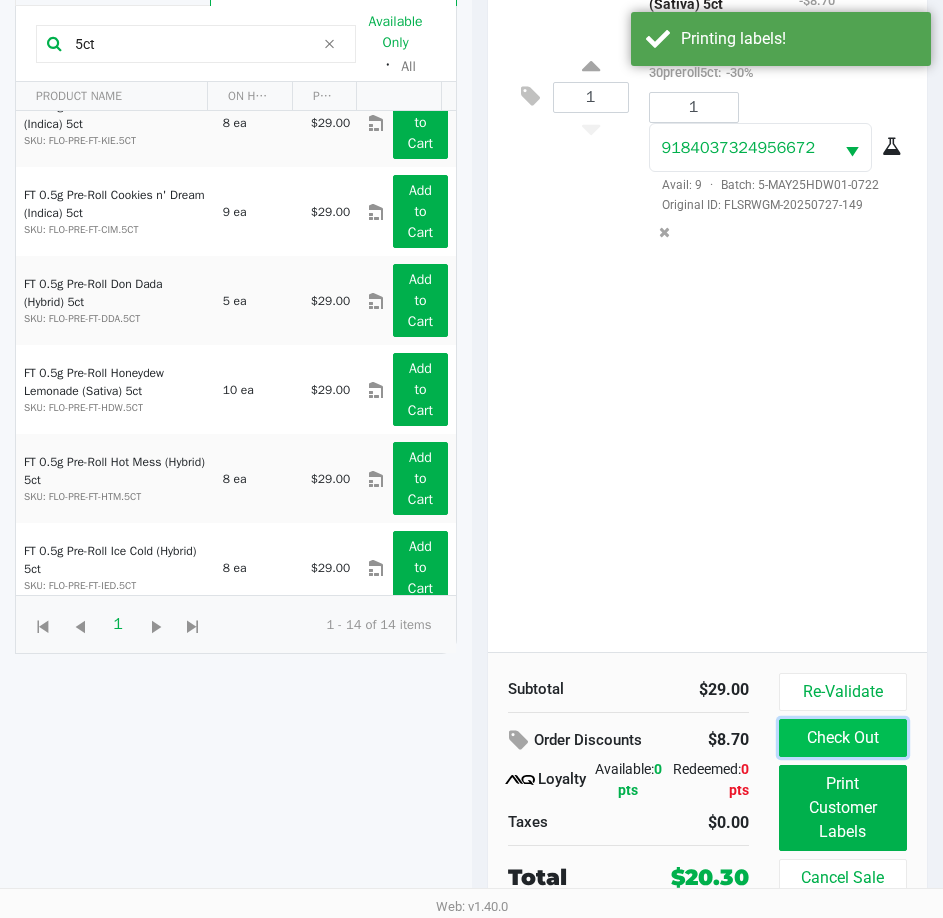 click on "Check Out" 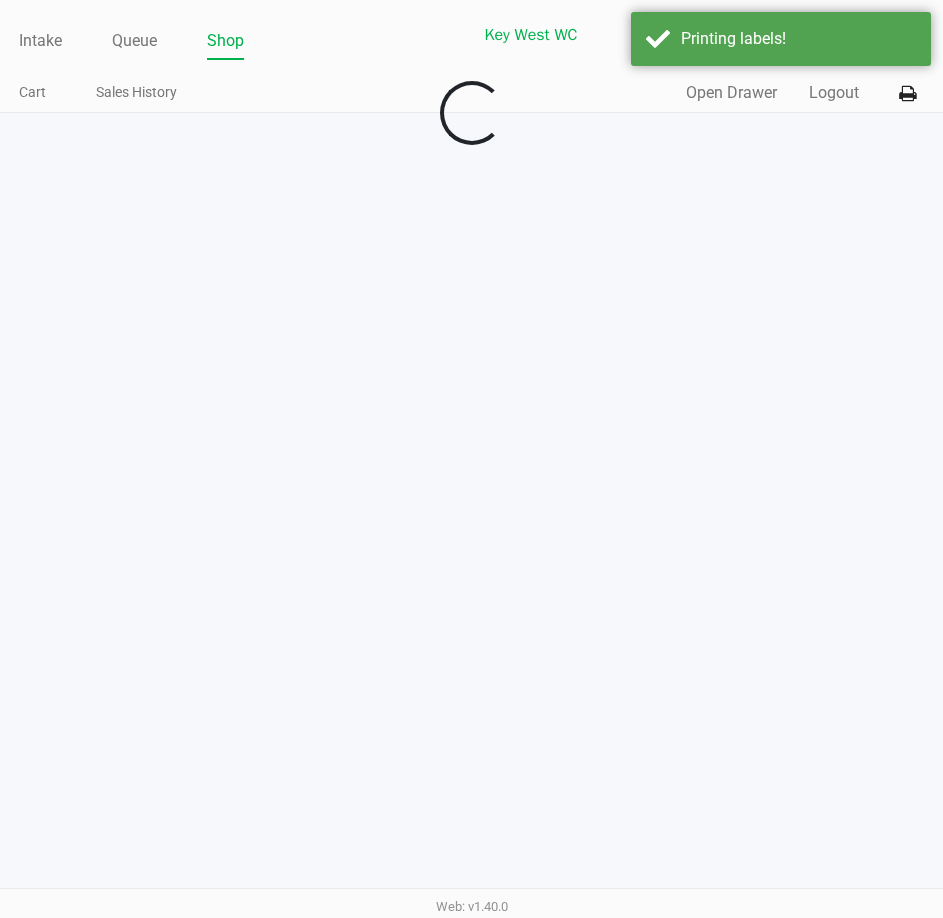 scroll, scrollTop: 0, scrollLeft: 0, axis: both 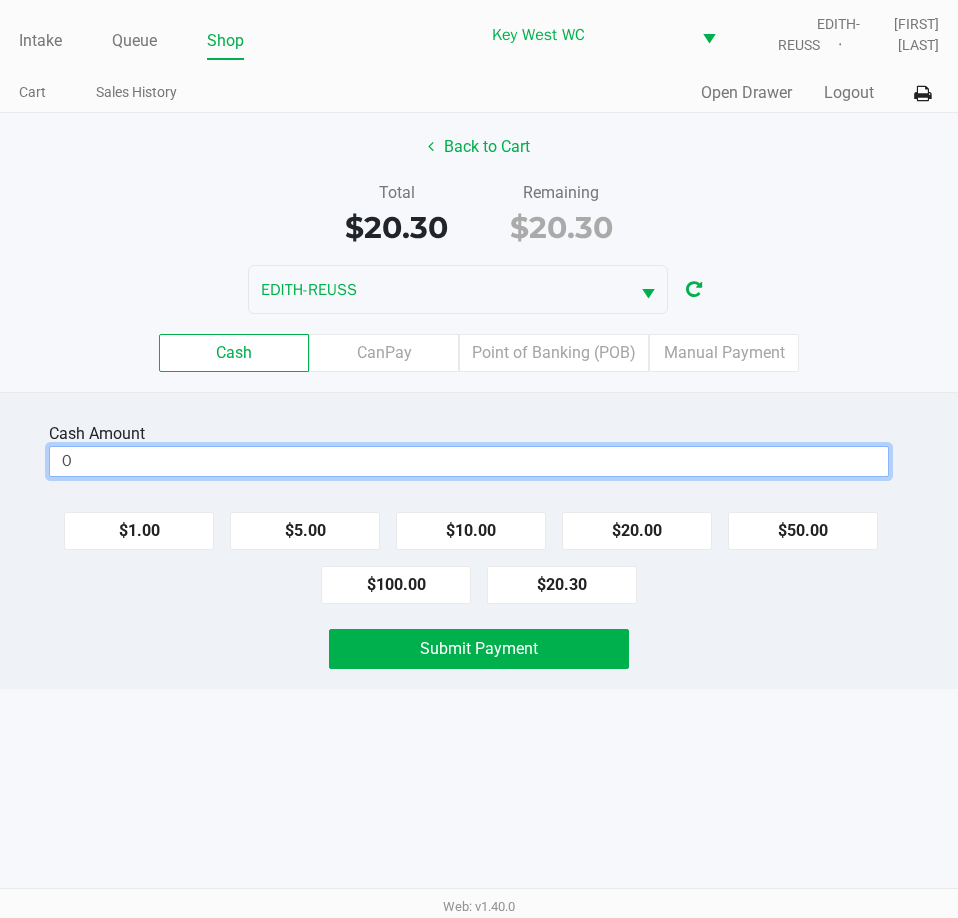click on "0" at bounding box center (469, 461) 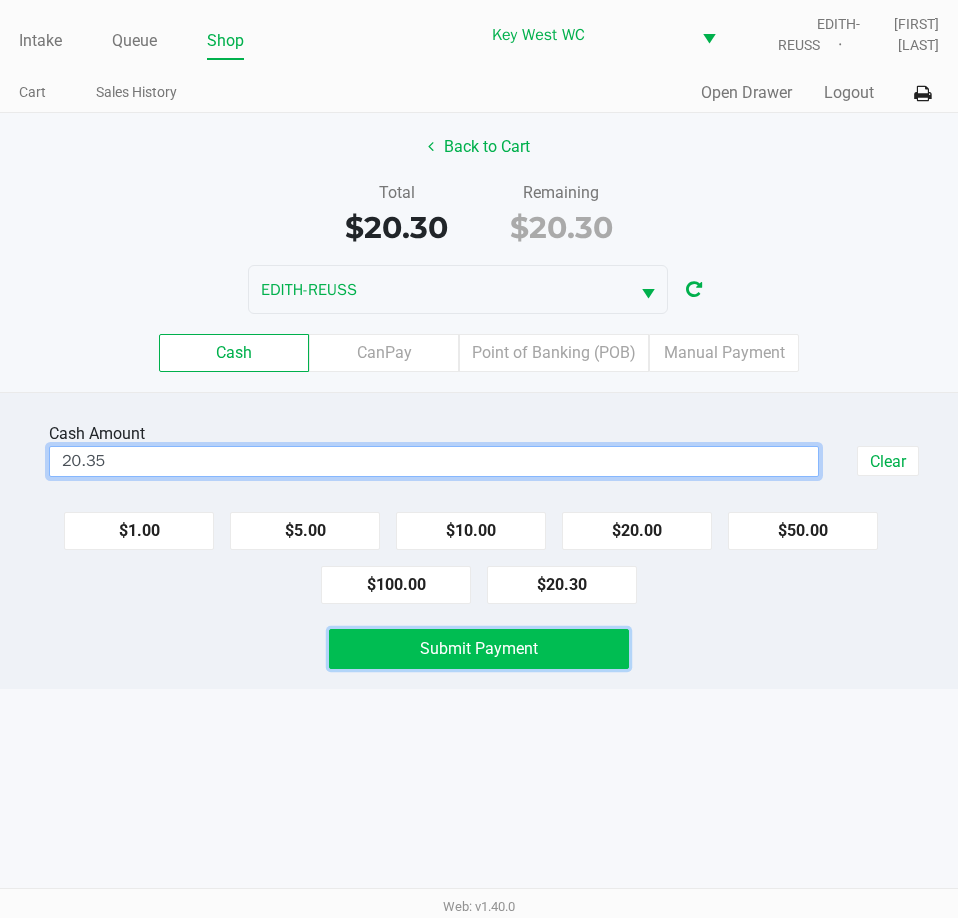 type on "$20.35" 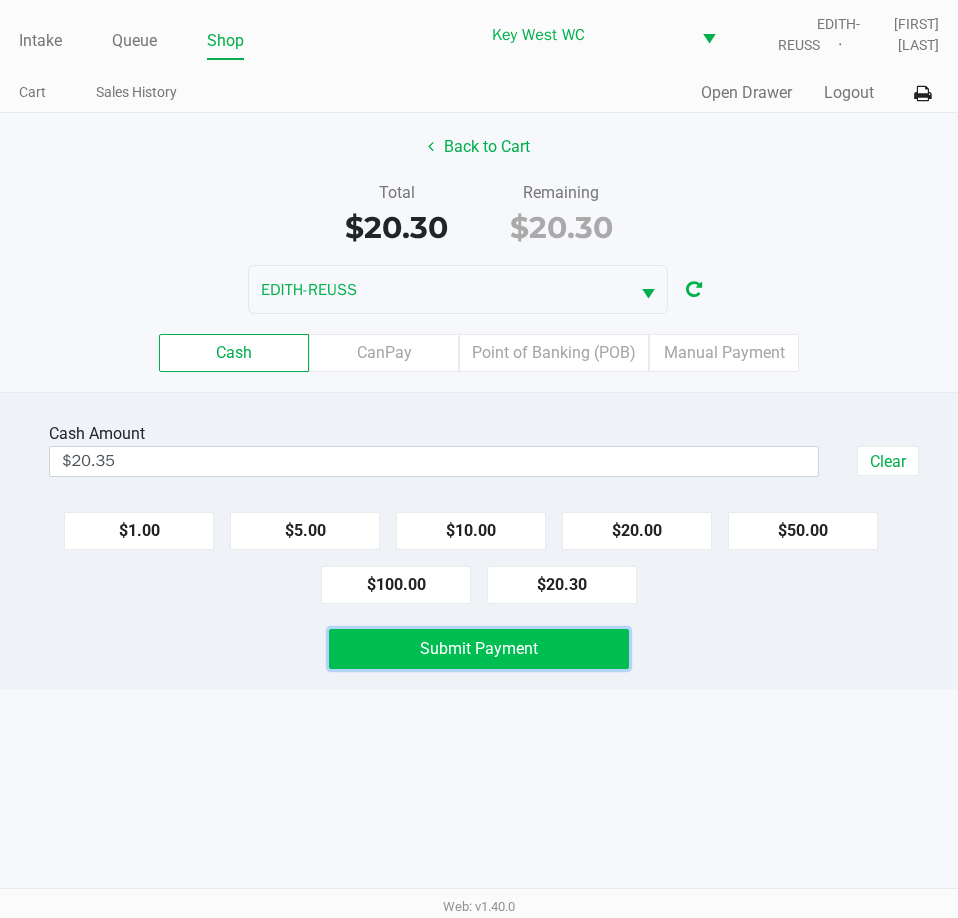 click on "Submit Payment" 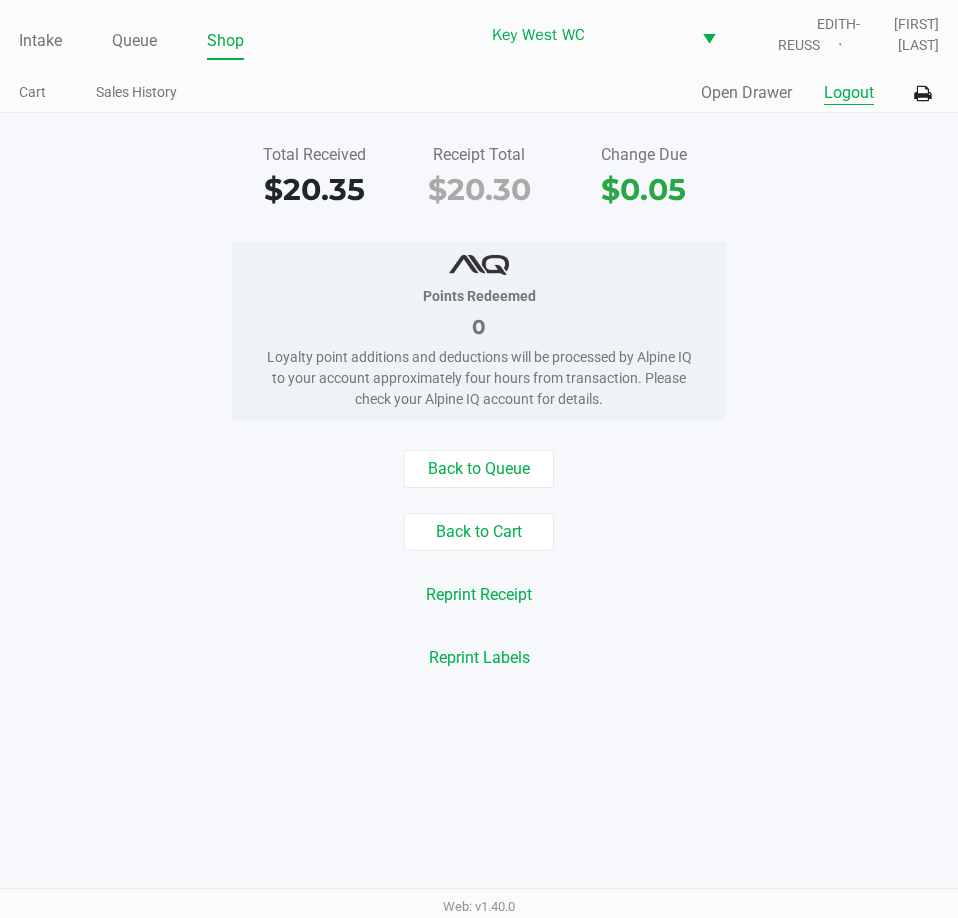 click on "Logout" 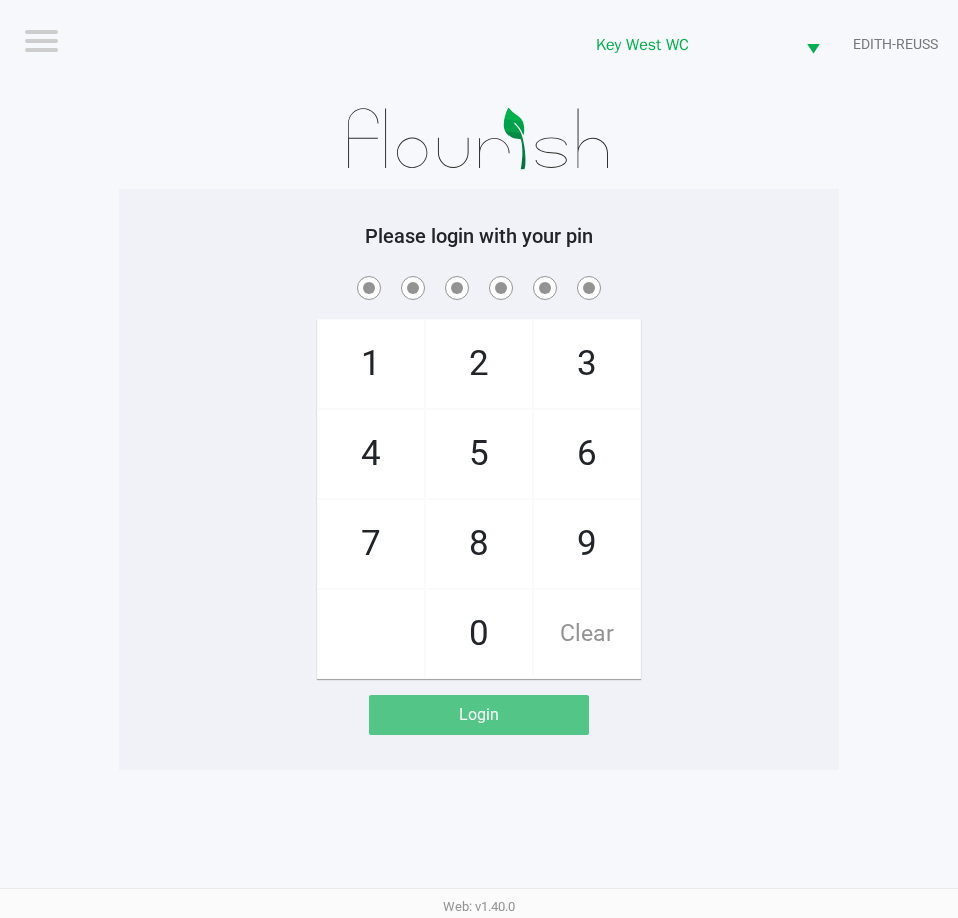 click on "Logout Key West WC EDITH-REUSS Please login with your pin 1 4 7 2 5 8 0 3 6 9 Clear Login" 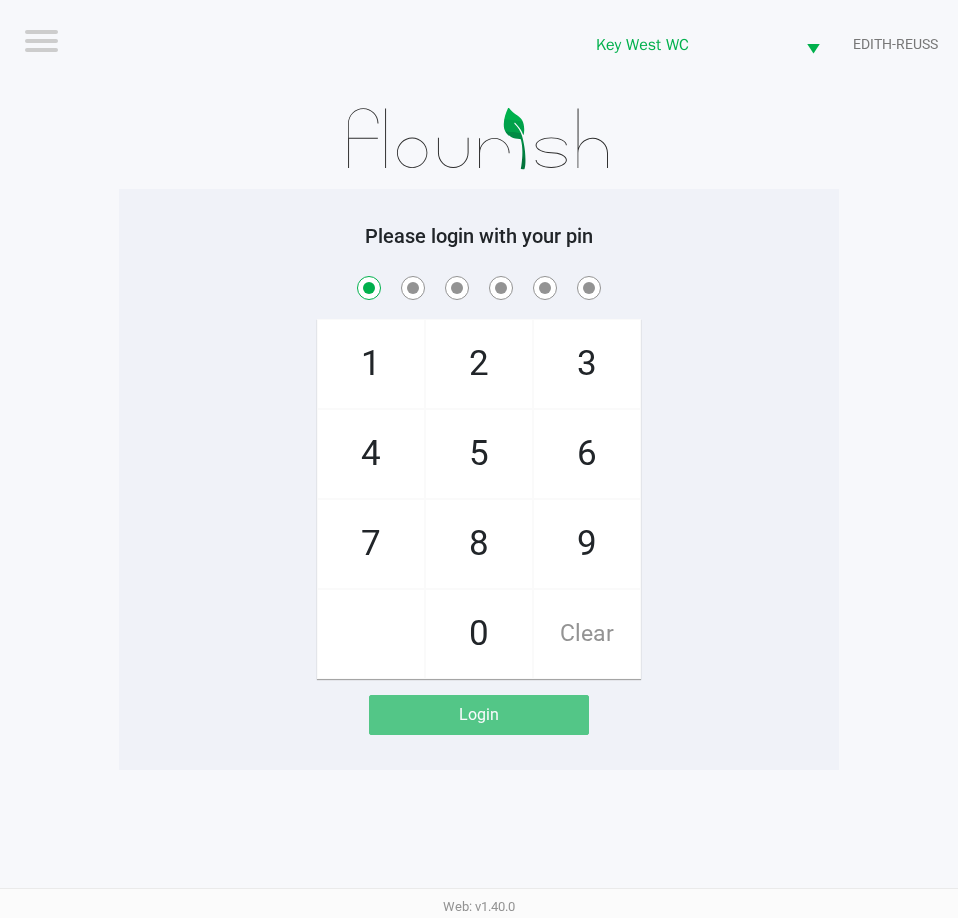 checkbox on "true" 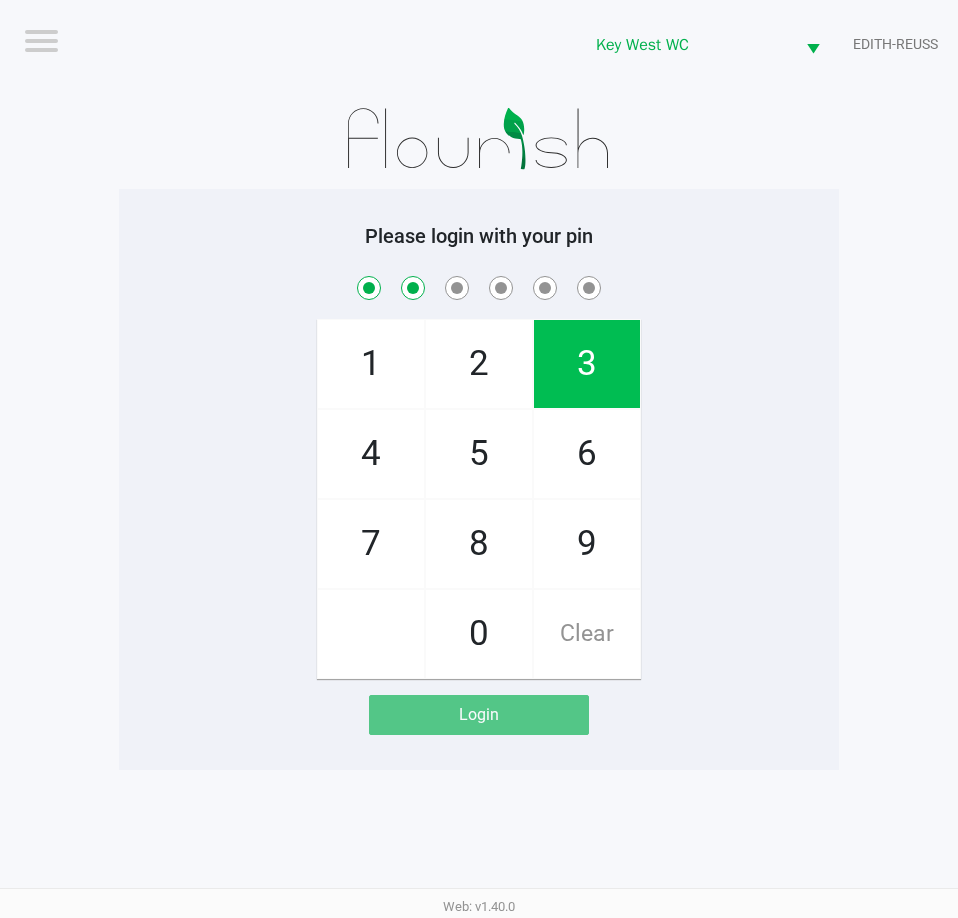 checkbox on "true" 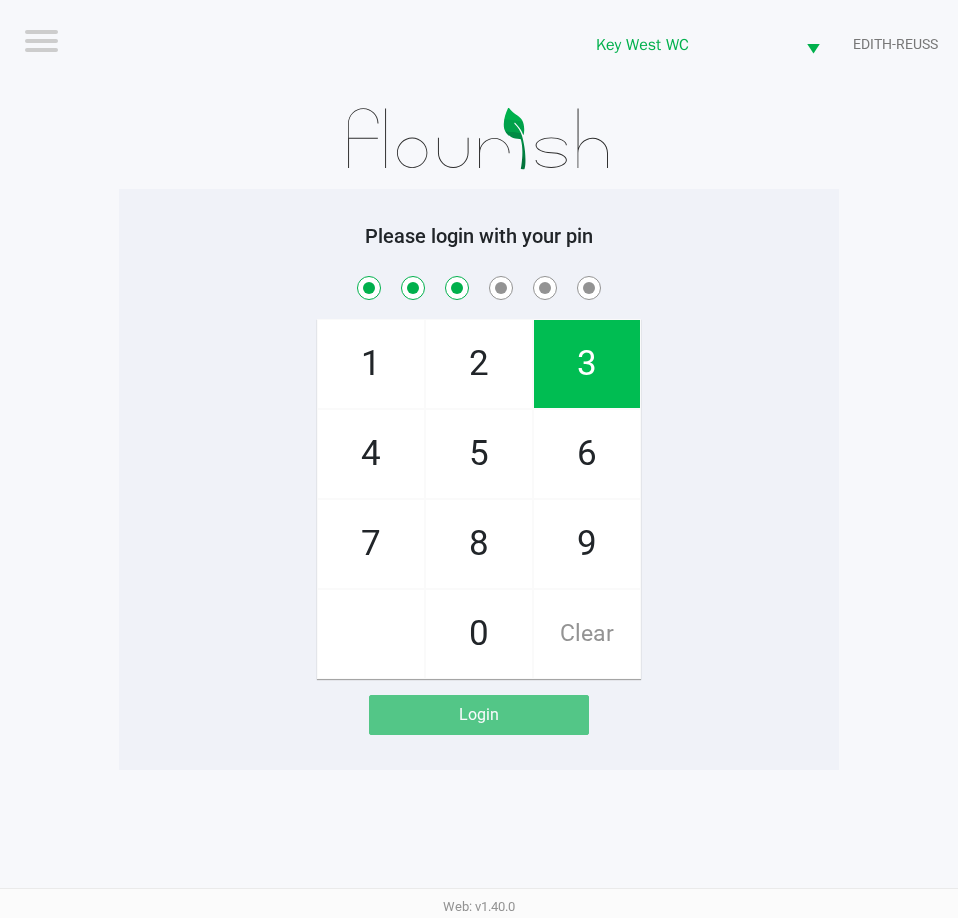 checkbox on "true" 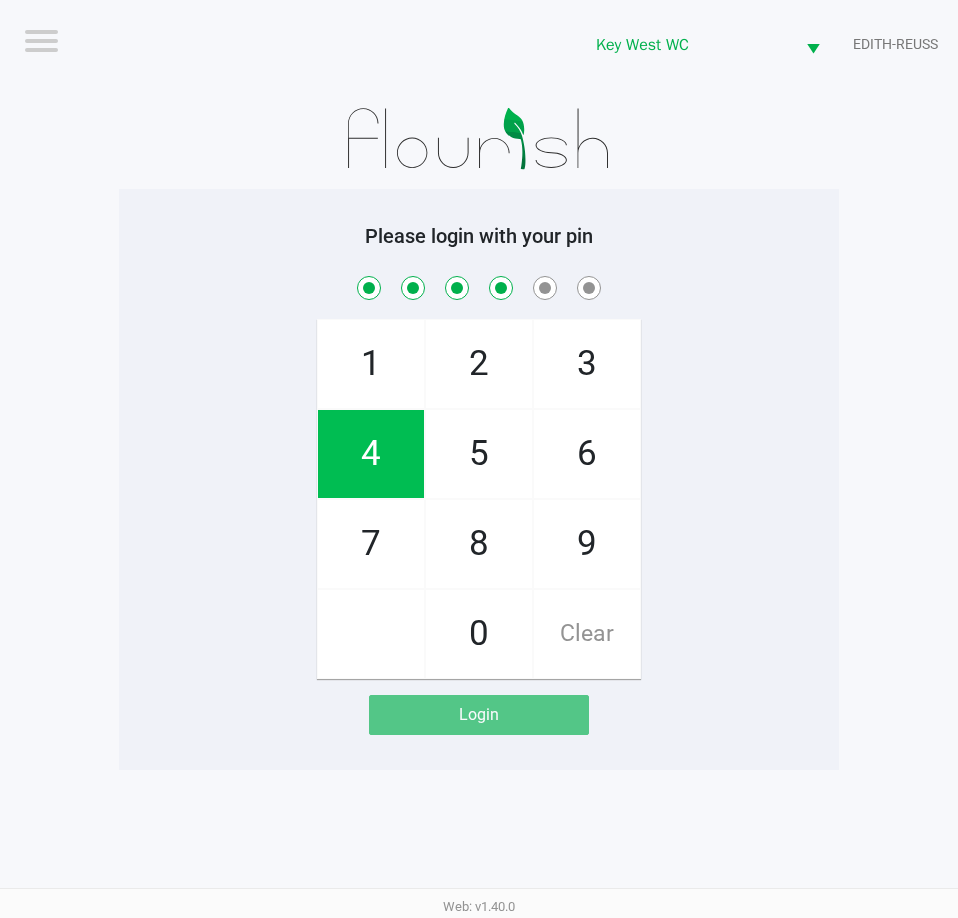 checkbox on "true" 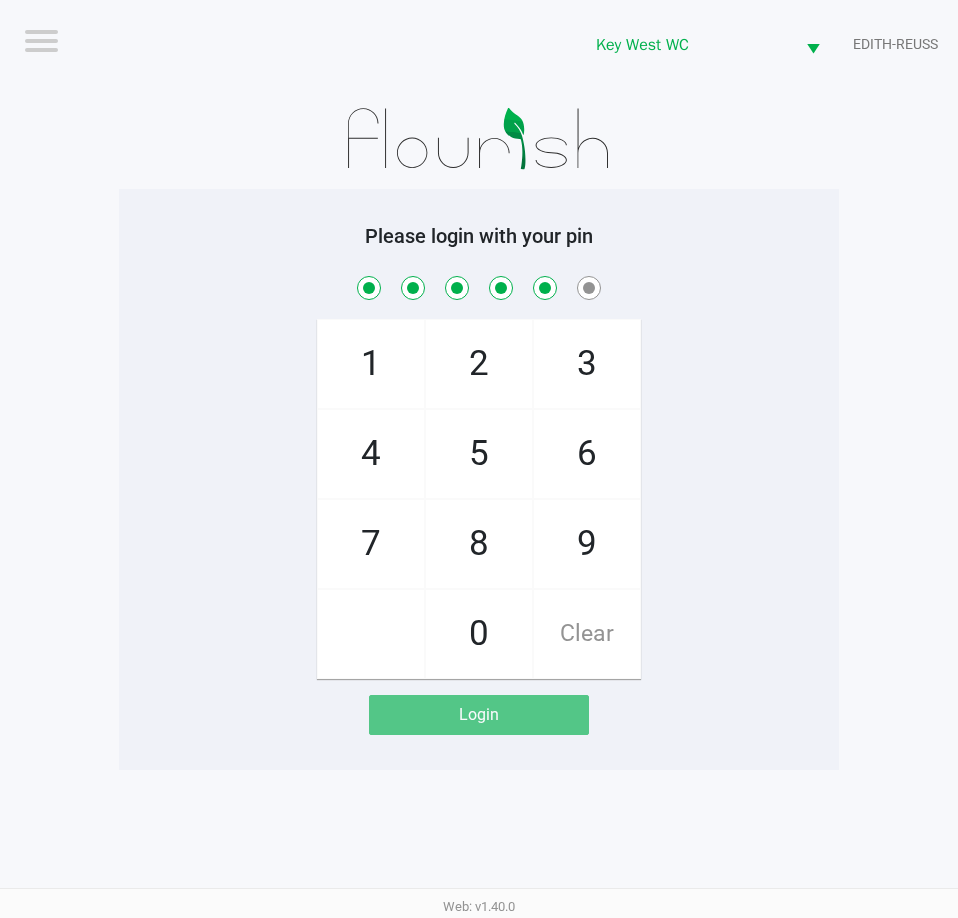 checkbox on "true" 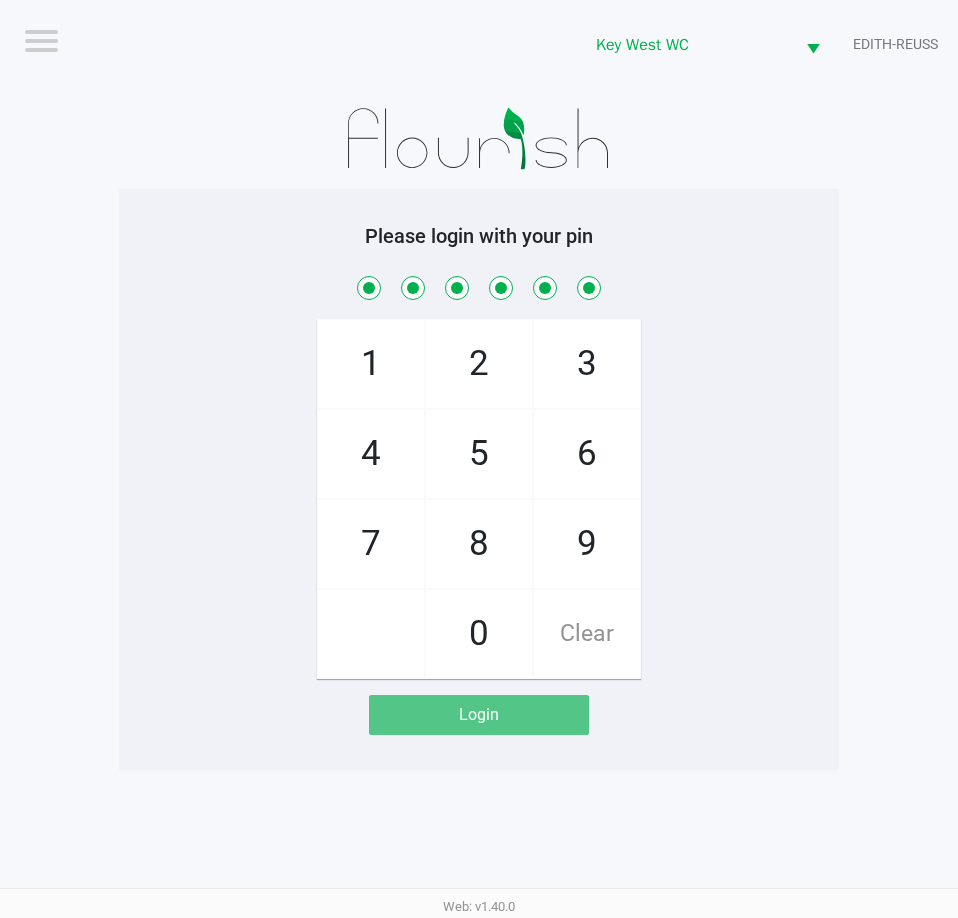 checkbox on "true" 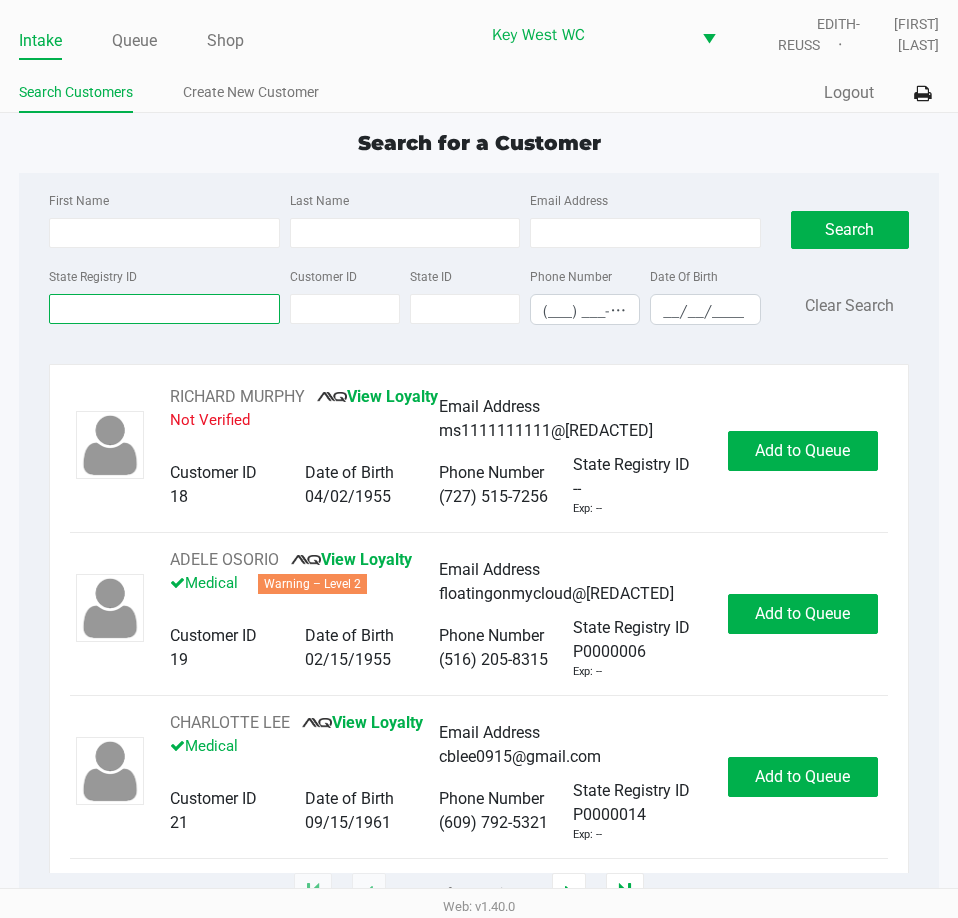 drag, startPoint x: 193, startPoint y: 305, endPoint x: 235, endPoint y: 294, distance: 43.416588 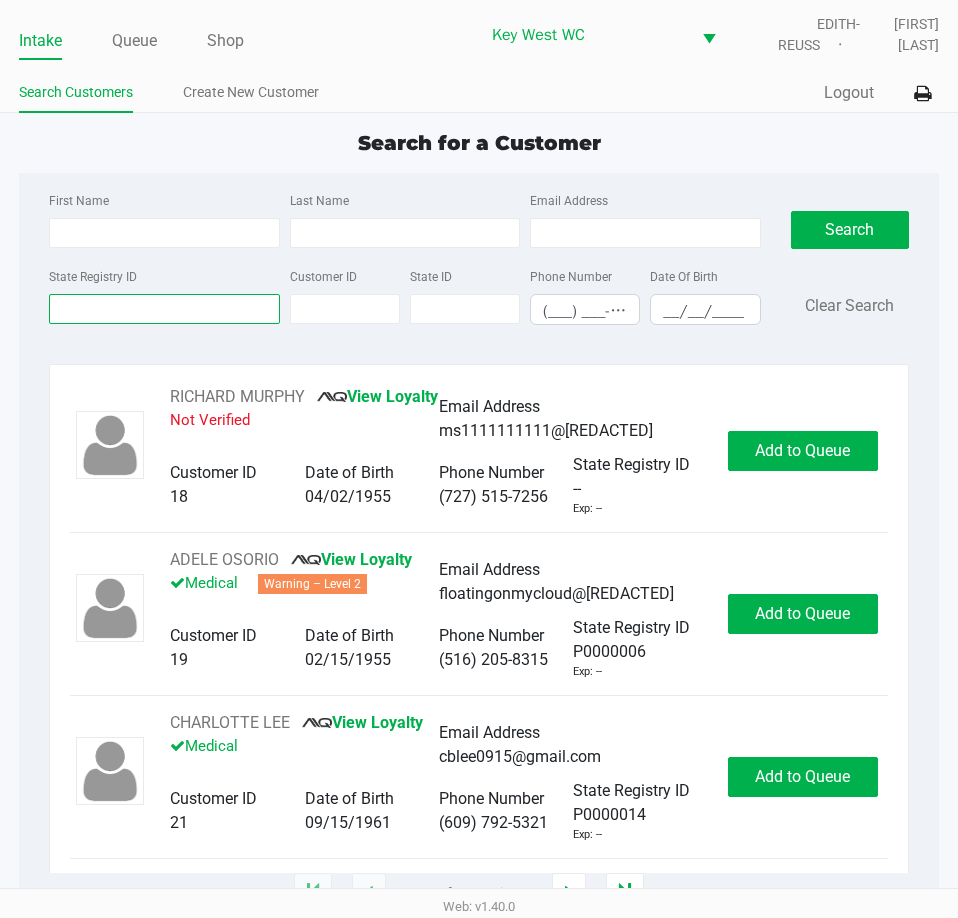 click on "State Registry ID" at bounding box center [164, 309] 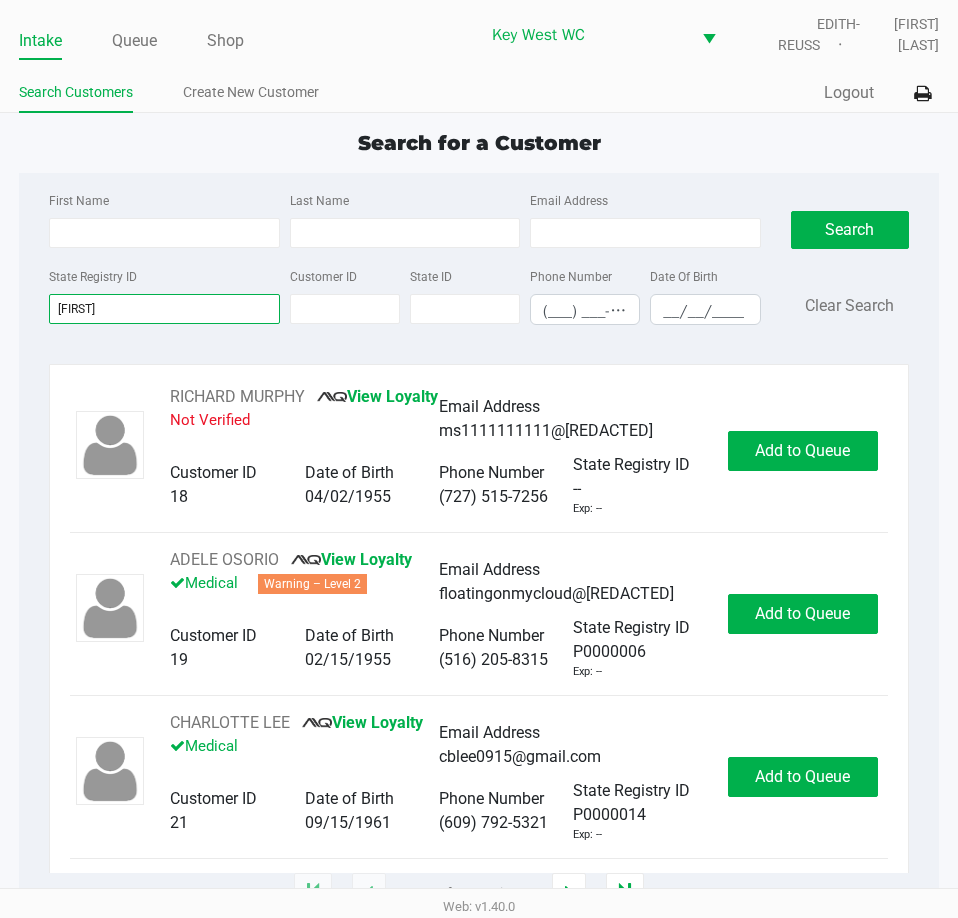 type on "[FIRST]" 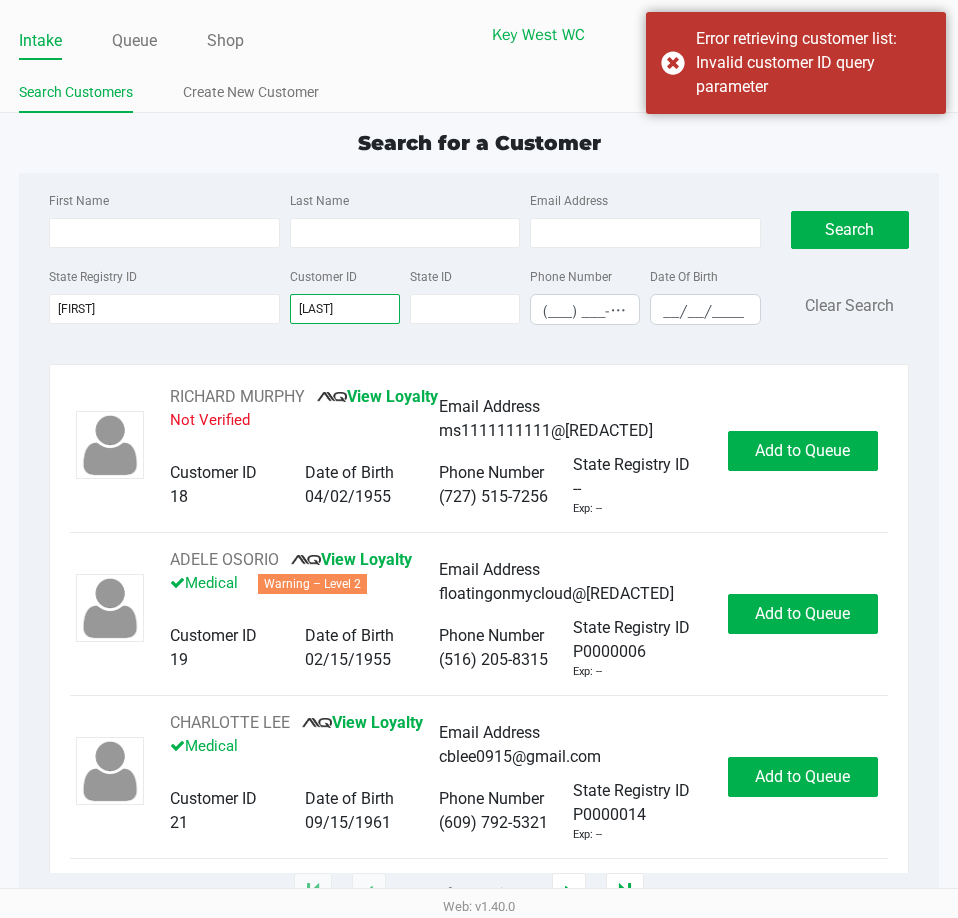 click on "[LAST]" at bounding box center (345, 309) 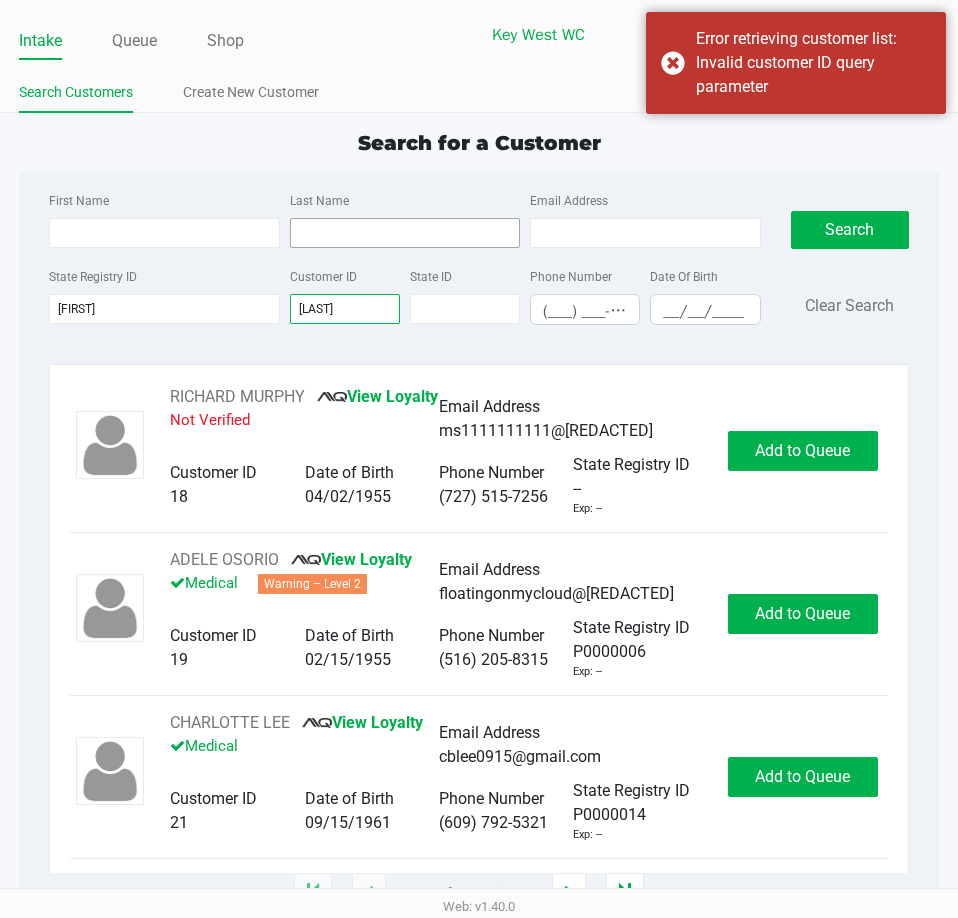 type on "[LAST]" 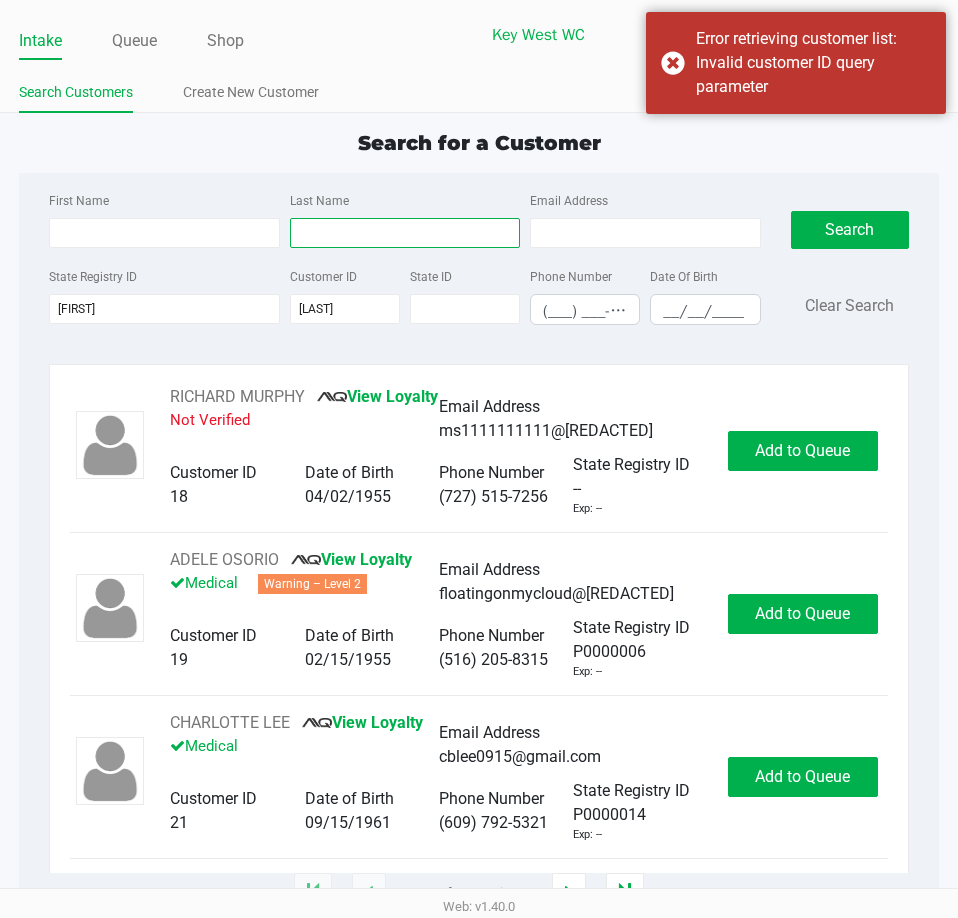 click on "Last Name" at bounding box center [405, 233] 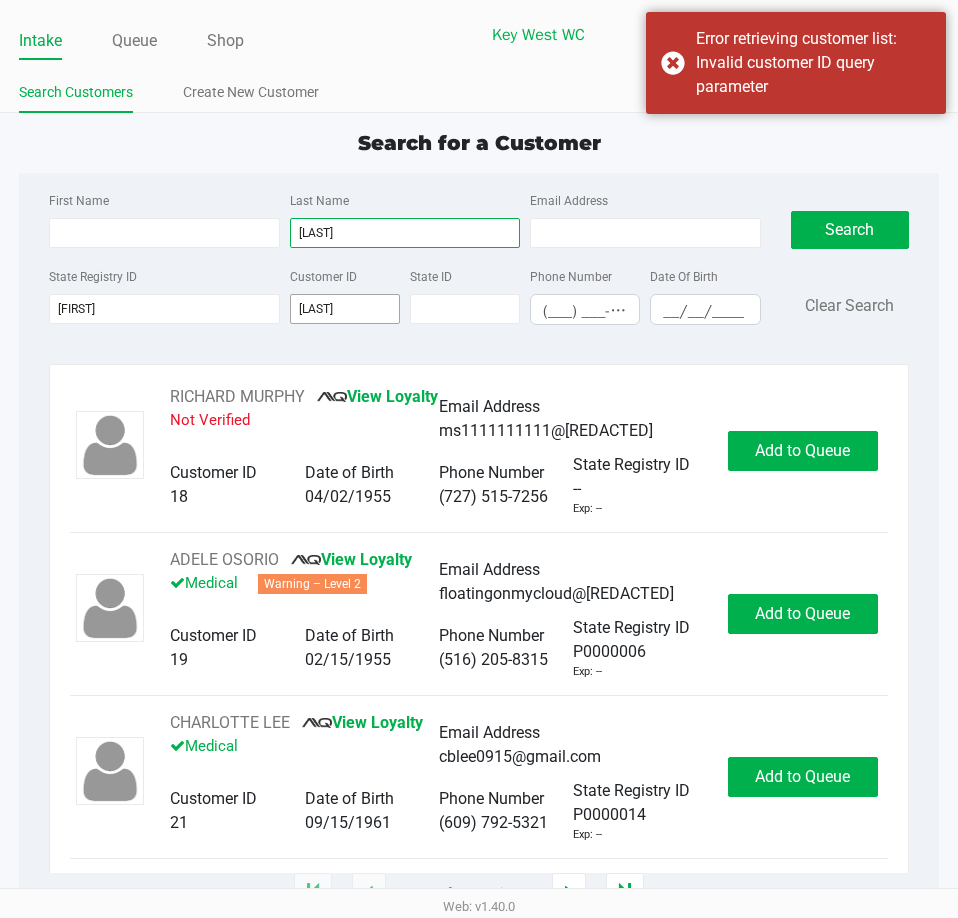 type on "[LAST]" 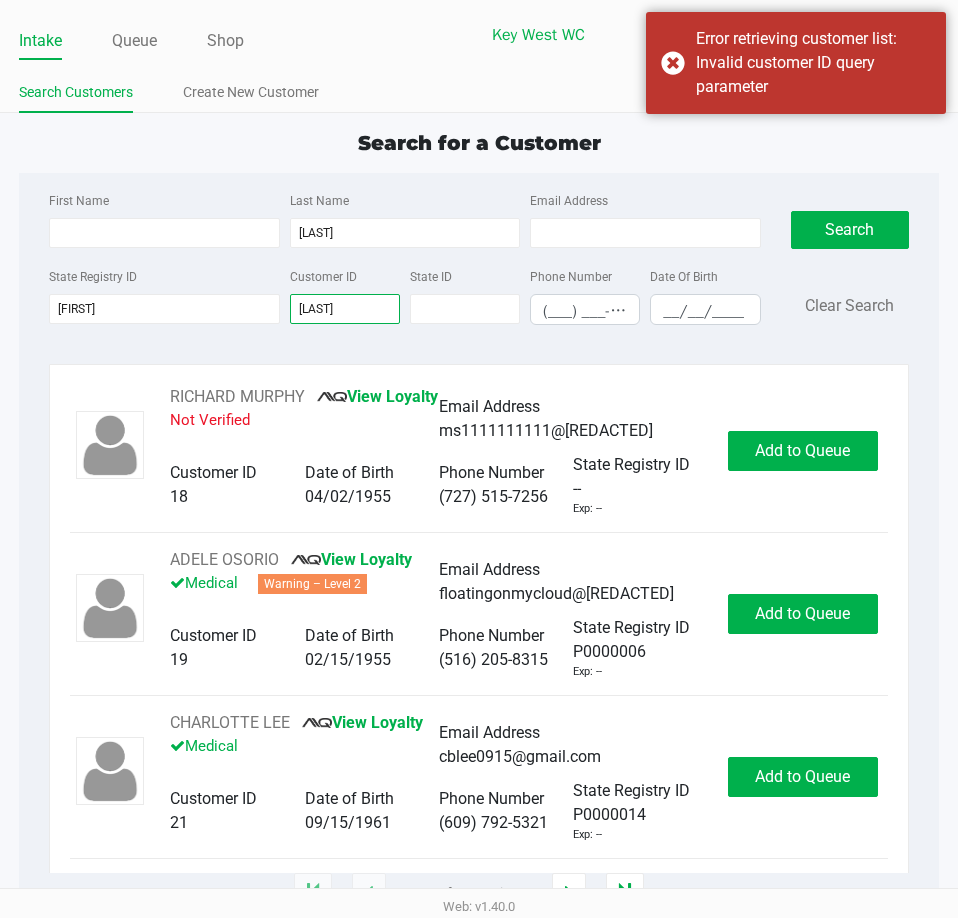 click on "[LAST]" at bounding box center [345, 309] 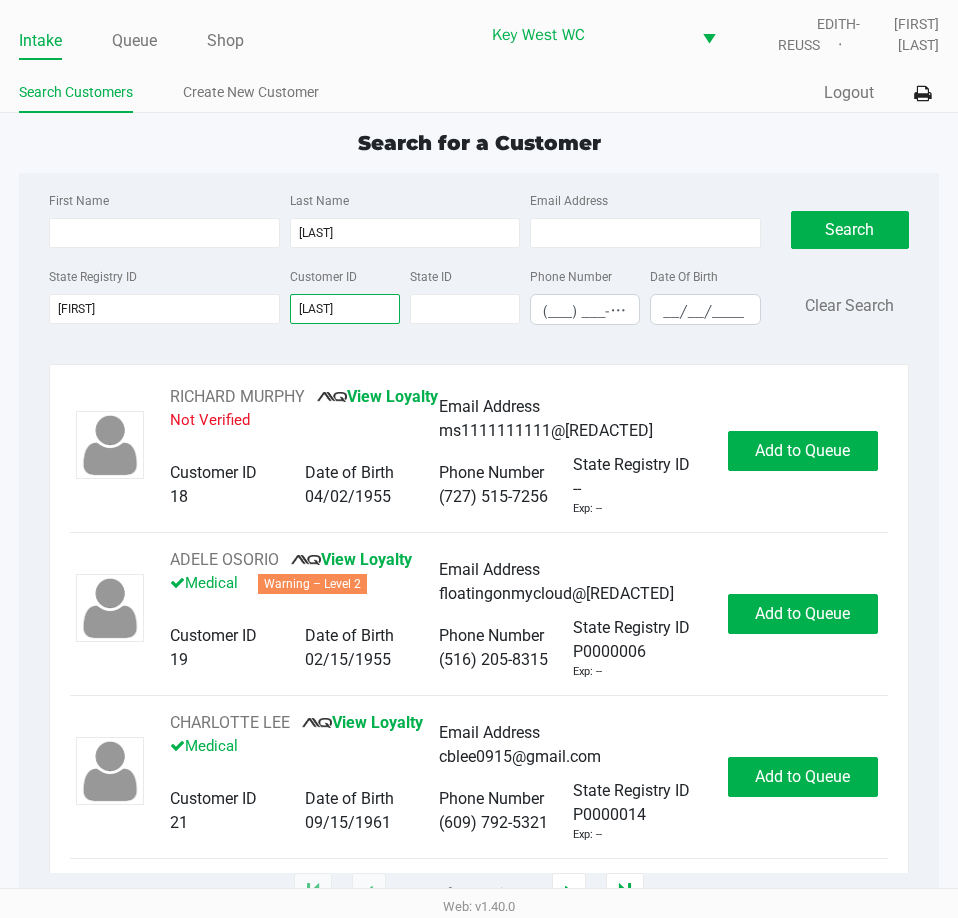 click on "[LAST]" at bounding box center [345, 309] 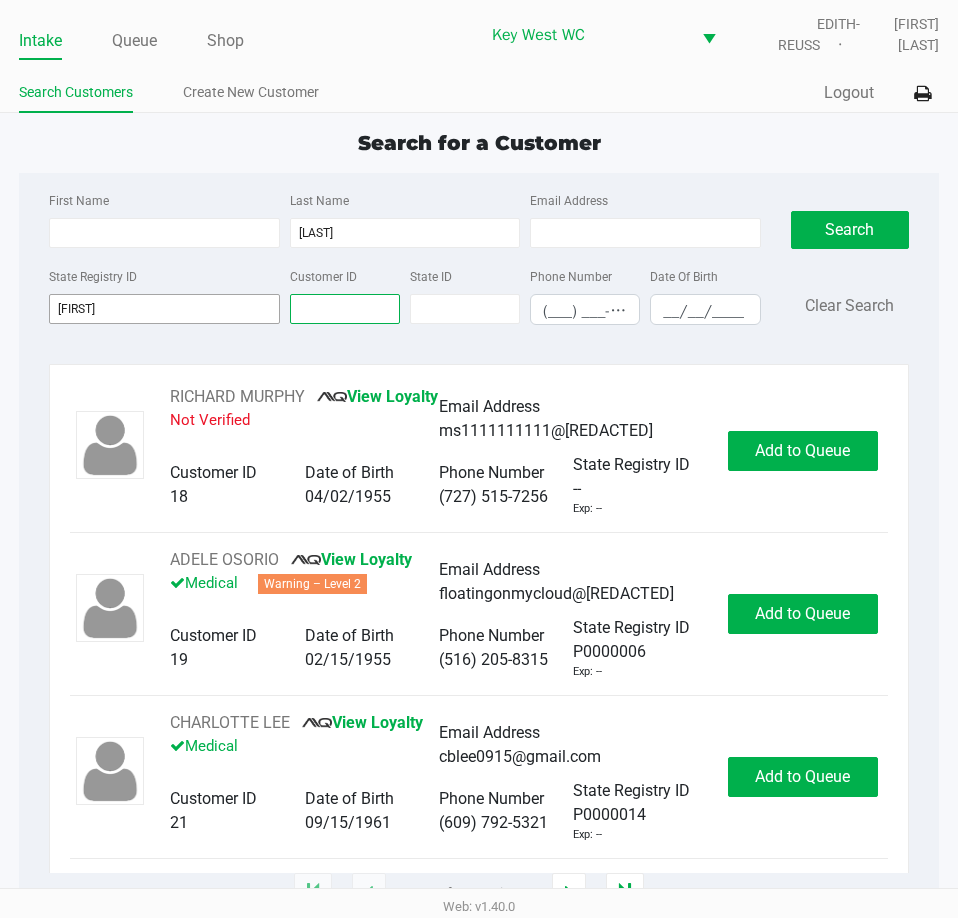 type 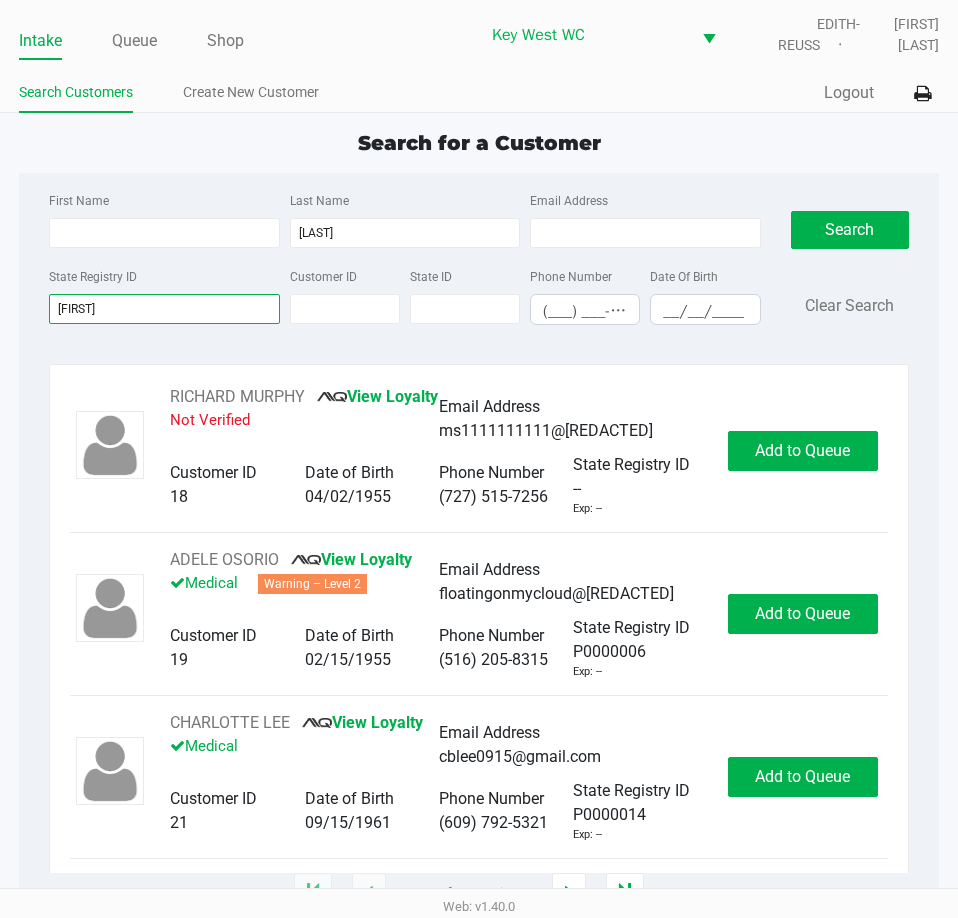 click on "[FIRST]" at bounding box center [164, 309] 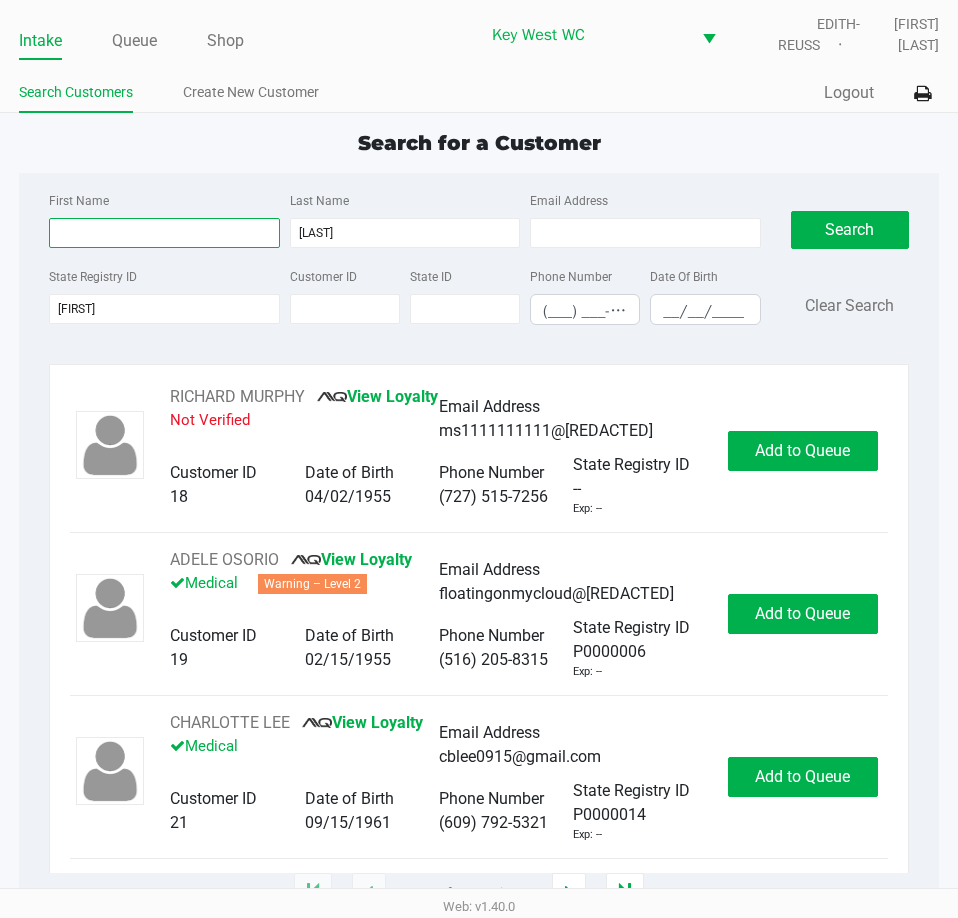 click on "First Name" at bounding box center (164, 233) 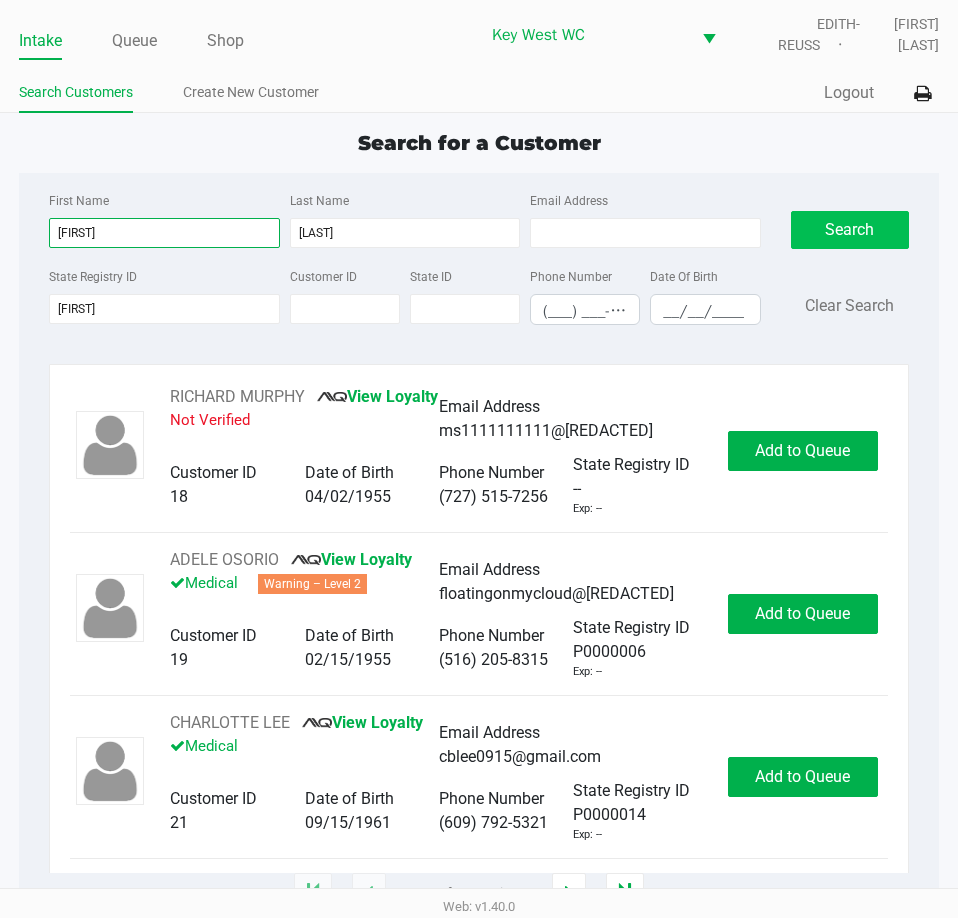 type on "[FIRST]" 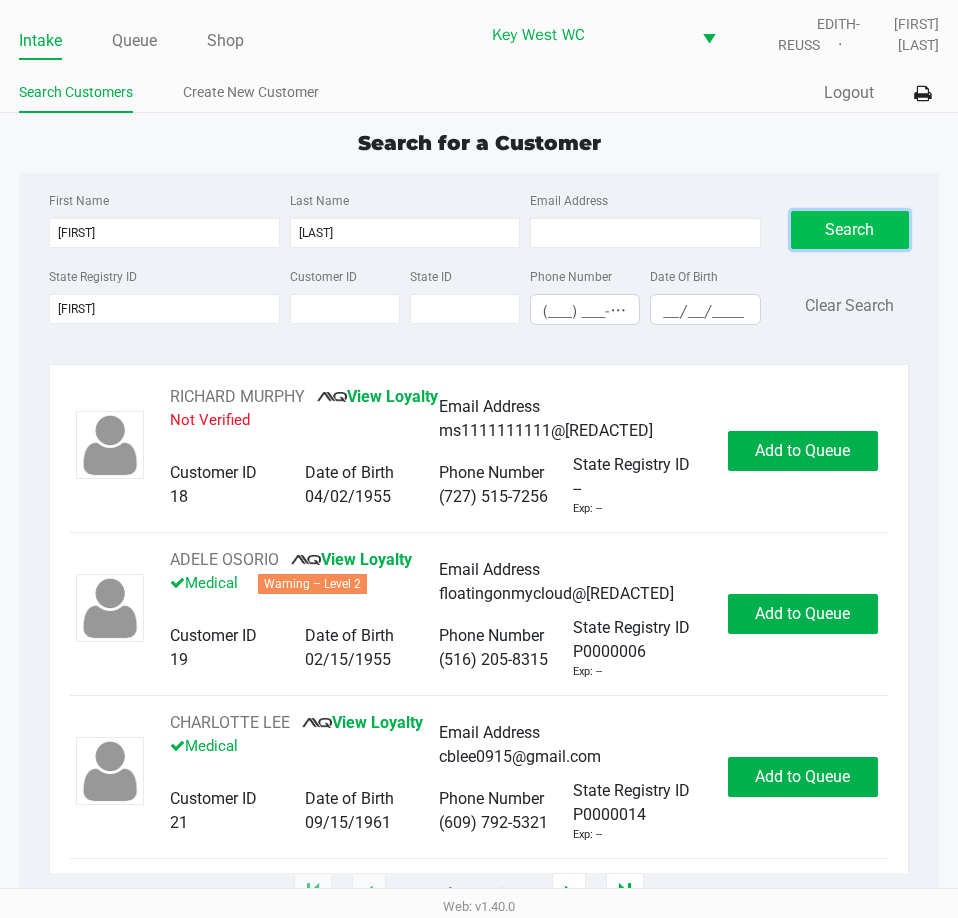 click on "Search" 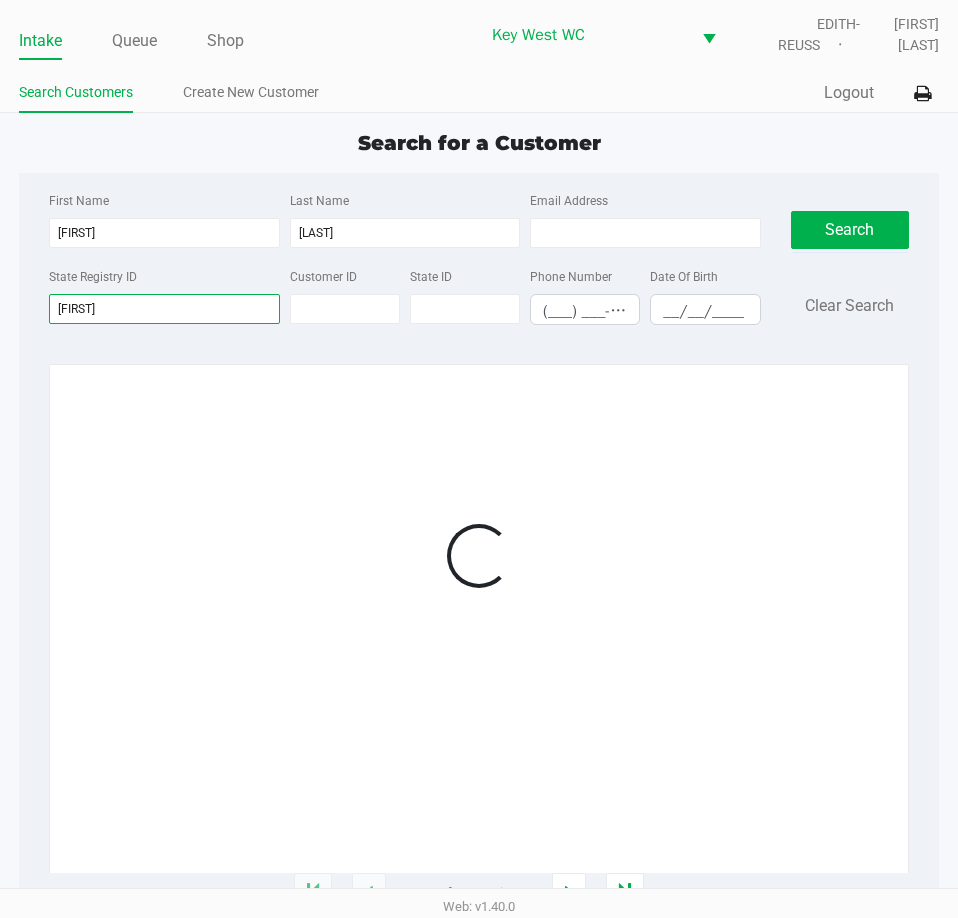 click on "[FIRST]" at bounding box center [164, 309] 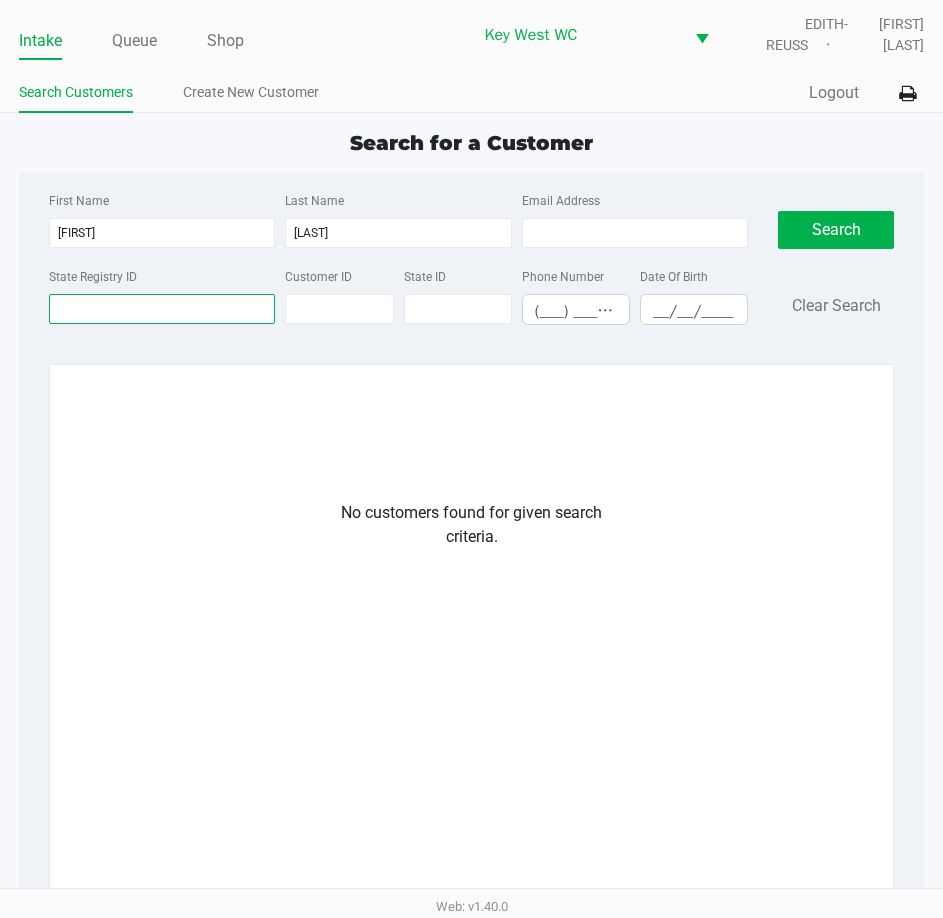 click on "State Registry ID" at bounding box center (162, 309) 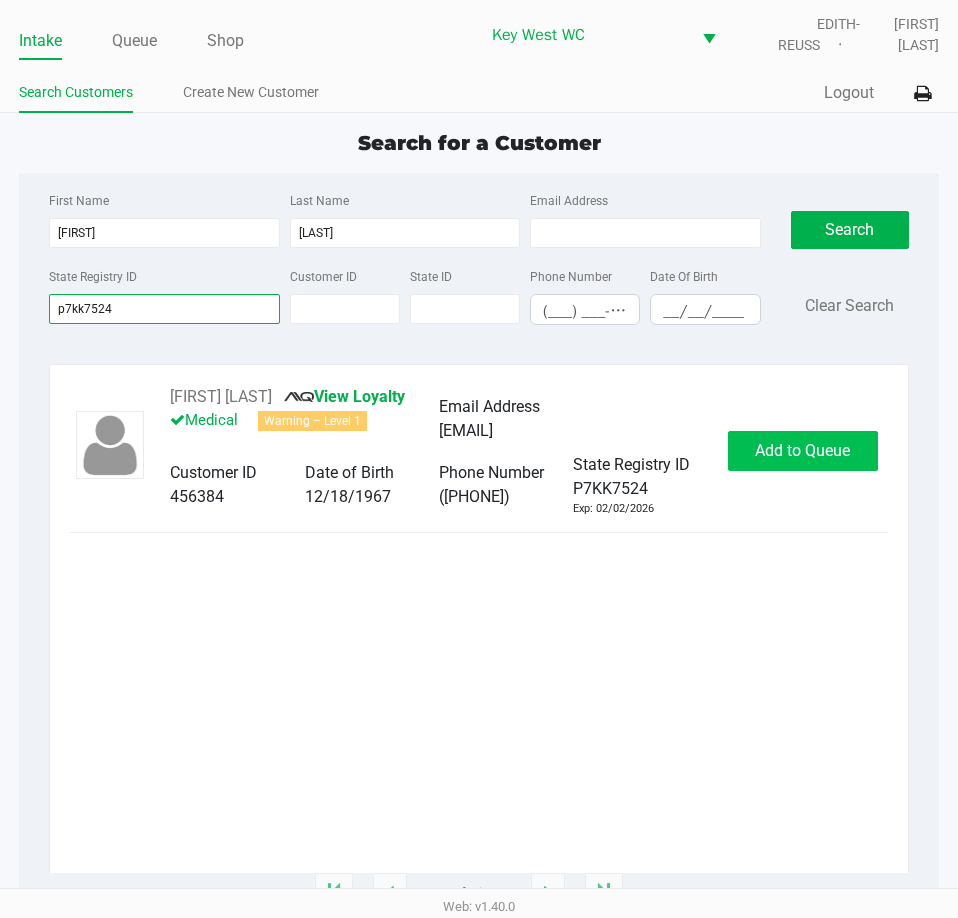 type on "p7kk7524" 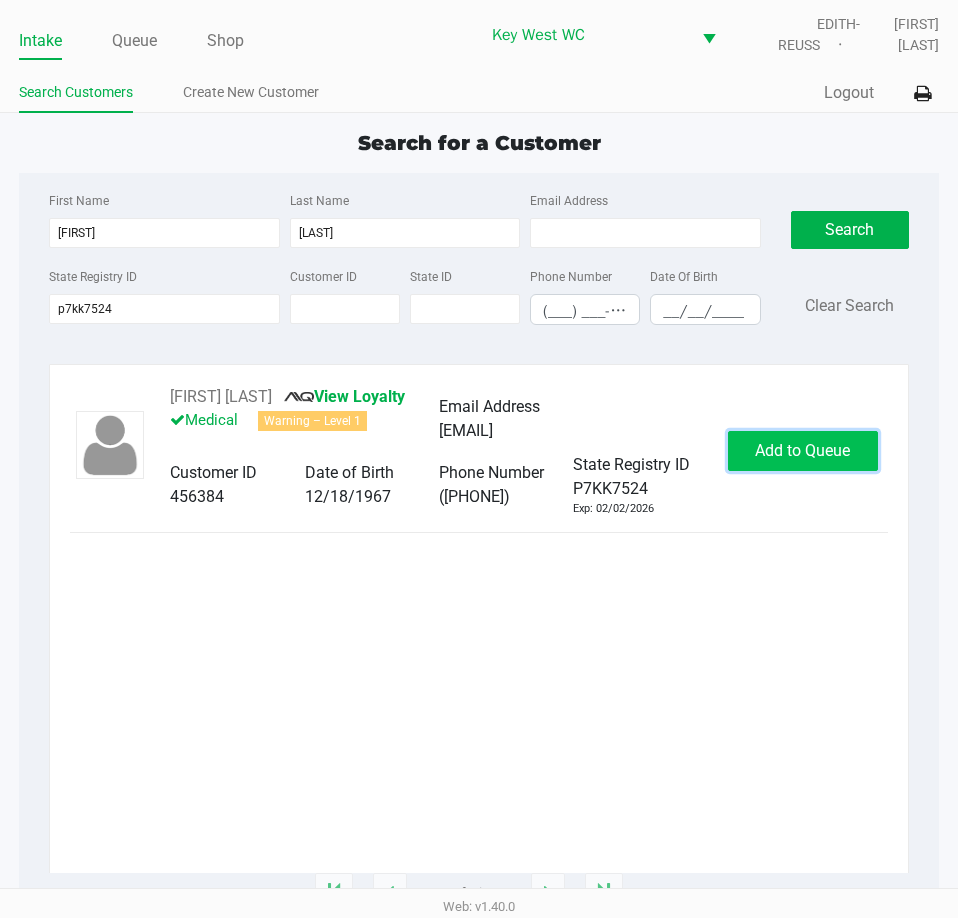 click on "Add to Queue" 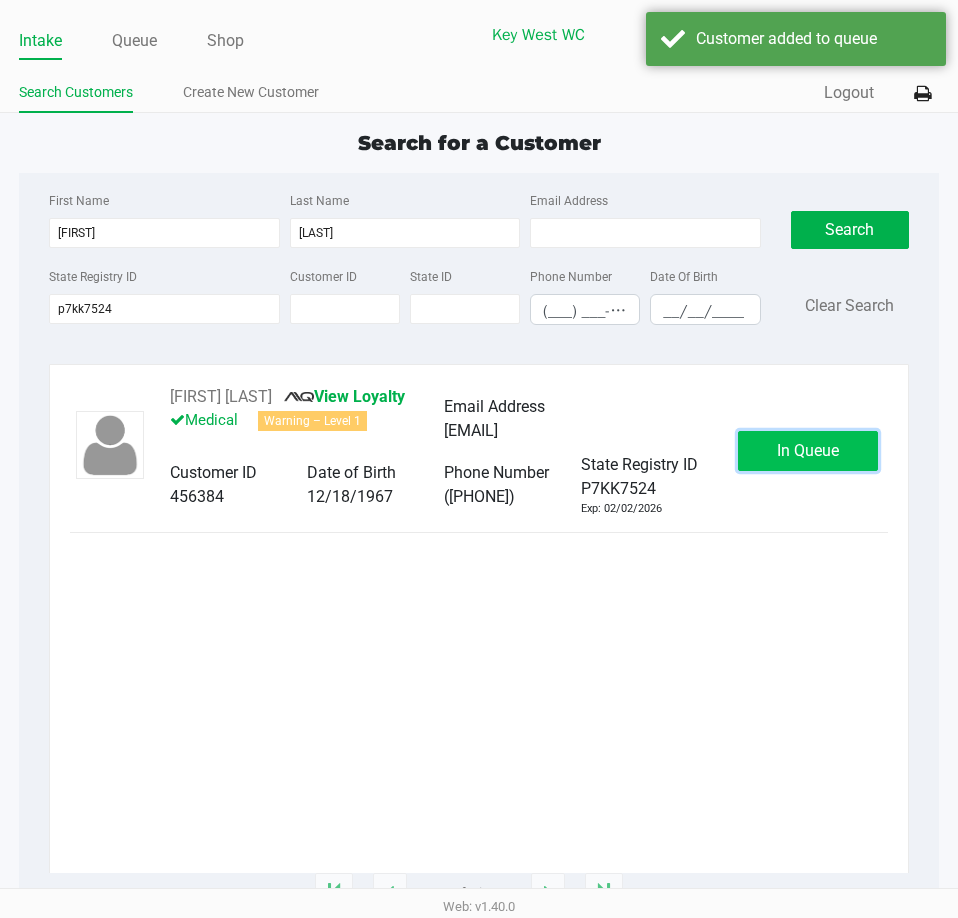 click on "In Queue" 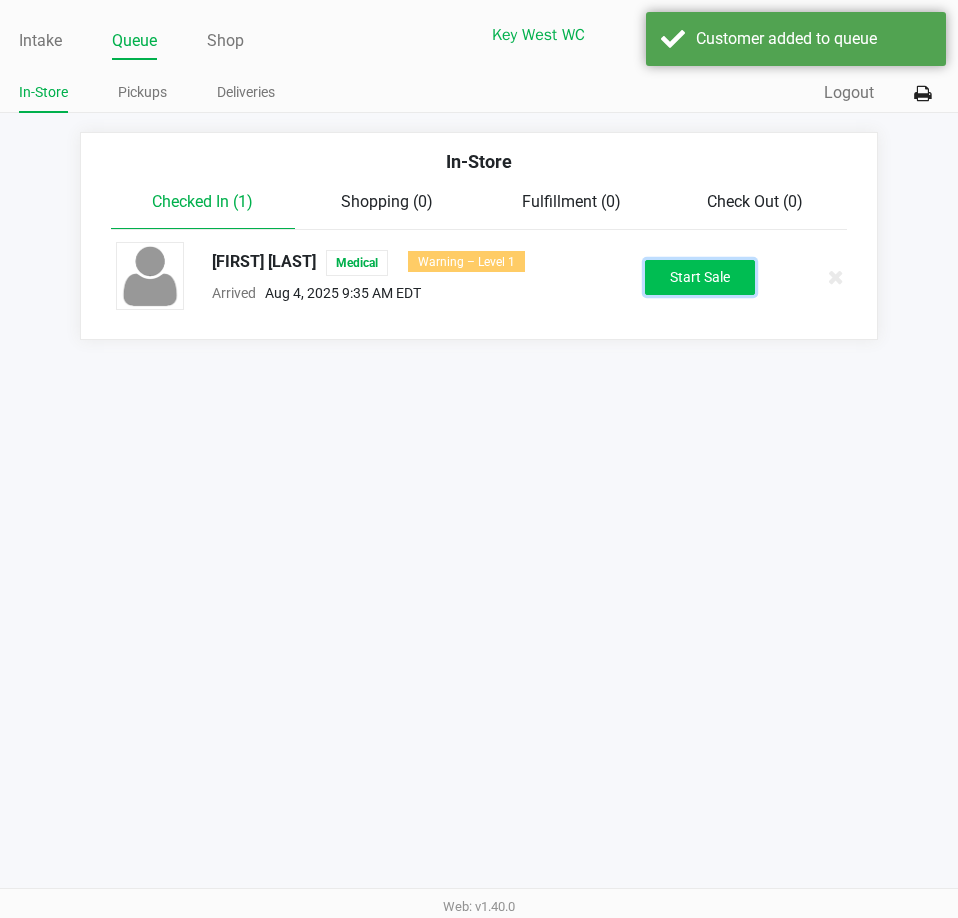 click on "Start Sale" 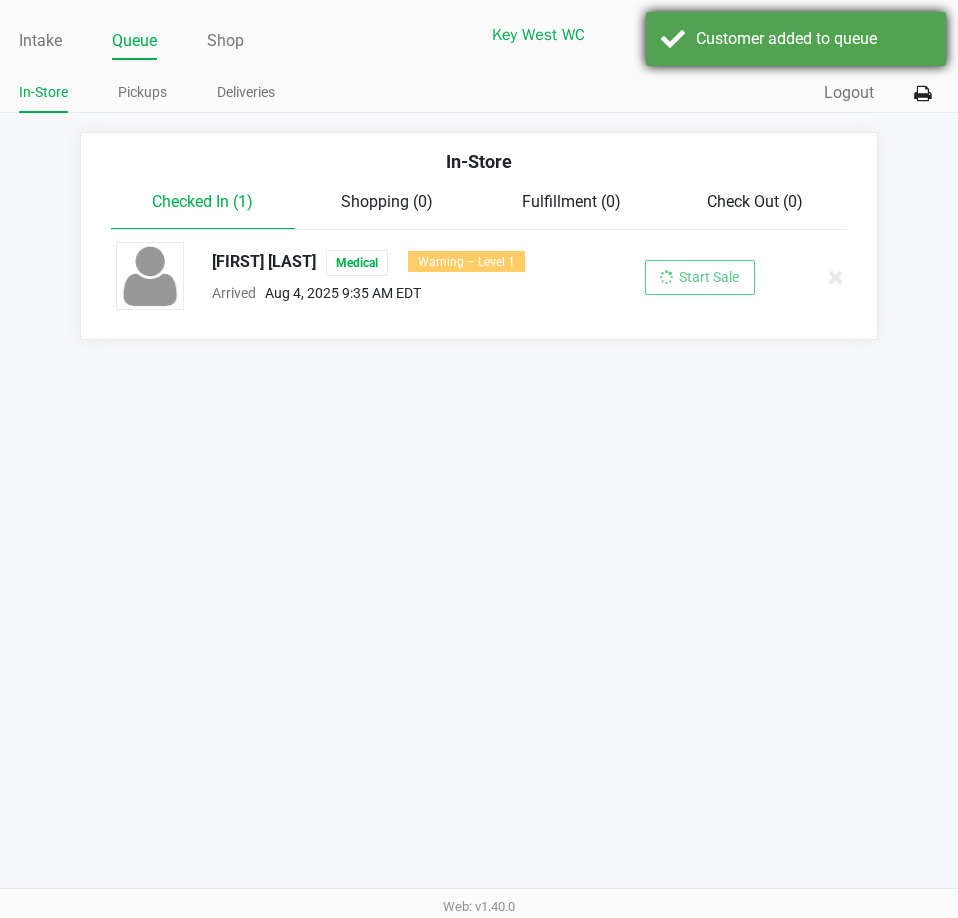 click on "Customer added to queue" at bounding box center (796, 39) 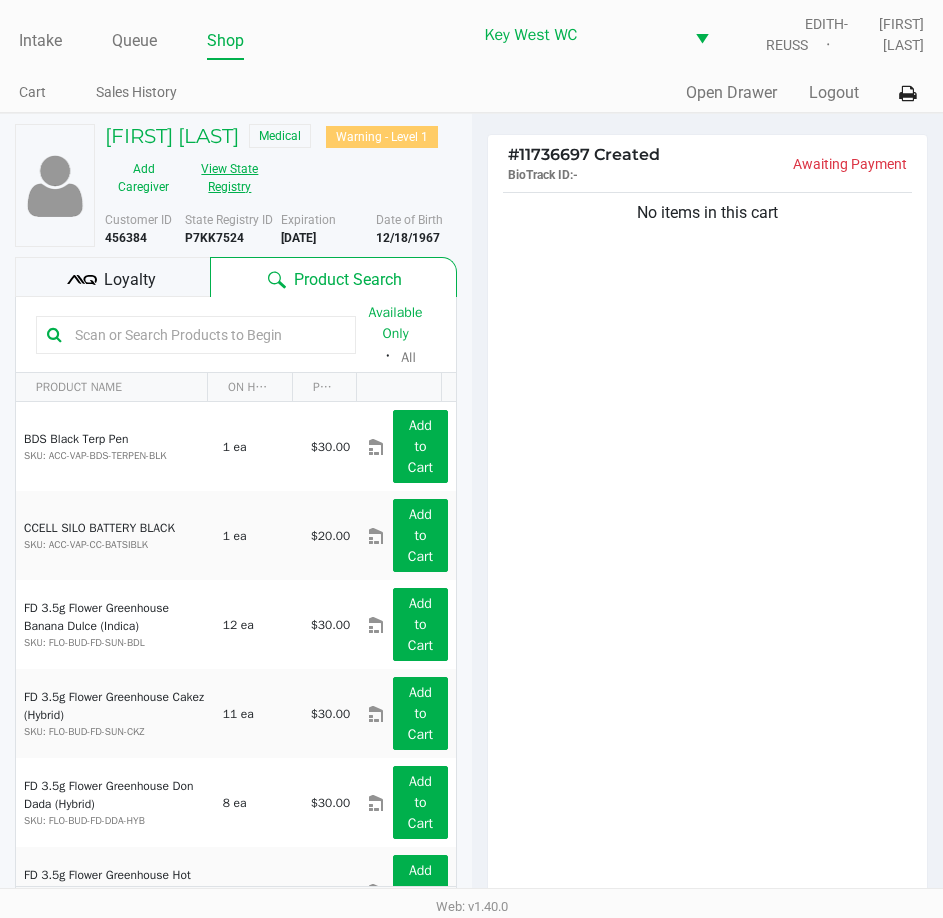 click on "View State Registry" 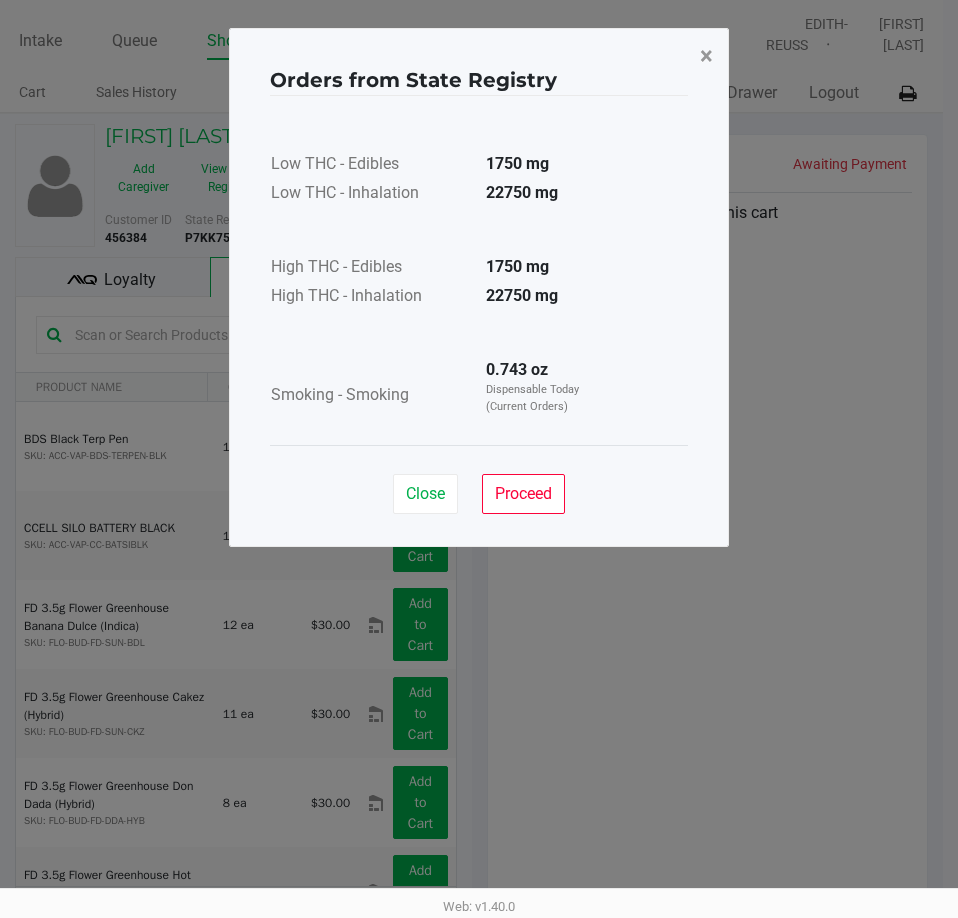 click on "×" 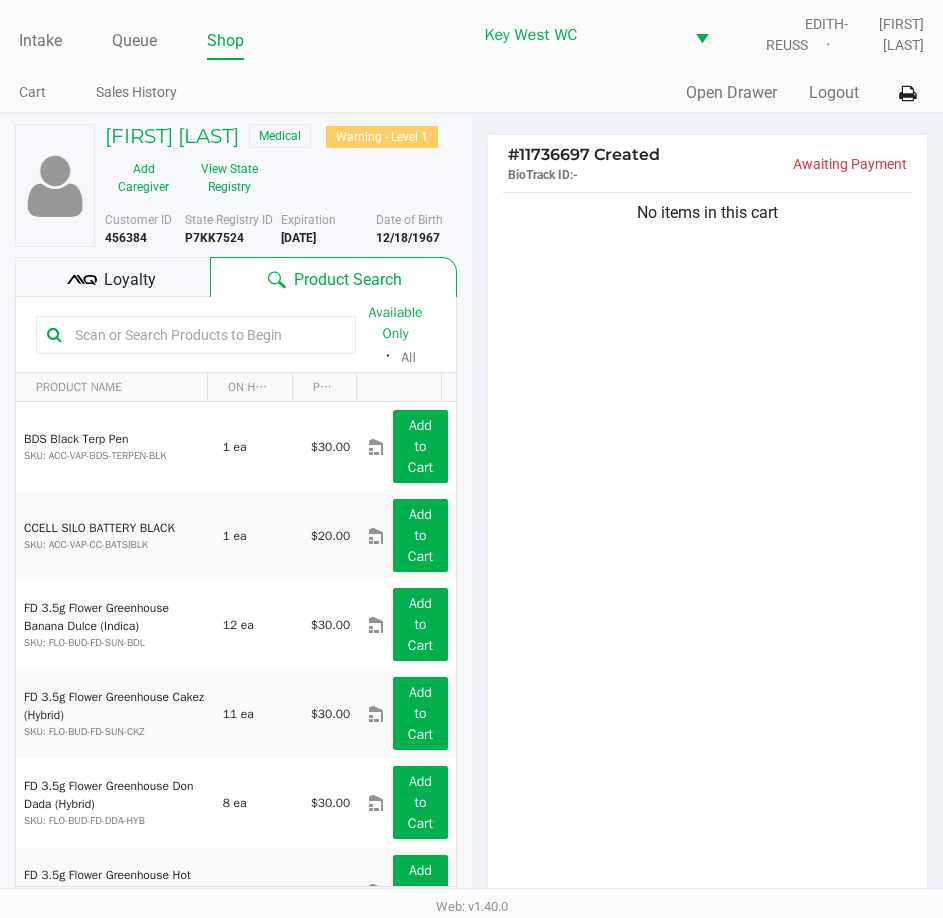 click 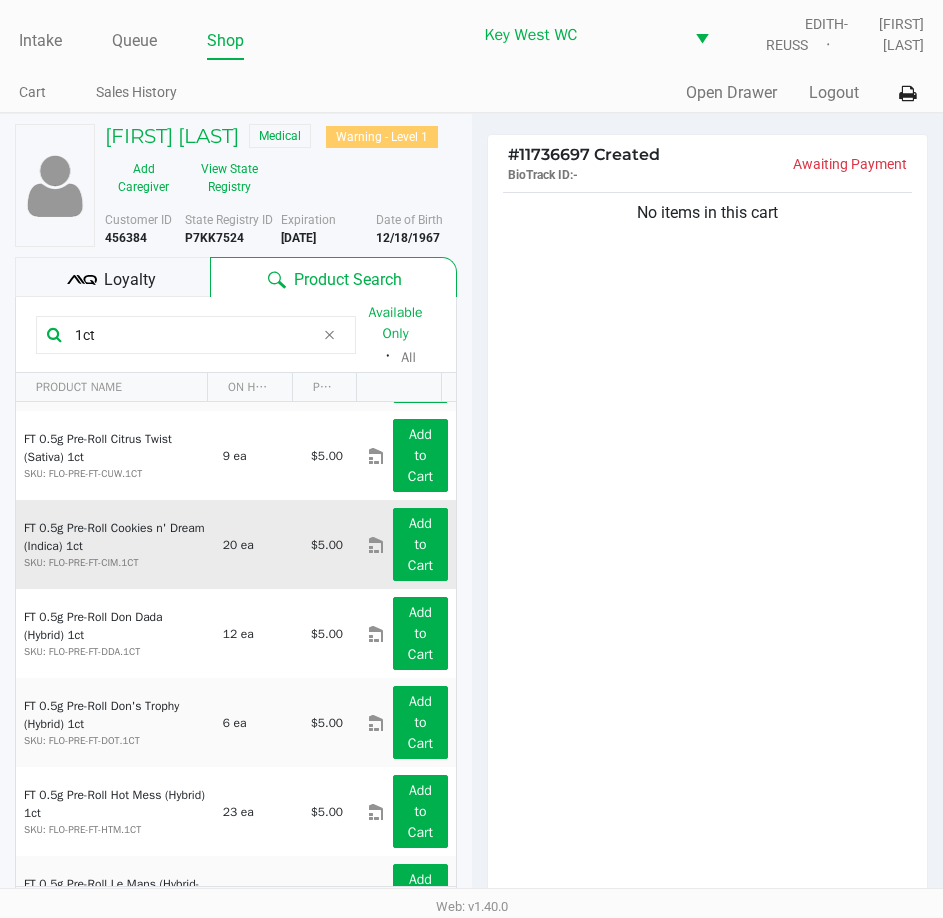 scroll, scrollTop: 200, scrollLeft: 0, axis: vertical 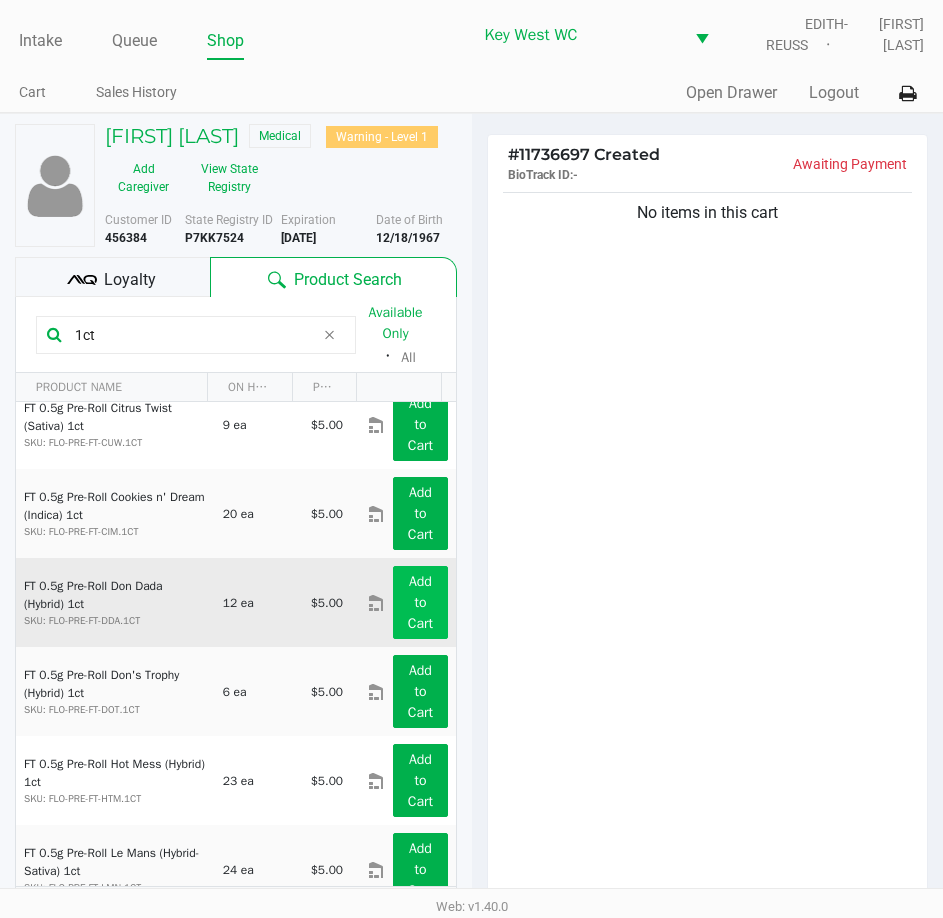 type on "1ct" 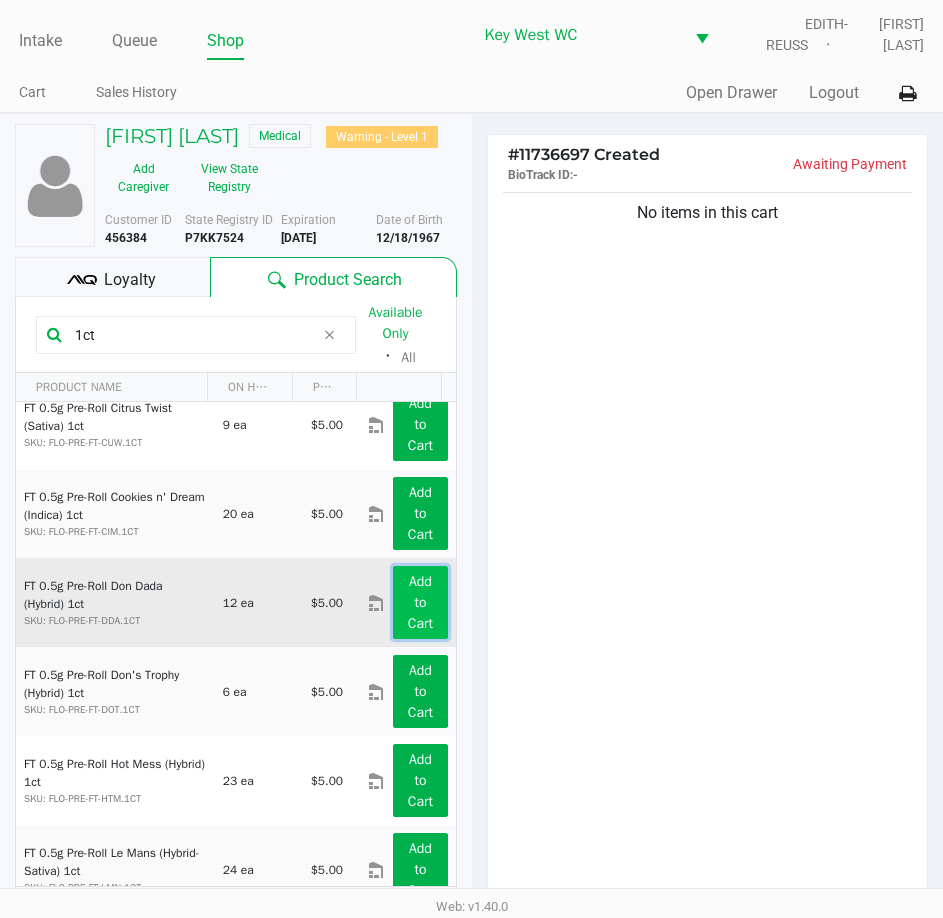 click on "Add to Cart" 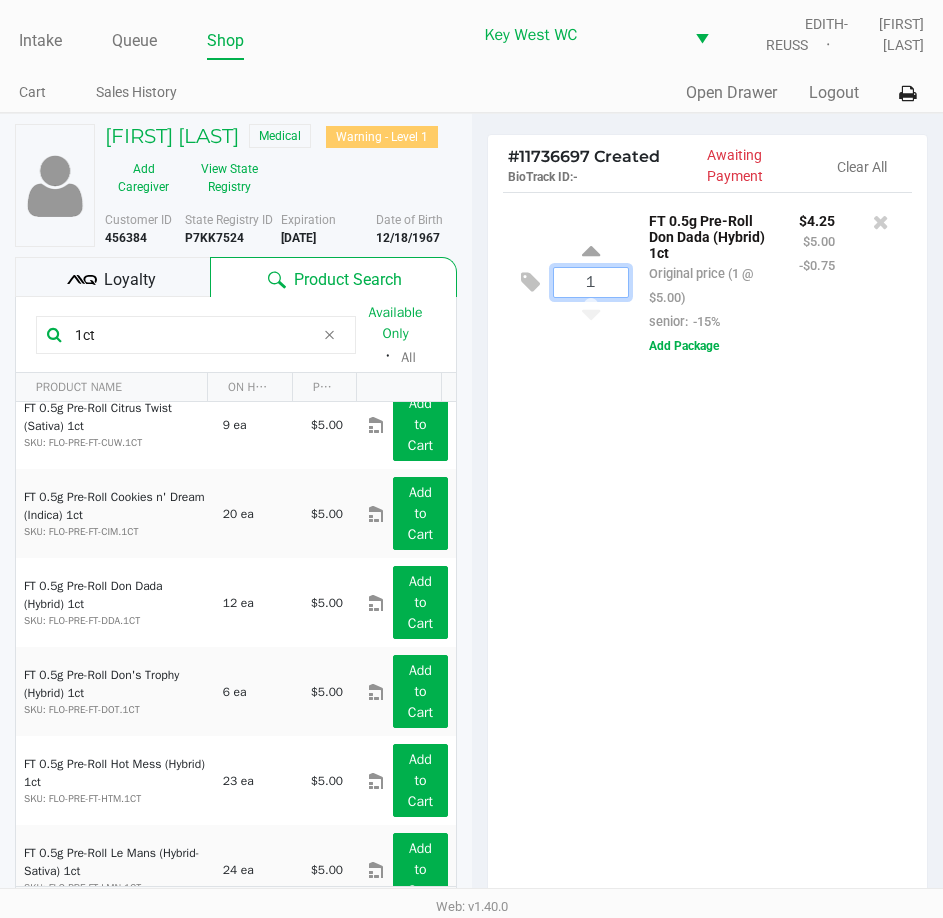 click on "1" at bounding box center (591, 282) 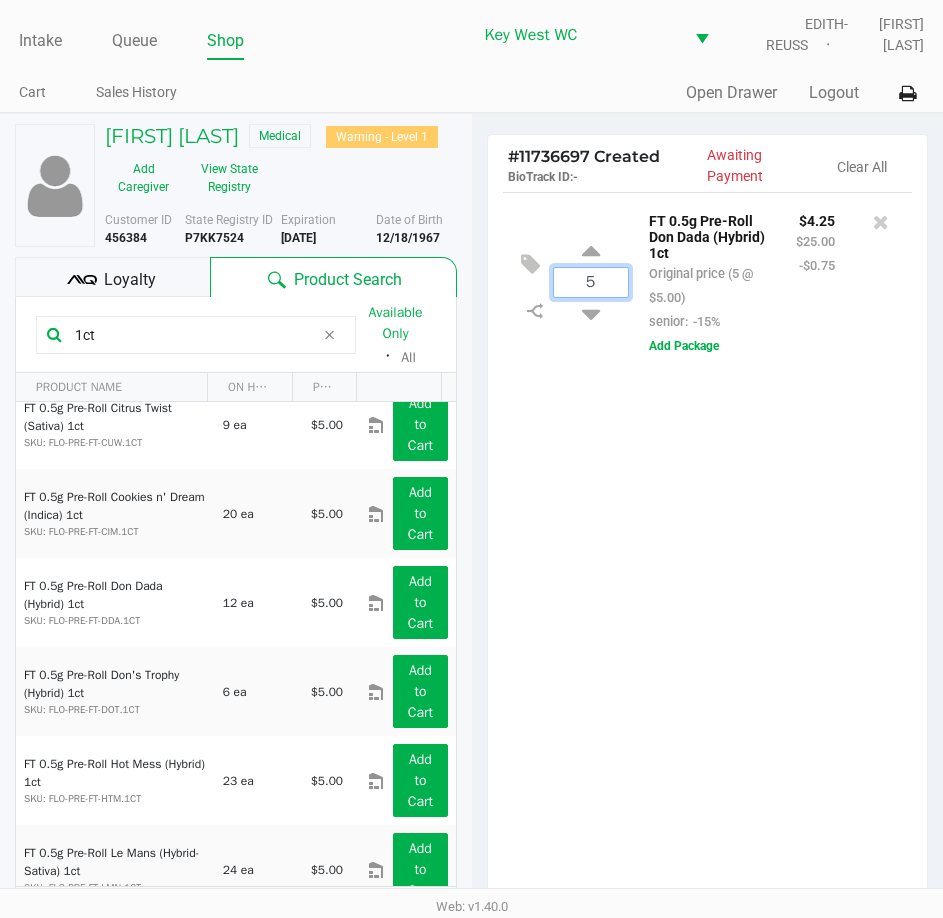 type on "5" 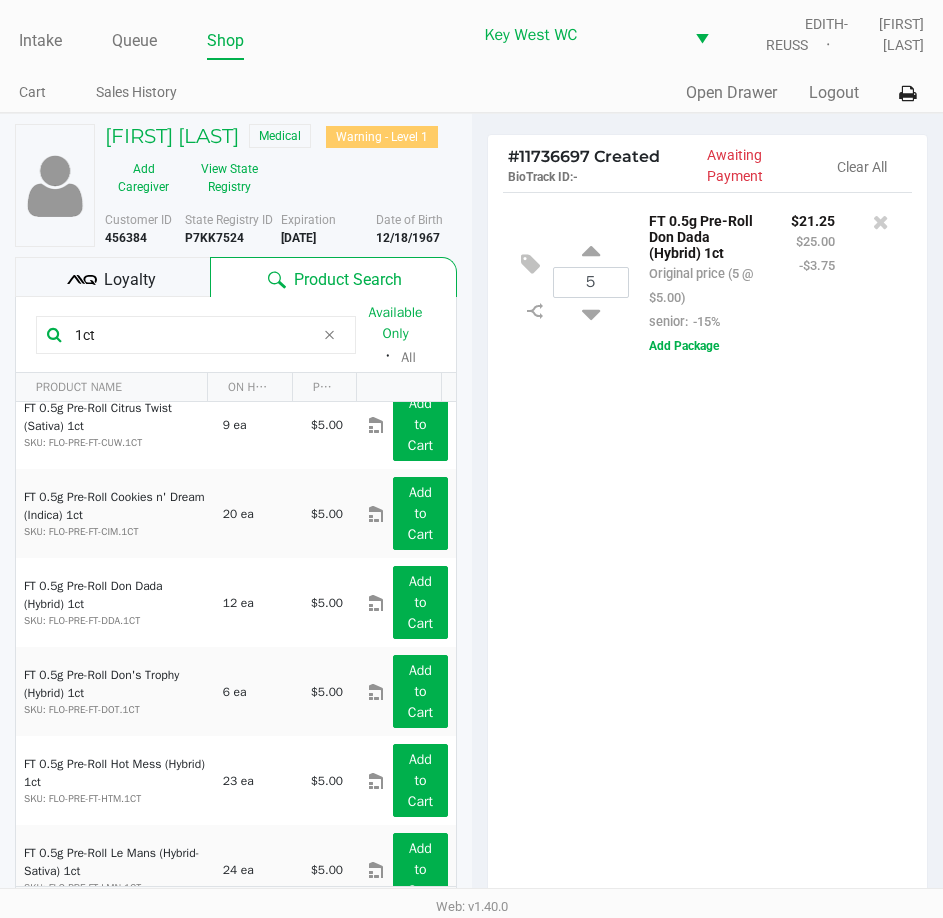 click on "1ct" 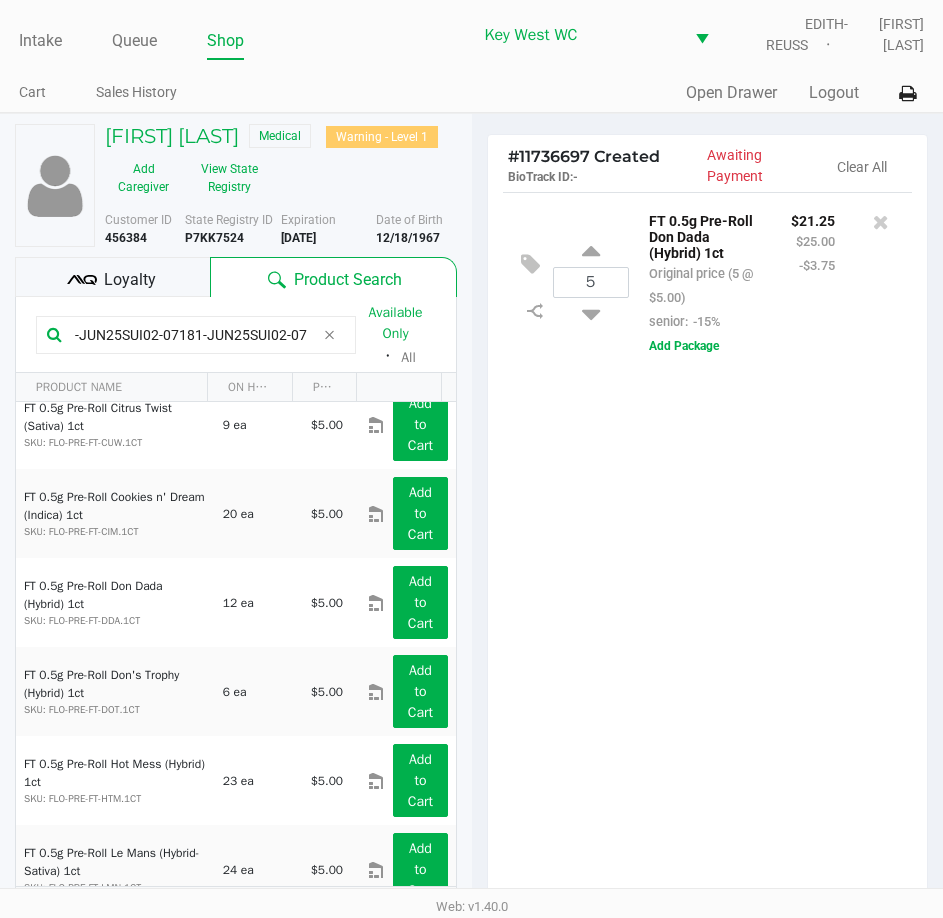 scroll, scrollTop: 0, scrollLeft: 400, axis: horizontal 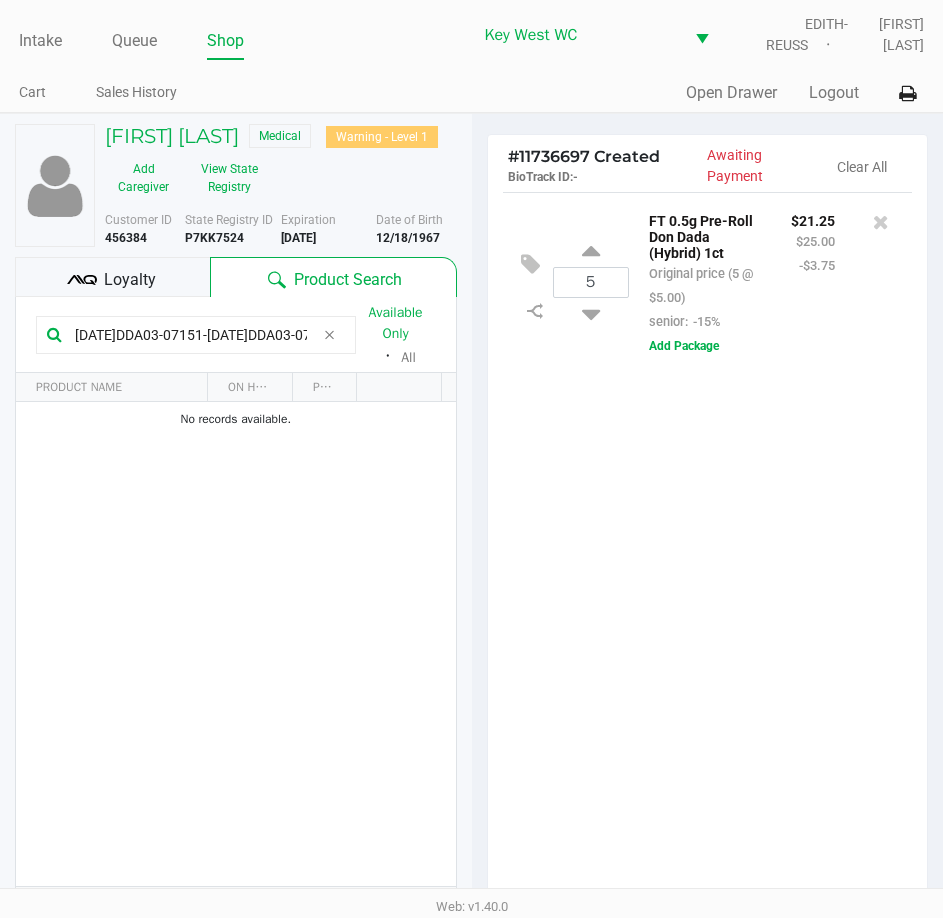 type on "1-[DATE]SUI02-07181-[DATE]SUI02-07181-[DATE]SUI02-07181-[DATE]SUI02-07181-[DATE]SUI02-07181-[DATE]DDA03-07151-[DATE]DDA03-0715" 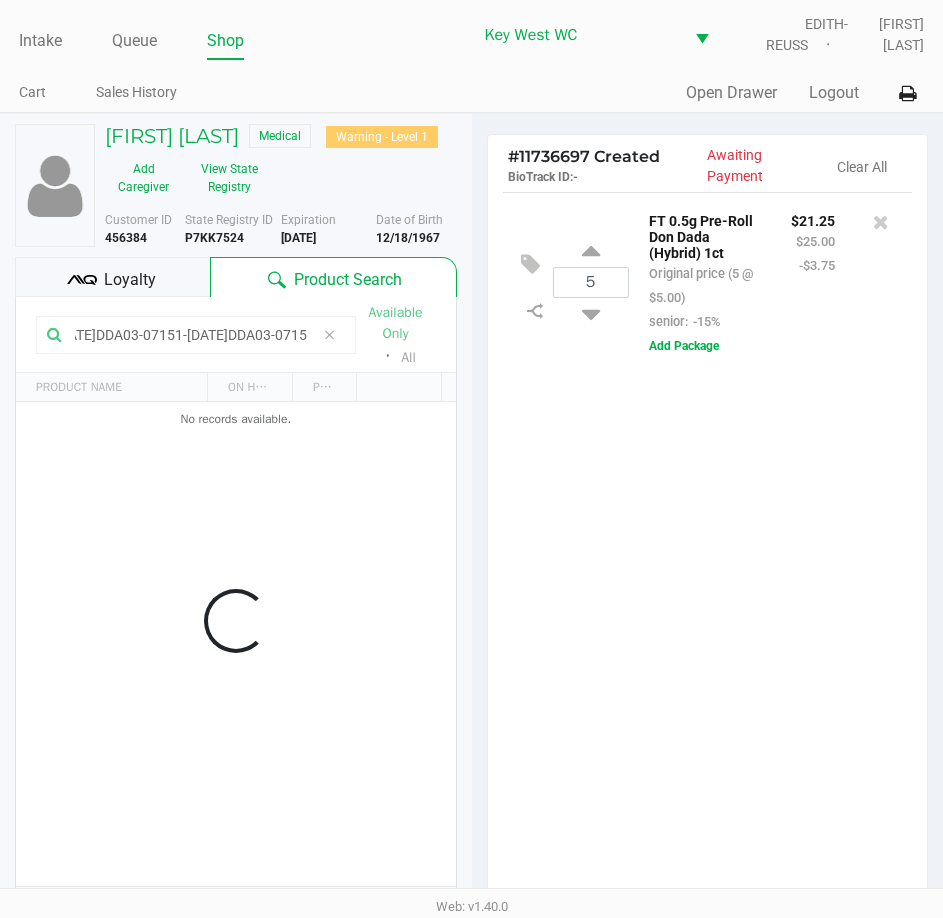 scroll, scrollTop: 0, scrollLeft: 0, axis: both 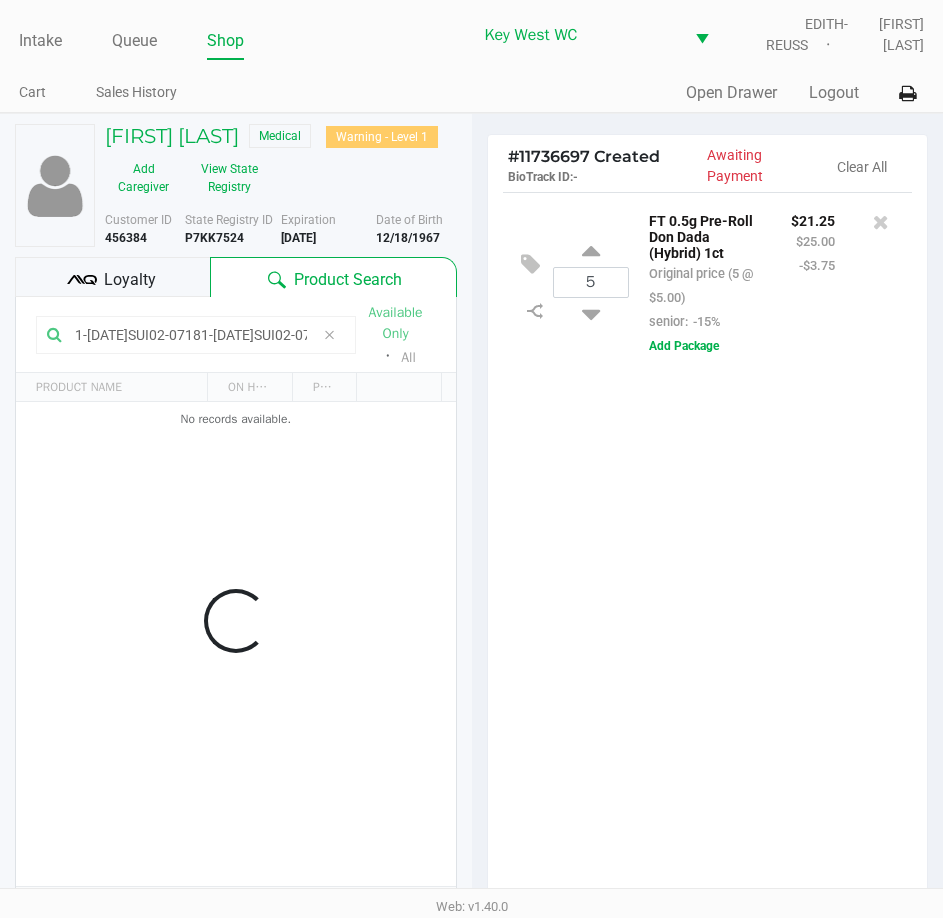click 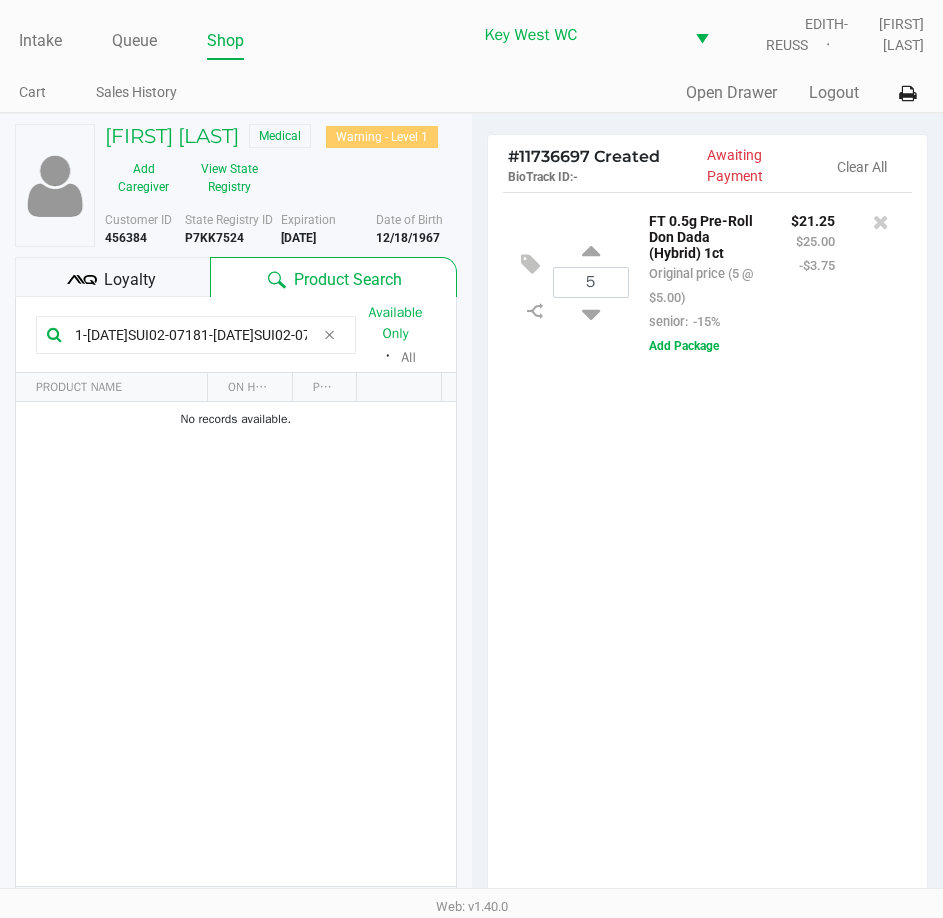 click on "1-[DATE]SUI02-07181-[DATE]SUI02-07181-[DATE]SUI02-07181-[DATE]SUI02-07181-[DATE]SUI02-07181-[DATE]DDA03-07151-[DATE]DDA03-0715" 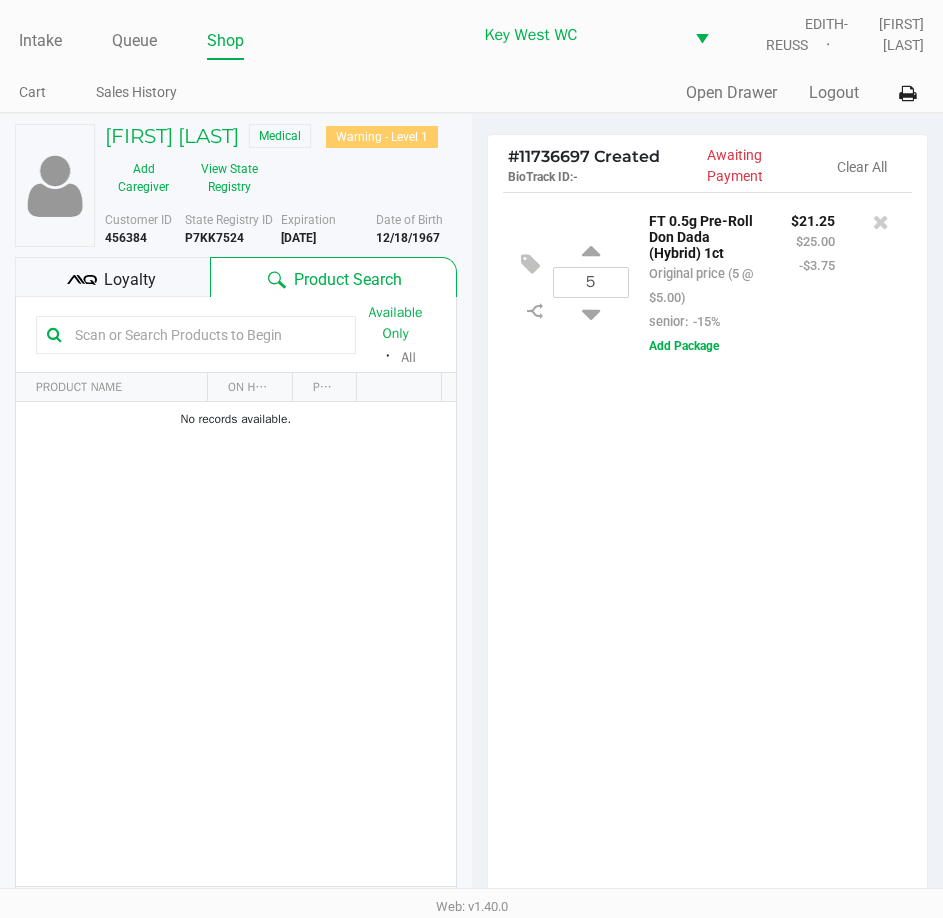 type 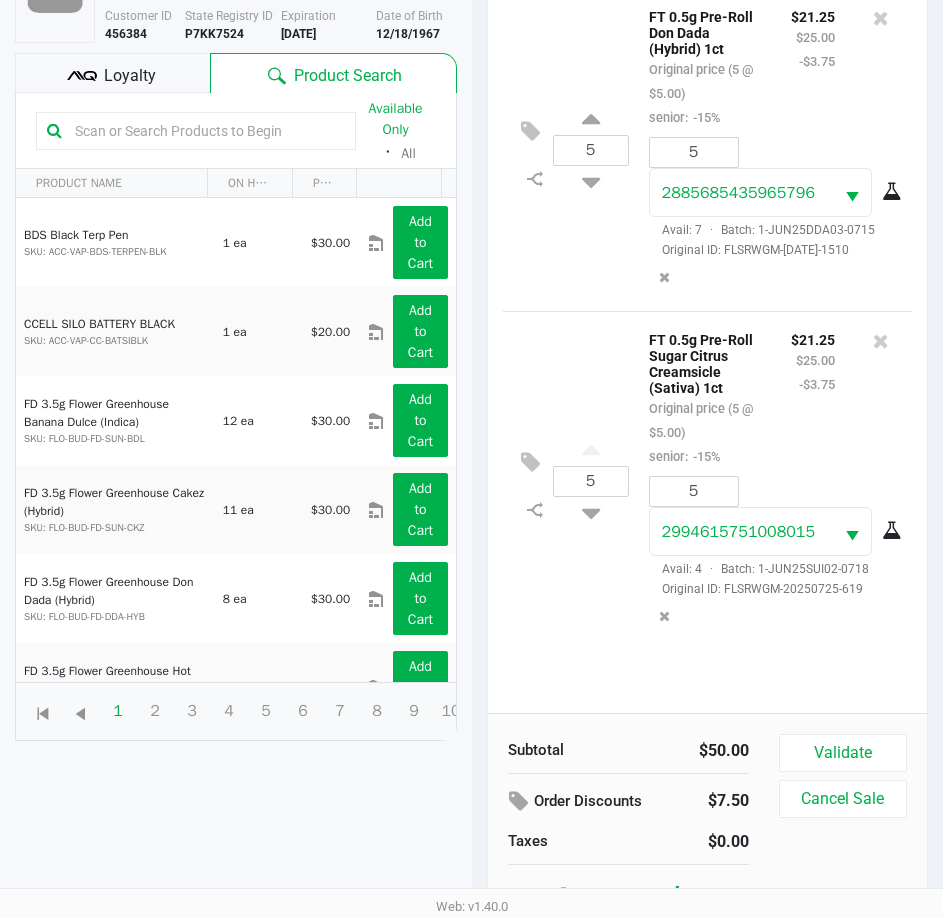scroll, scrollTop: 220, scrollLeft: 0, axis: vertical 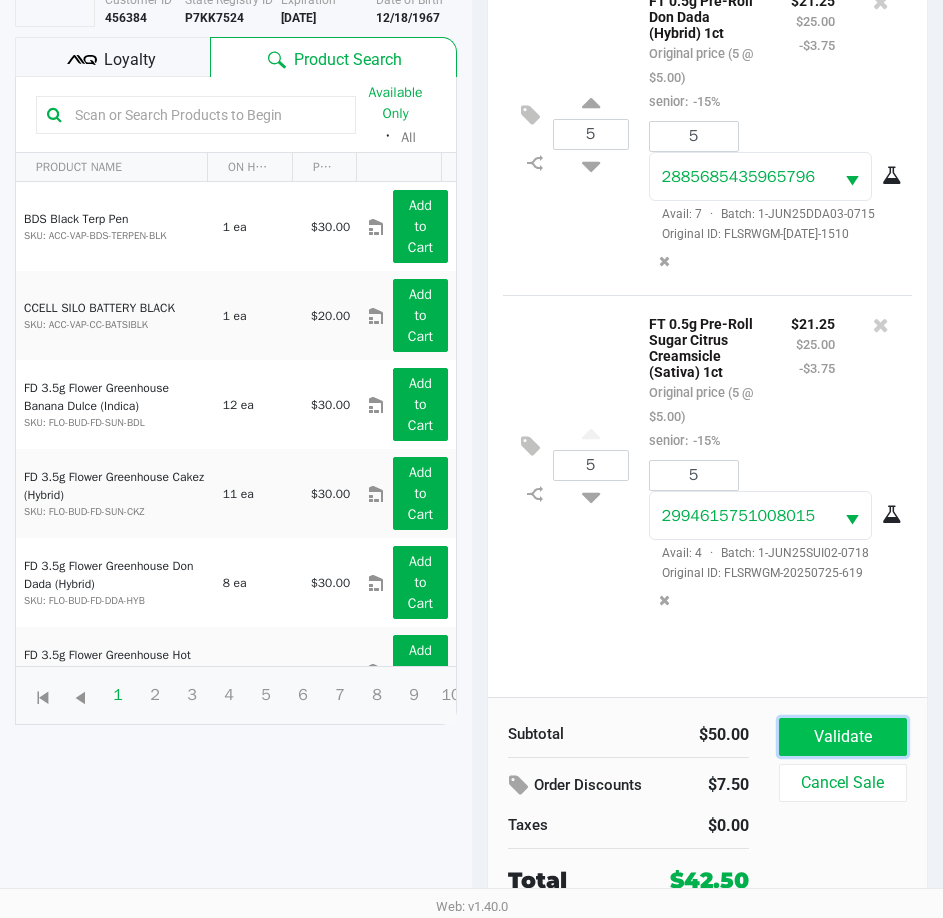 click on "Validate" 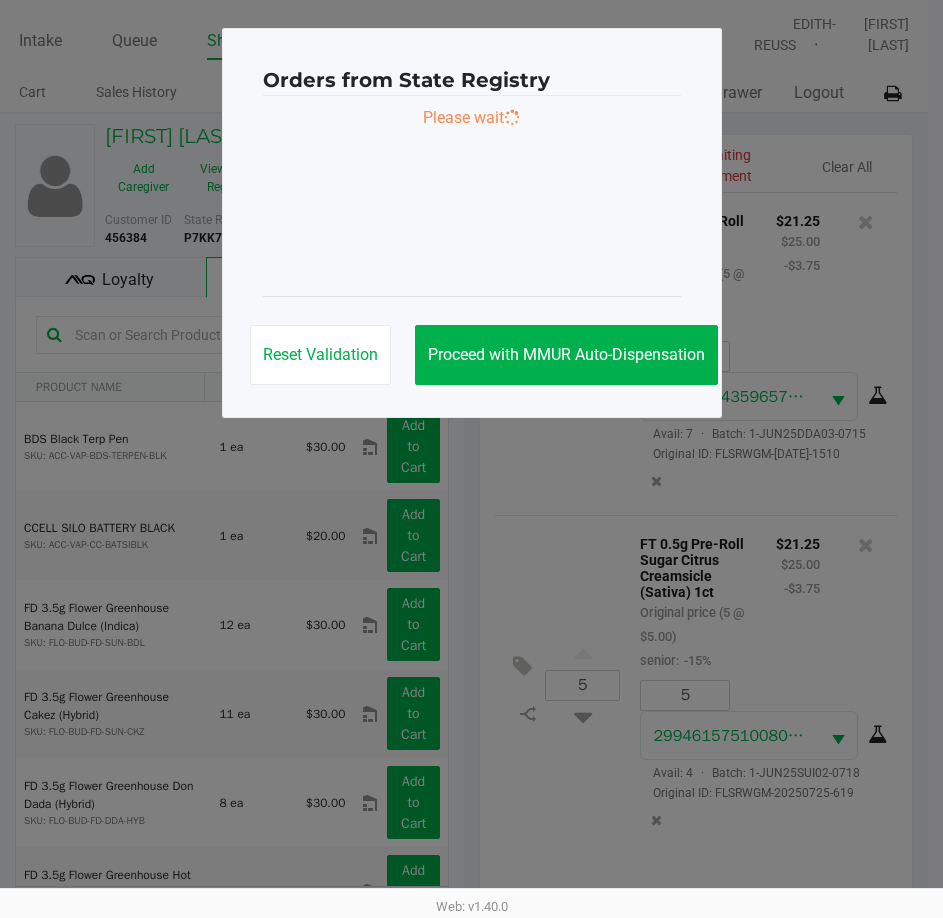 scroll, scrollTop: 0, scrollLeft: 0, axis: both 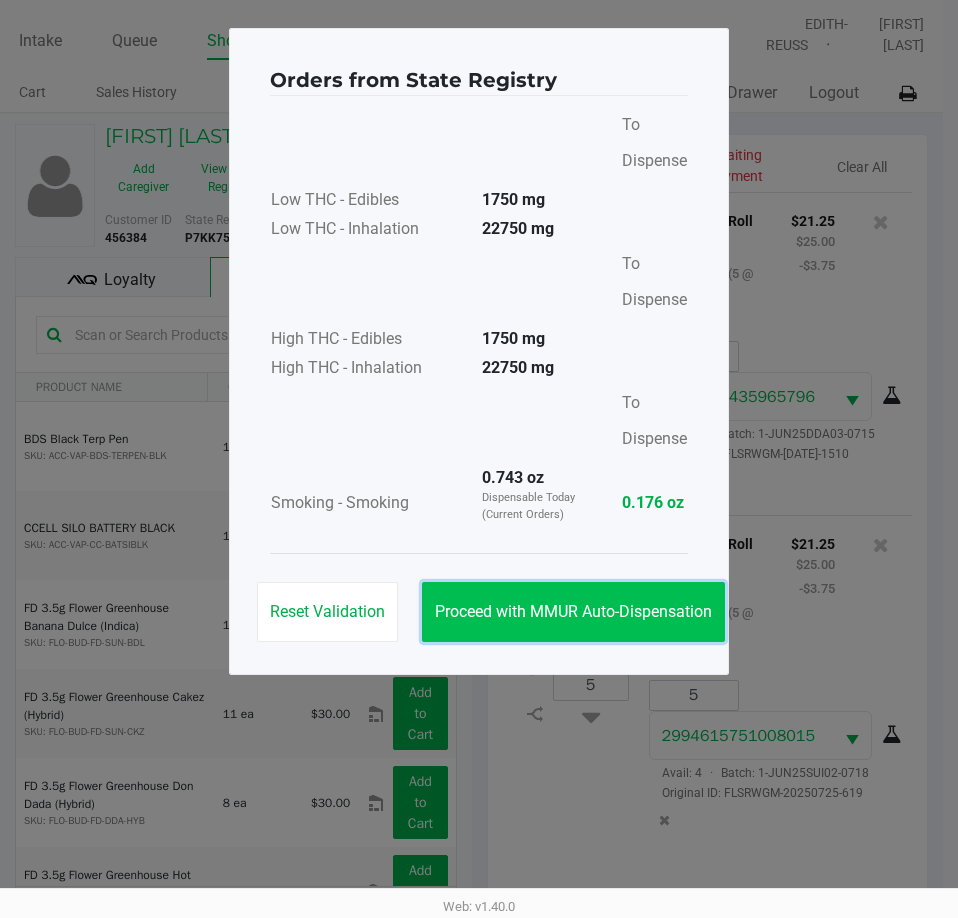 click on "Proceed with MMUR Auto-Dispensation" 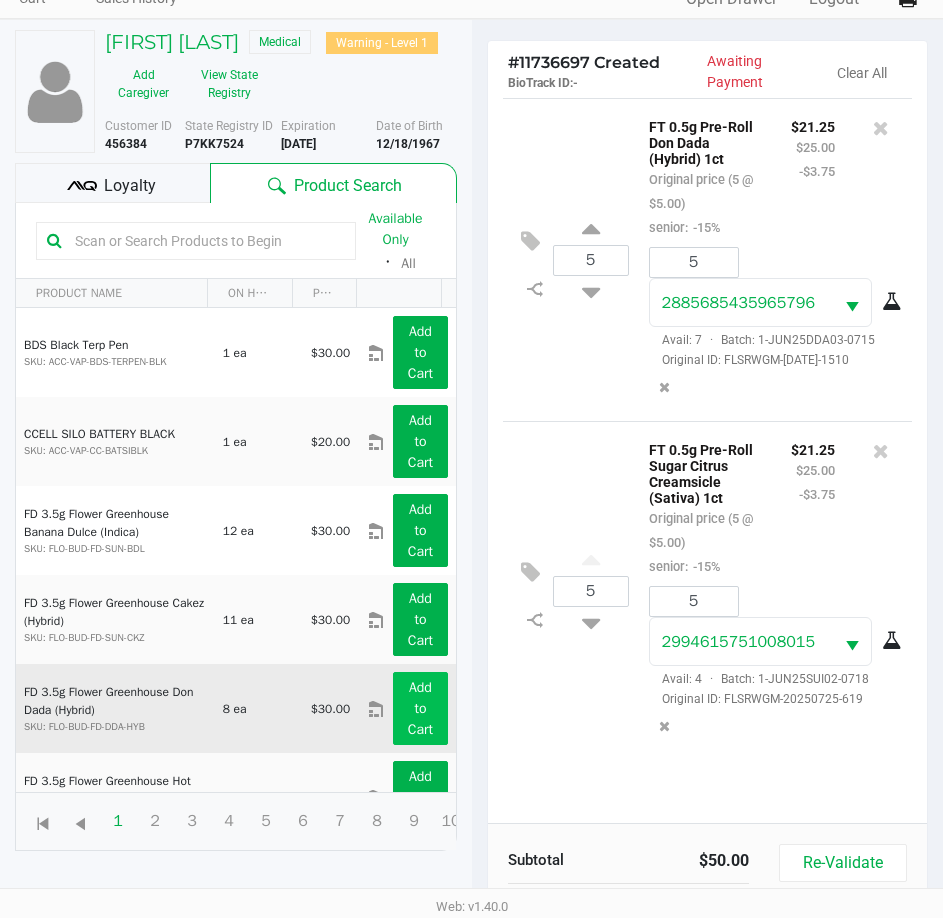scroll, scrollTop: 200, scrollLeft: 0, axis: vertical 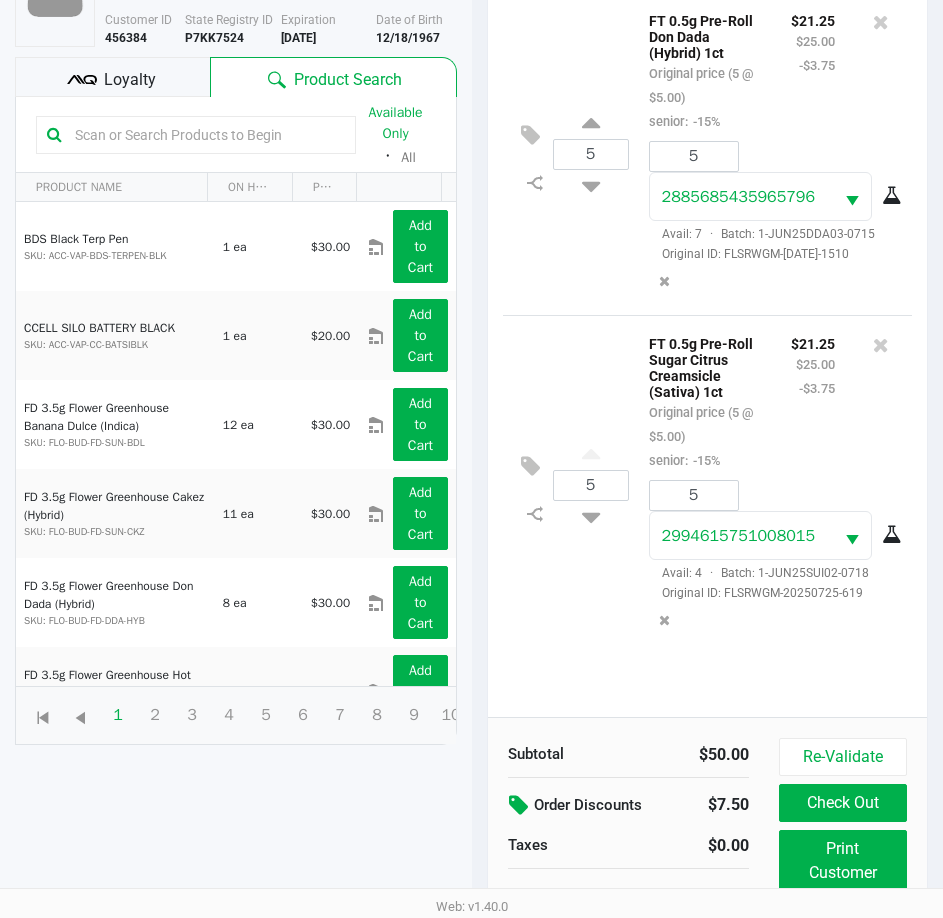 click 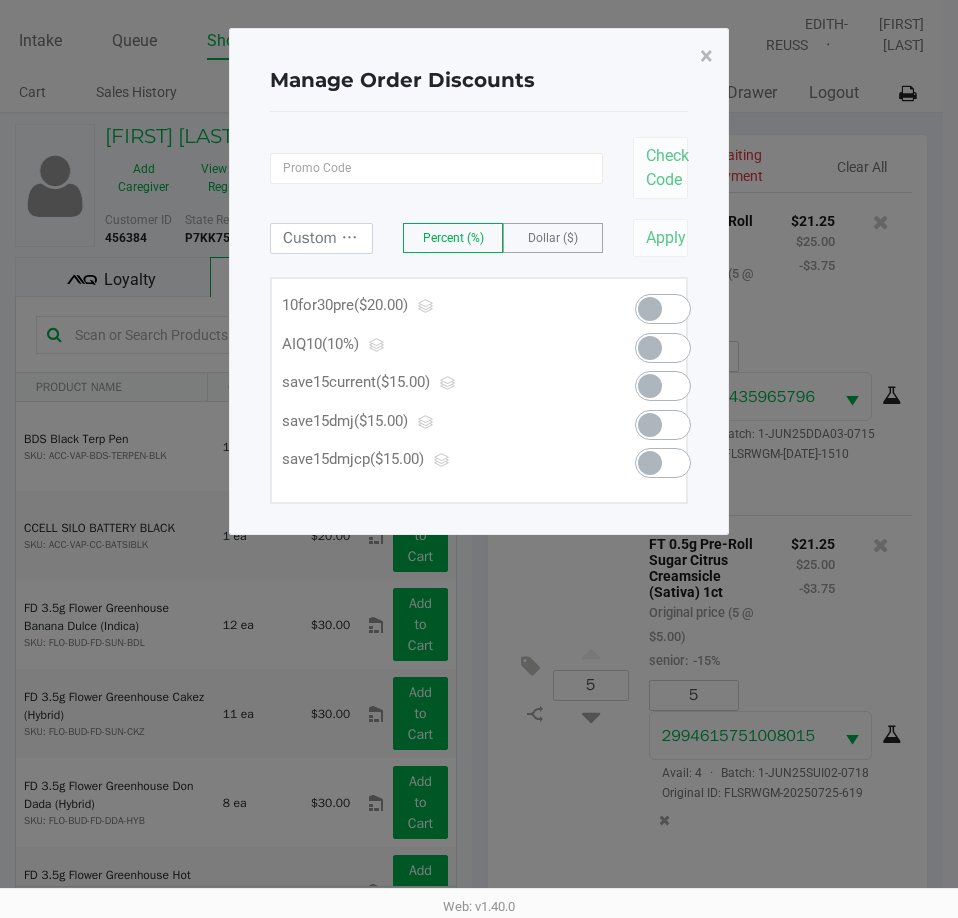 click 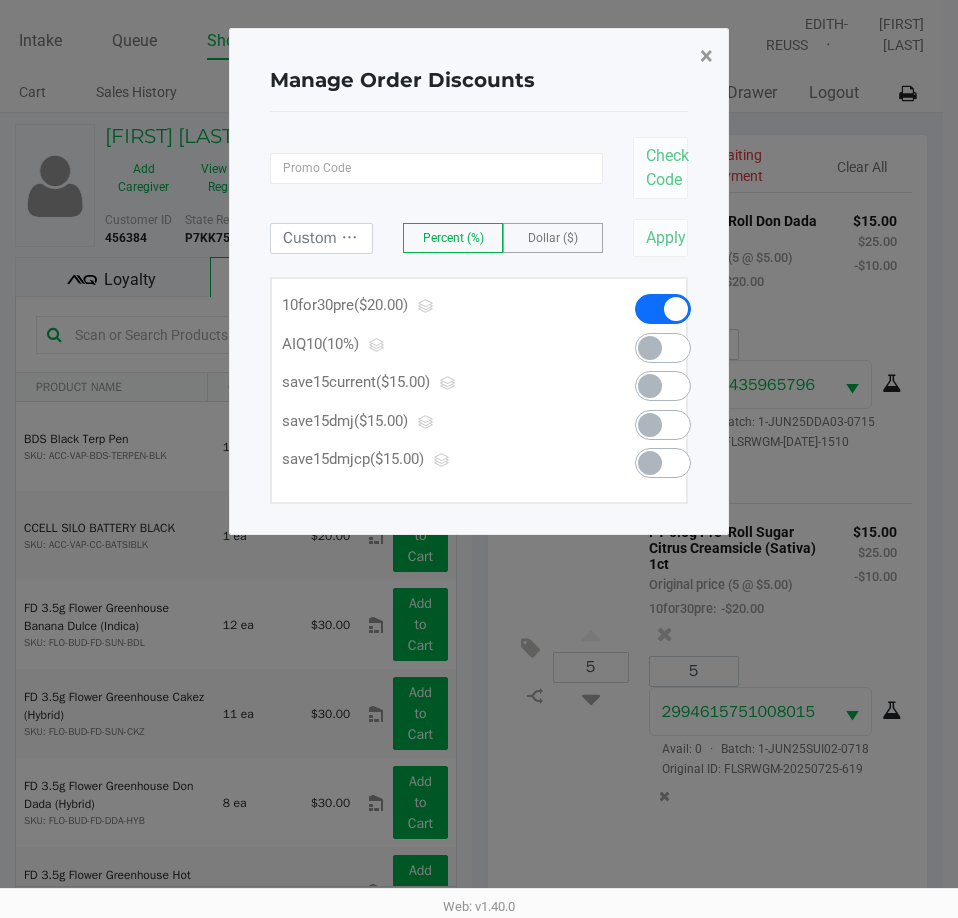 click on "×" 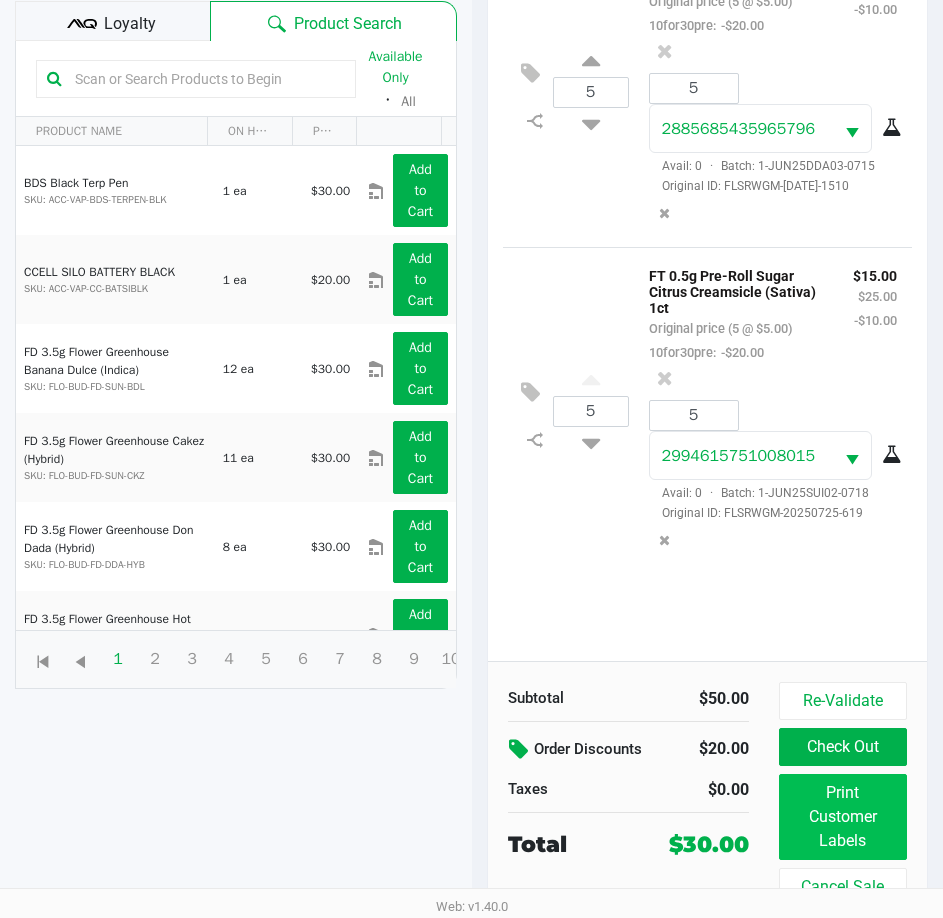 scroll, scrollTop: 265, scrollLeft: 0, axis: vertical 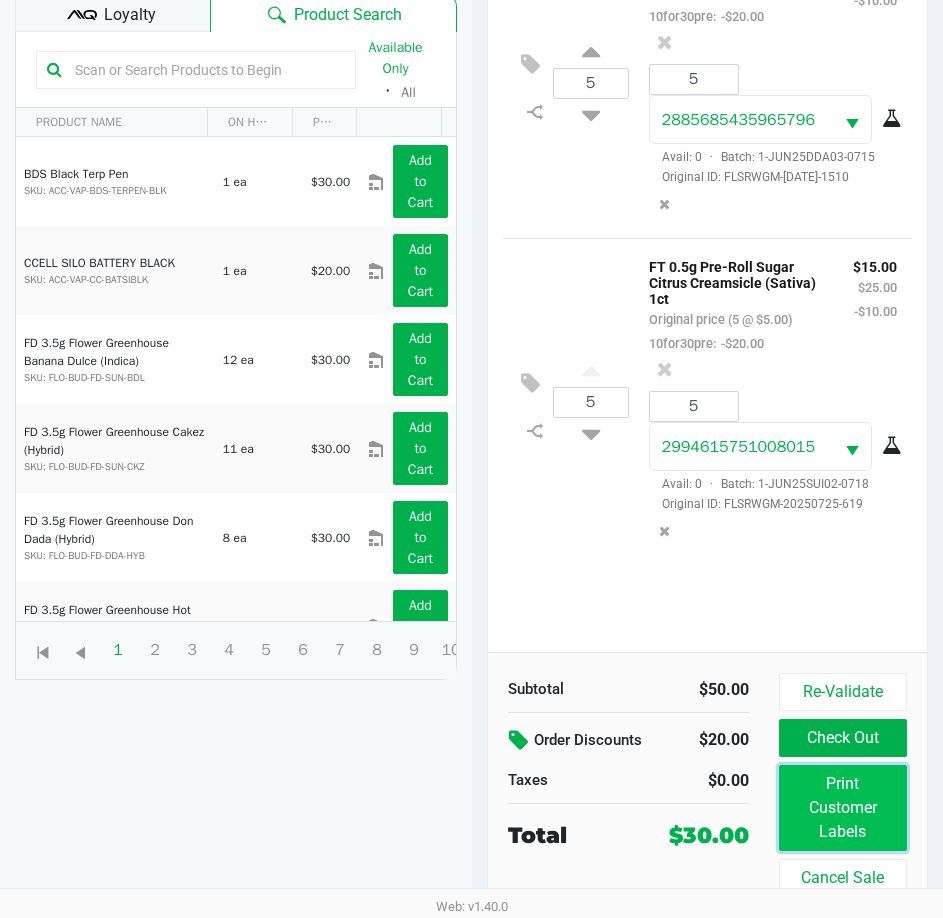 click on "Print Customer Labels" 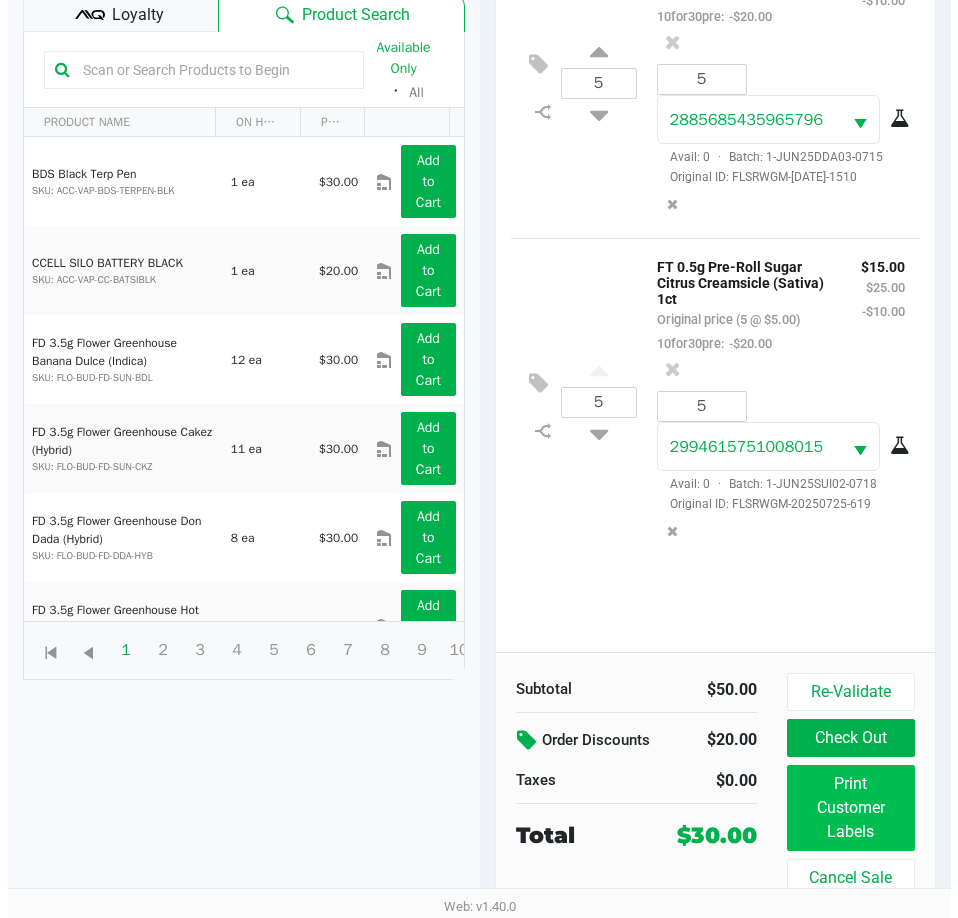 scroll, scrollTop: 0, scrollLeft: 0, axis: both 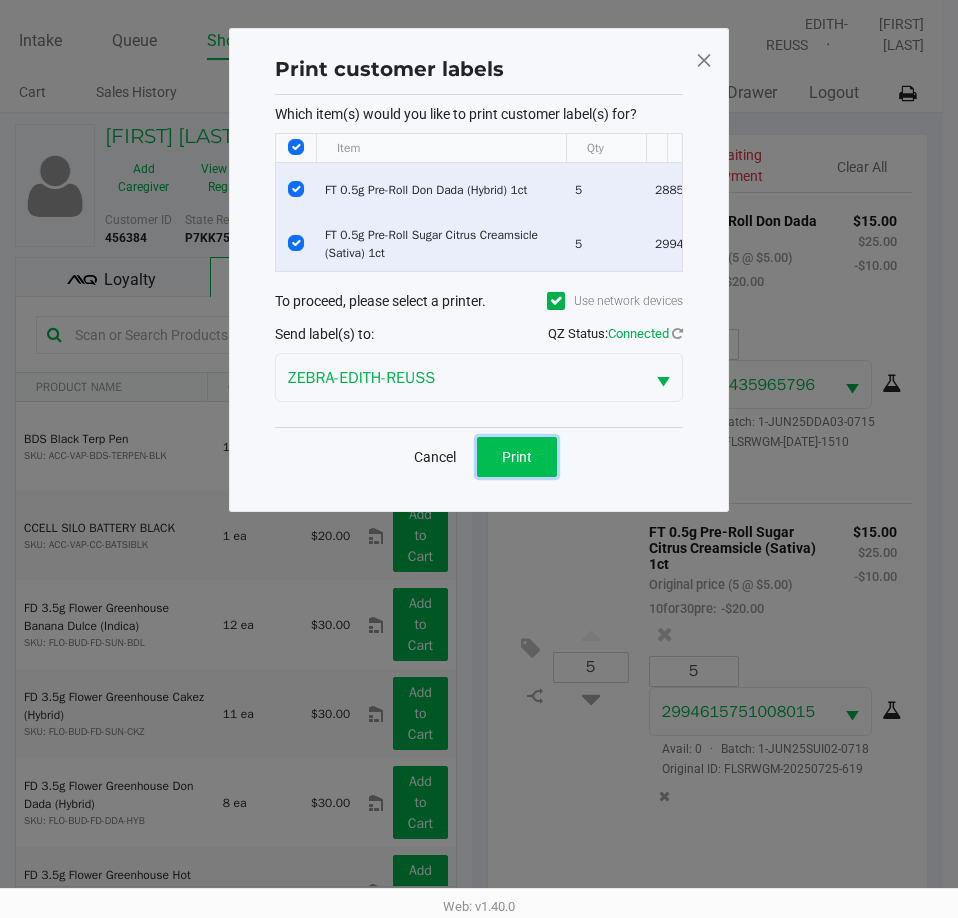 click on "Print" 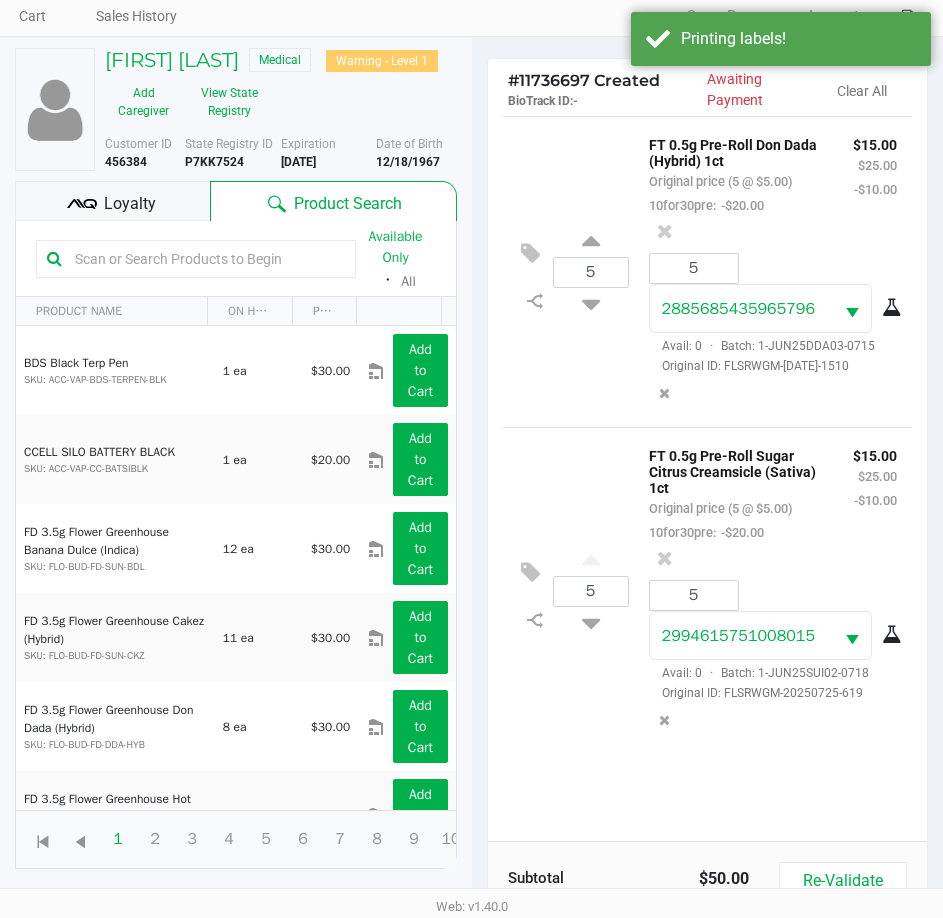 scroll, scrollTop: 265, scrollLeft: 0, axis: vertical 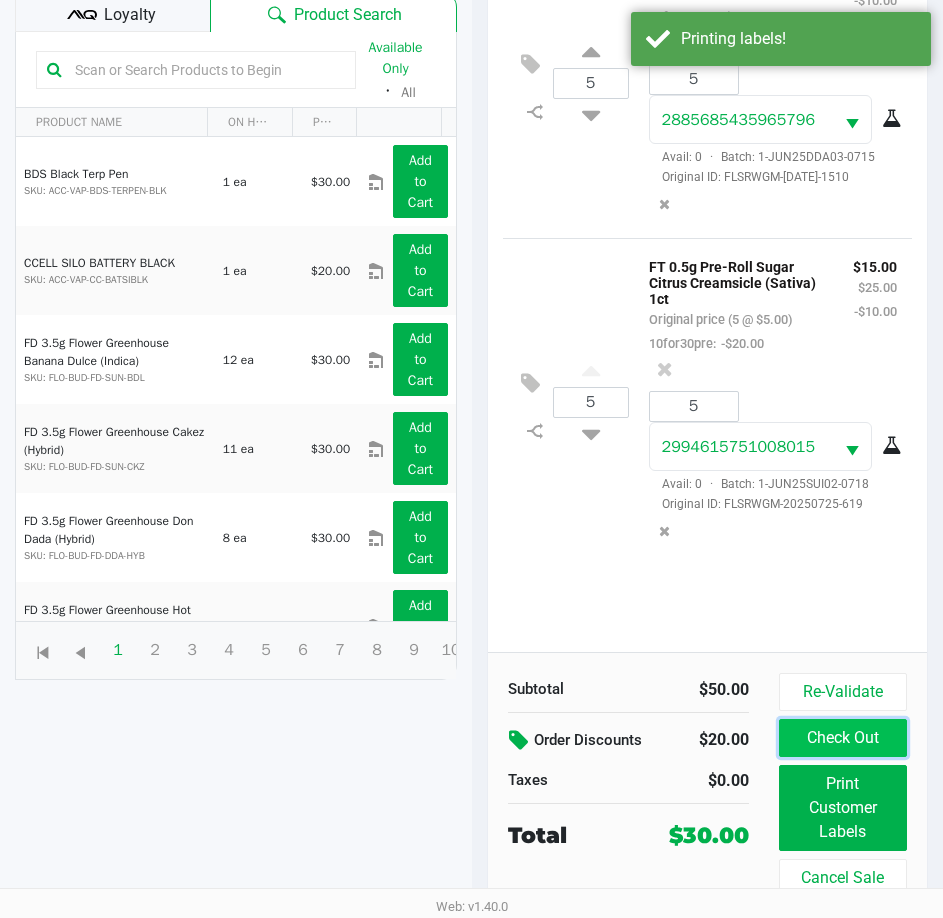 click on "Check Out" 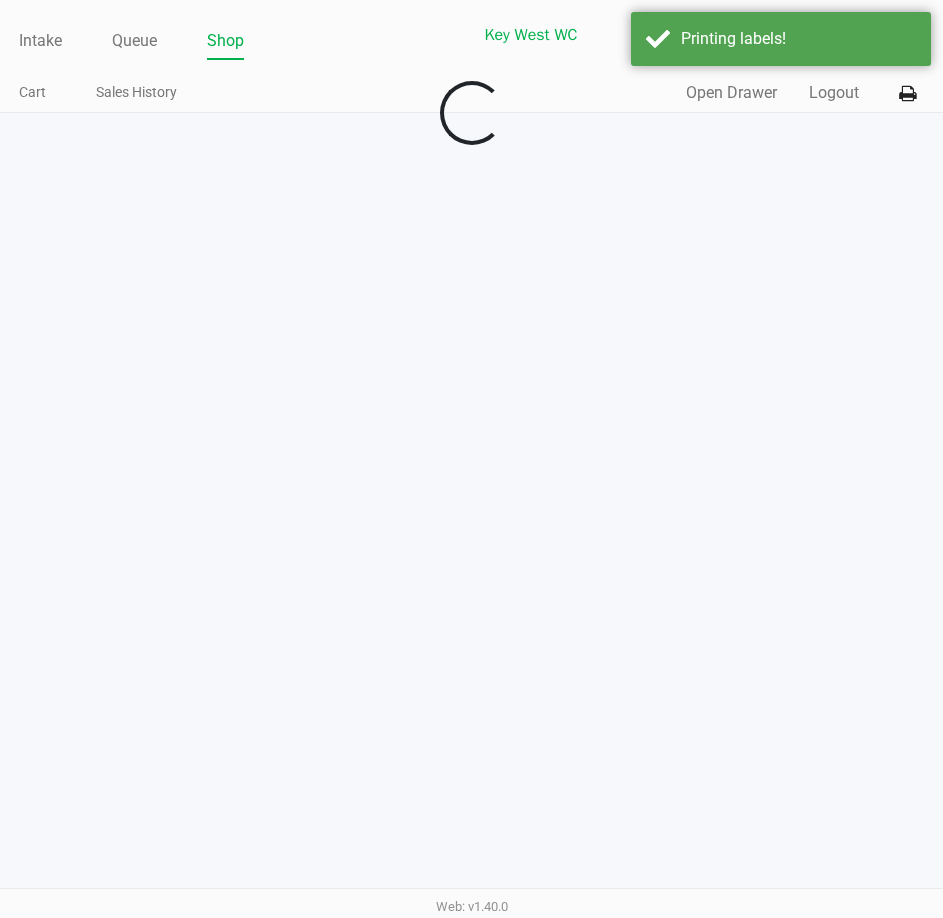 scroll, scrollTop: 0, scrollLeft: 0, axis: both 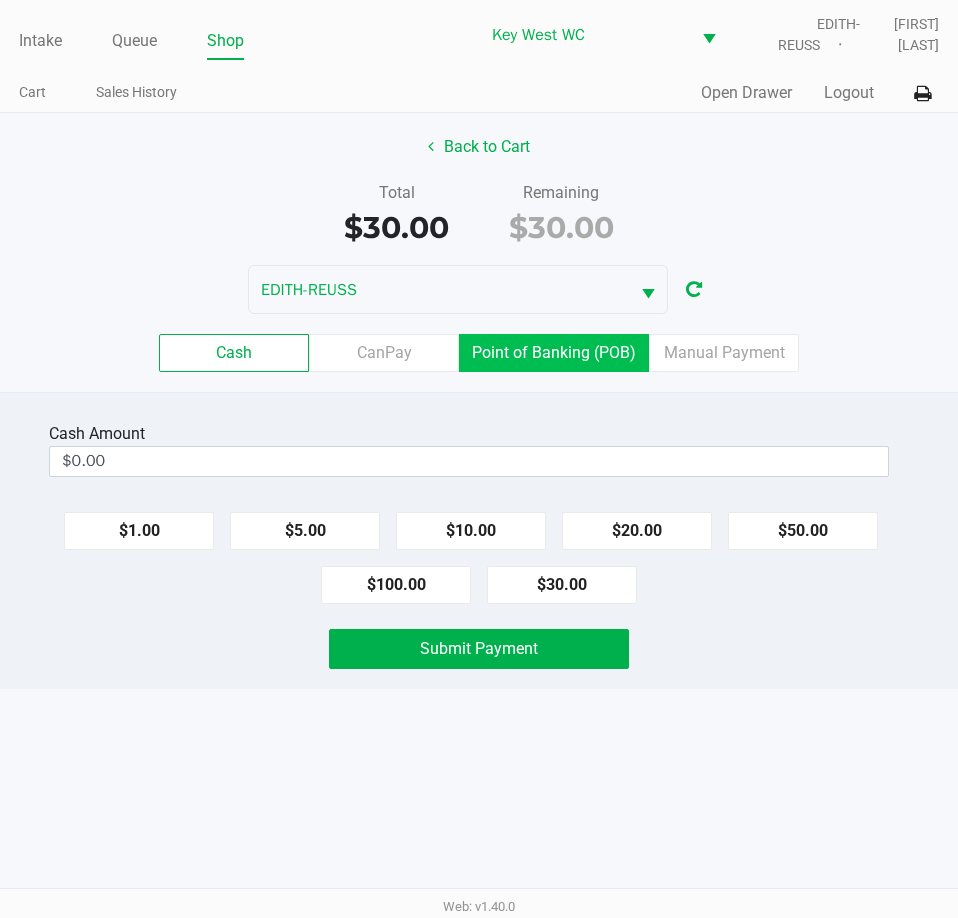 click on "Point of Banking (POB)" 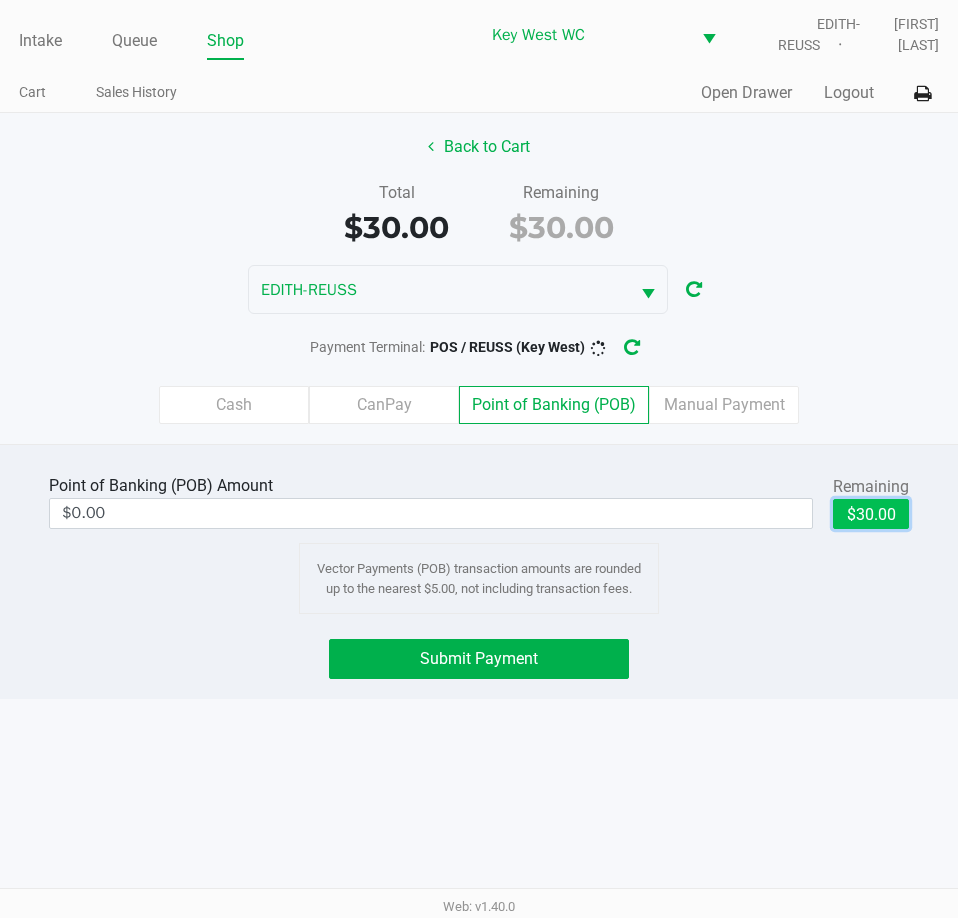 click on "$30.00" 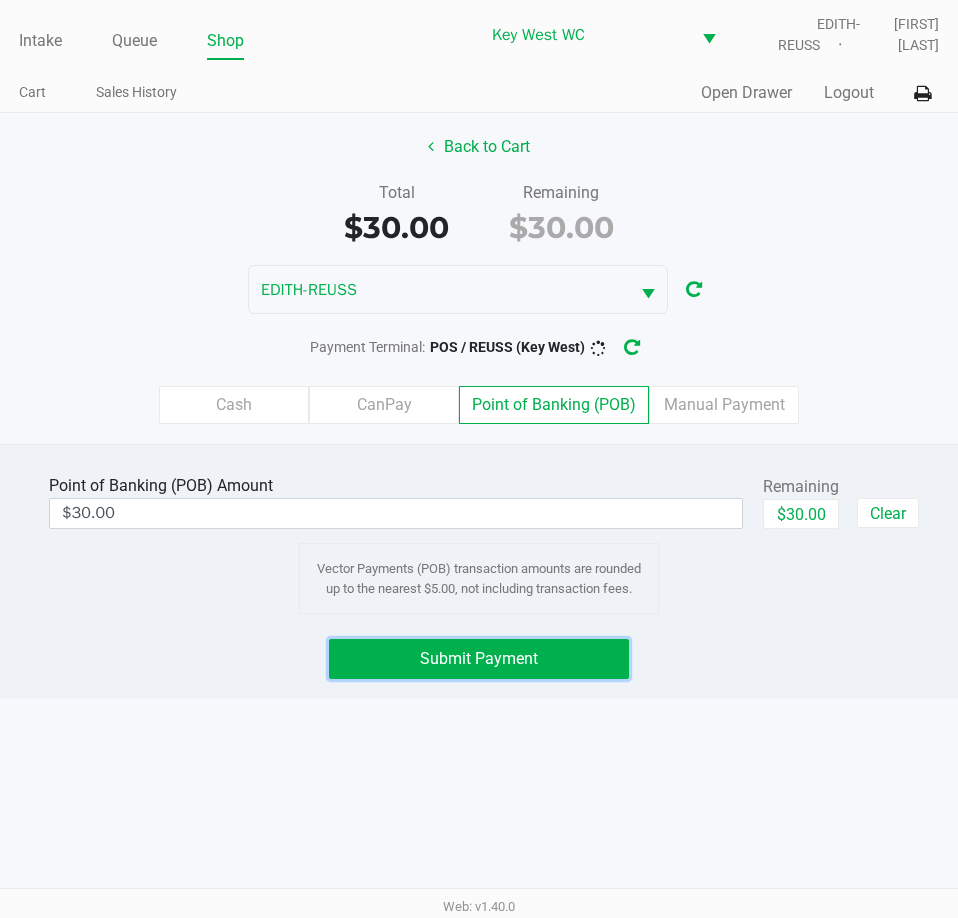 click on "Submit Payment" 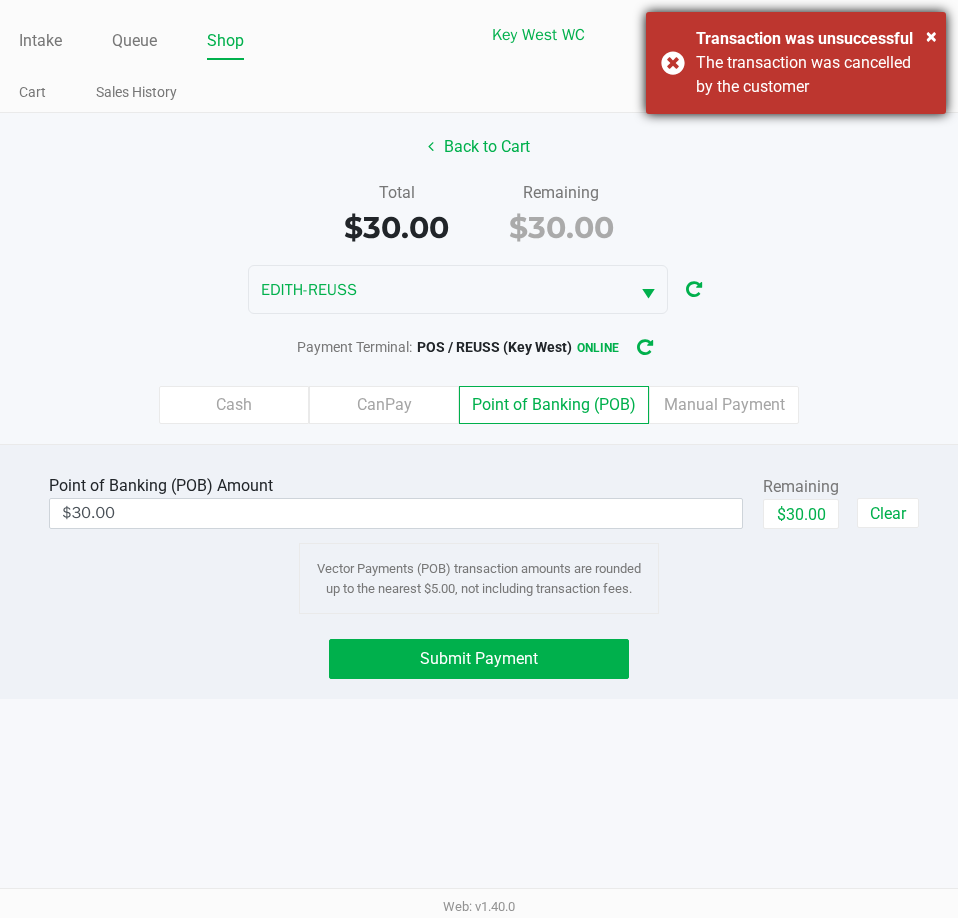click on "×  Transaction was unsuccessful   The transaction was cancelled by the customer" at bounding box center (796, 63) 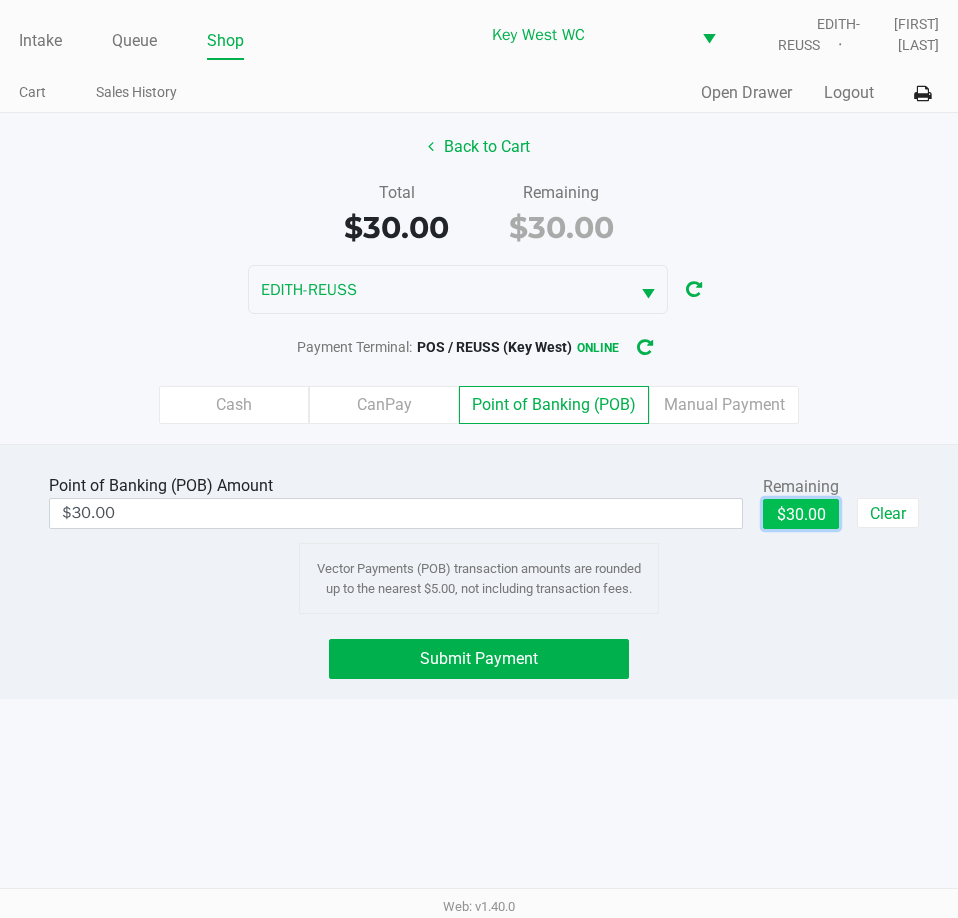 click on "$30.00" 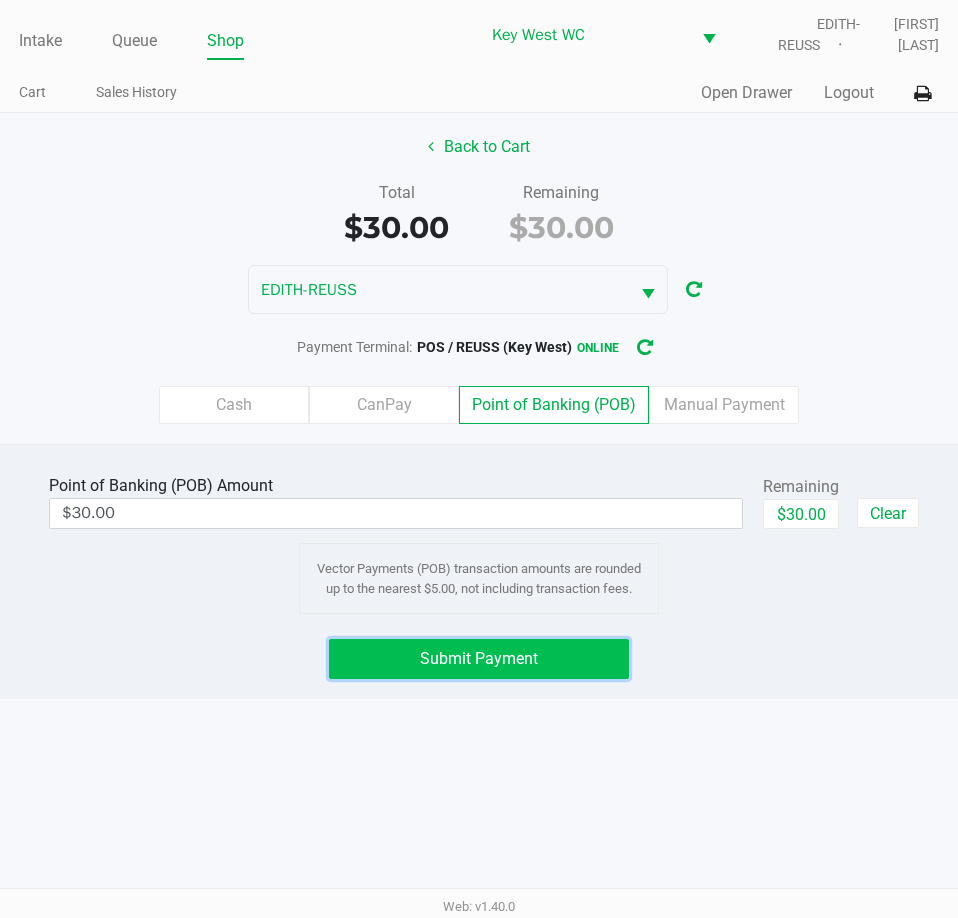 click on "Submit Payment" 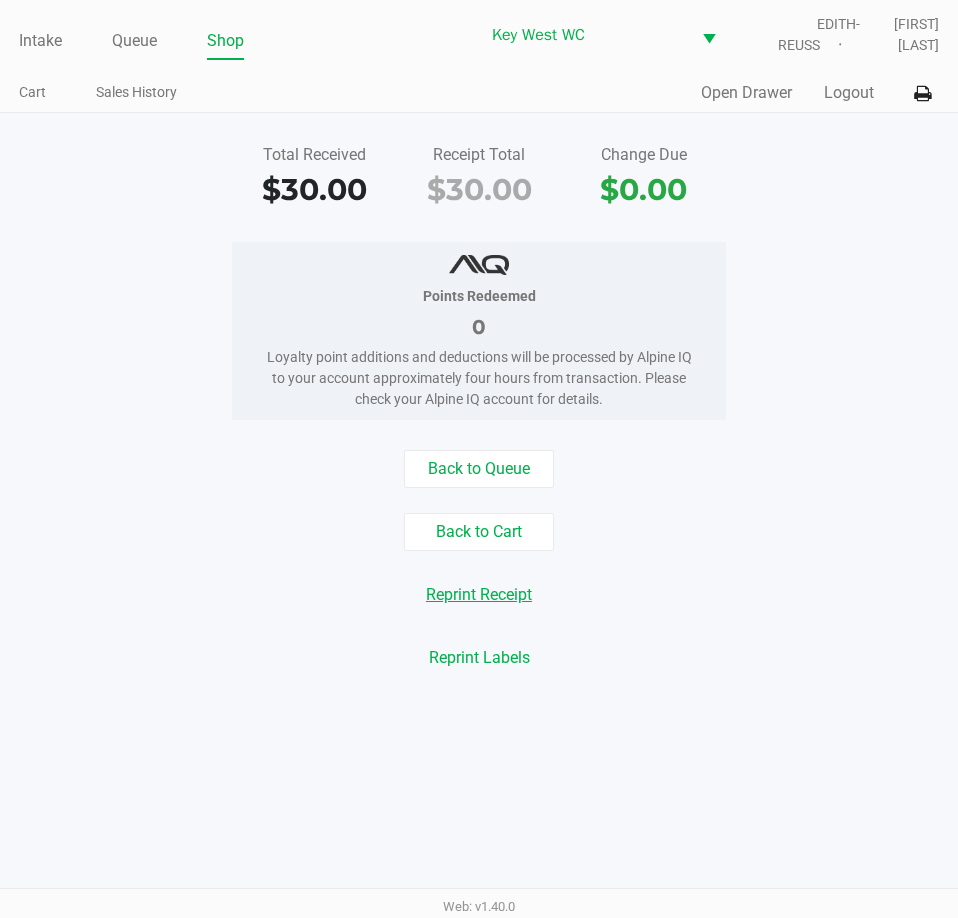 click on "Reprint Receipt" 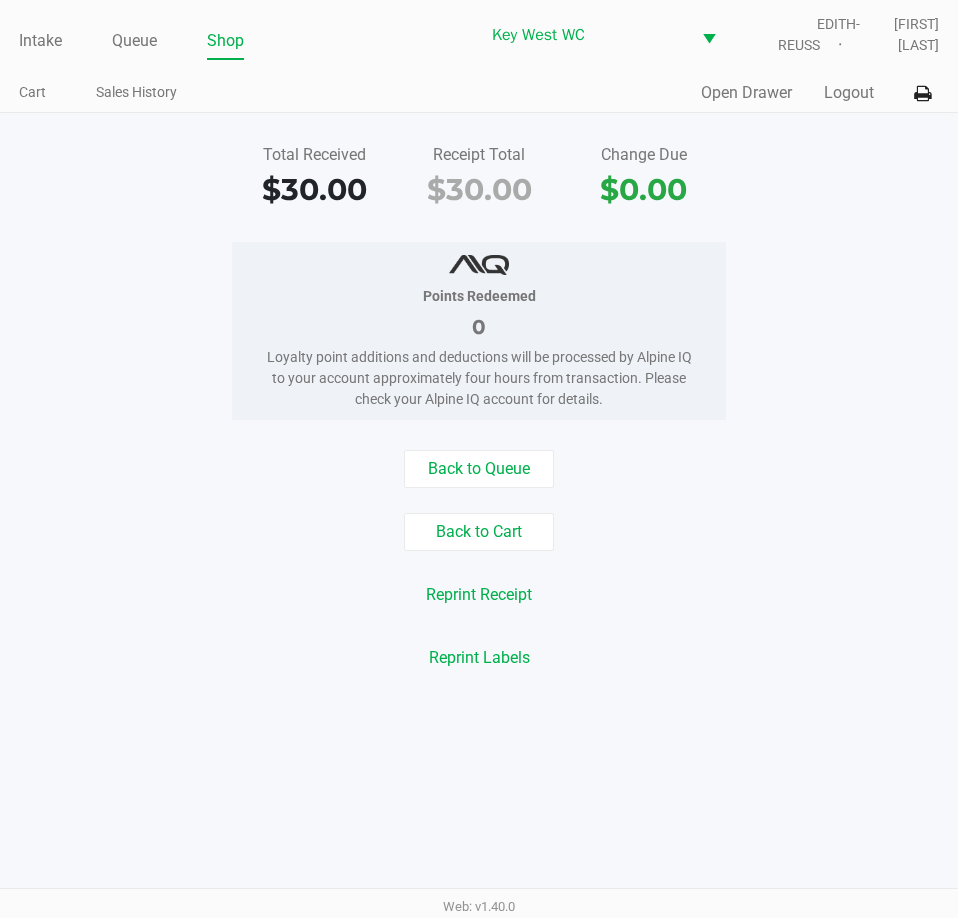 click on "Quick Sale   Open Drawer   Logout" 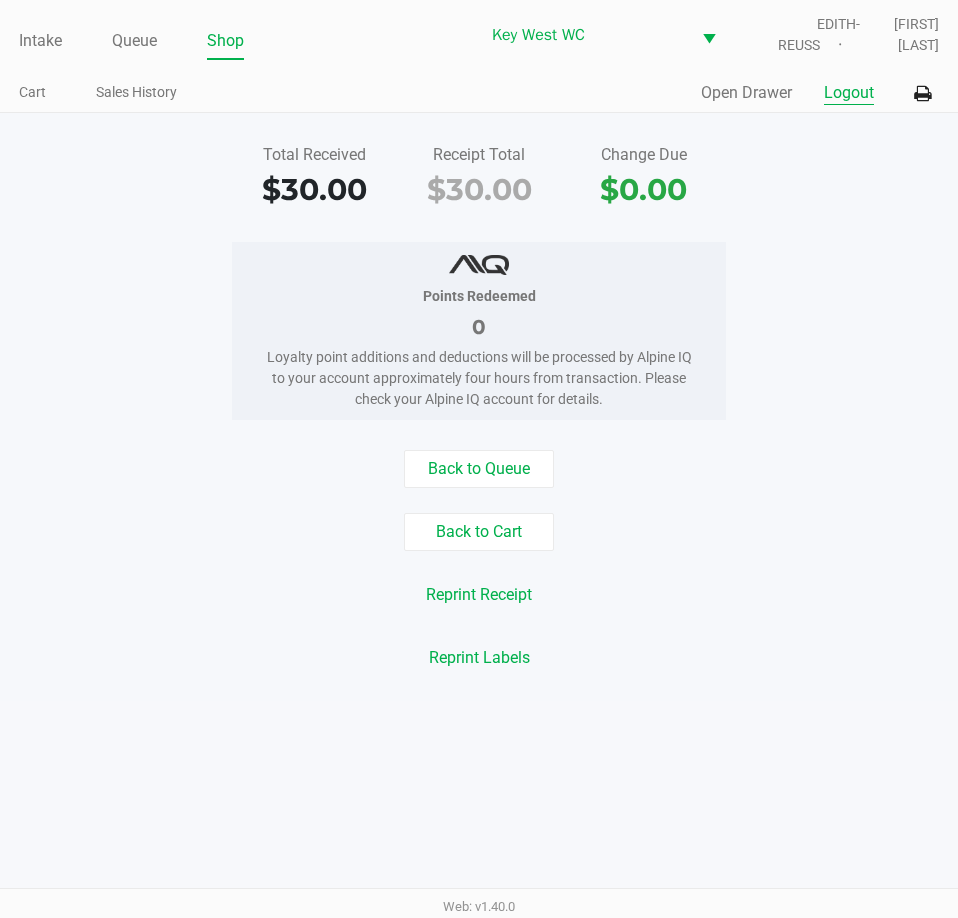 click on "Logout" 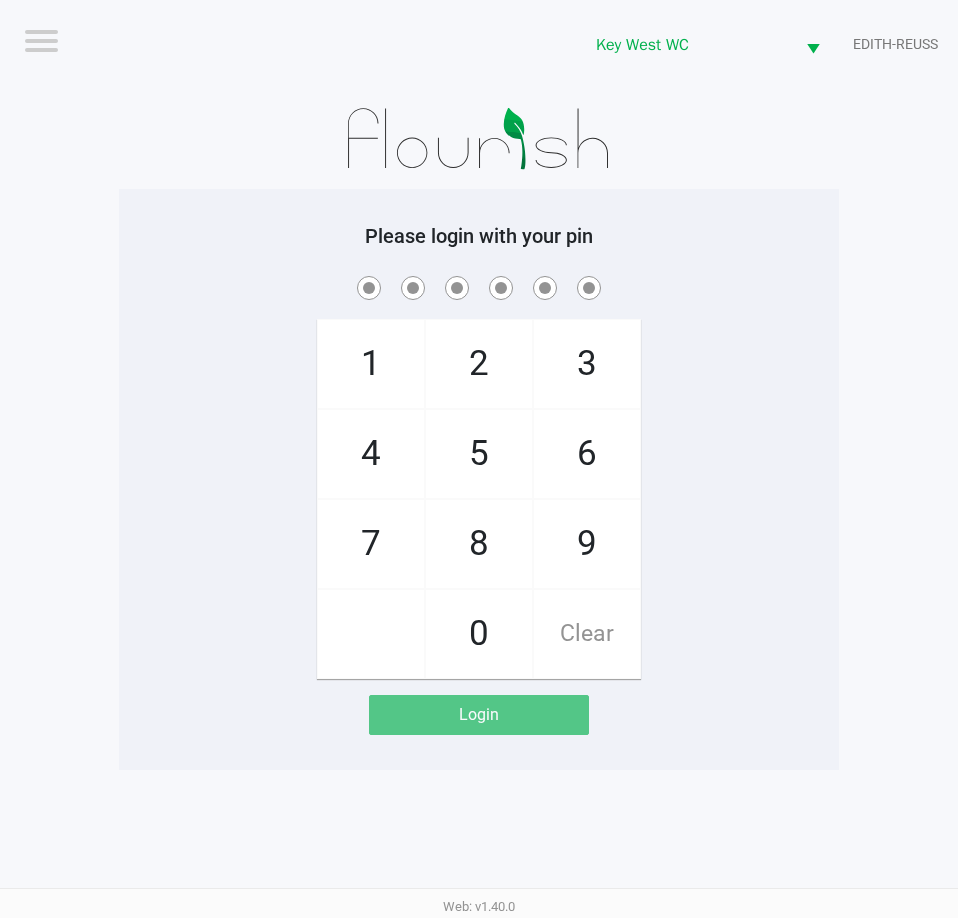 drag, startPoint x: 880, startPoint y: 463, endPoint x: 940, endPoint y: 371, distance: 109.83624 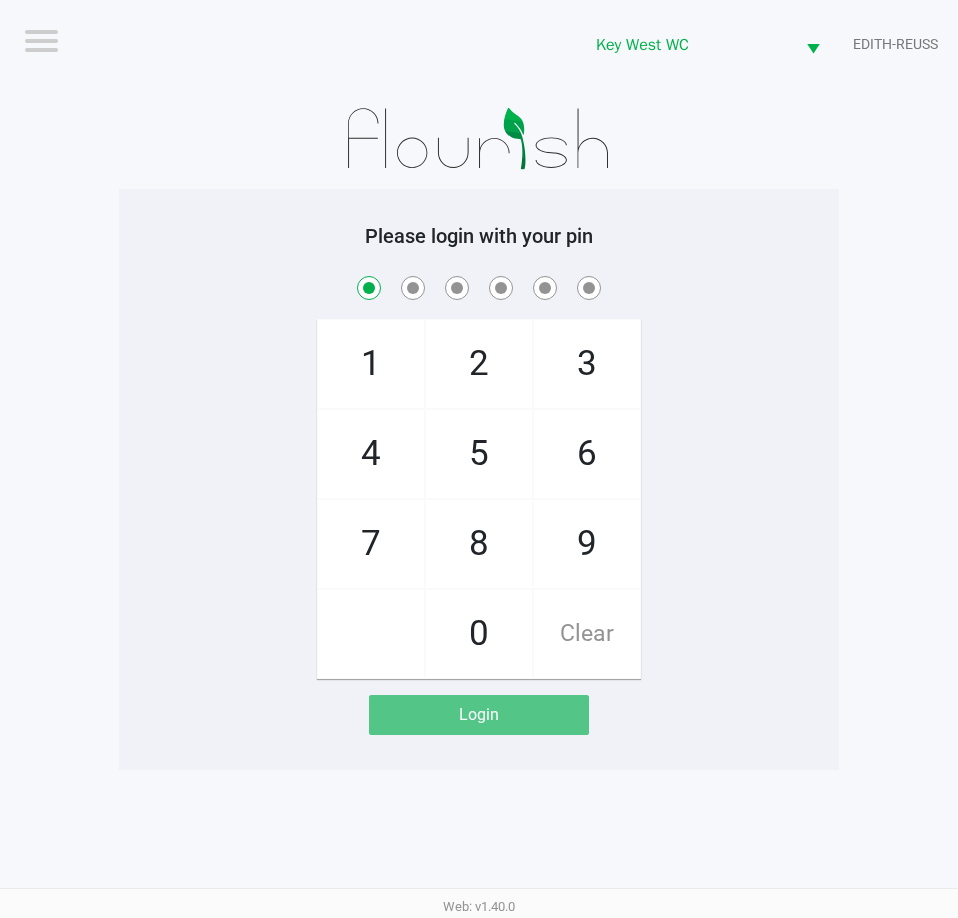 checkbox on "true" 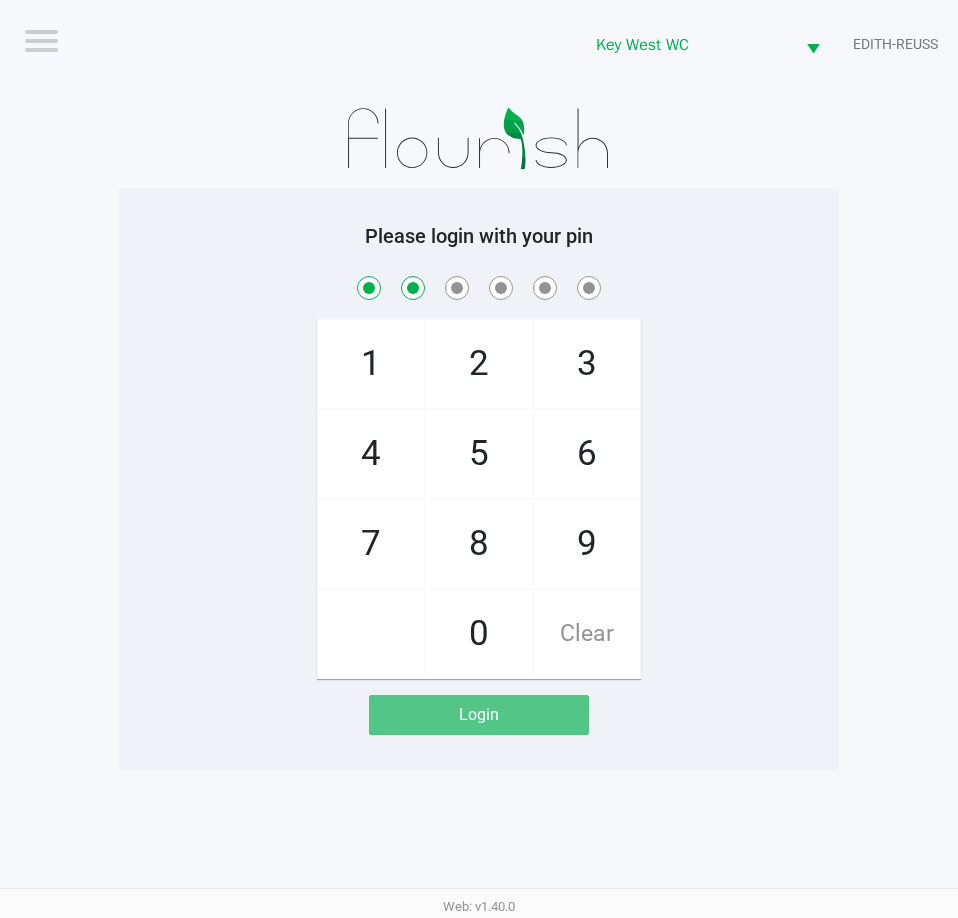 checkbox on "true" 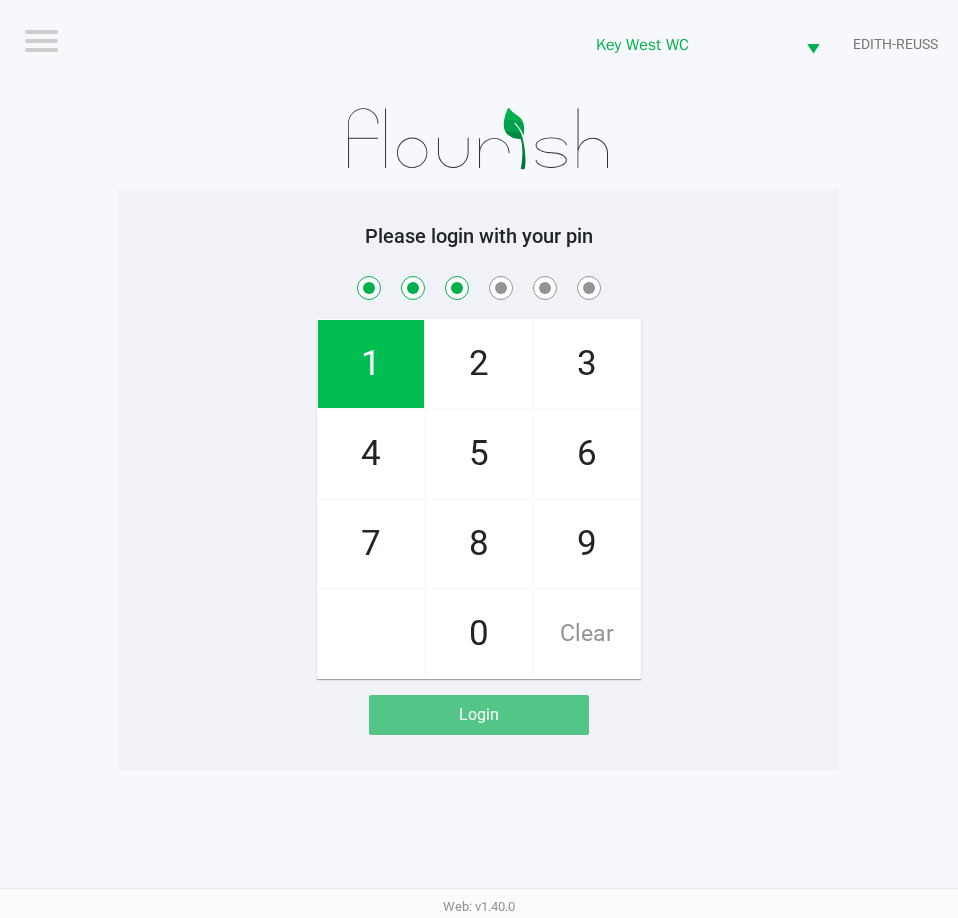 checkbox on "true" 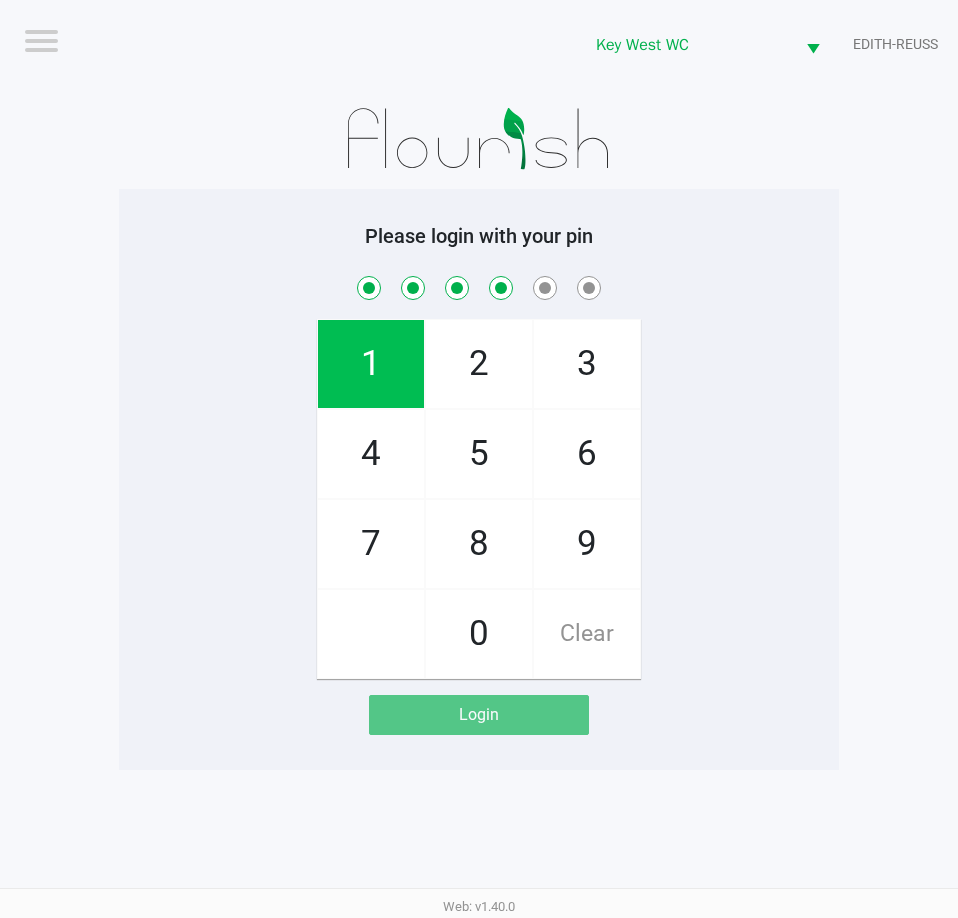 checkbox on "true" 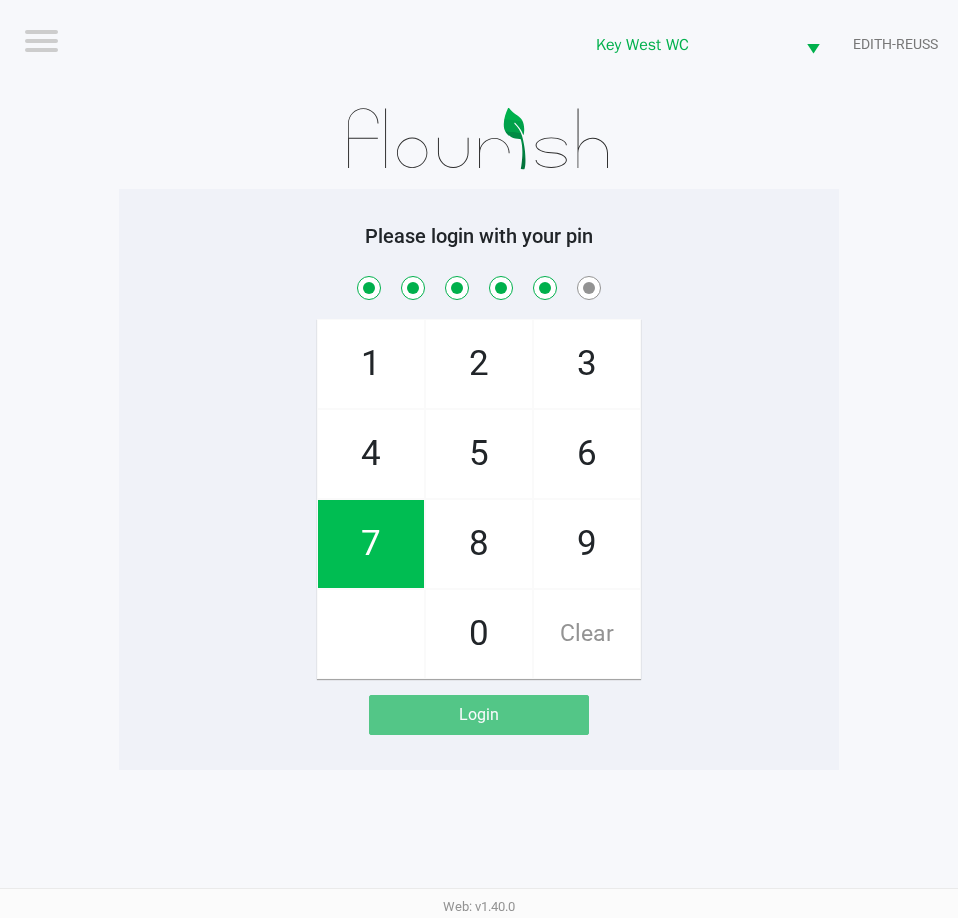 checkbox on "true" 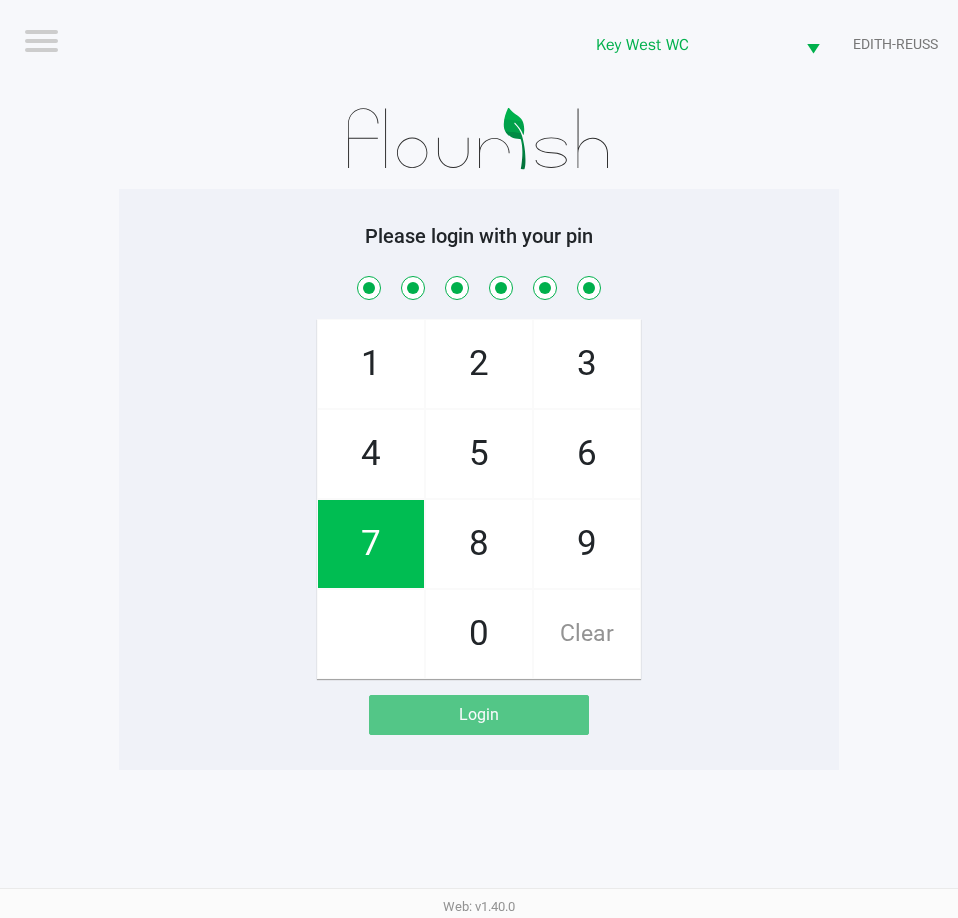 checkbox on "true" 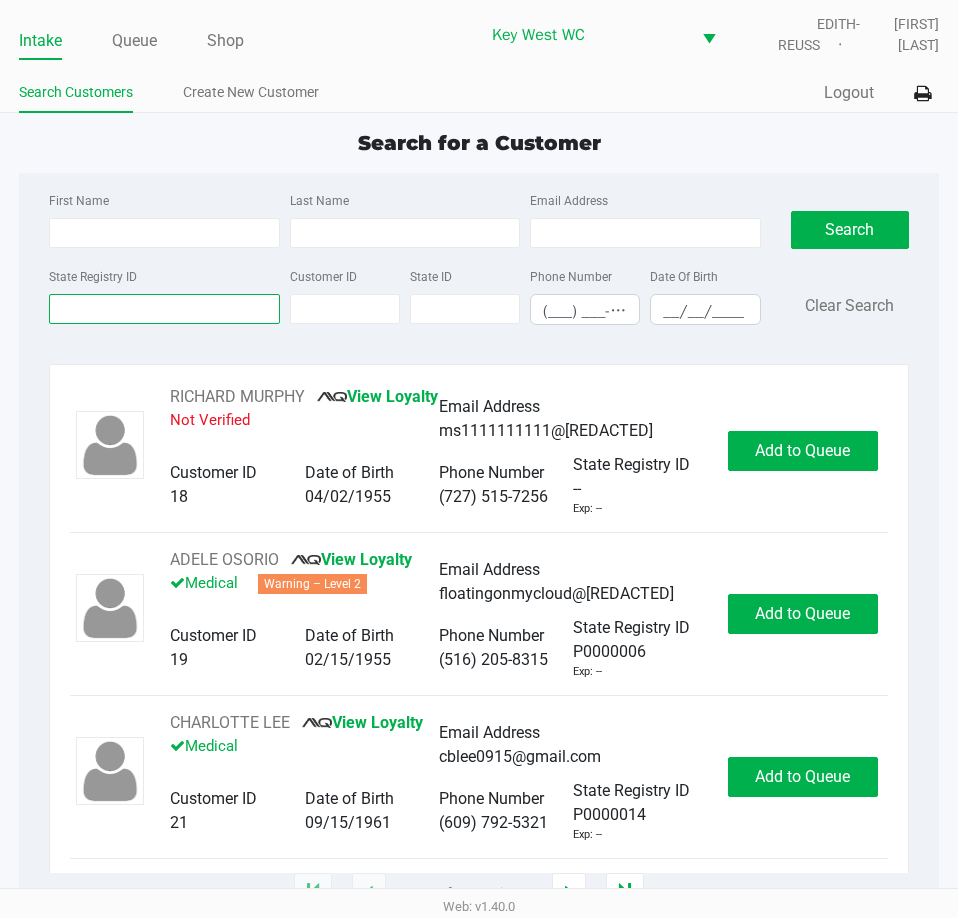 click on "State Registry ID" at bounding box center (164, 309) 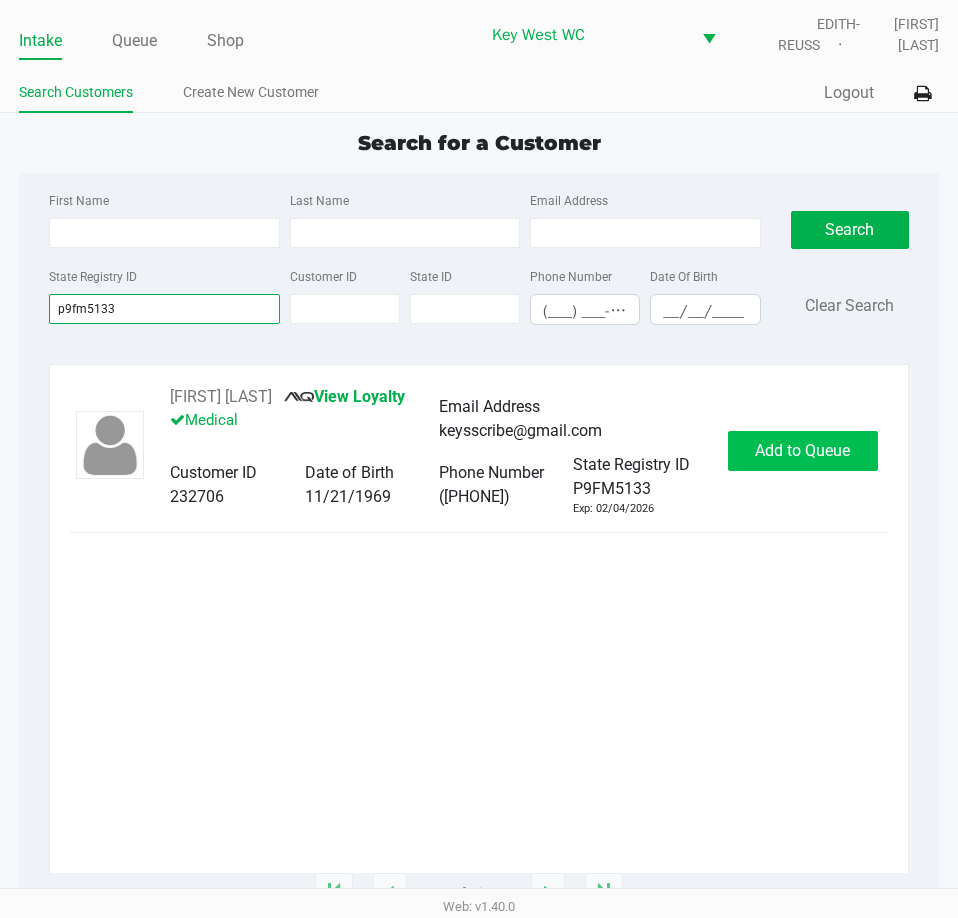 type on "p9fm5133" 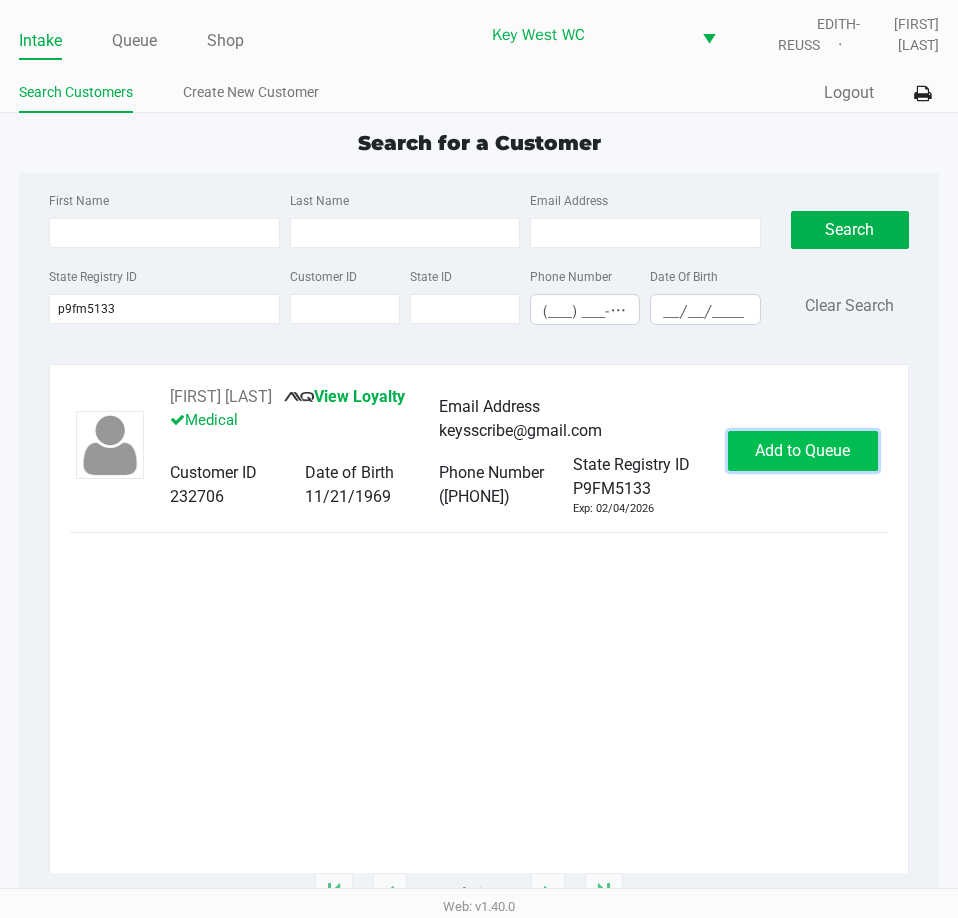 click on "Add to Queue" 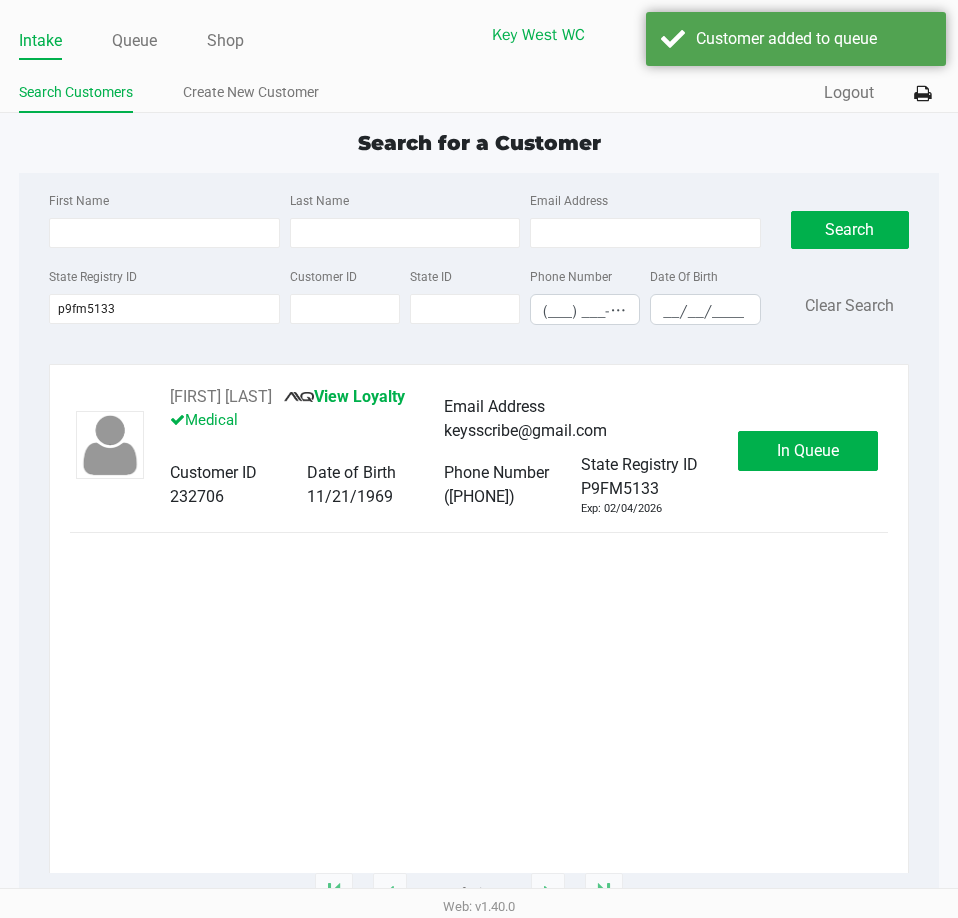 click on "In Queue" 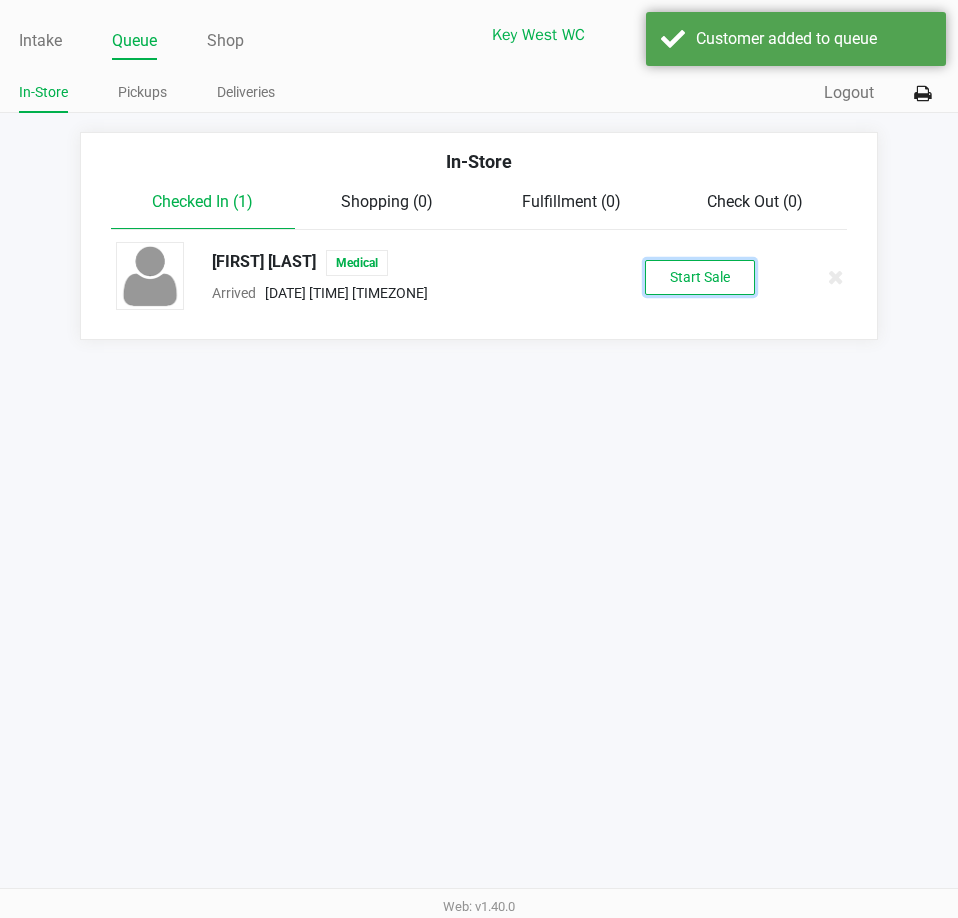 click on "Start Sale" 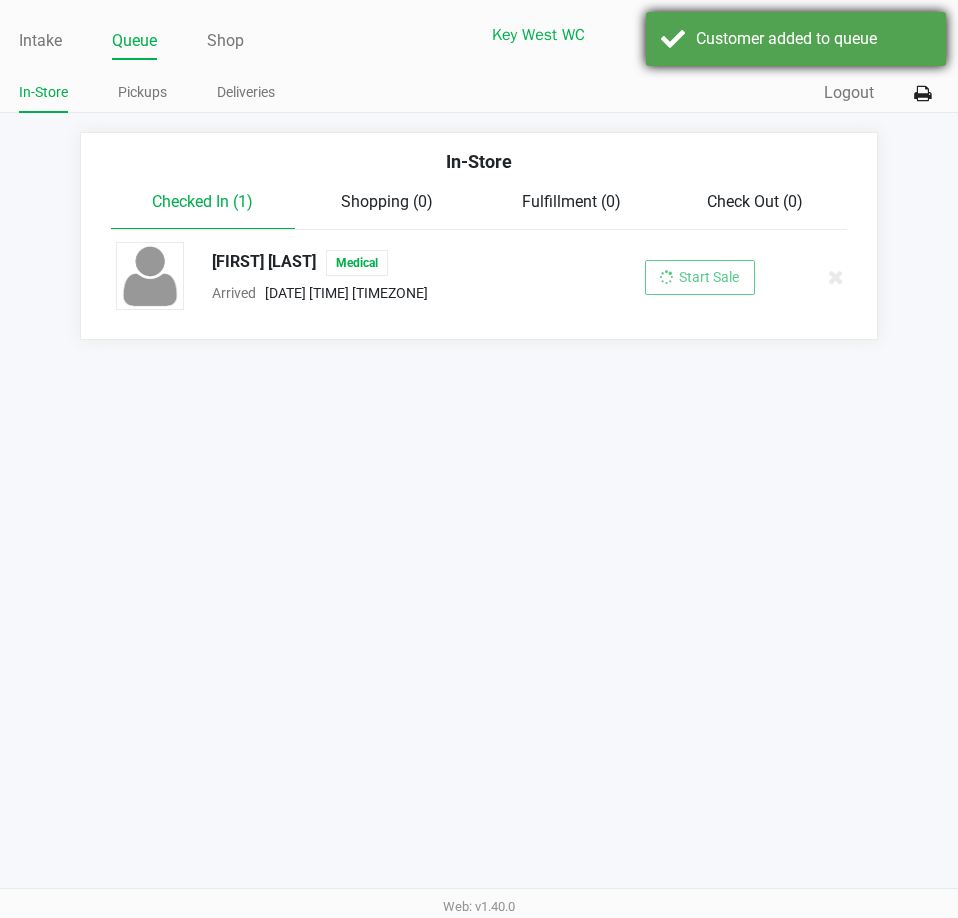 click on "Customer added to queue" at bounding box center (813, 39) 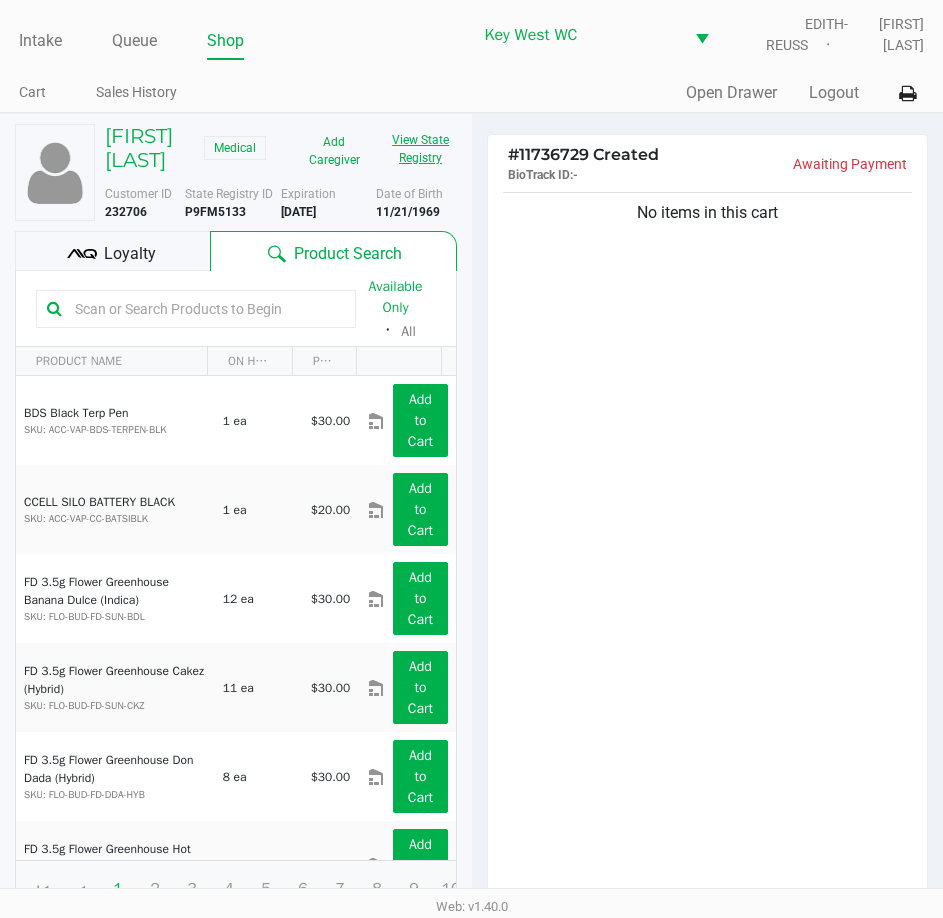 click on "View State Registry" 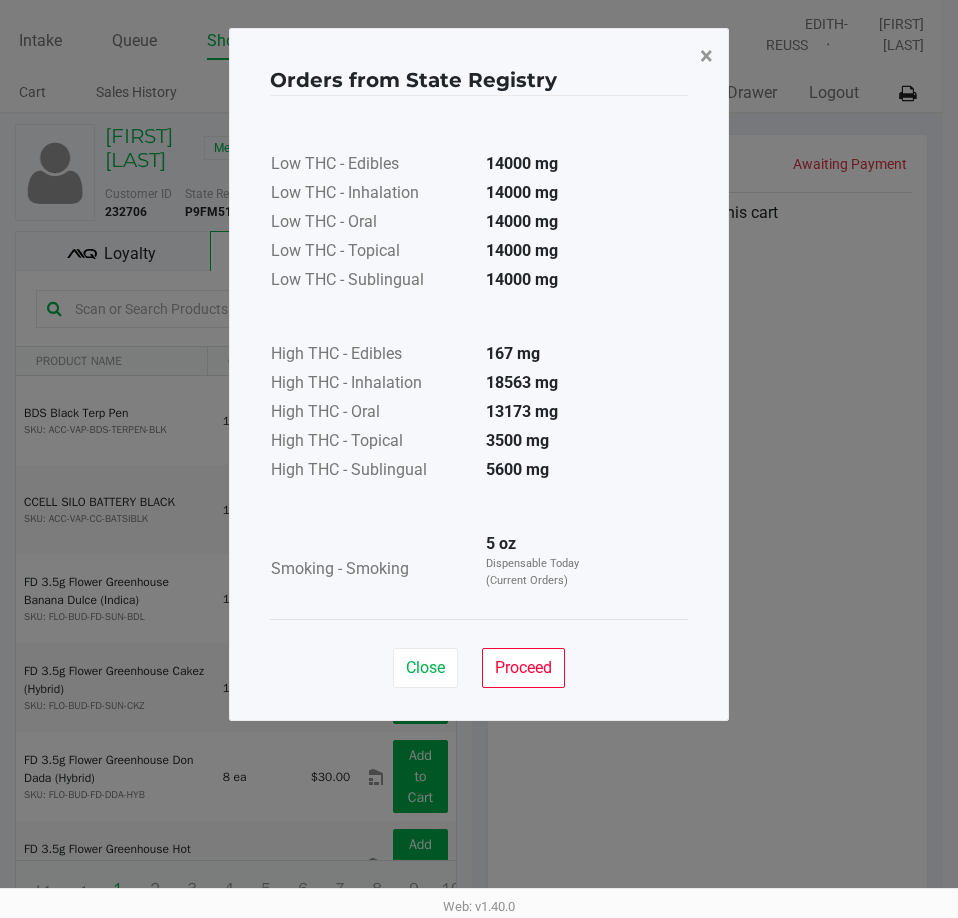 click on "×" 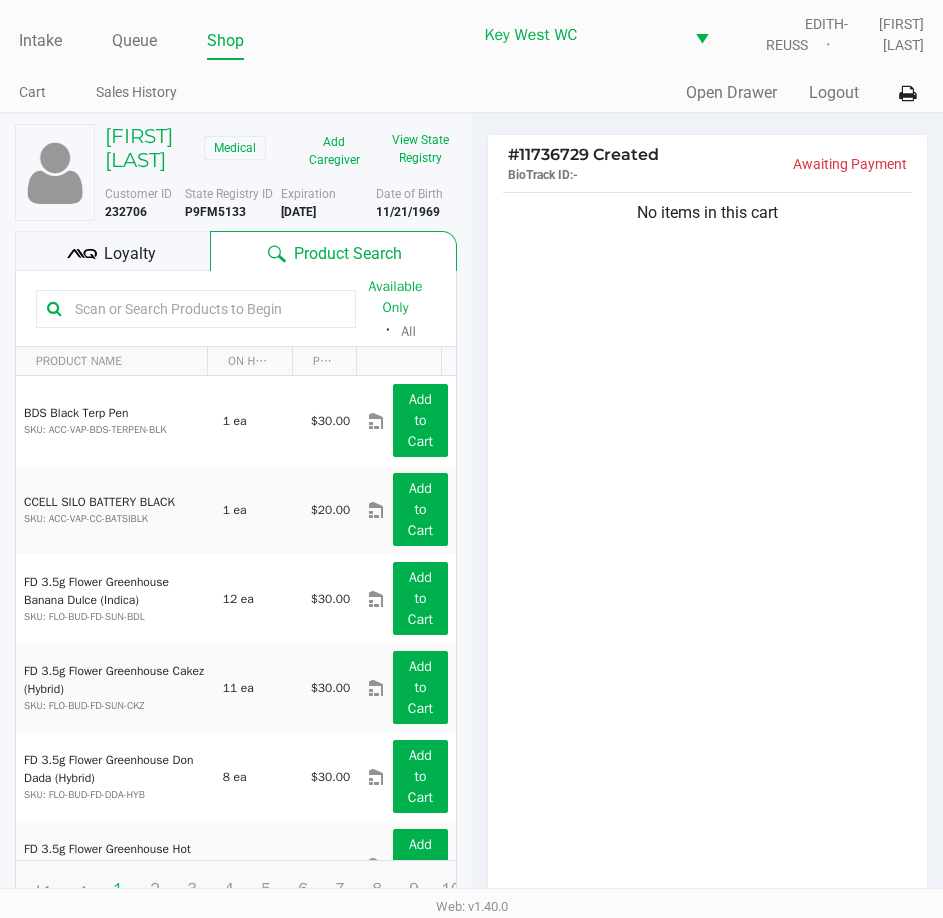 click 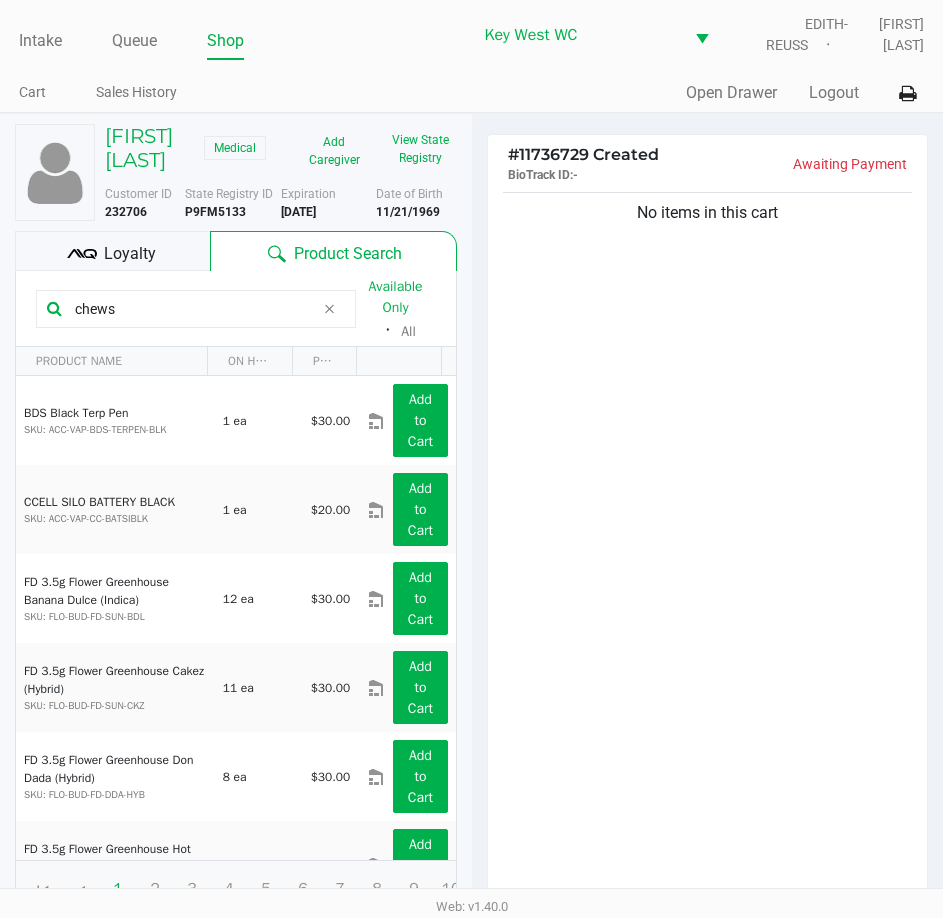 type on "chews" 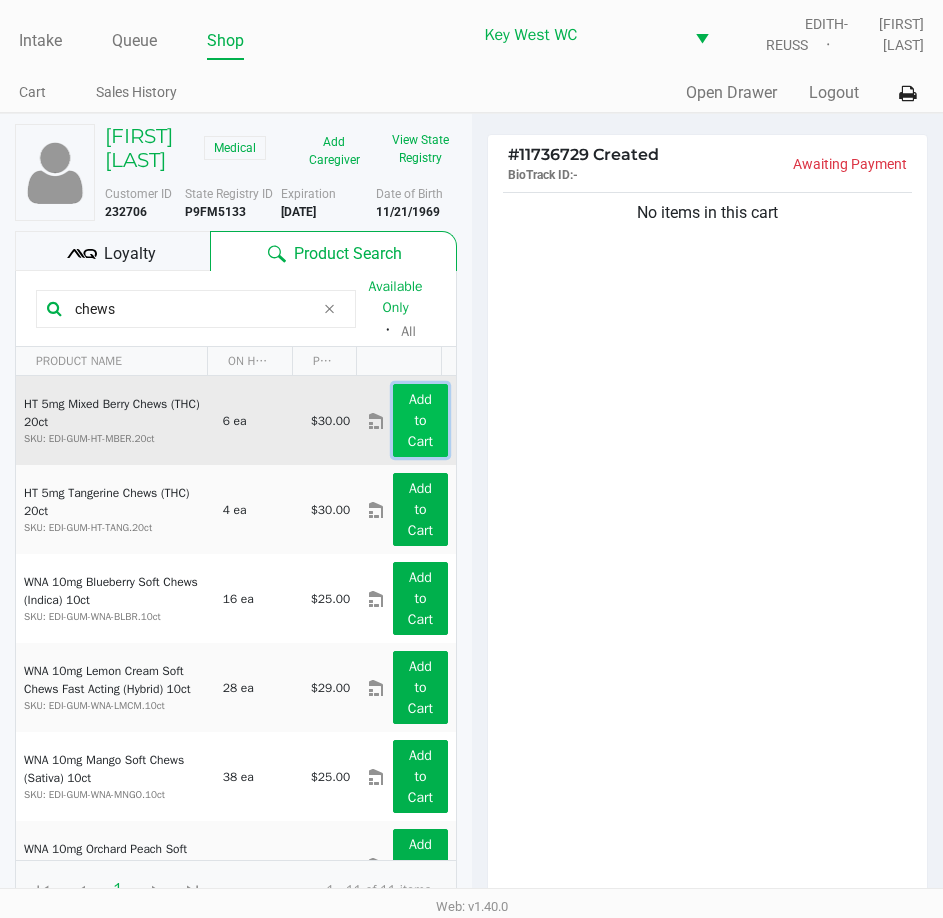 click on "Add to Cart" 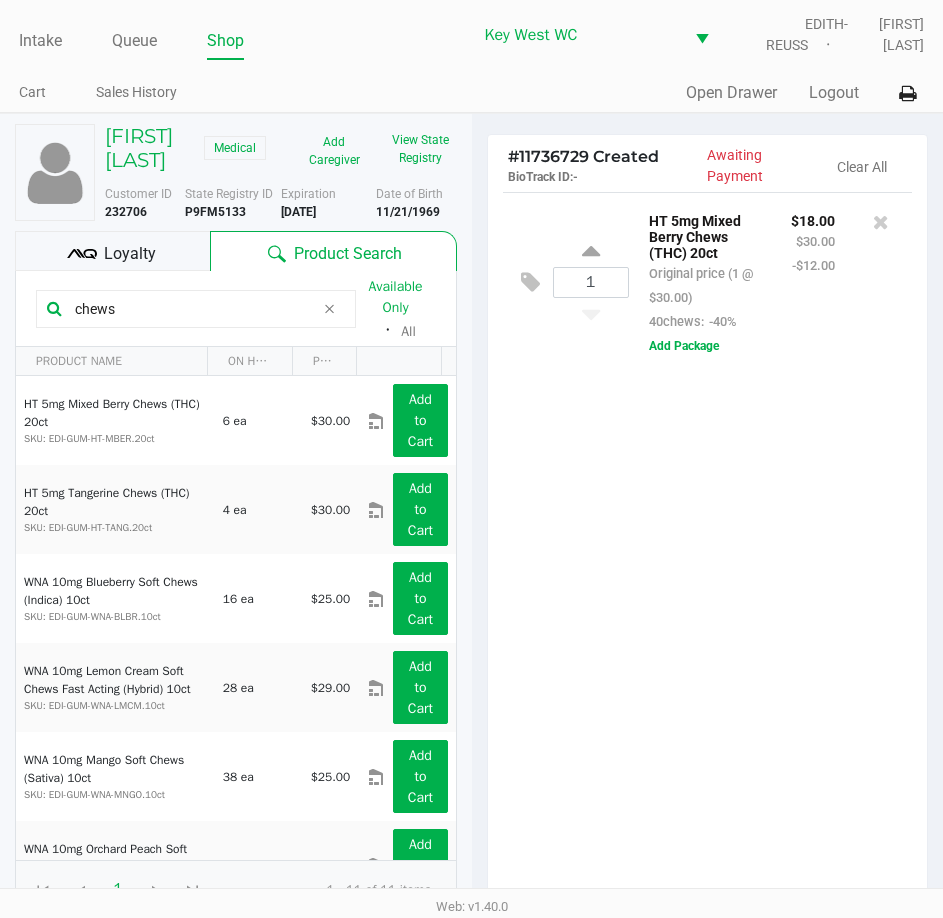 click on "Loyalty" 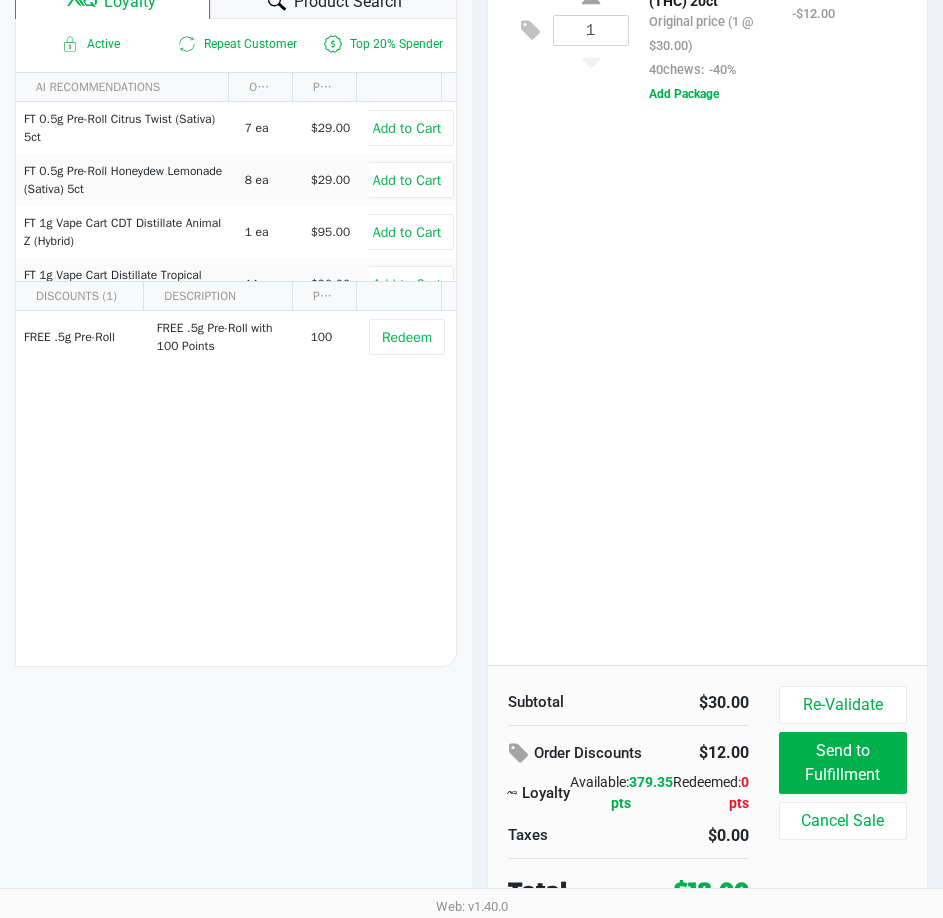 scroll, scrollTop: 262, scrollLeft: 0, axis: vertical 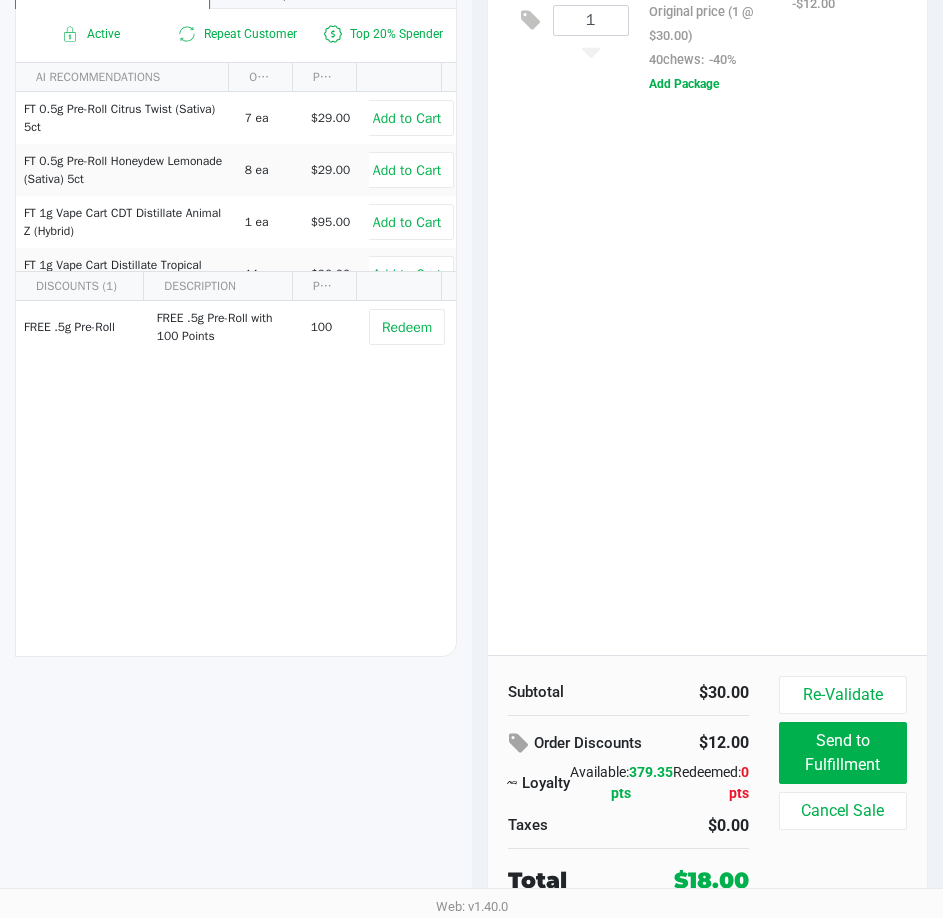 click on "1 HT 5mg Mixed Berry Chews (THC) 20ct Original price (1 @ $30.00) 40chews: -40% $18.00 $30.00 -$12.00 Add Package" 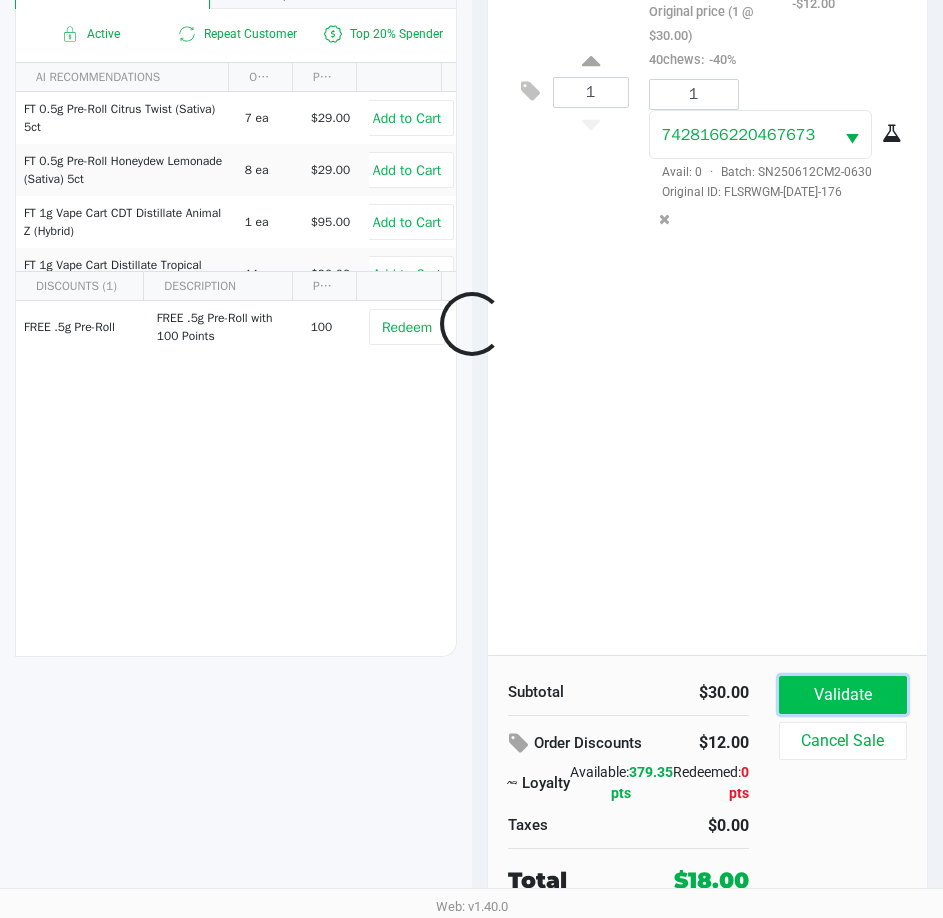 click on "Validate" 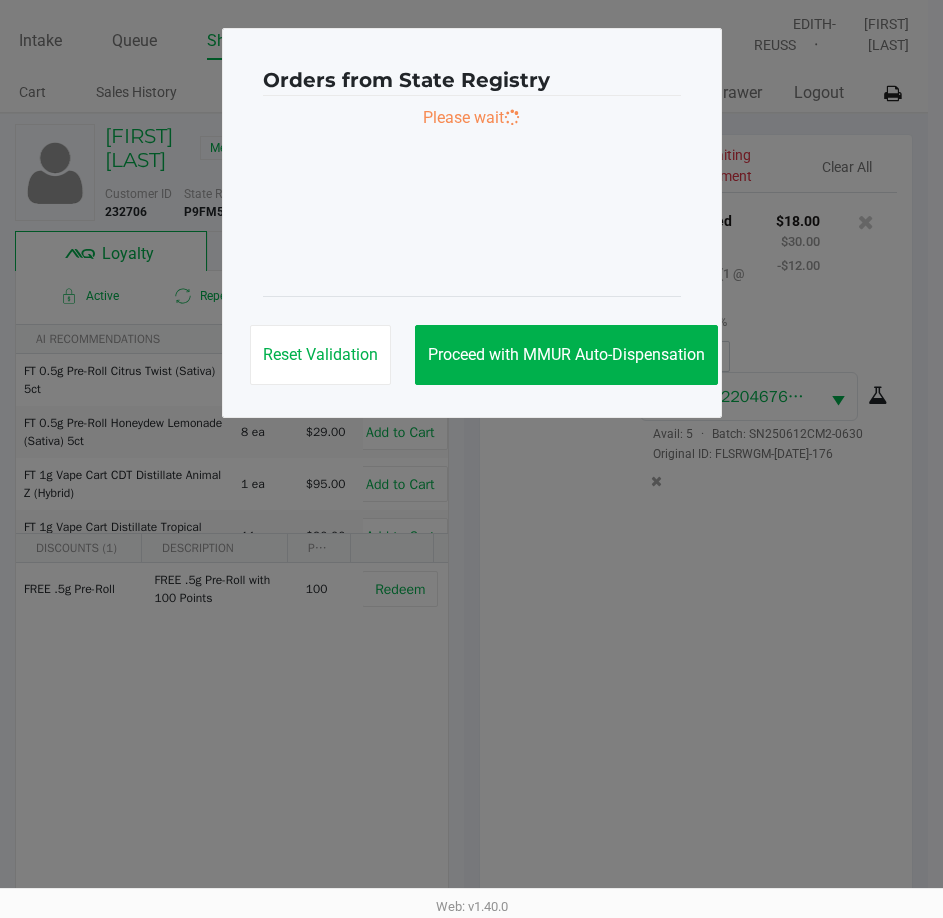 scroll, scrollTop: 0, scrollLeft: 0, axis: both 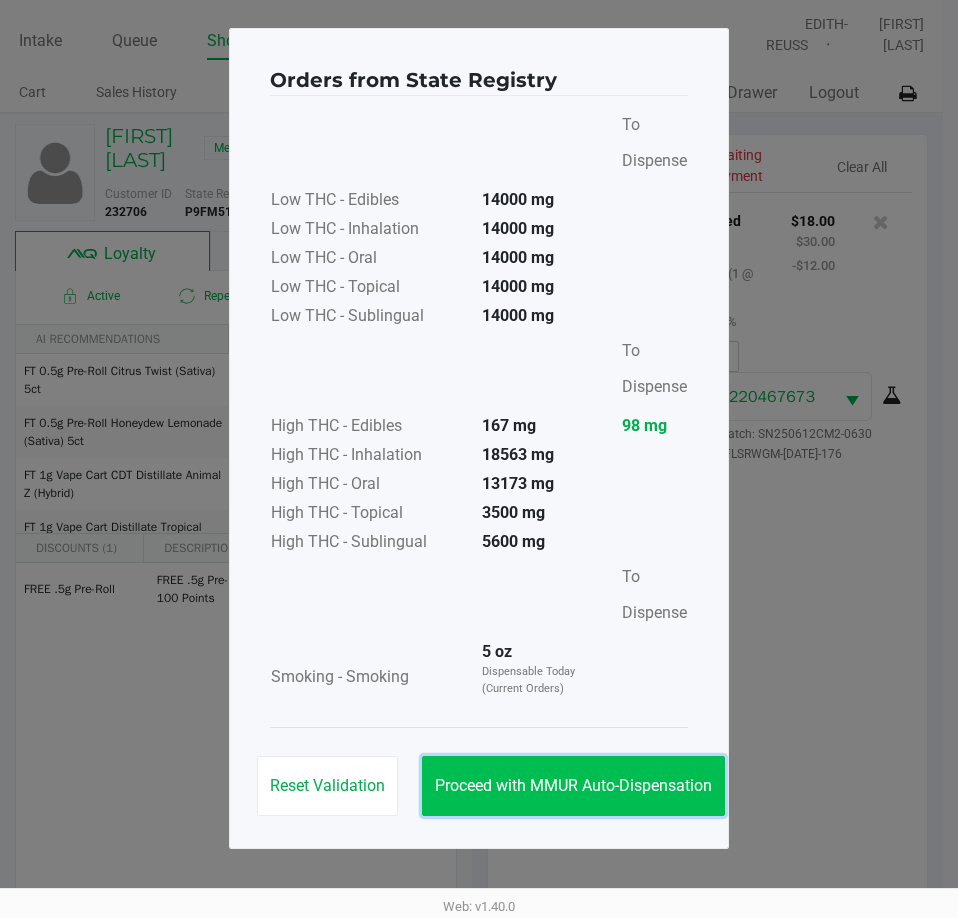 click on "Proceed with MMUR Auto-Dispensation" 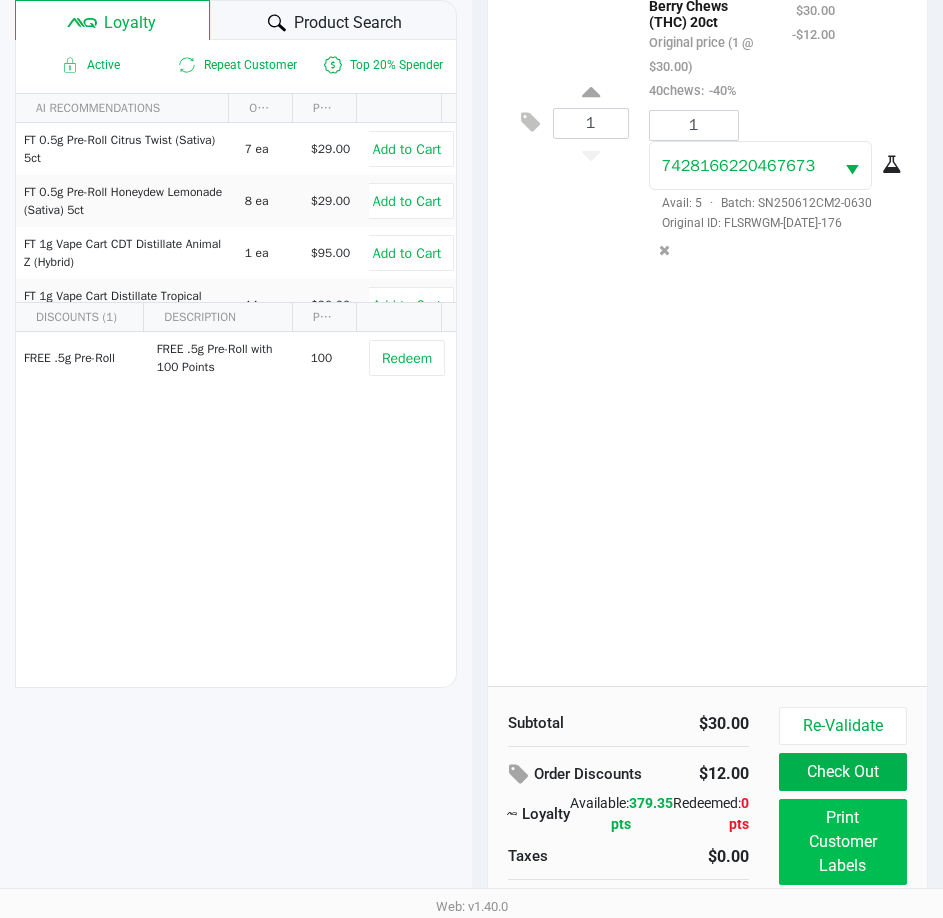 scroll, scrollTop: 265, scrollLeft: 0, axis: vertical 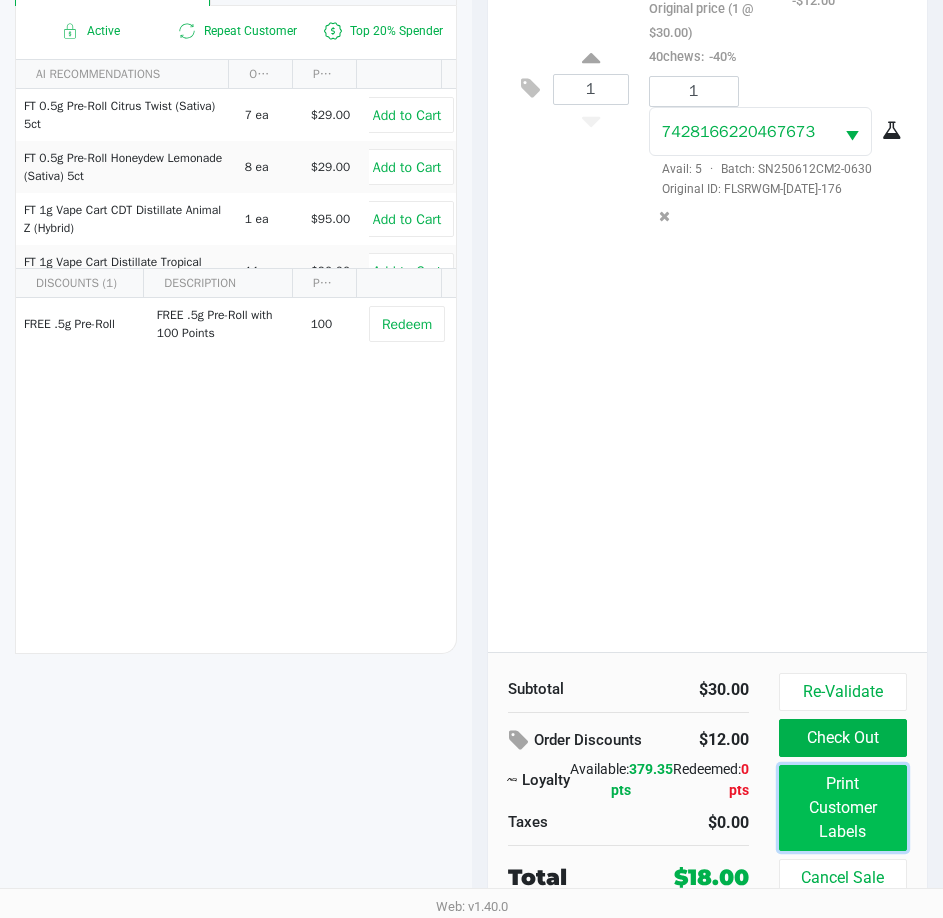 click on "Print Customer Labels" 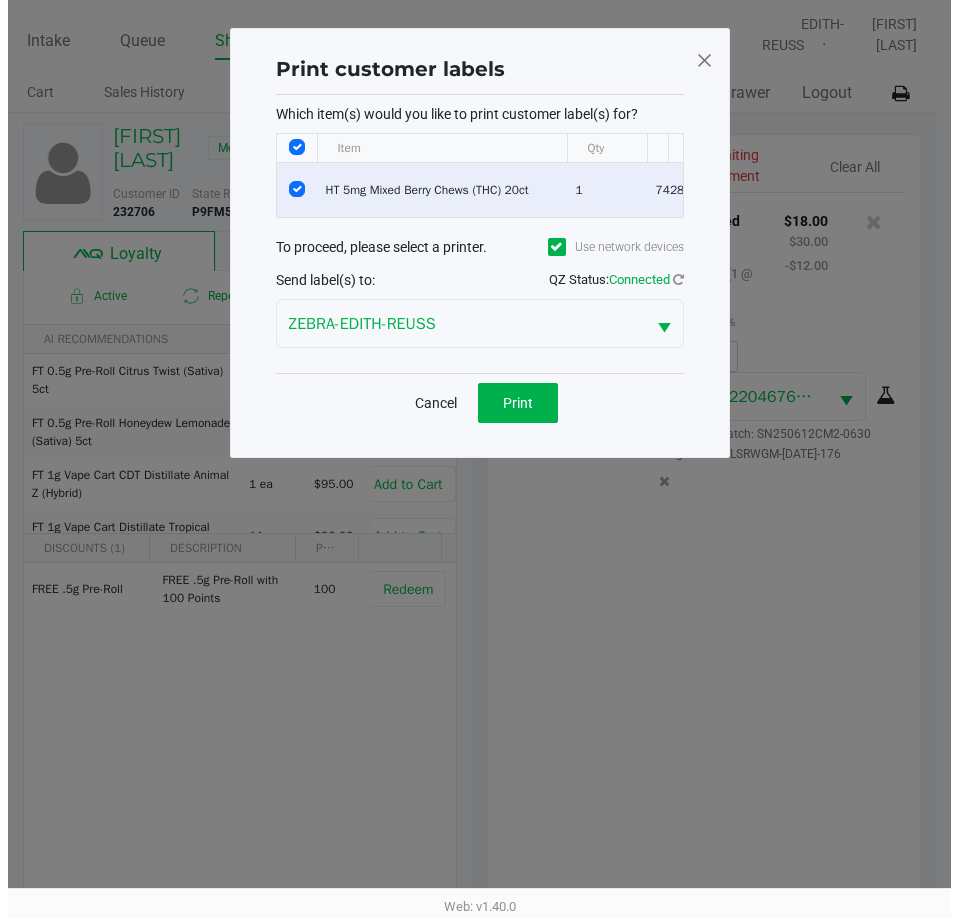 scroll, scrollTop: 0, scrollLeft: 0, axis: both 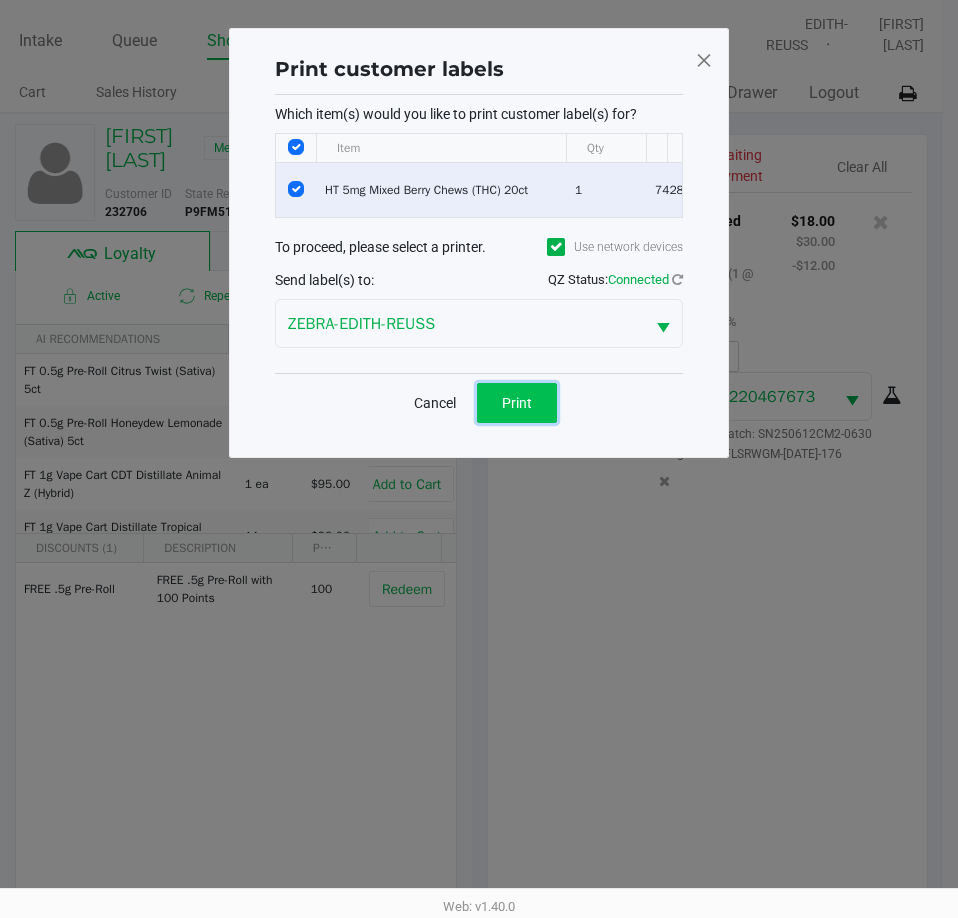 click on "Print" 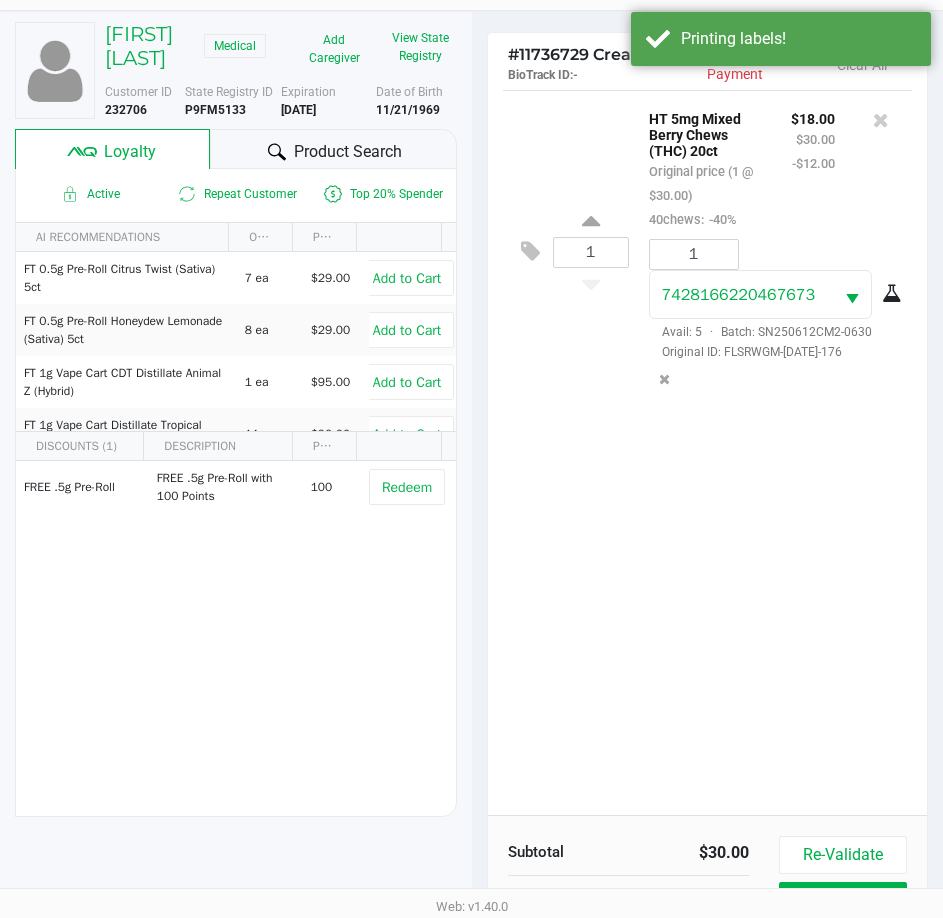 scroll, scrollTop: 265, scrollLeft: 0, axis: vertical 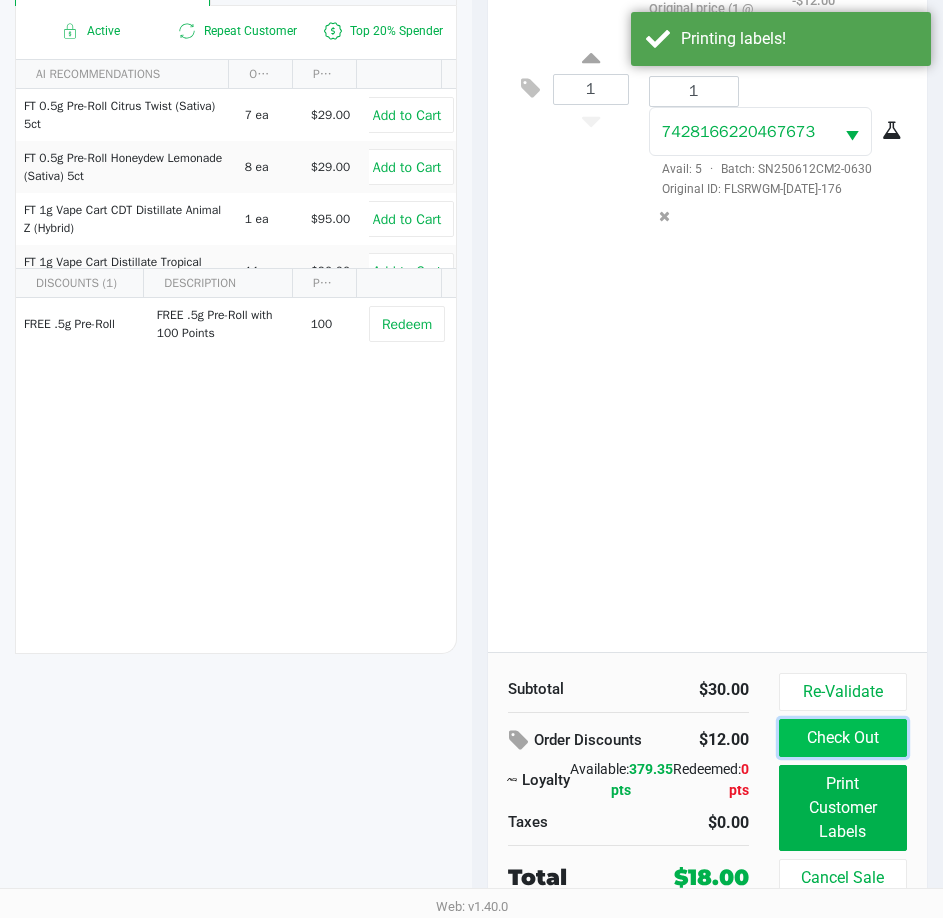 click on "Check Out" 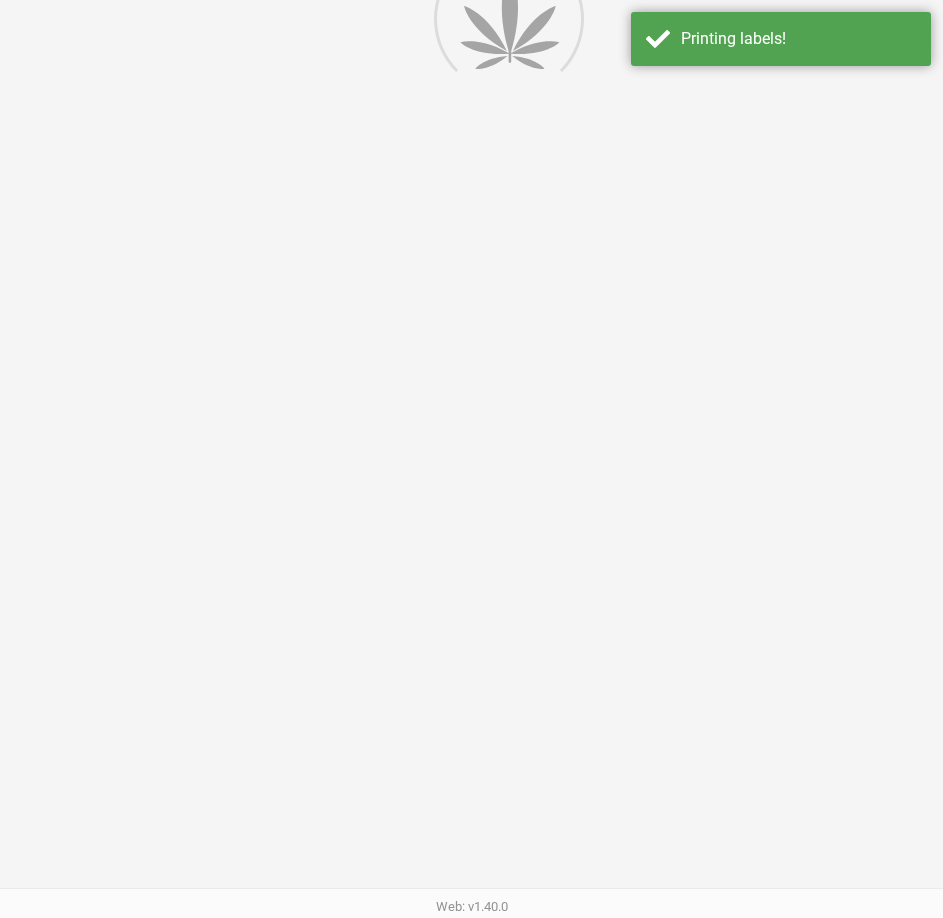 scroll, scrollTop: 0, scrollLeft: 0, axis: both 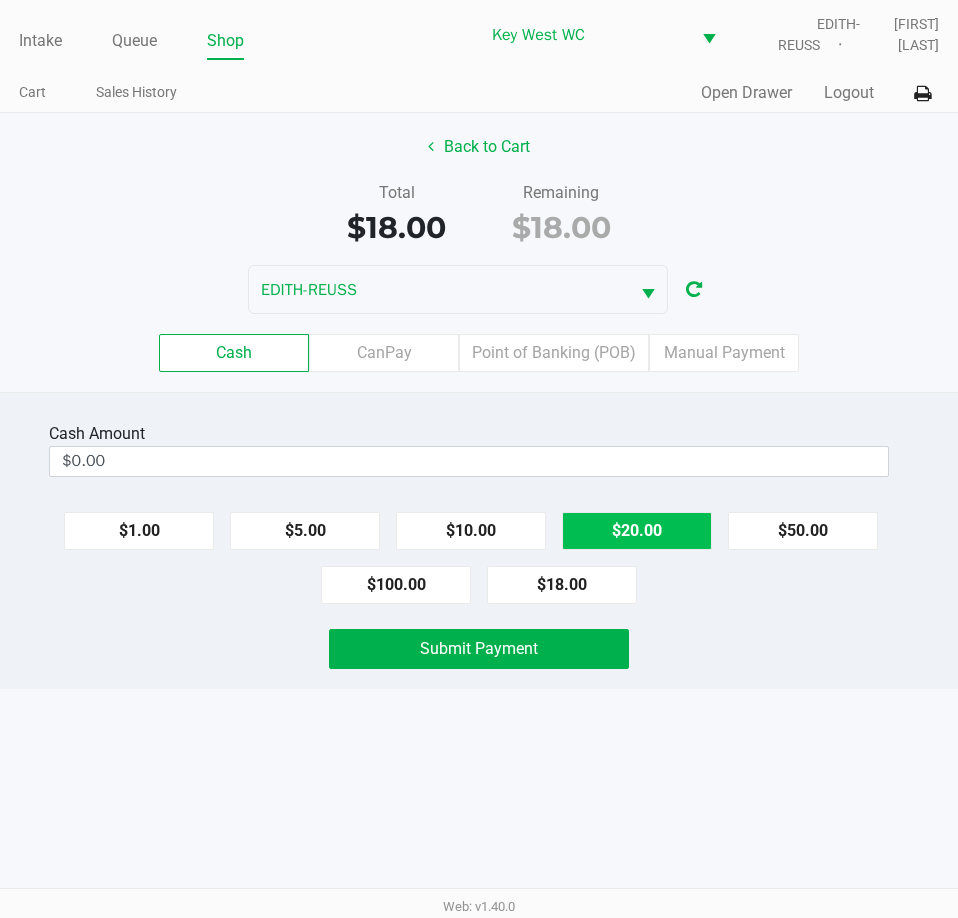 click on "$20.00" 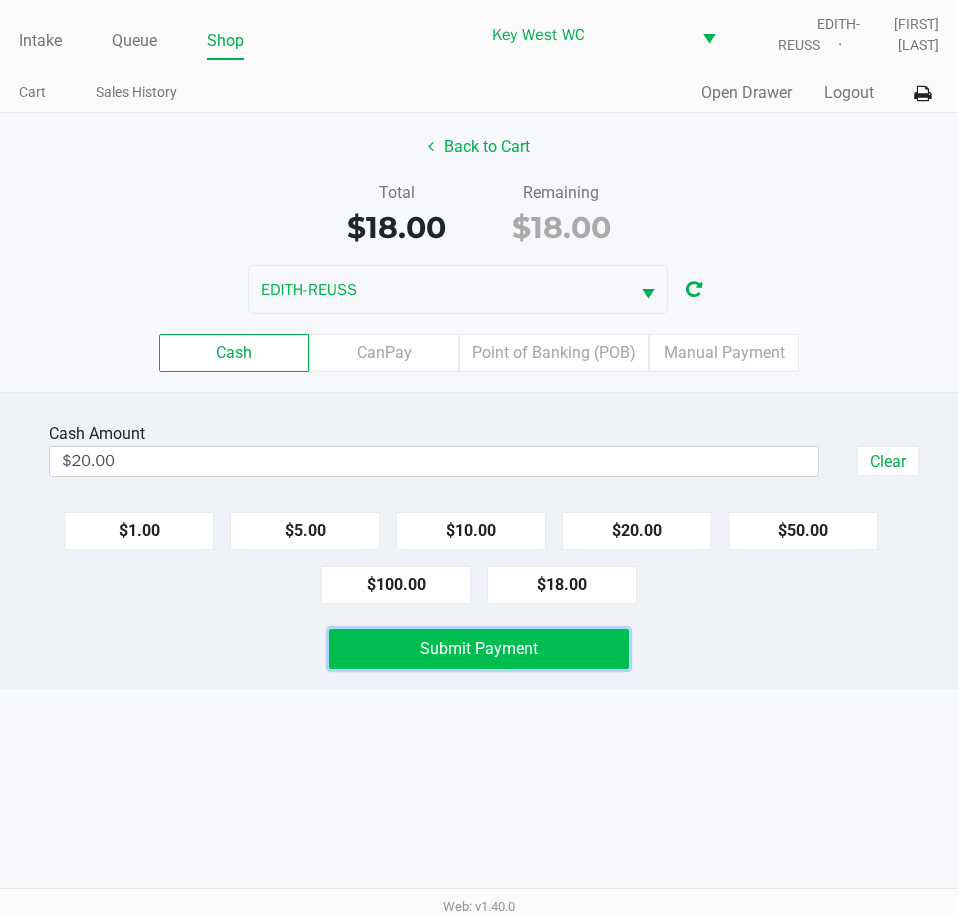 click on "Submit Payment" 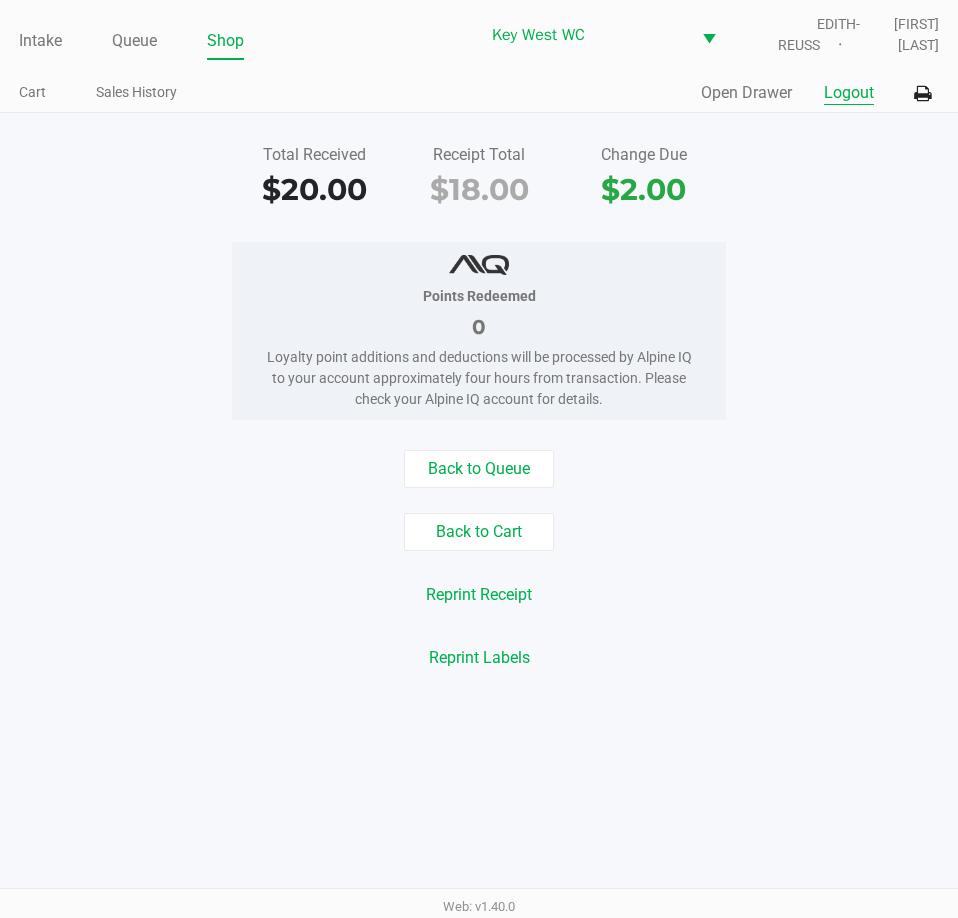 click on "Logout" 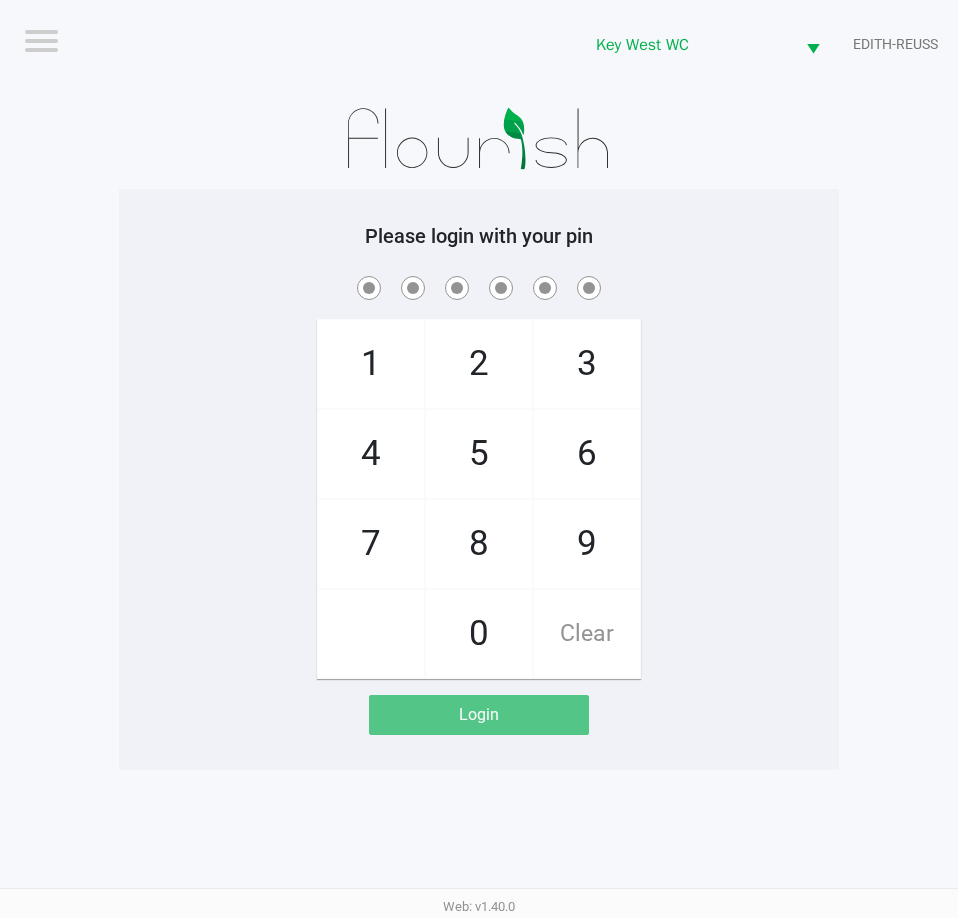 click 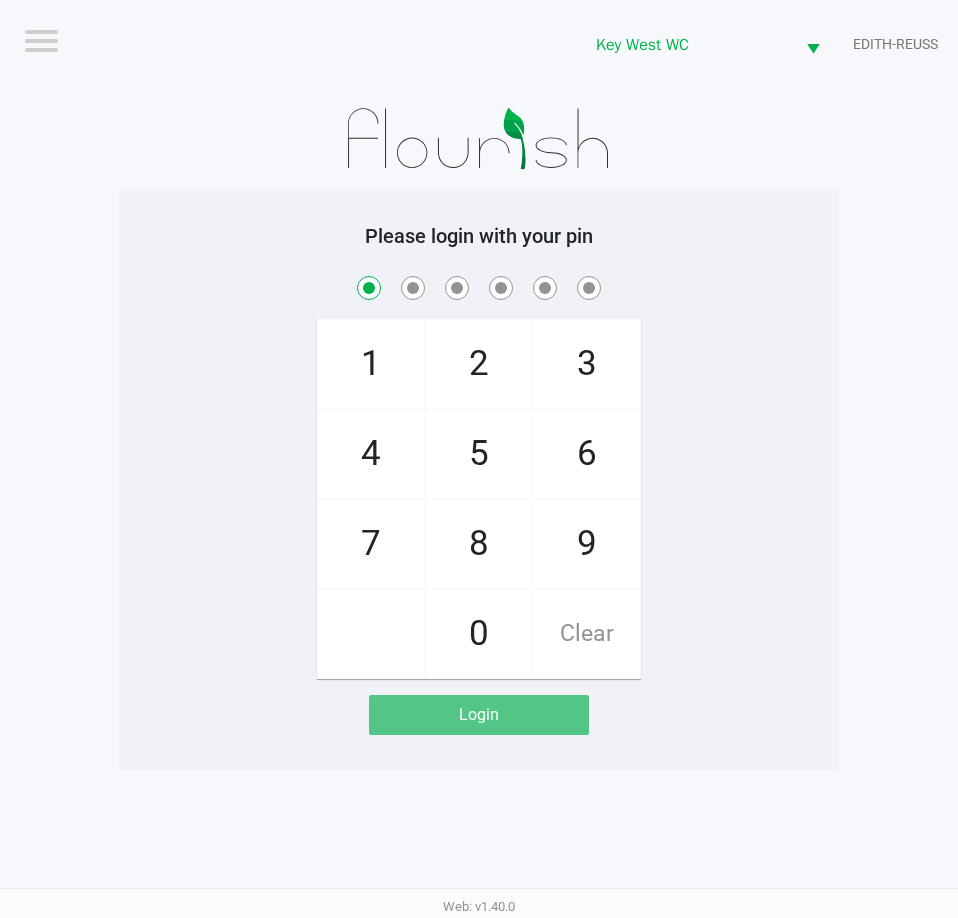 checkbox on "true" 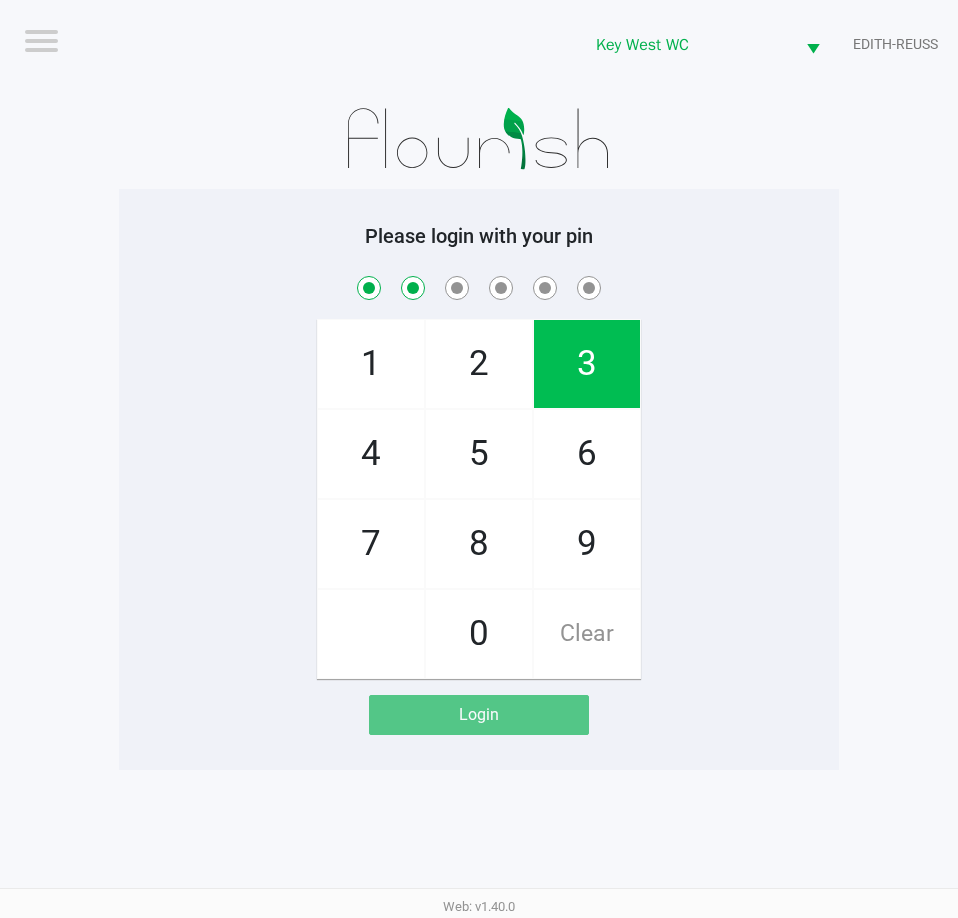 checkbox on "true" 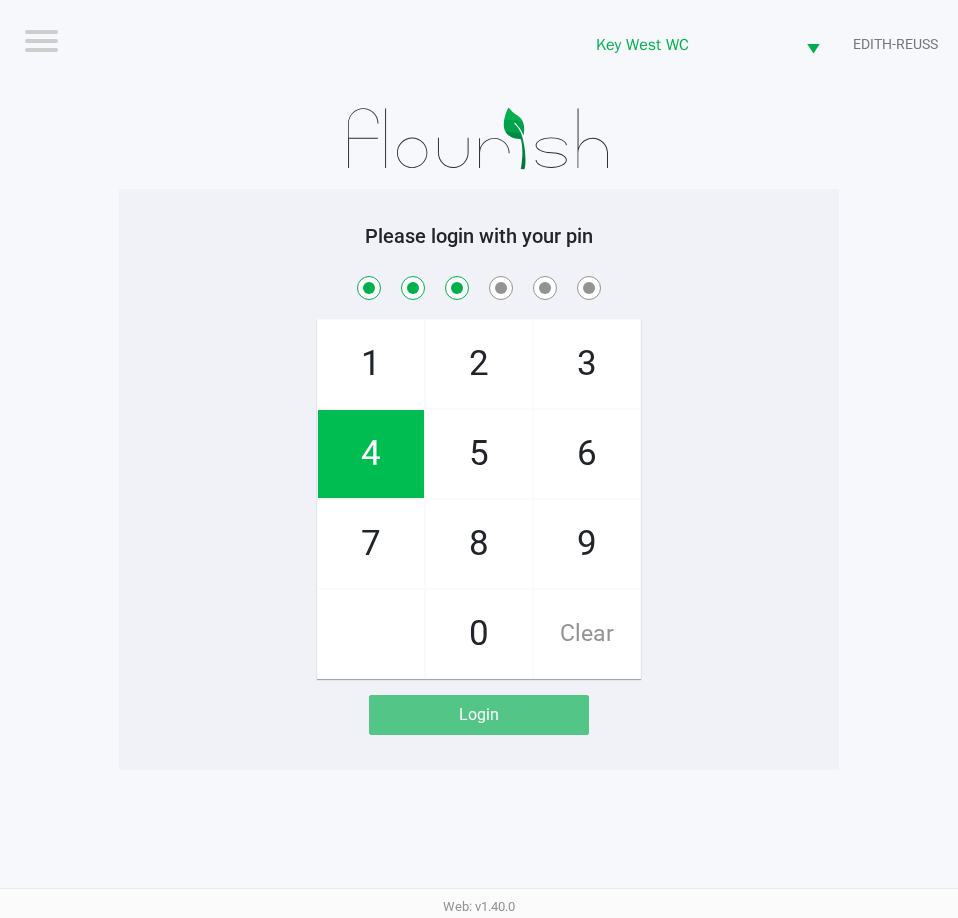 checkbox on "true" 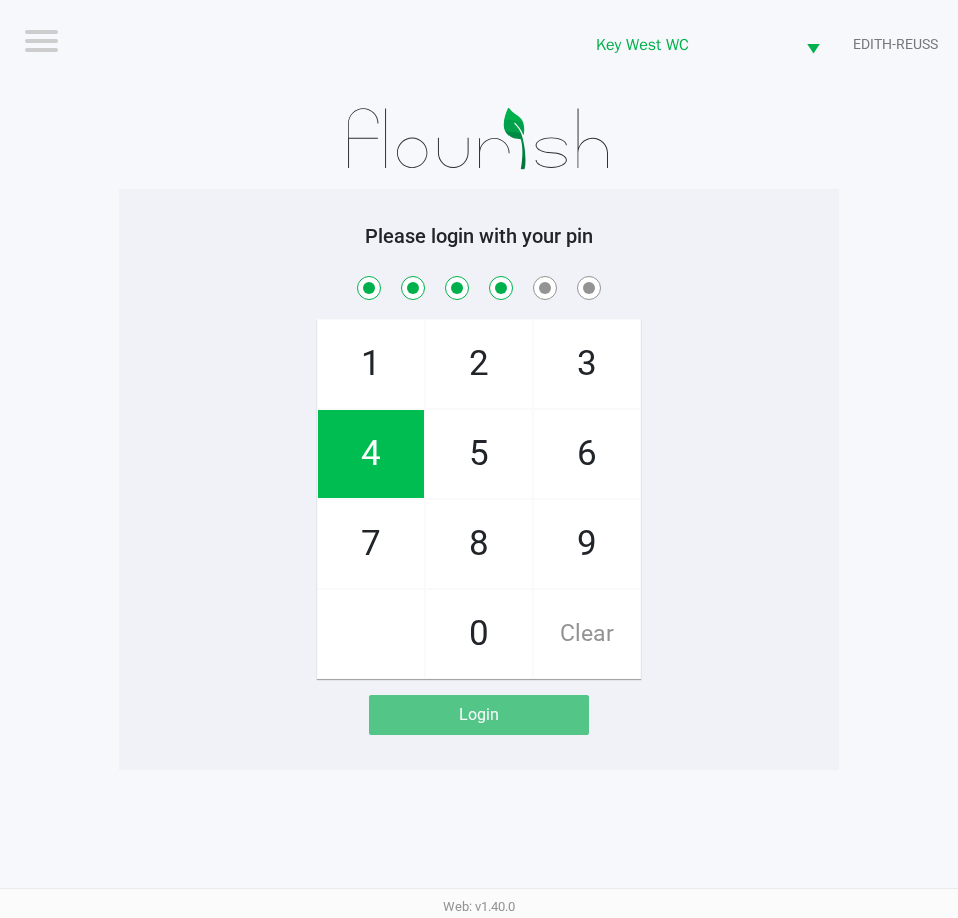 checkbox on "true" 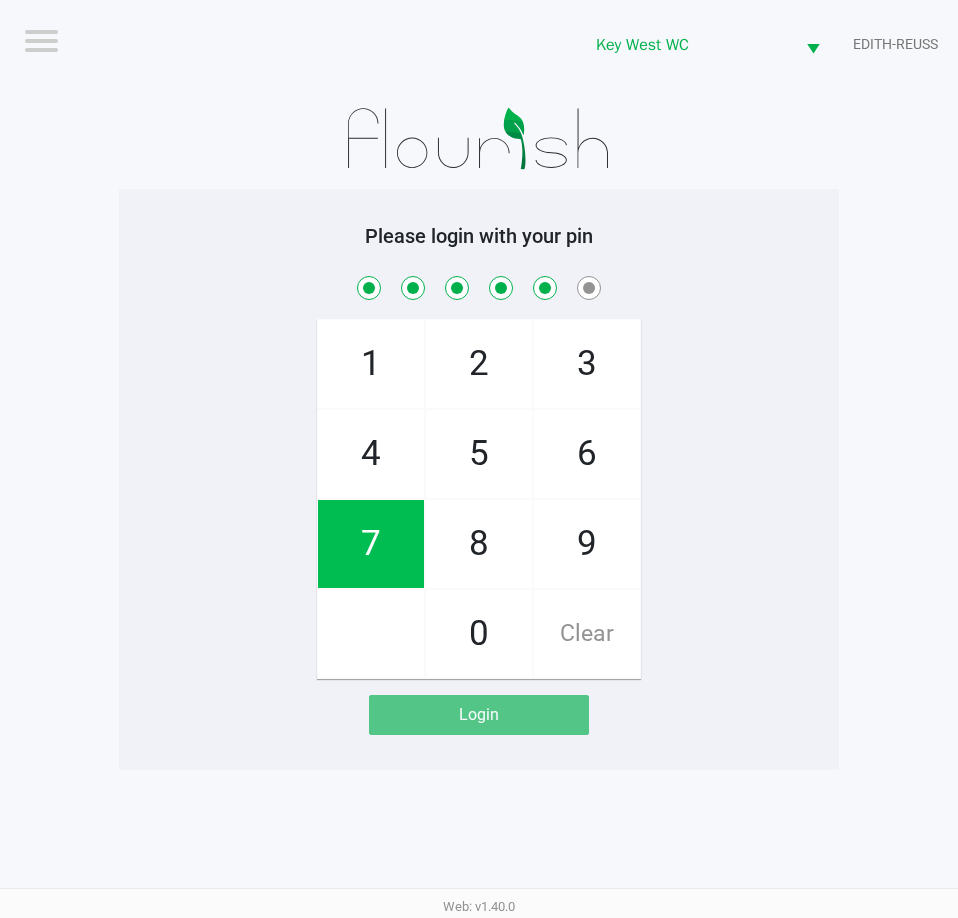 checkbox on "true" 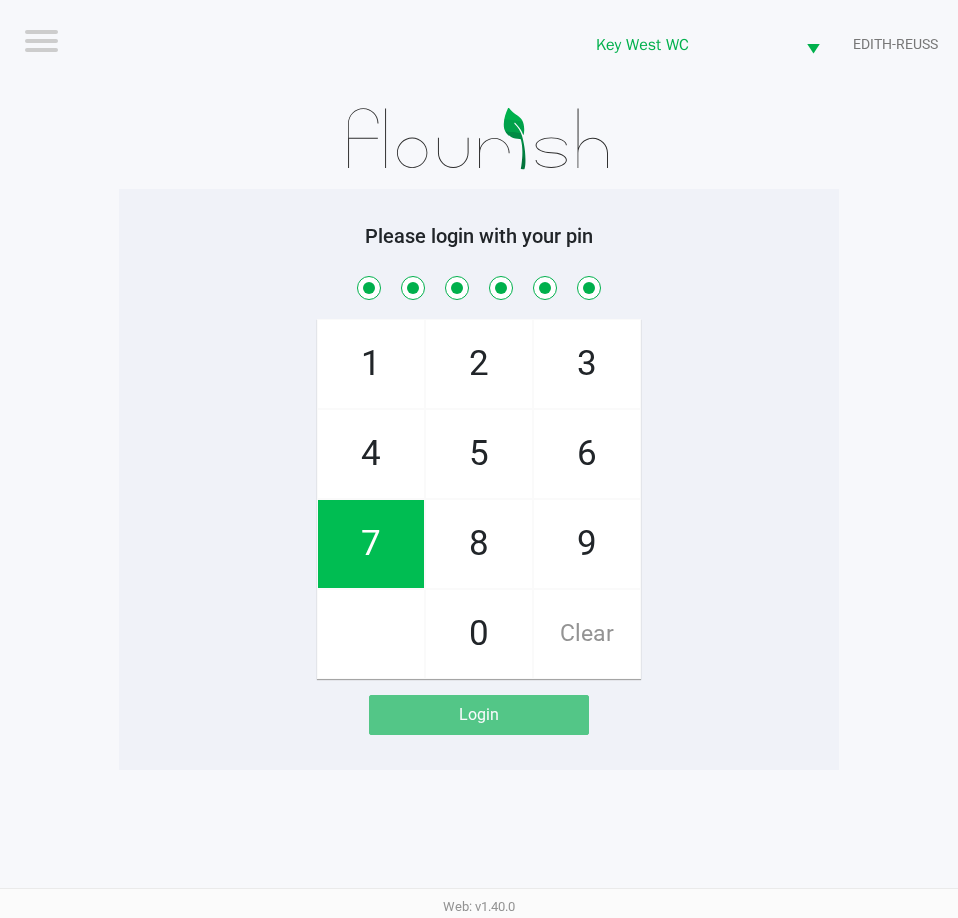checkbox on "true" 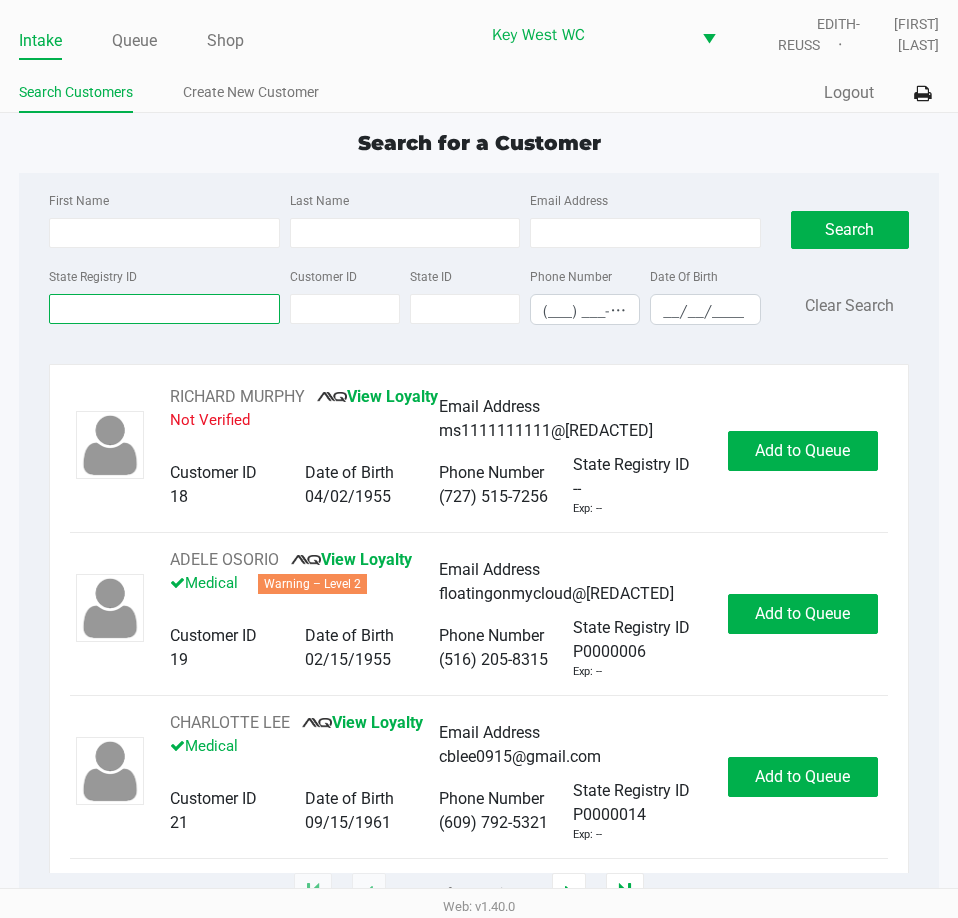 click on "State Registry ID" at bounding box center (164, 309) 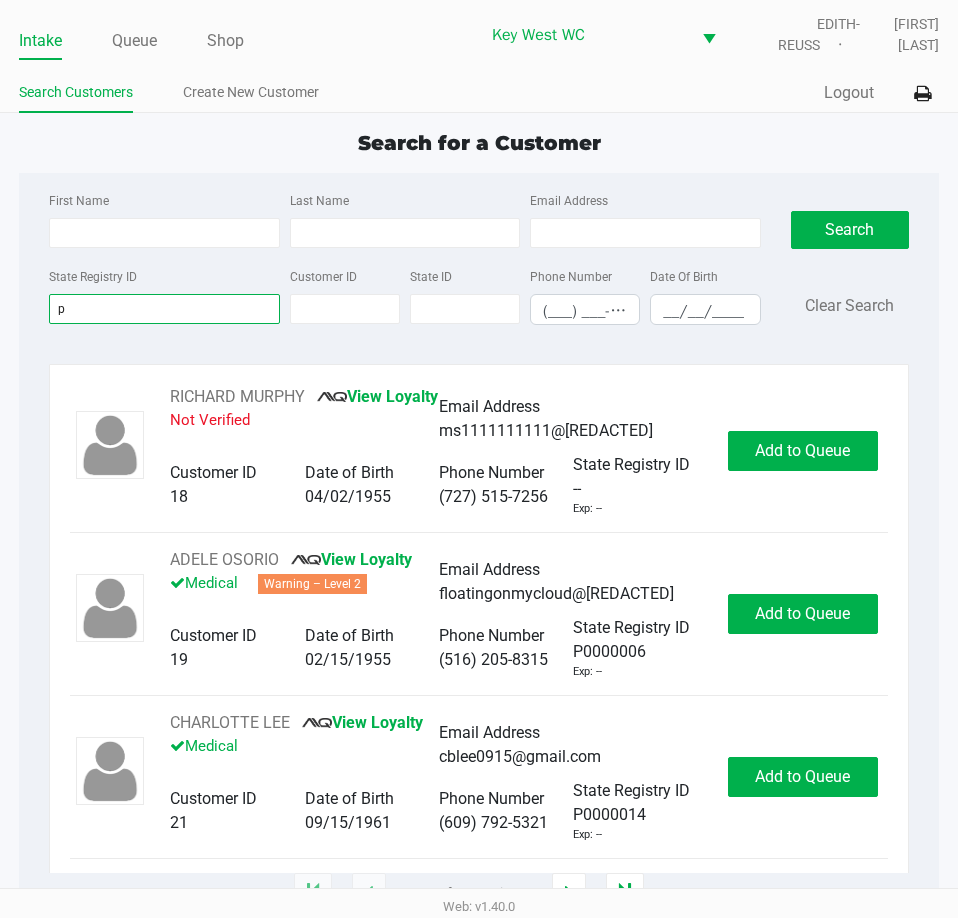 type 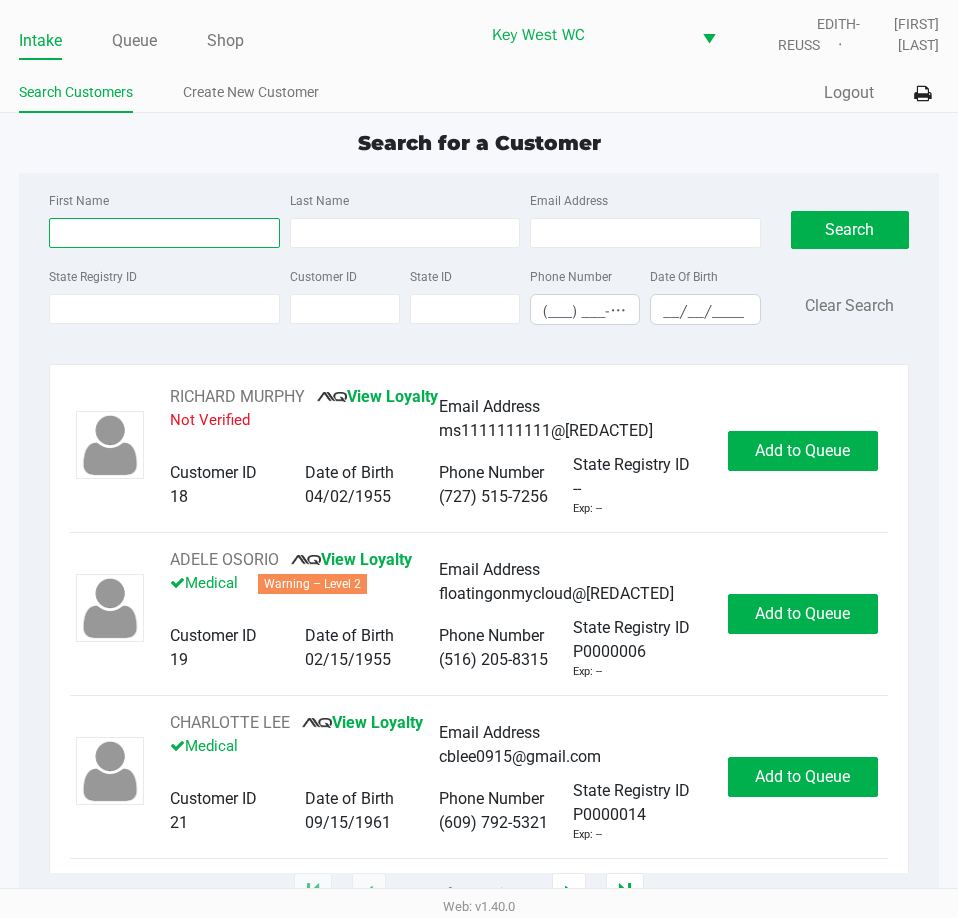 click on "First Name" at bounding box center (164, 233) 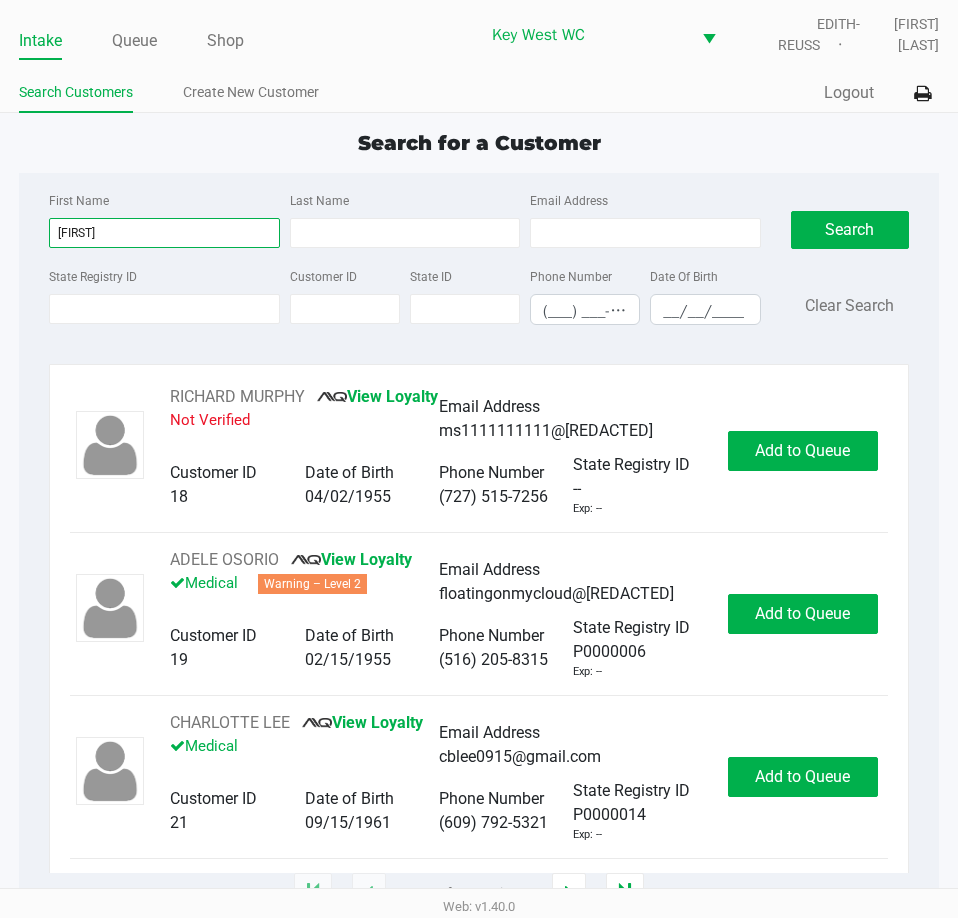 type on "[FIRST]" 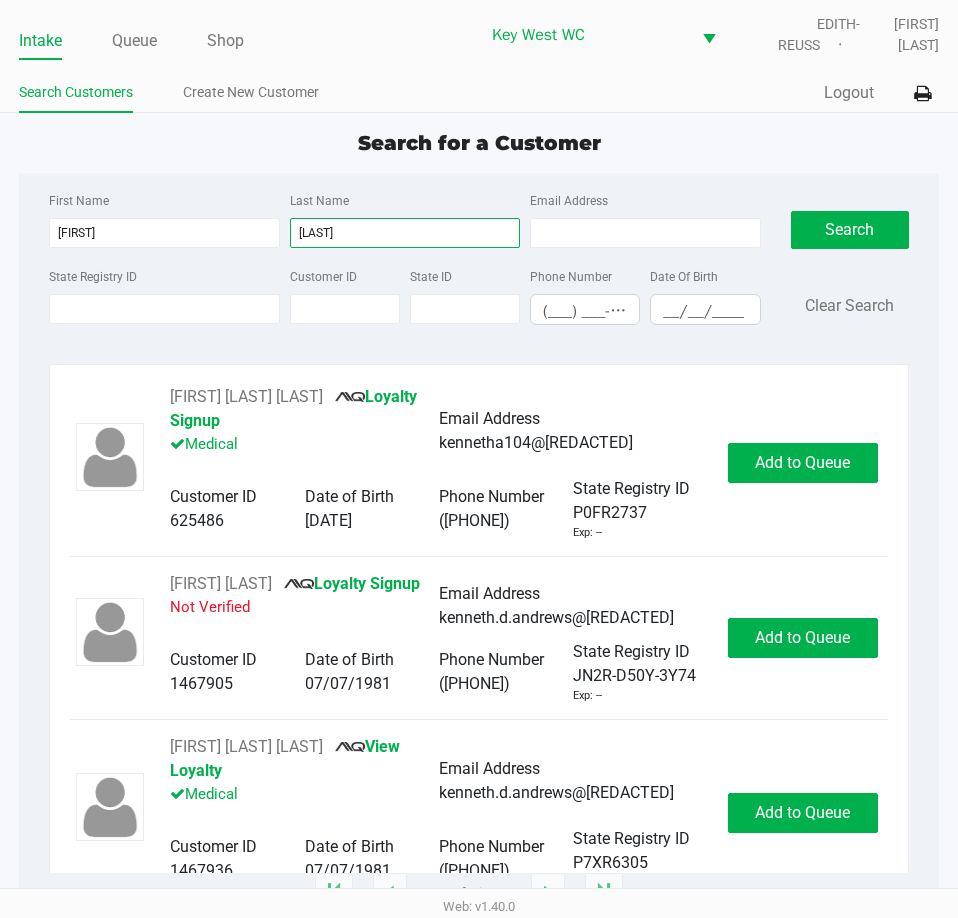 type on "[LAST]" 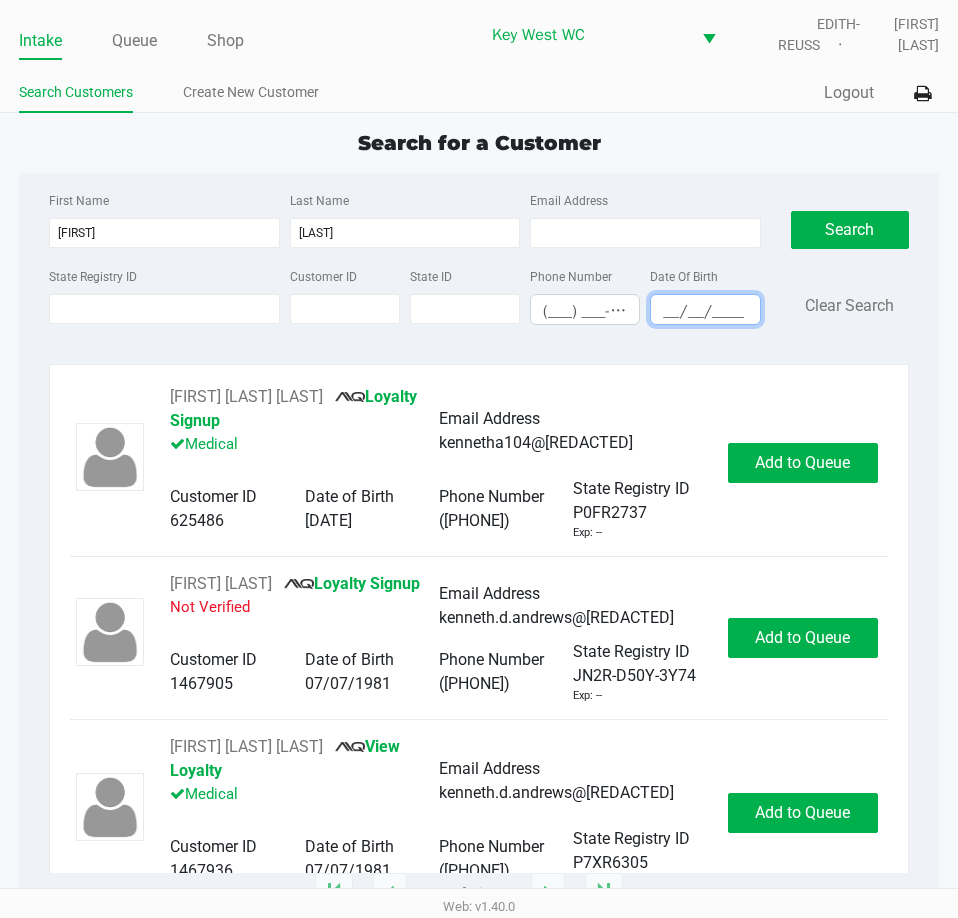 click on "__/__/____" at bounding box center (705, 311) 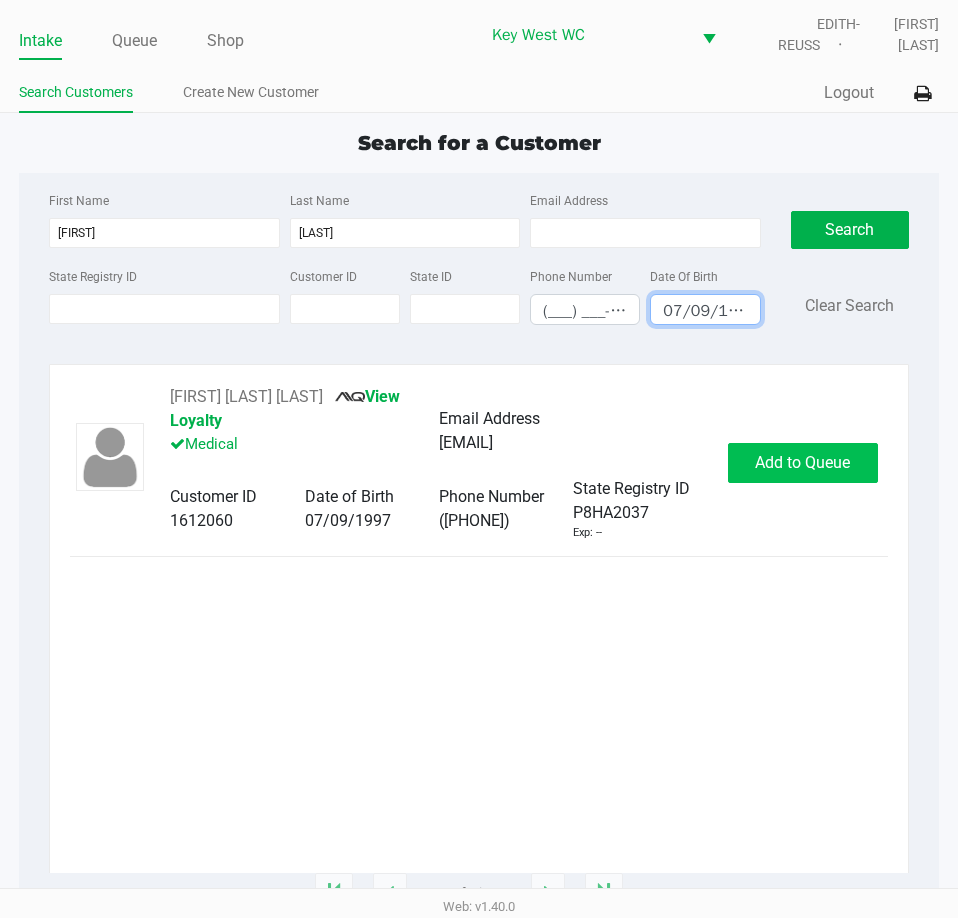 type on "07/09/1997" 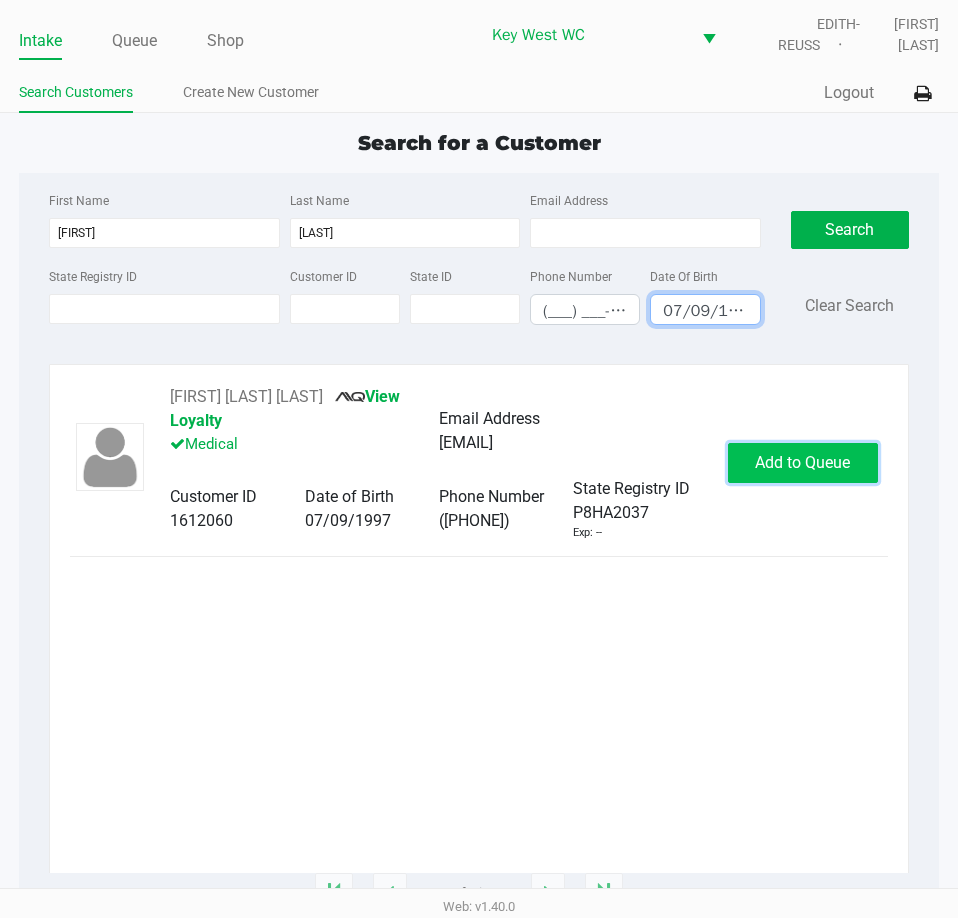 click on "Add to Queue" 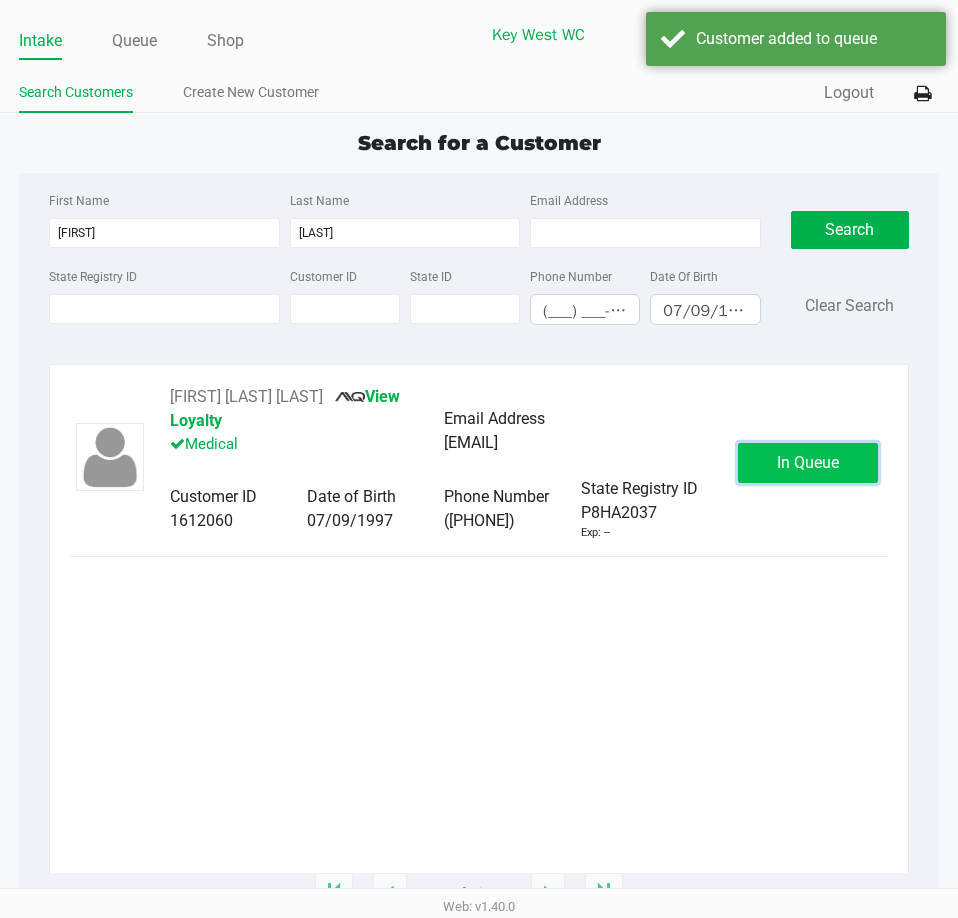 click on "In Queue" 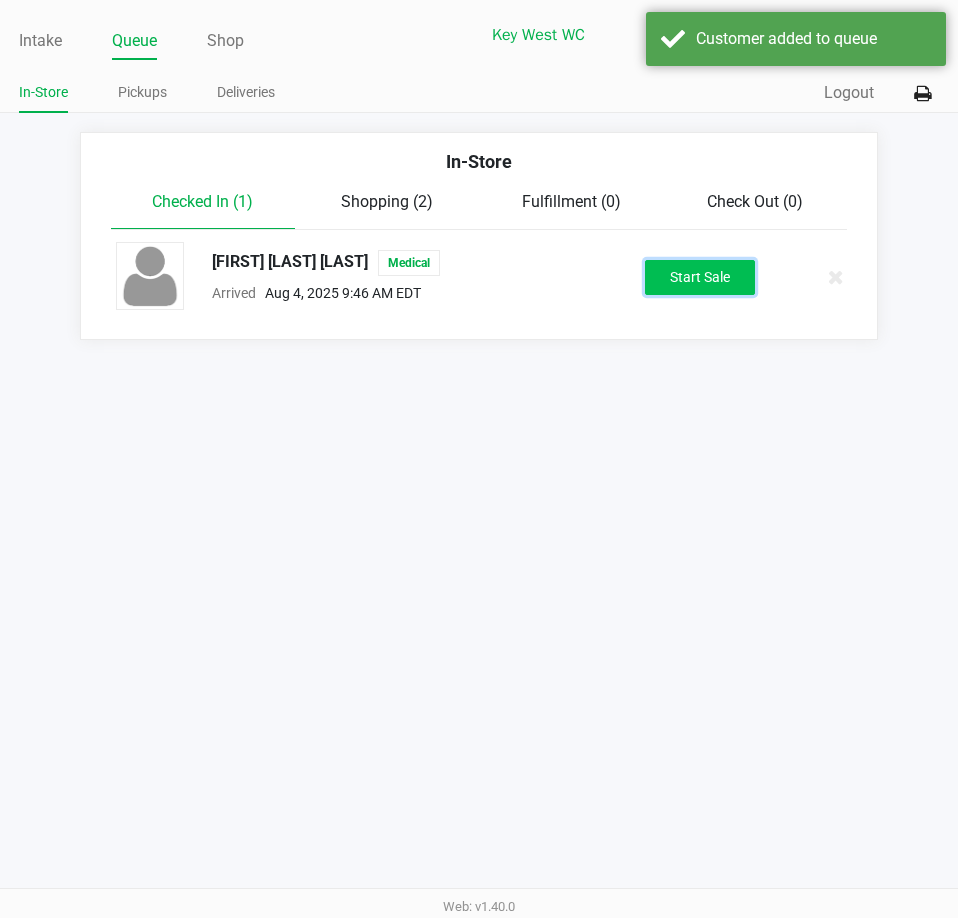 click on "Start Sale" 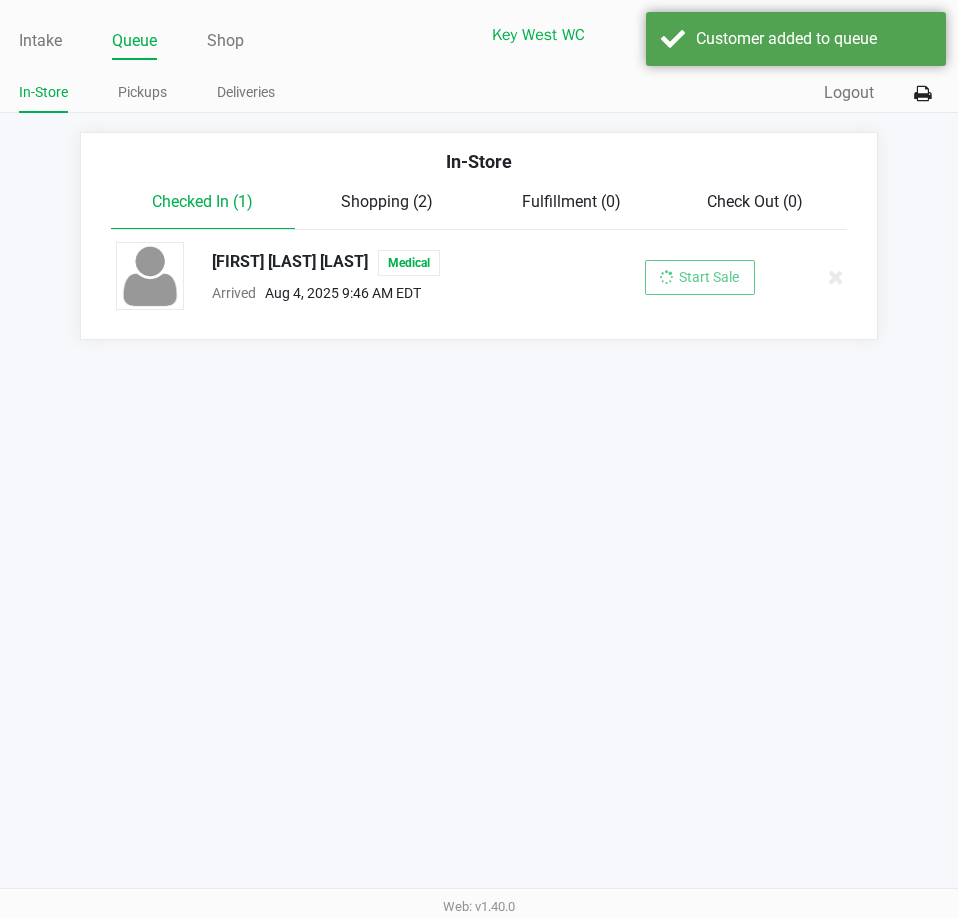 click on "Intake Queue Shop Key West WC EDITH-REUSS [FIRST] [LAST] In-Store Pickups Deliveries Quick Sale Logout" 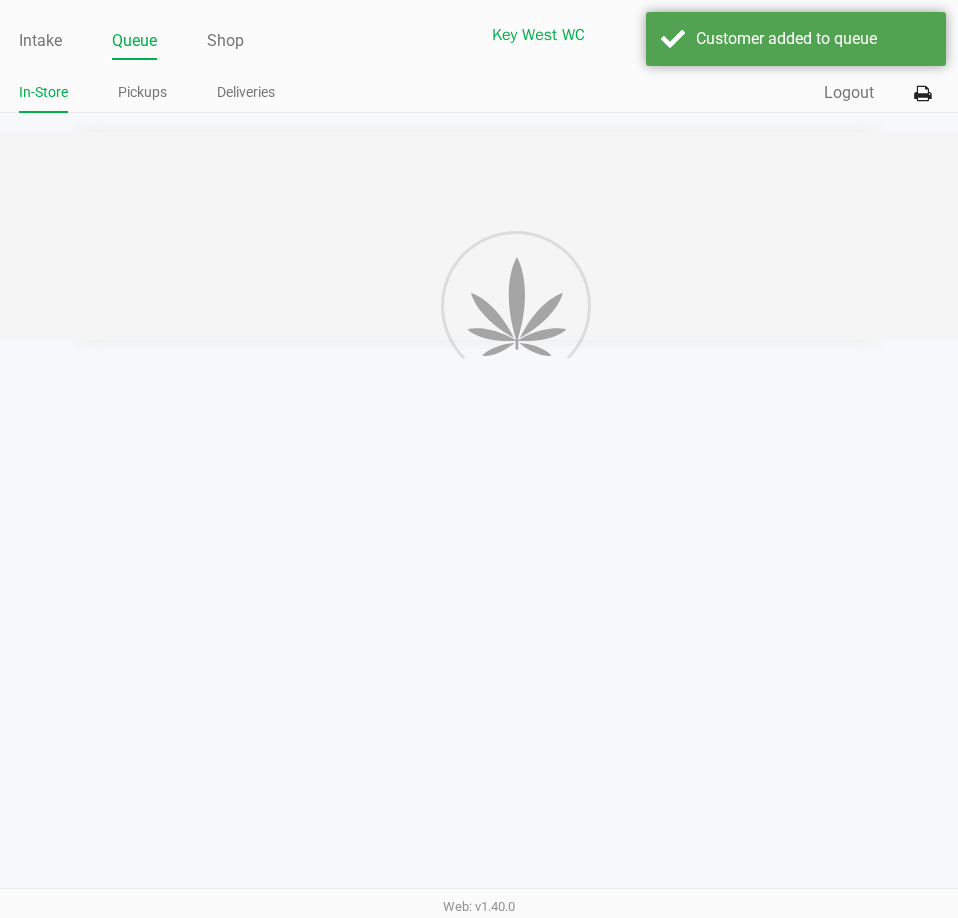 click on "Intake Queue Shop Key West WC EDITH-REUSS [FIRST] [LAST] In-Store Pickups Deliveries Quick Sale Logout" 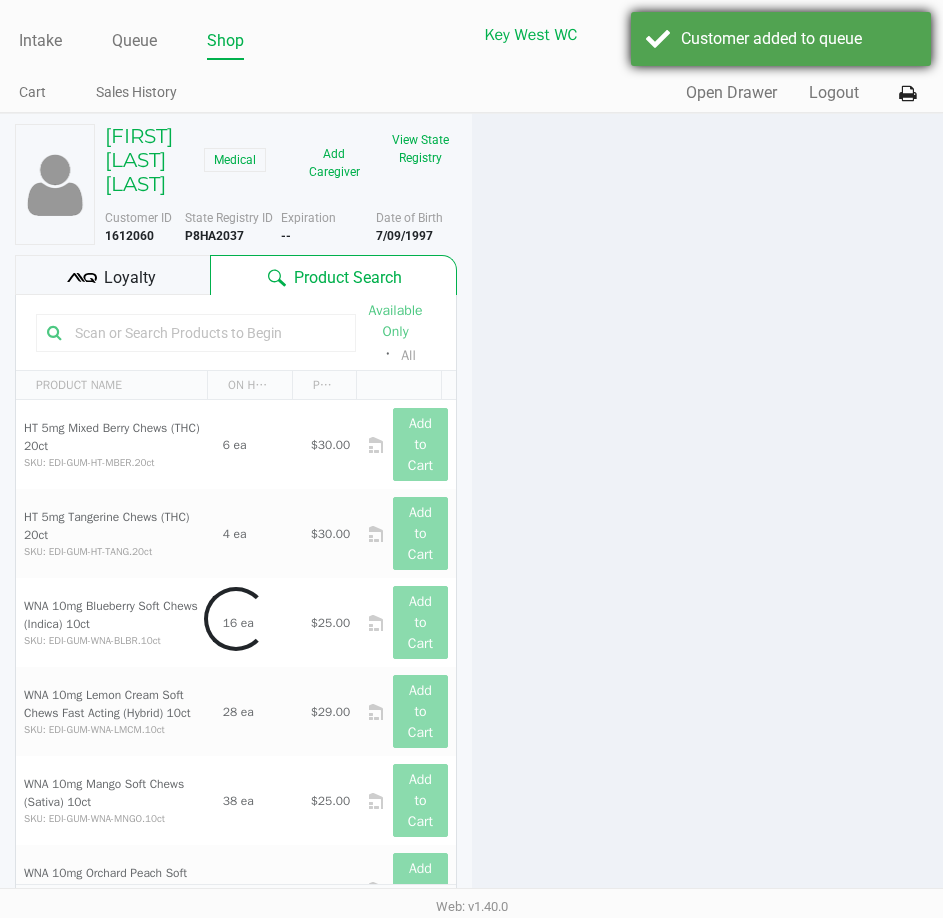 click on "Customer added to queue" at bounding box center [798, 39] 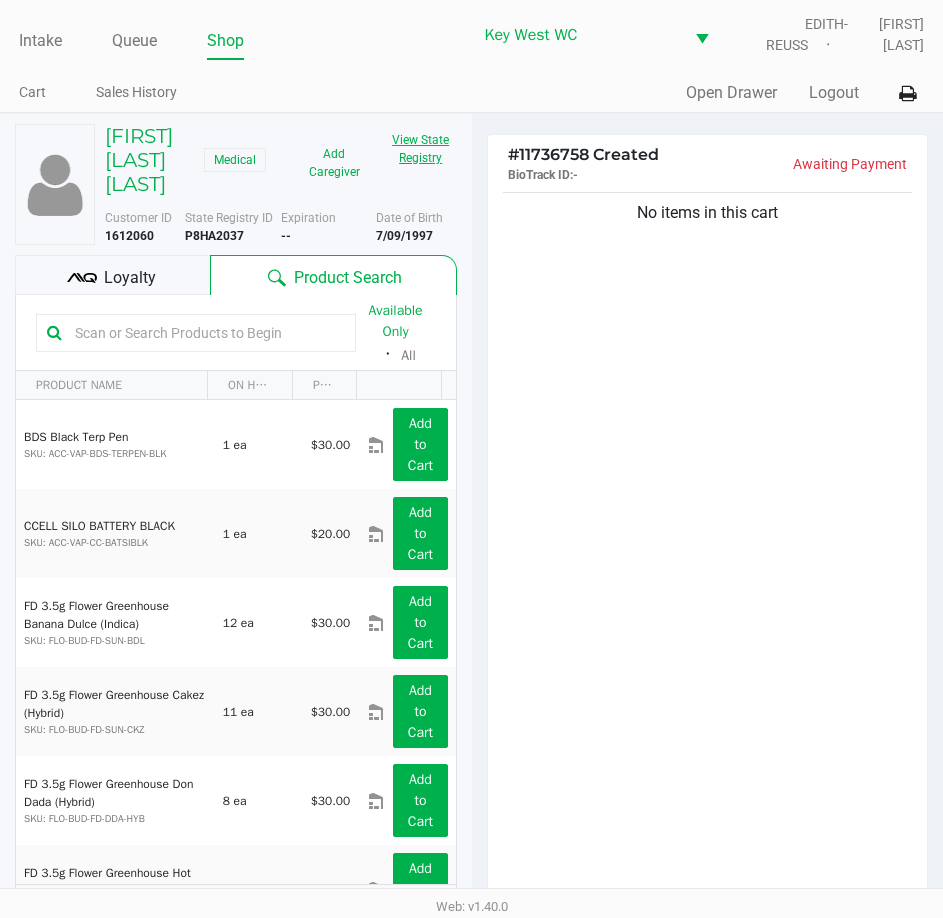 click on "View State Registry" 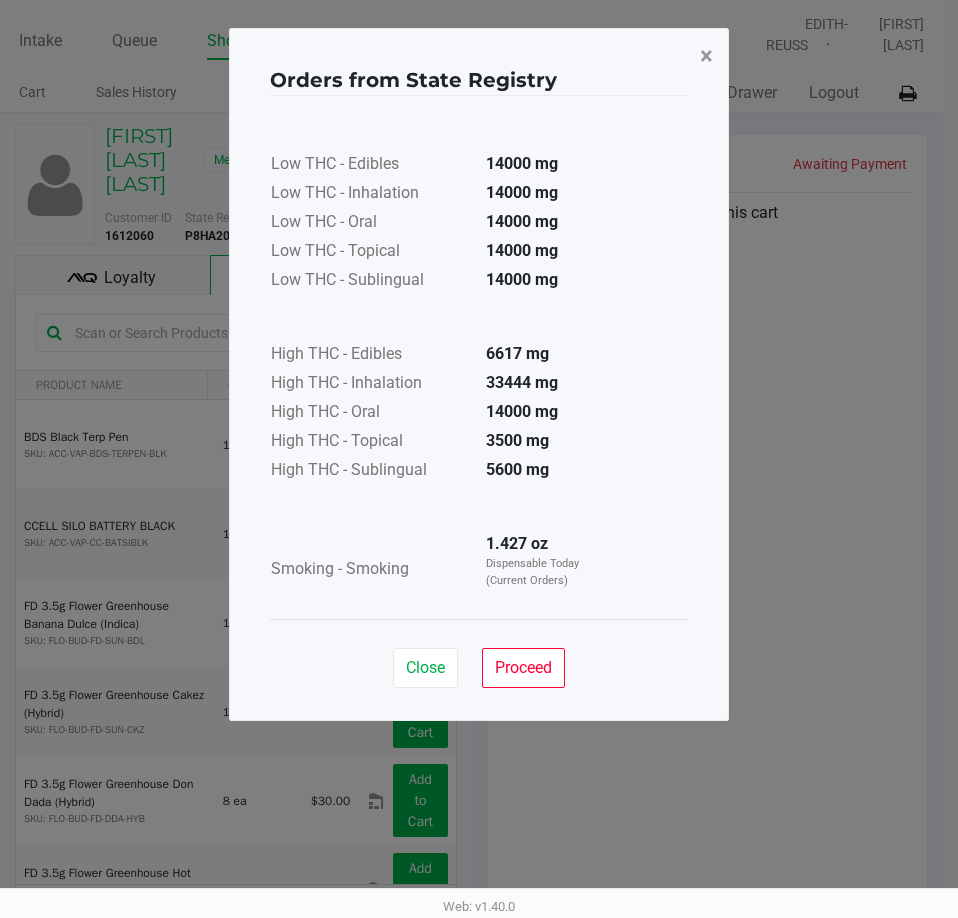 click on "×" 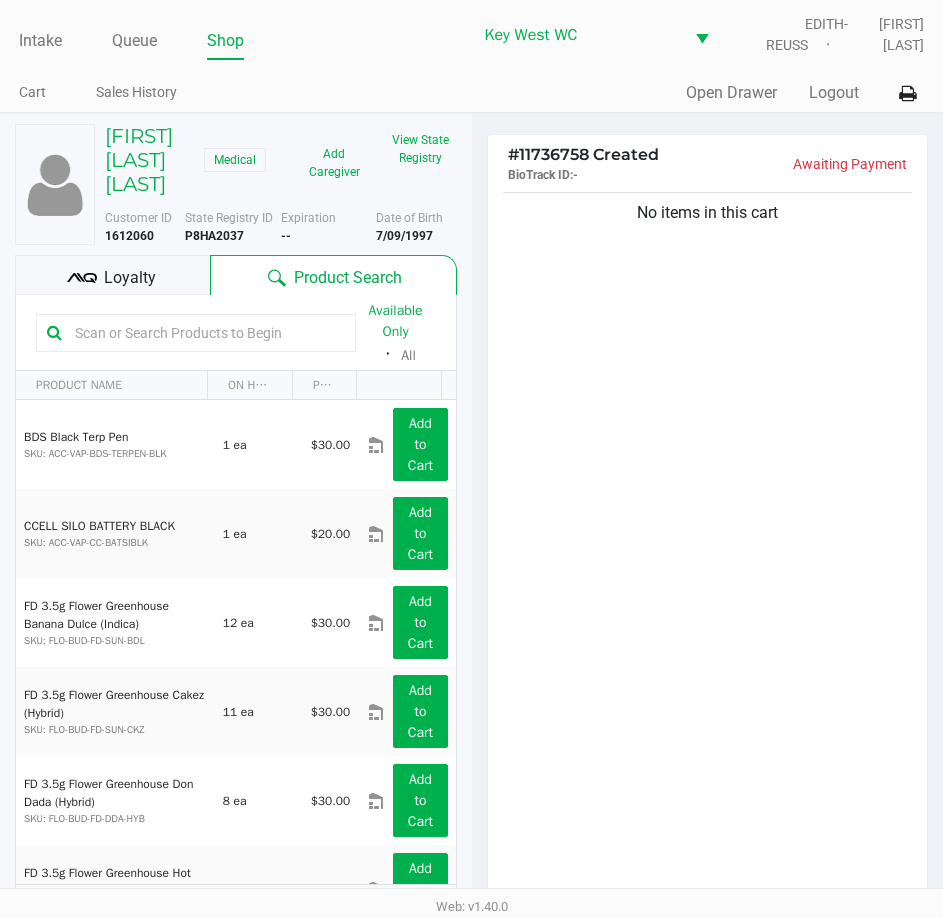 click on "Loyalty" 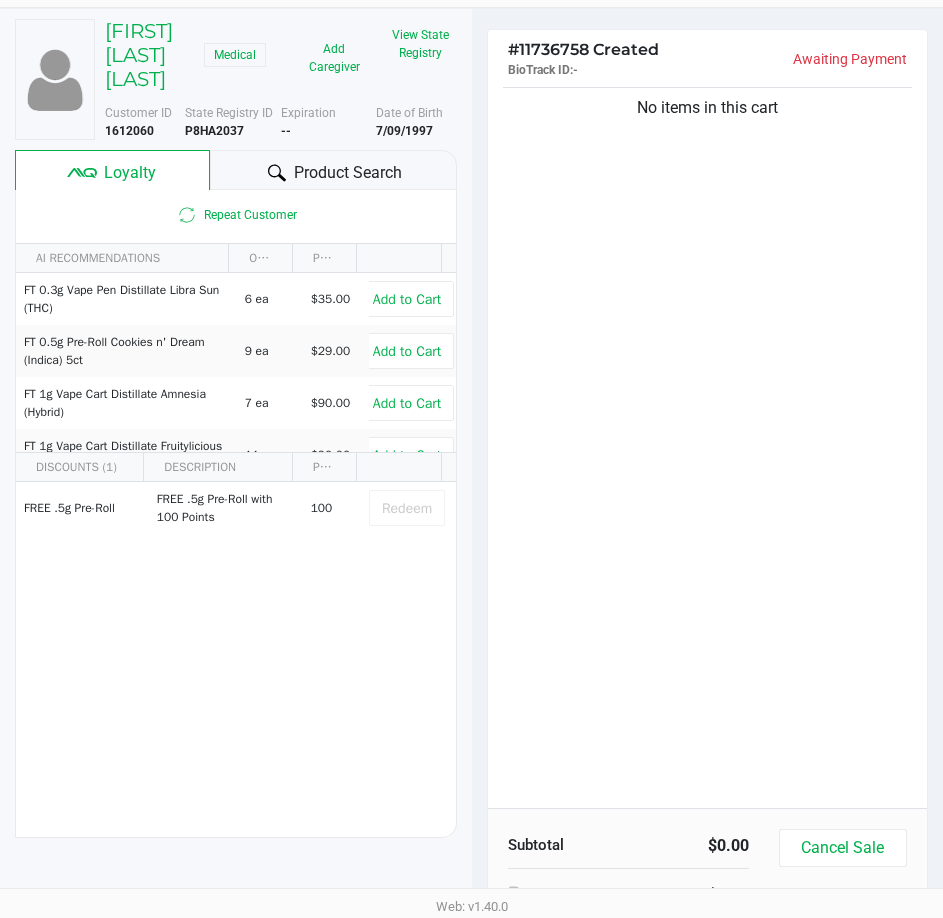 scroll, scrollTop: 0, scrollLeft: 0, axis: both 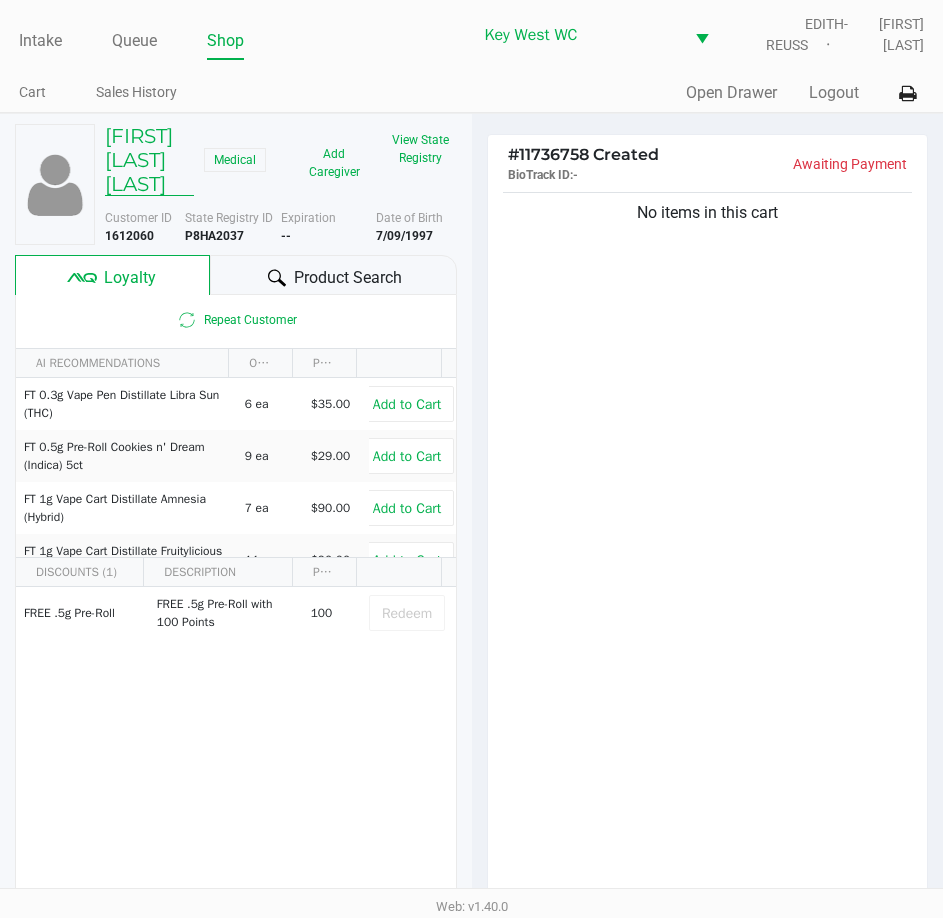 click on "[FIRST] [LAST] [LAST]" 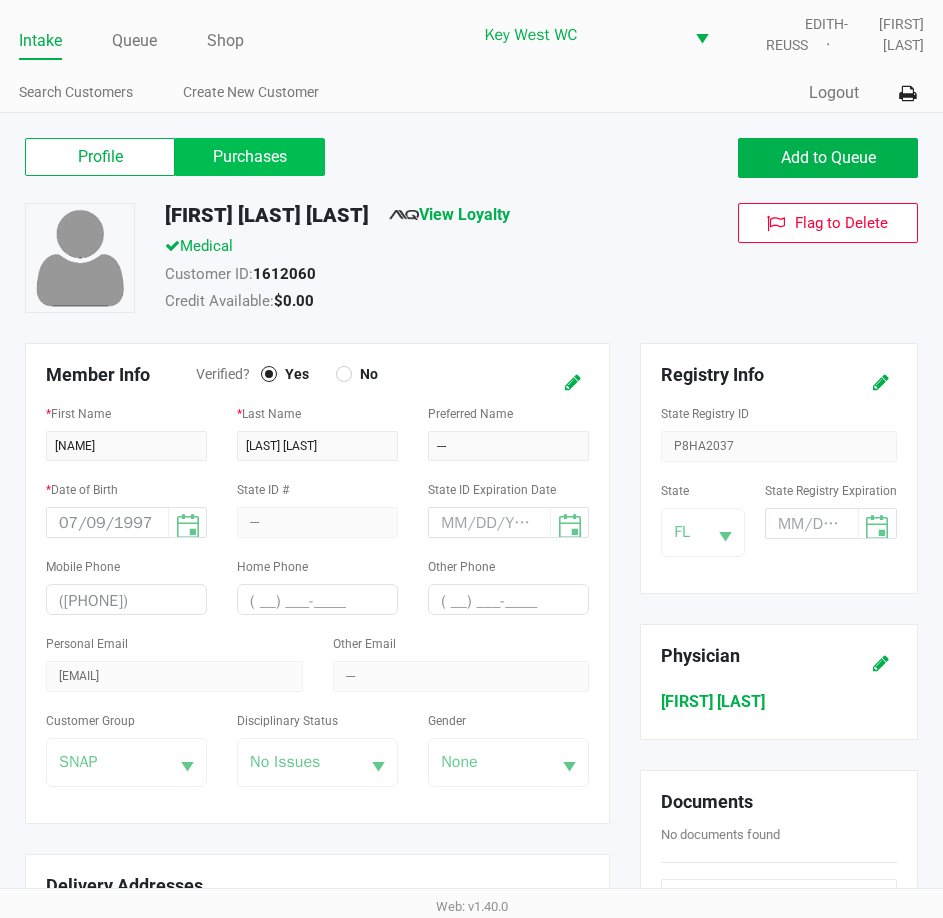 click on "Purchases" 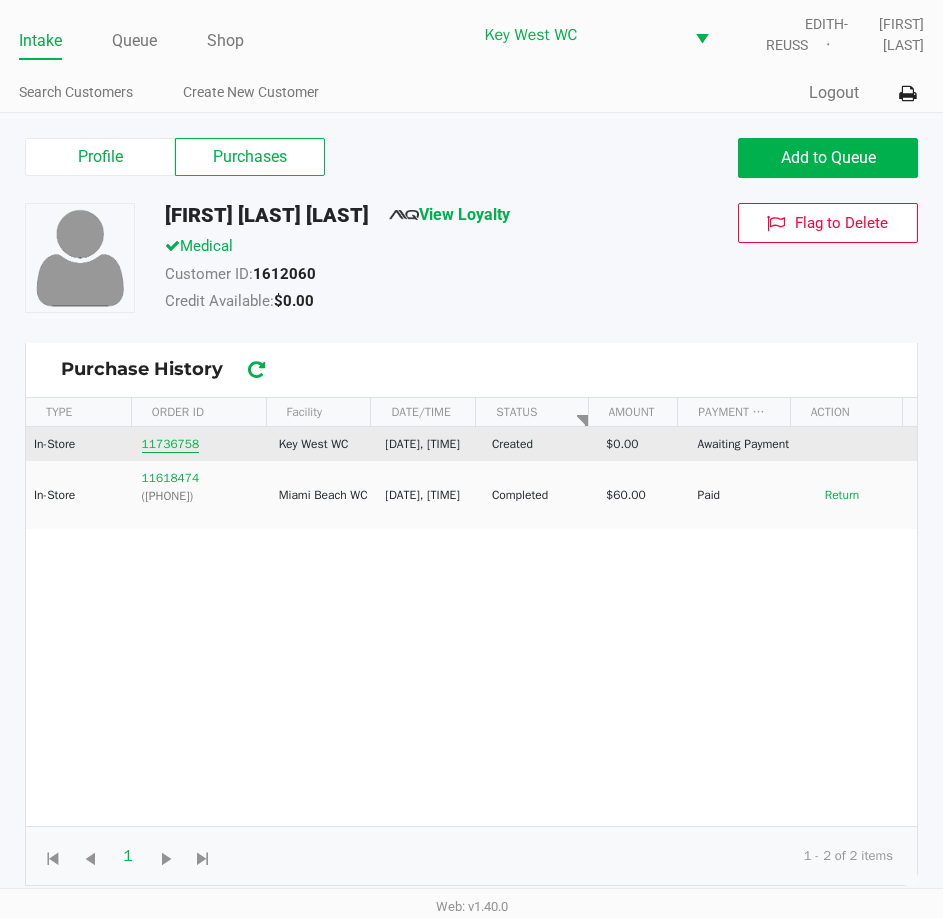 click on "11736758" 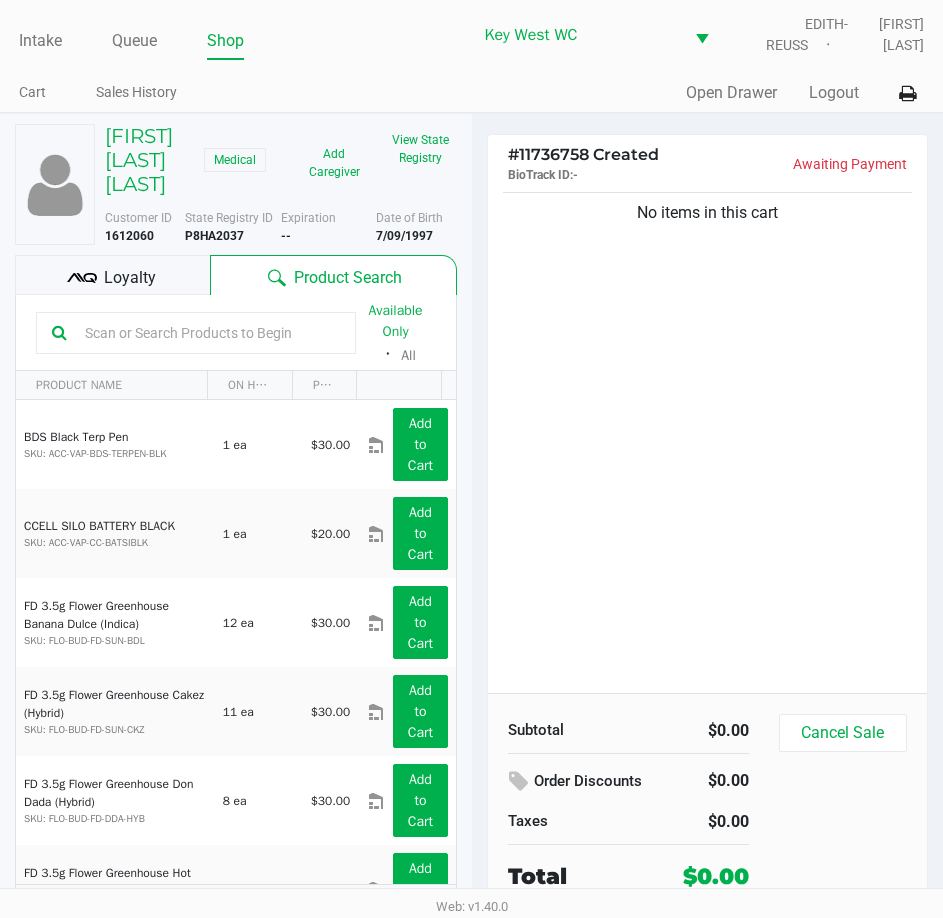 click 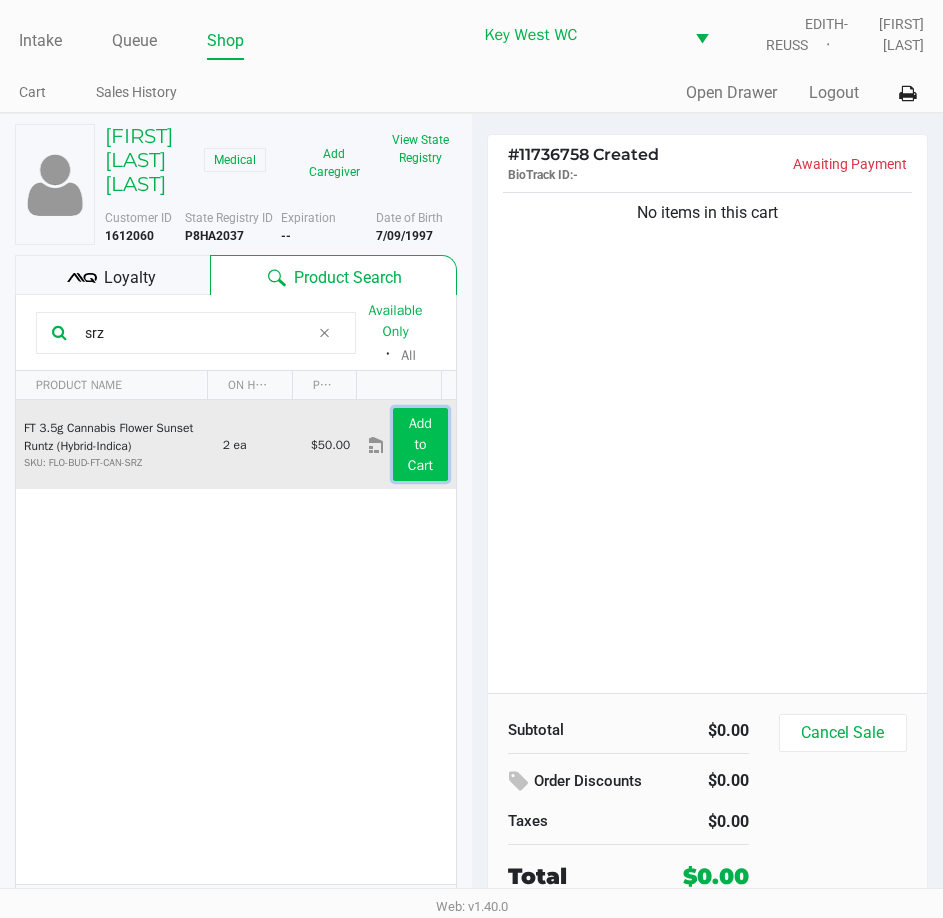 click on "Add to Cart" 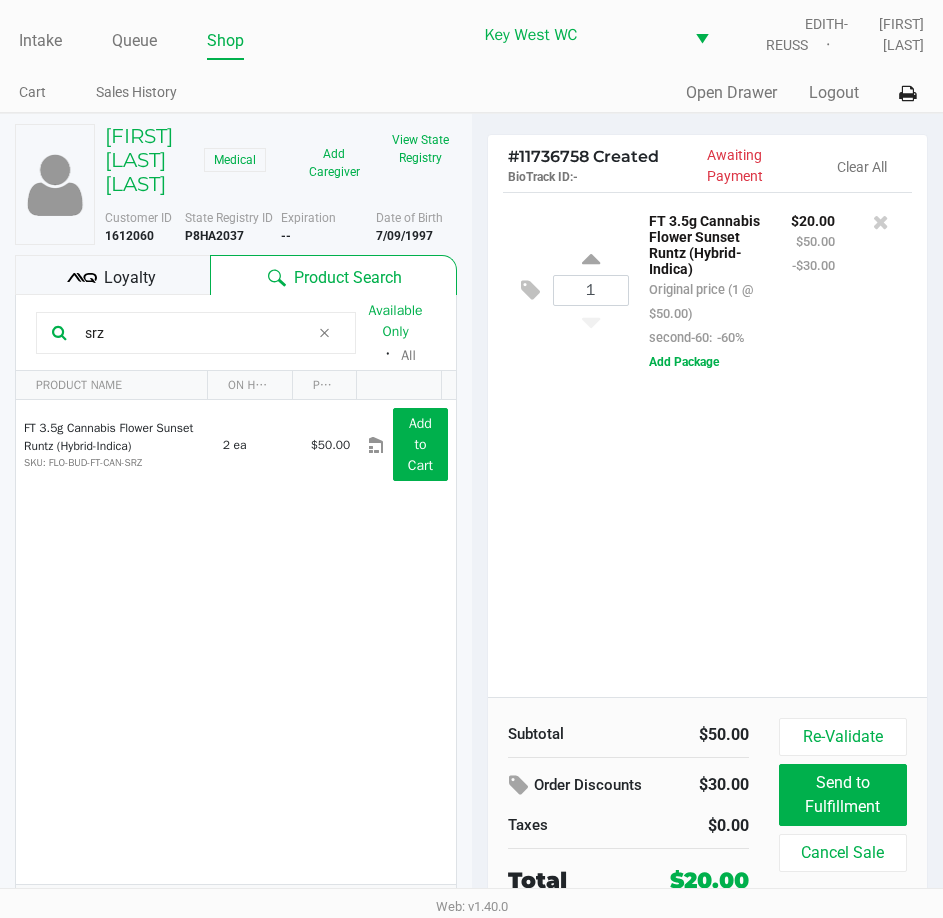 click on "srz" 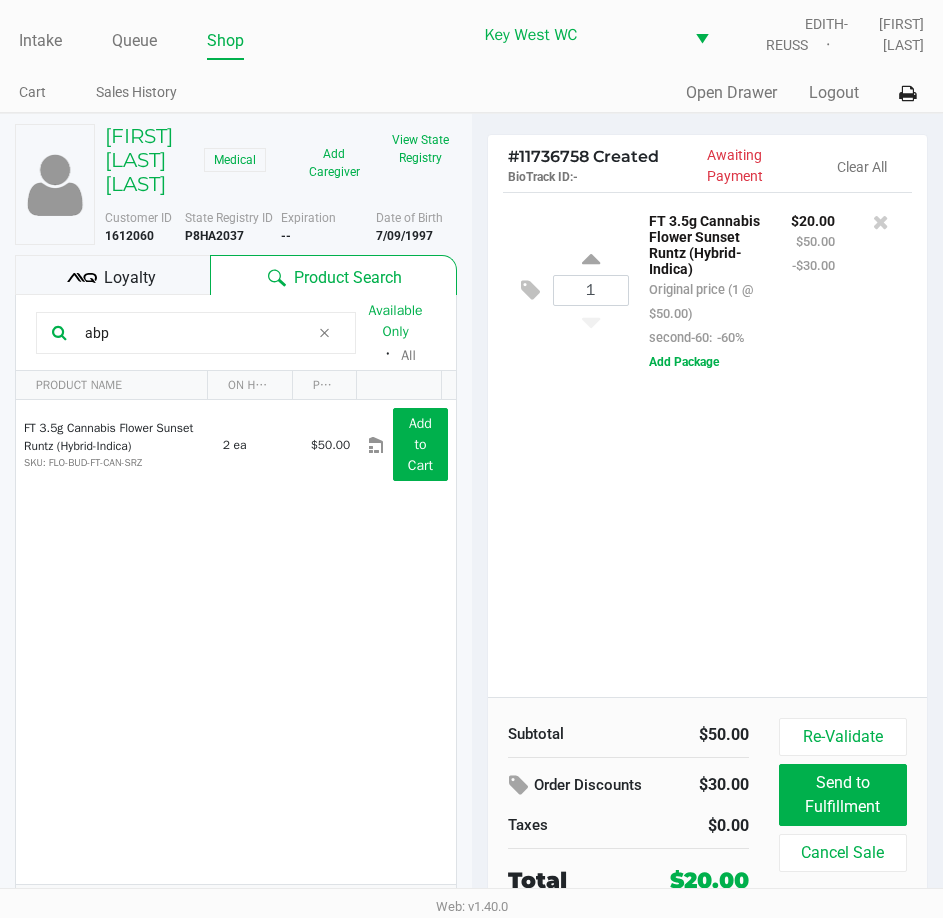 type on "abp" 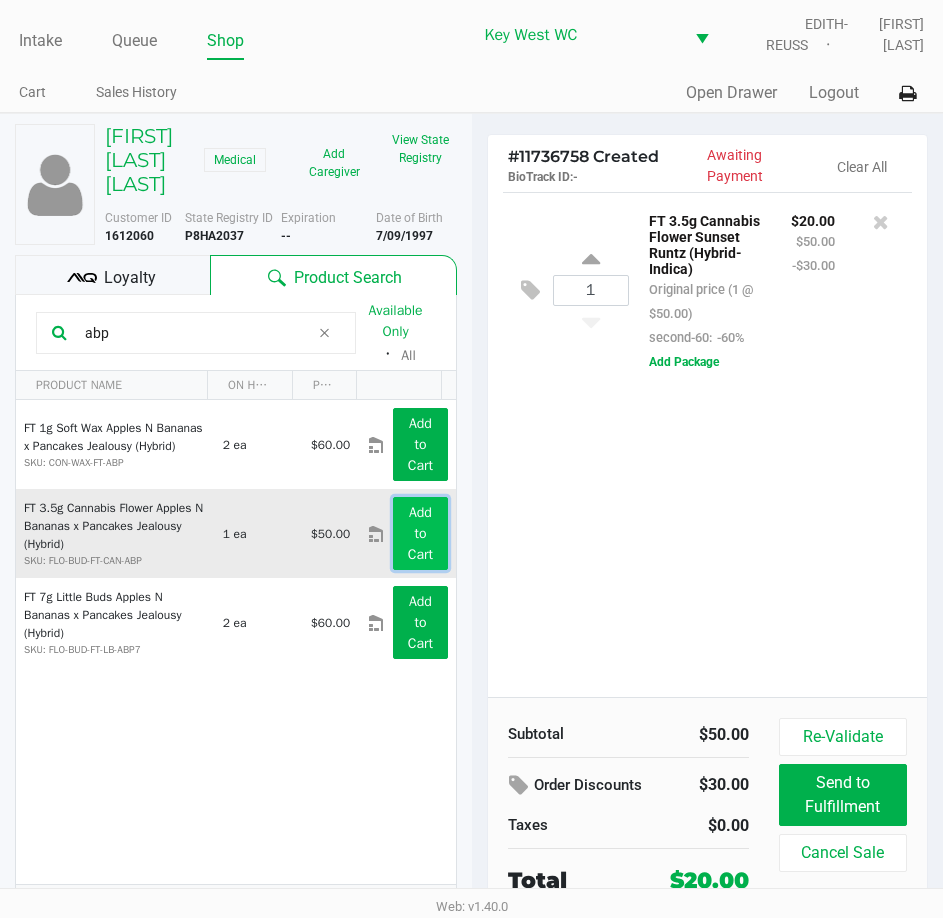 click on "Add to Cart" 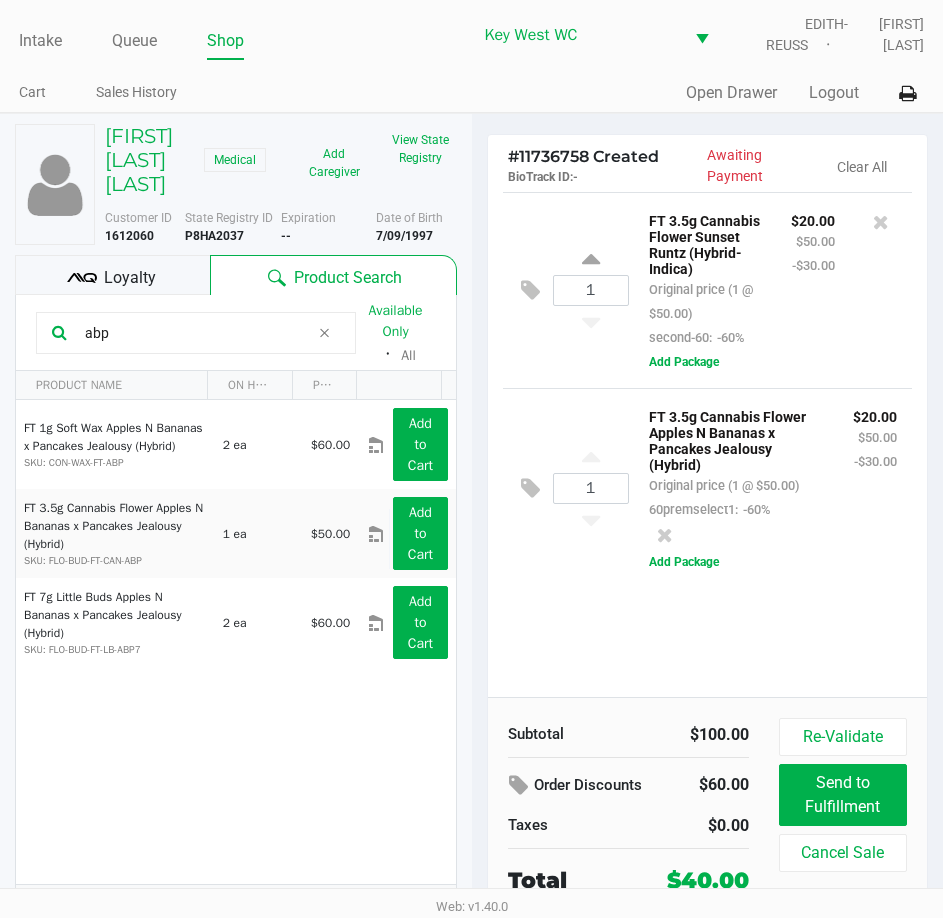 click on "abp" 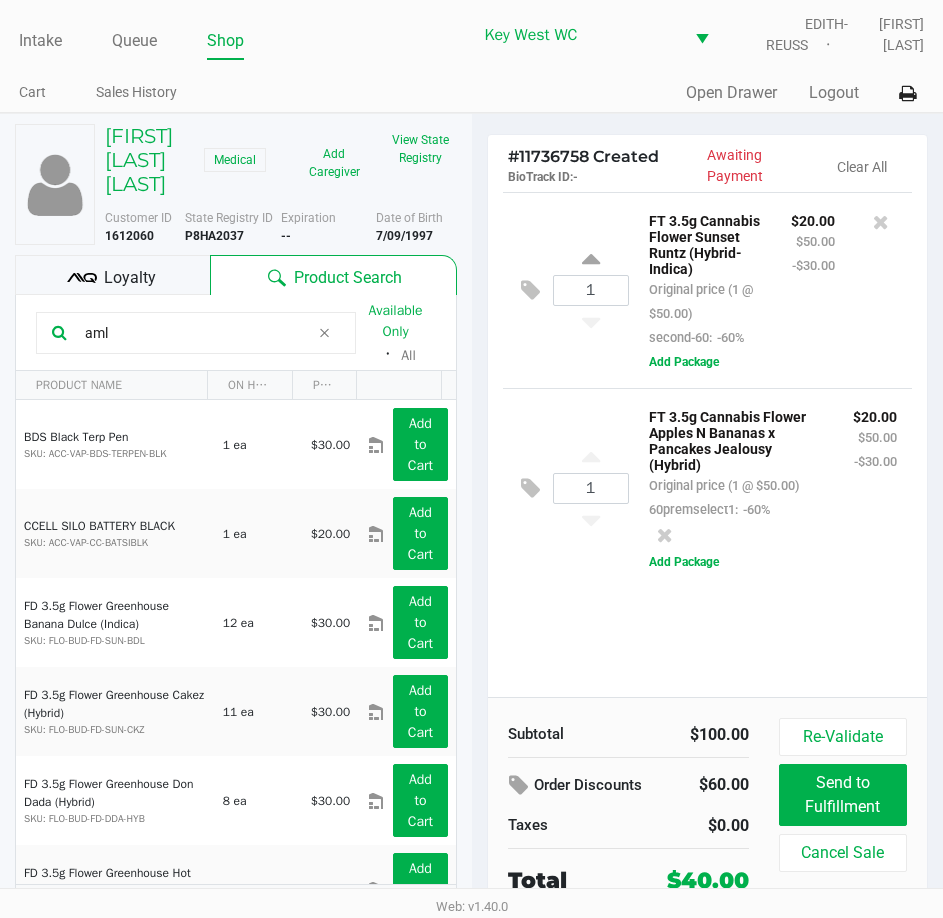 type on "aml" 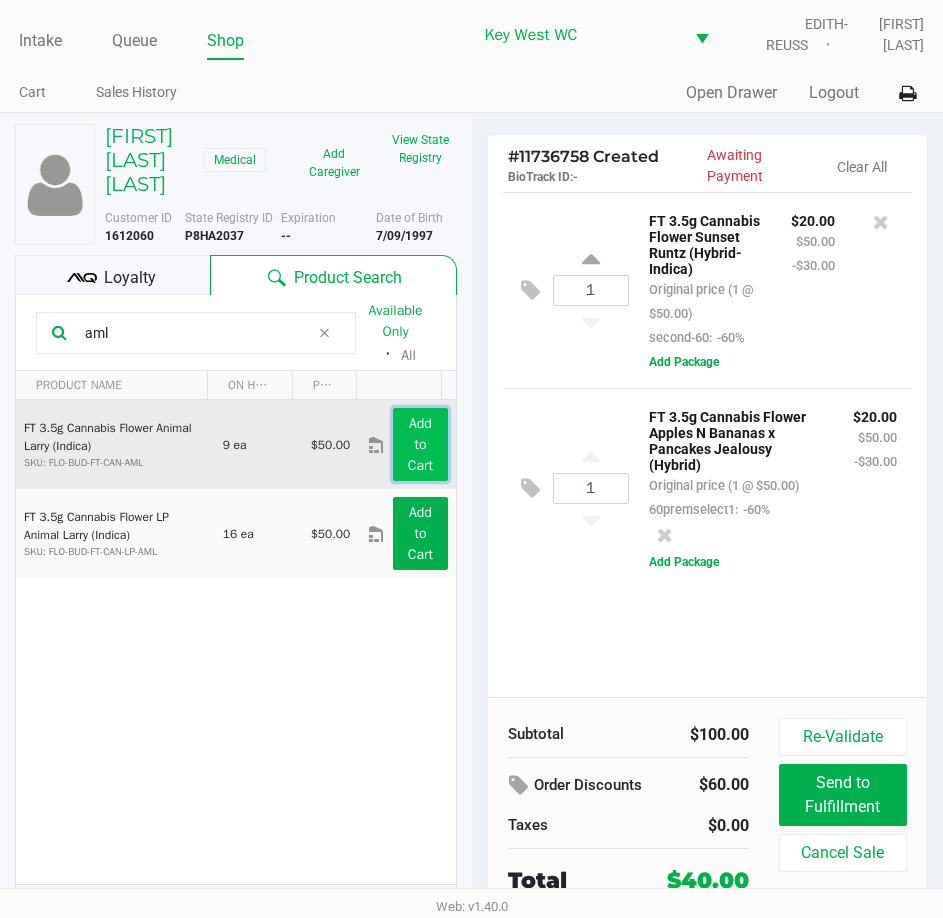 click on "Add to Cart" 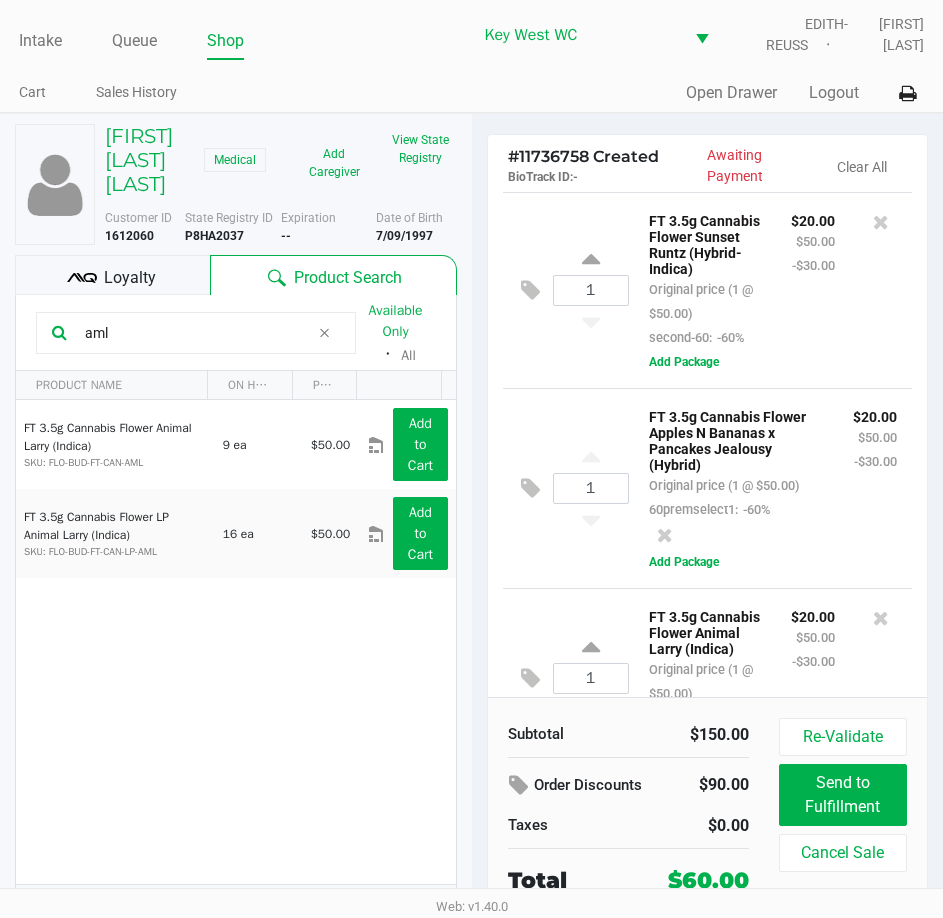 scroll, scrollTop: 235, scrollLeft: 0, axis: vertical 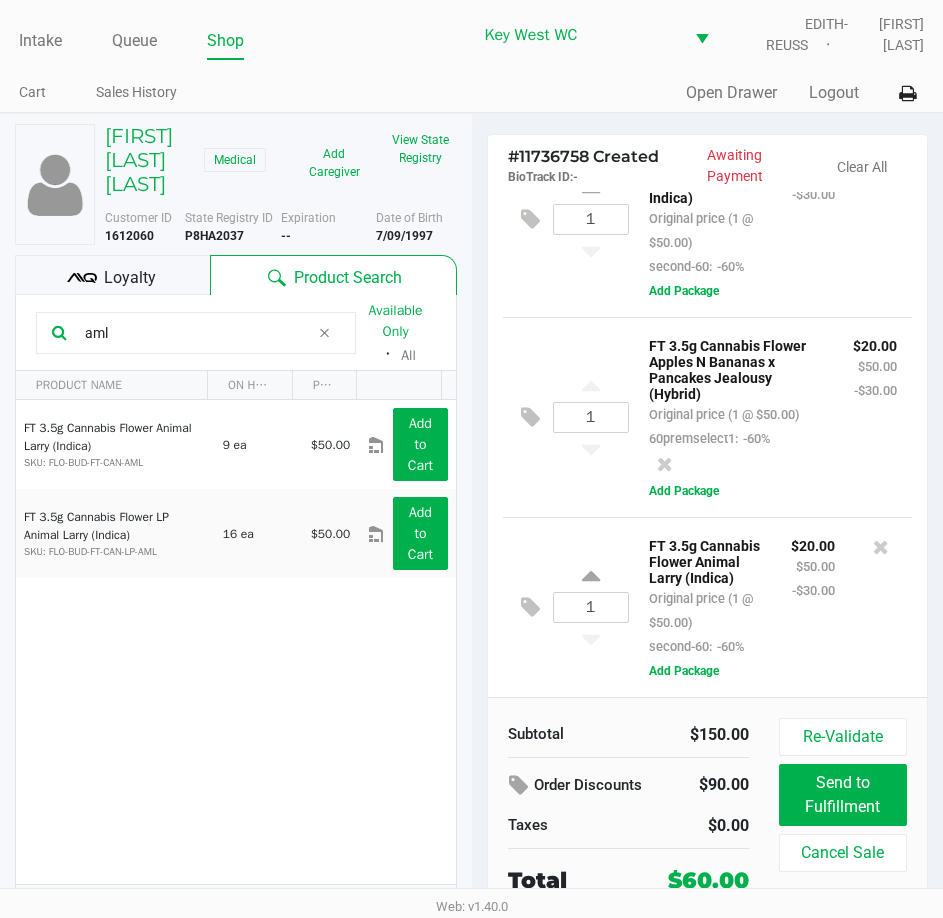 click on "Loyalty" 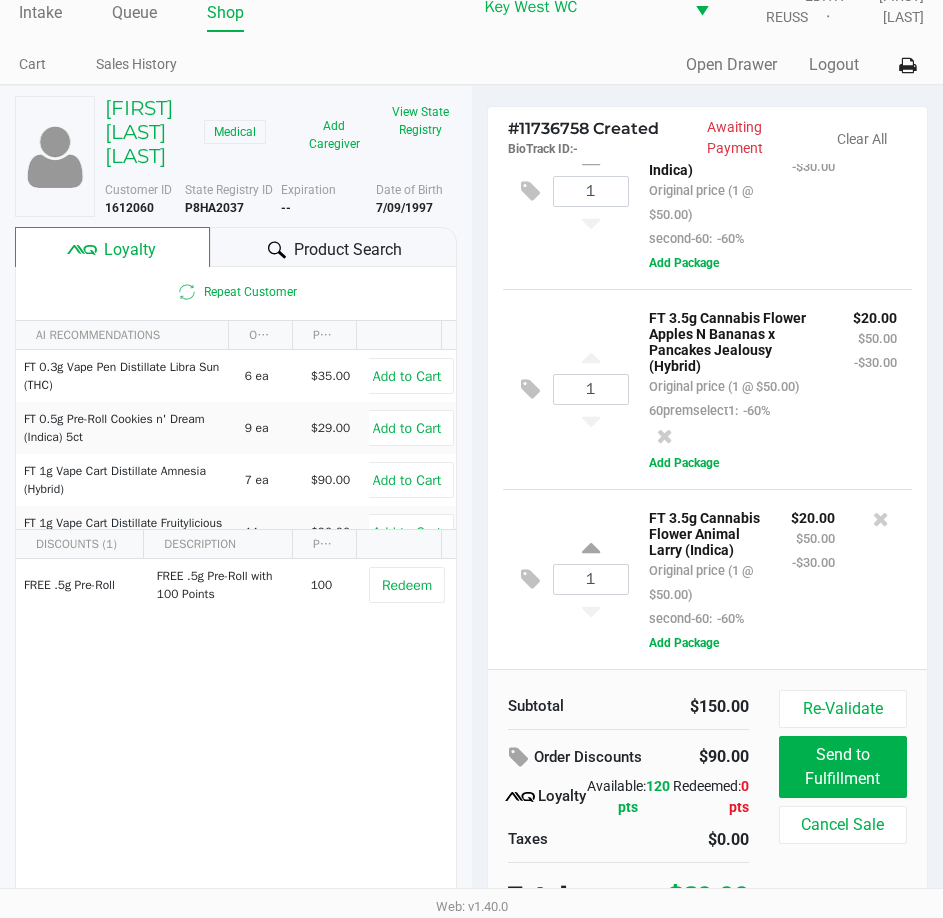 scroll, scrollTop: 42, scrollLeft: 0, axis: vertical 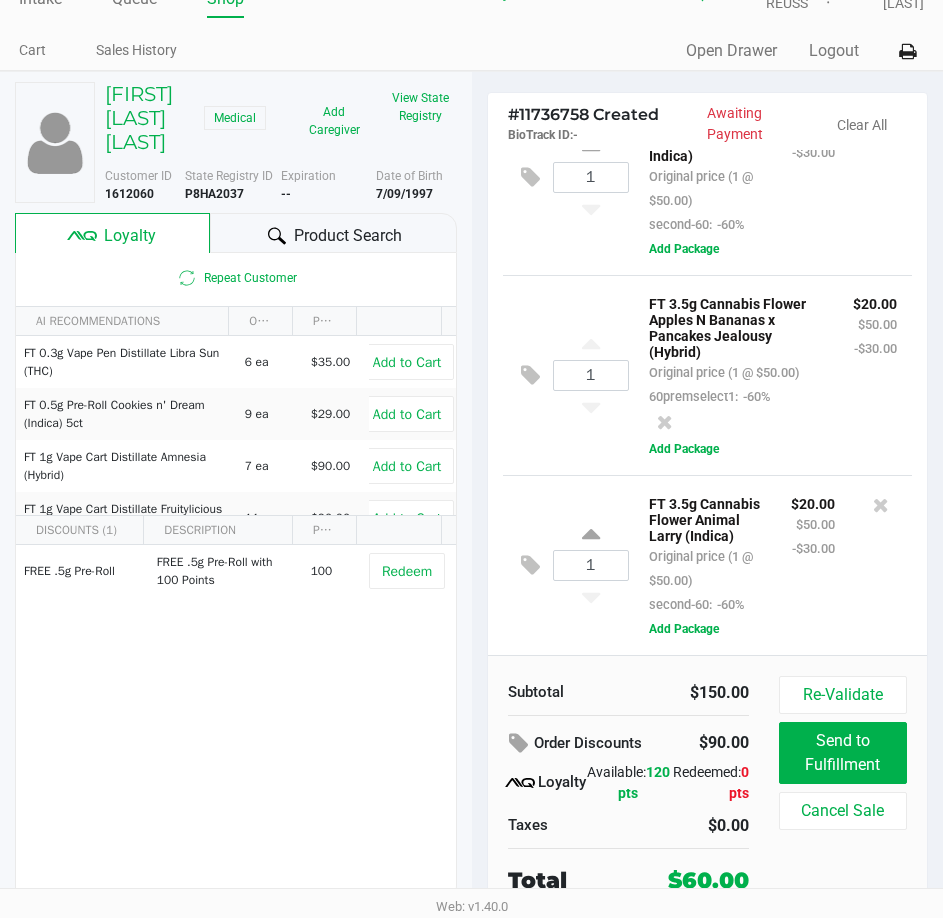 click 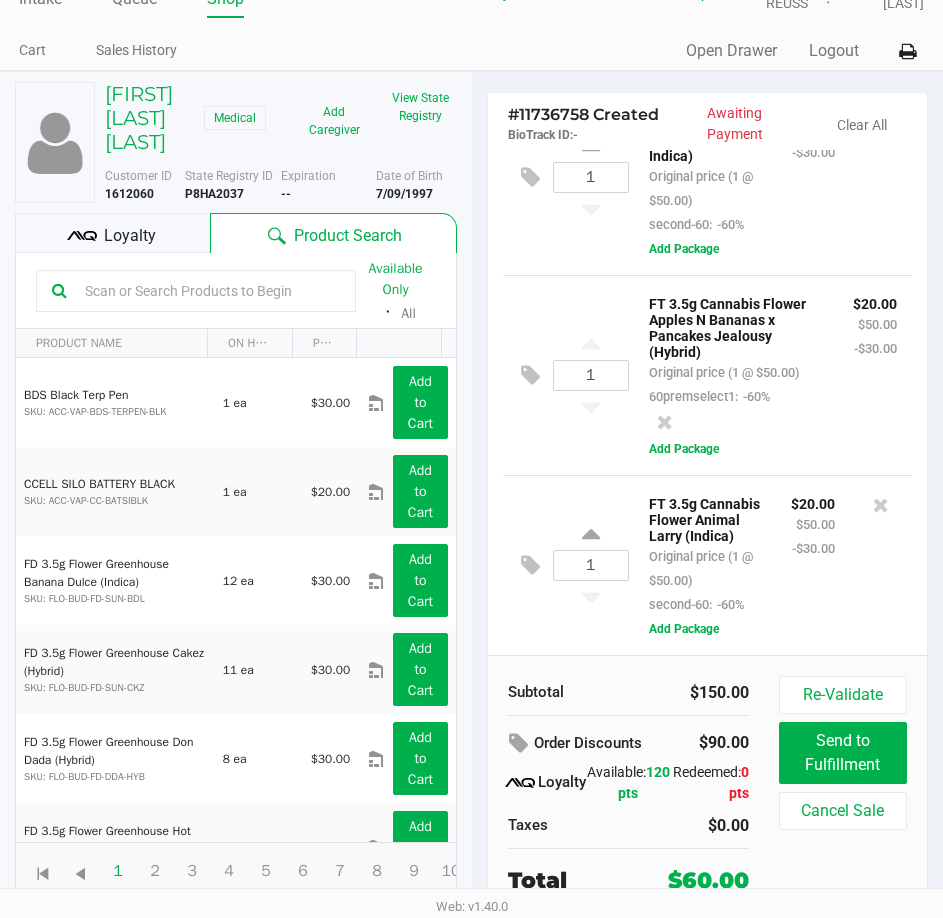 click 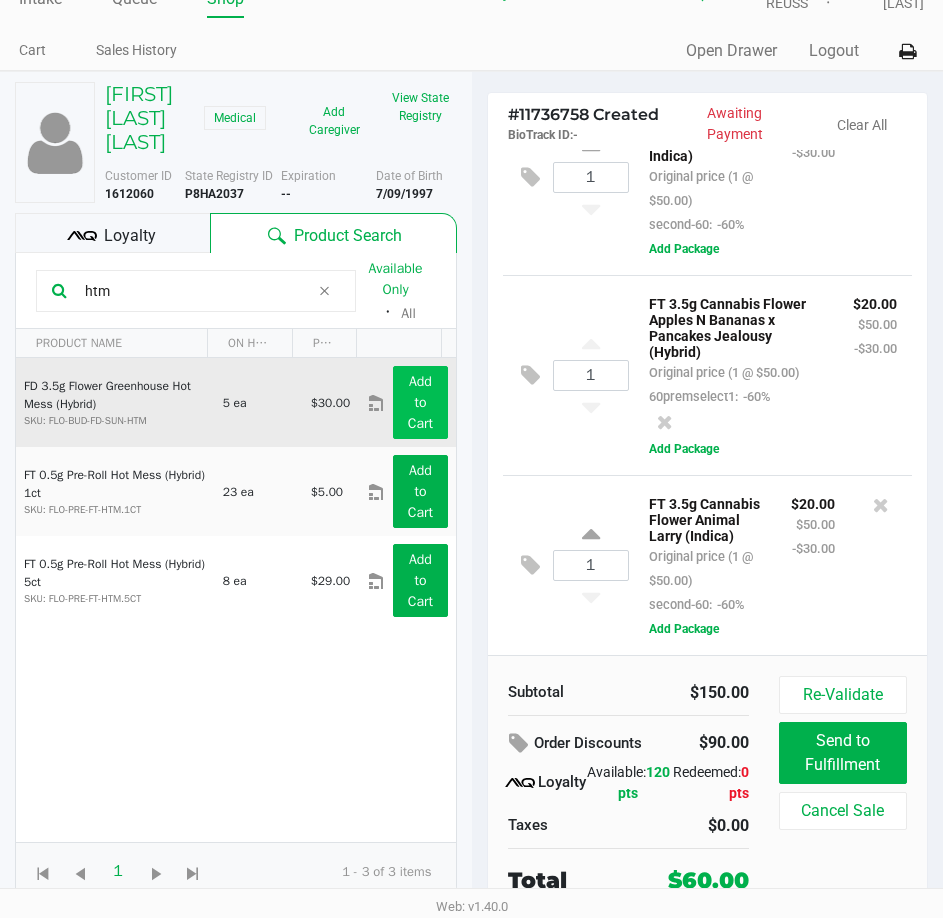 type on "htm" 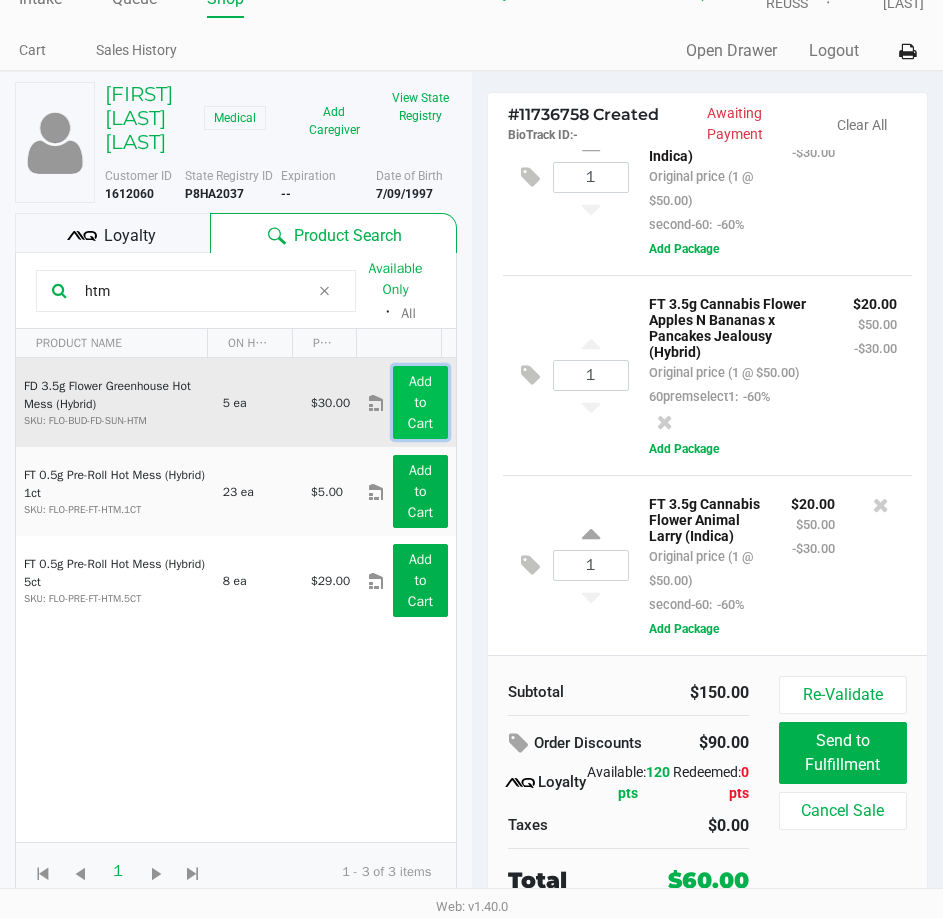 click on "Add to Cart" 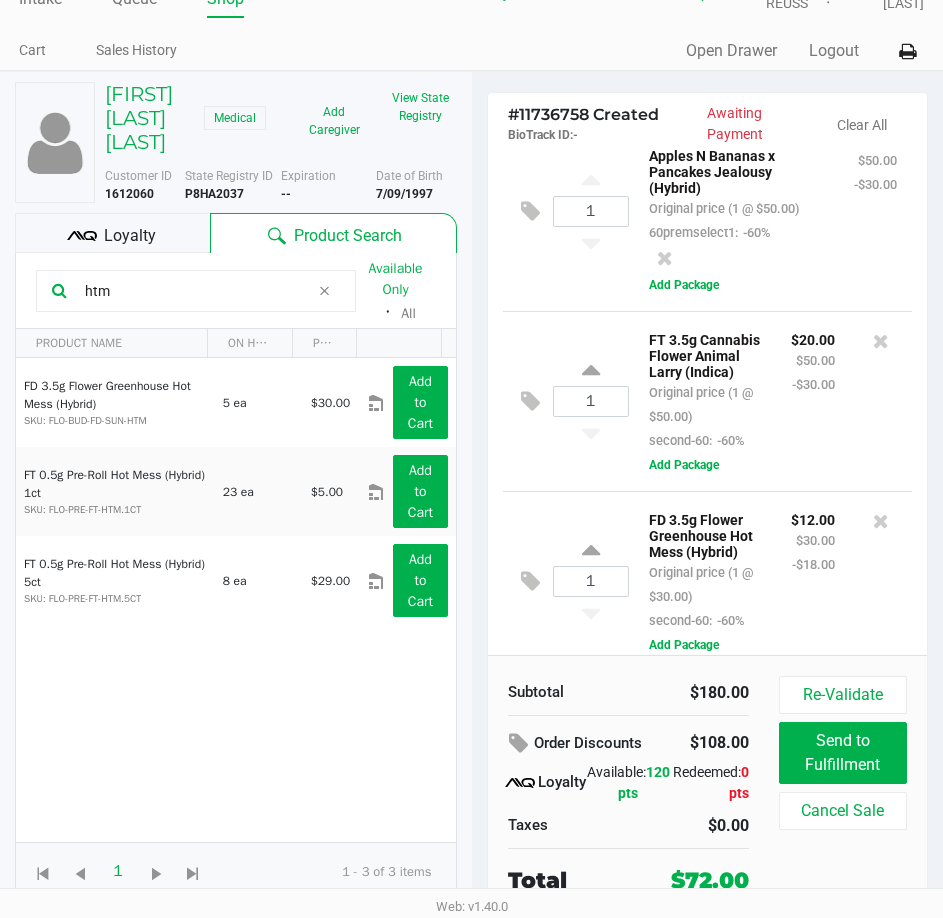 scroll, scrollTop: 459, scrollLeft: 0, axis: vertical 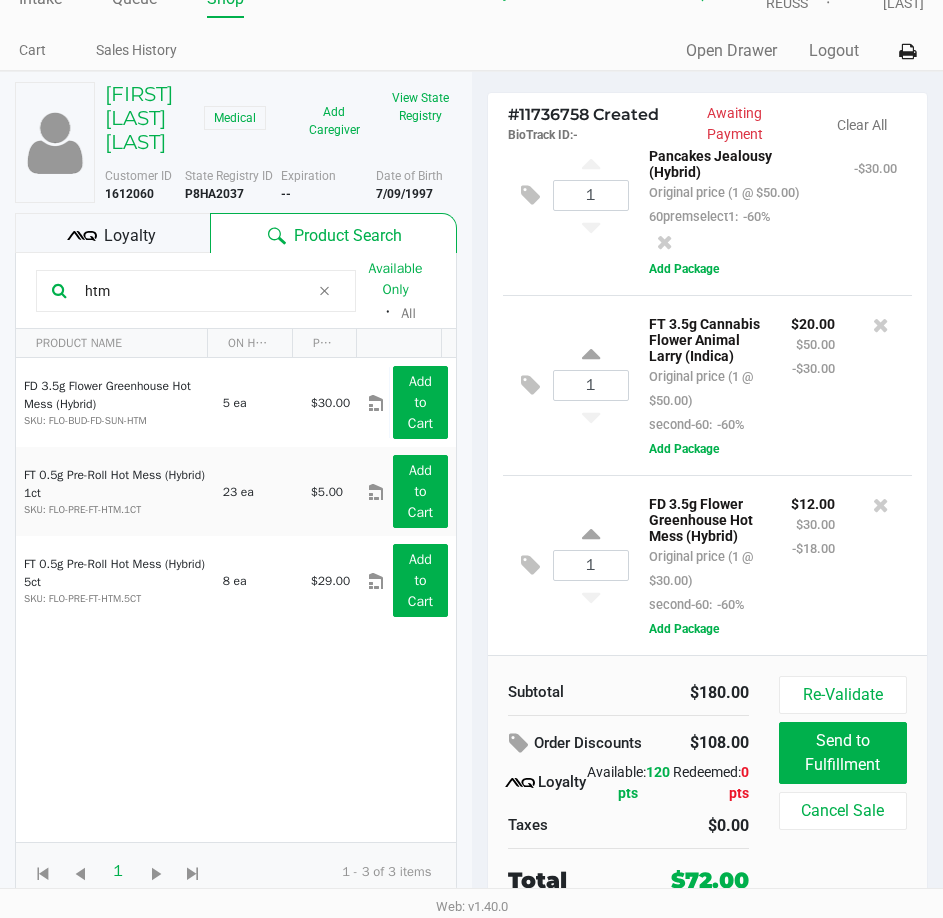 click on "Loyalty" 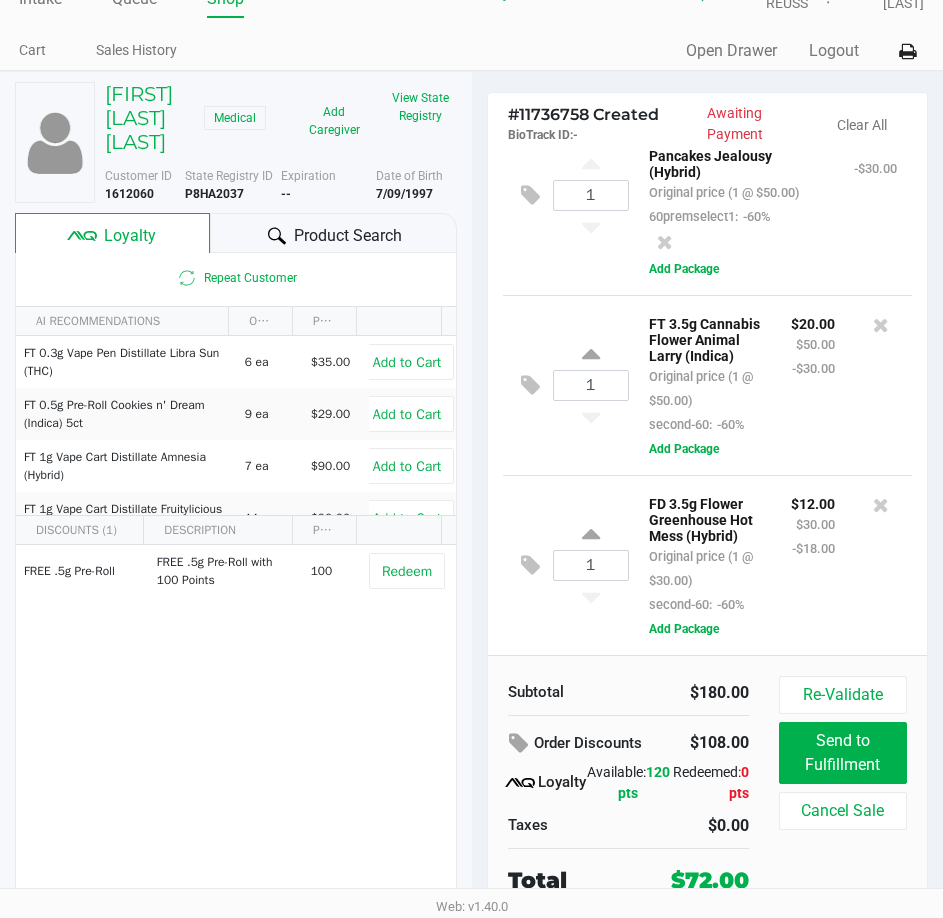 click on "$12.00 $30.00 -$18.00" 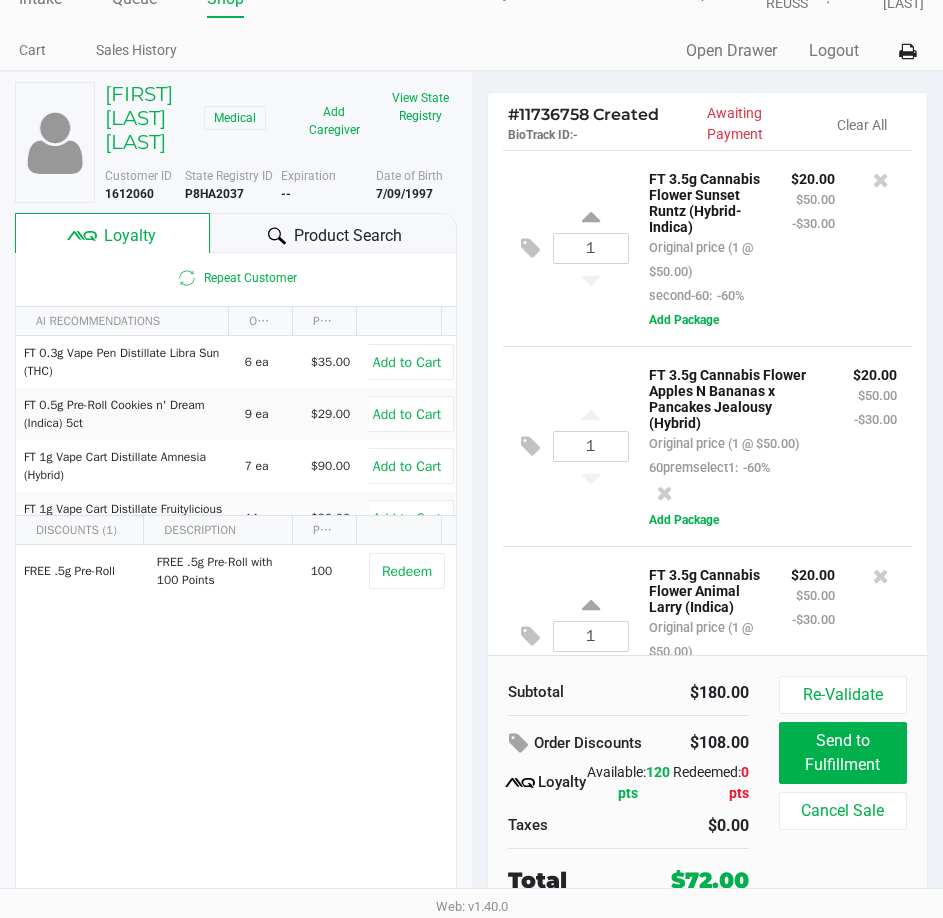 scroll, scrollTop: 459, scrollLeft: 0, axis: vertical 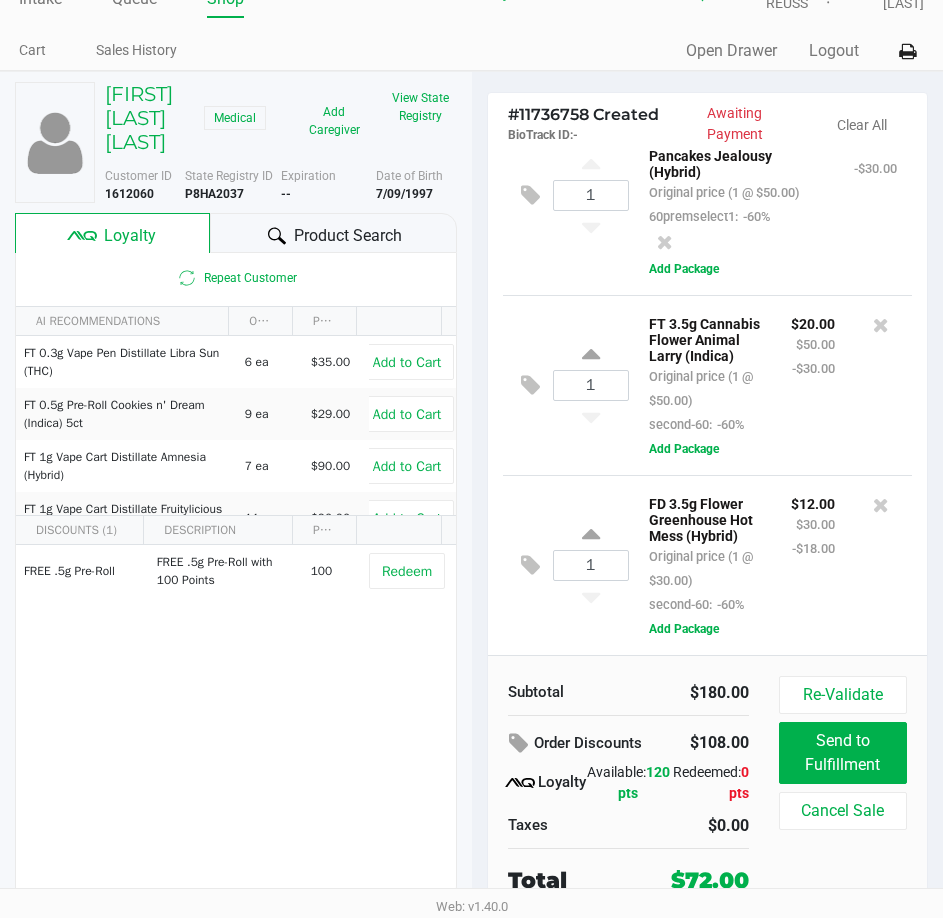 click 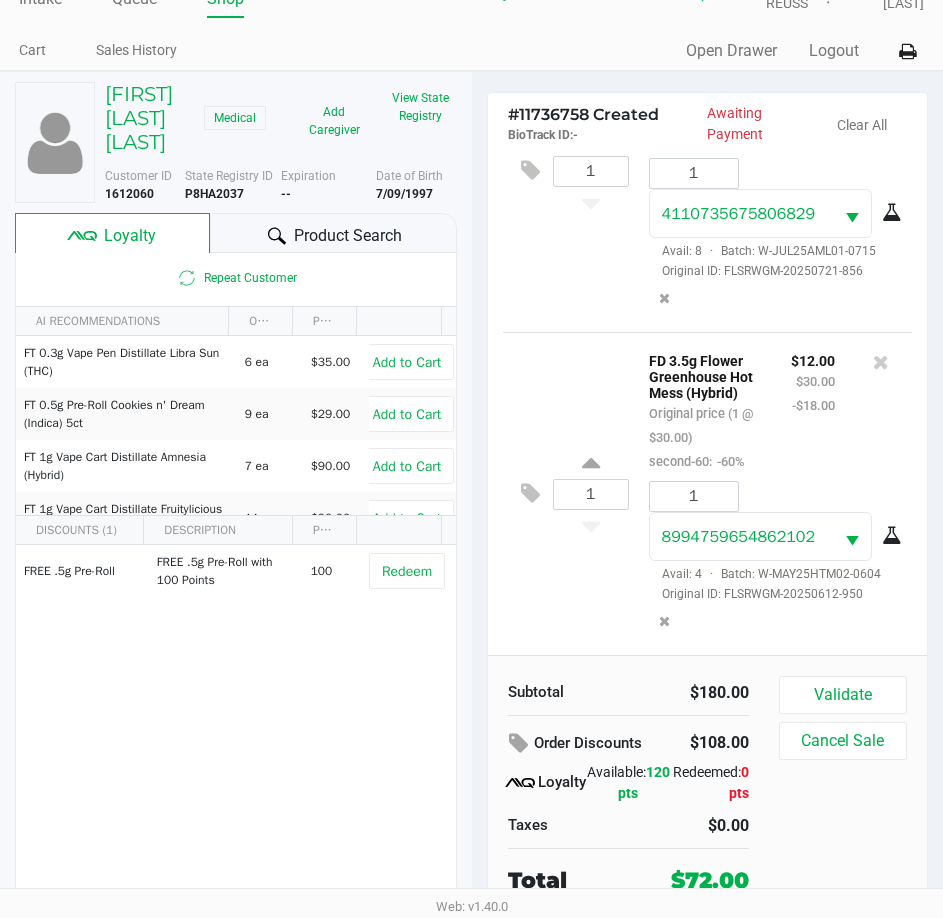 scroll, scrollTop: 1055, scrollLeft: 0, axis: vertical 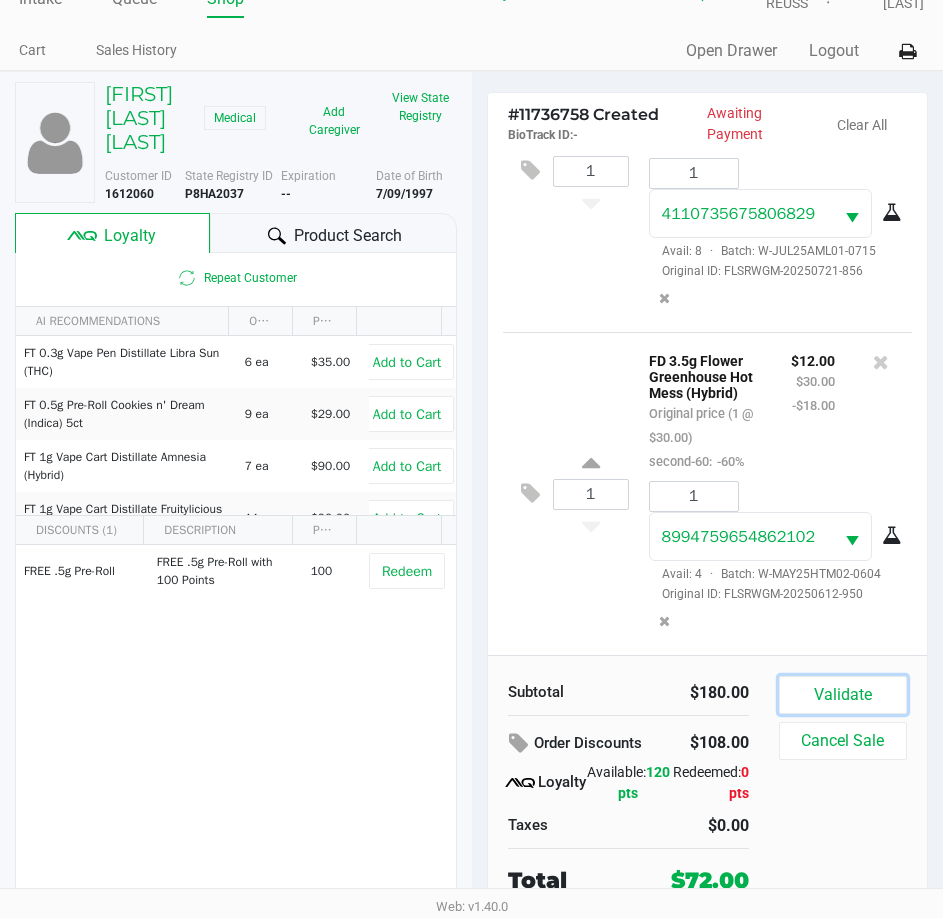 click on "Validate" 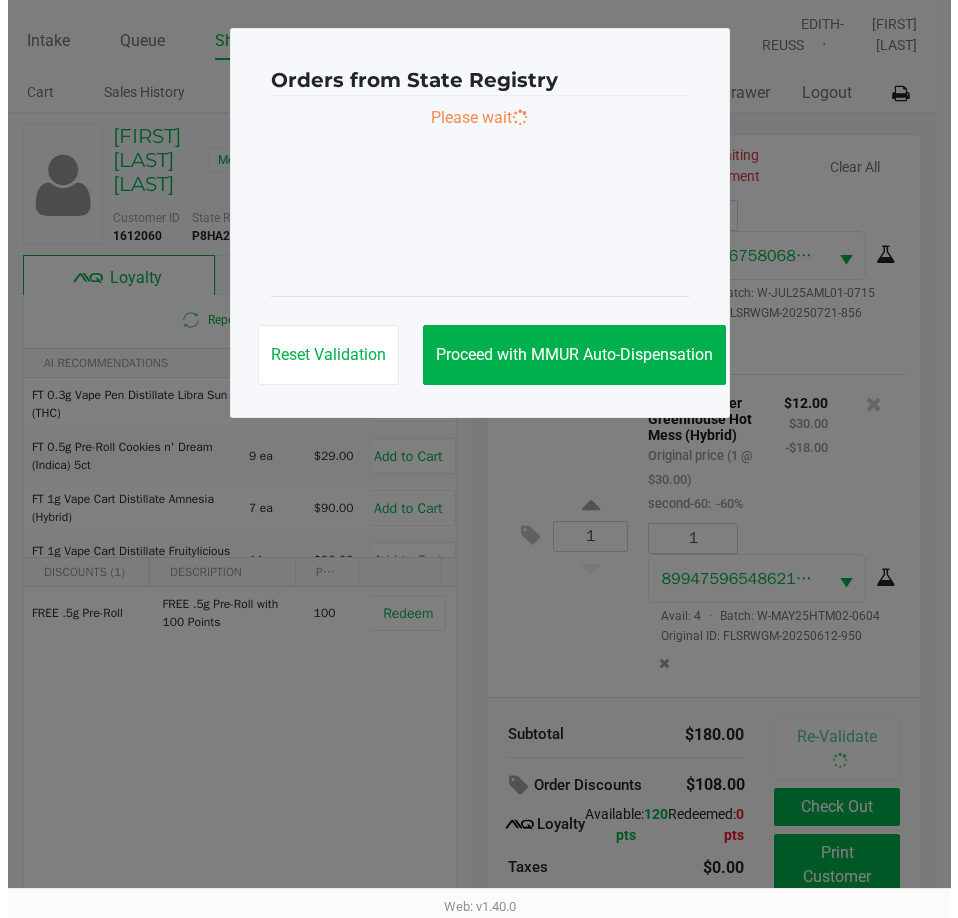 scroll, scrollTop: 0, scrollLeft: 0, axis: both 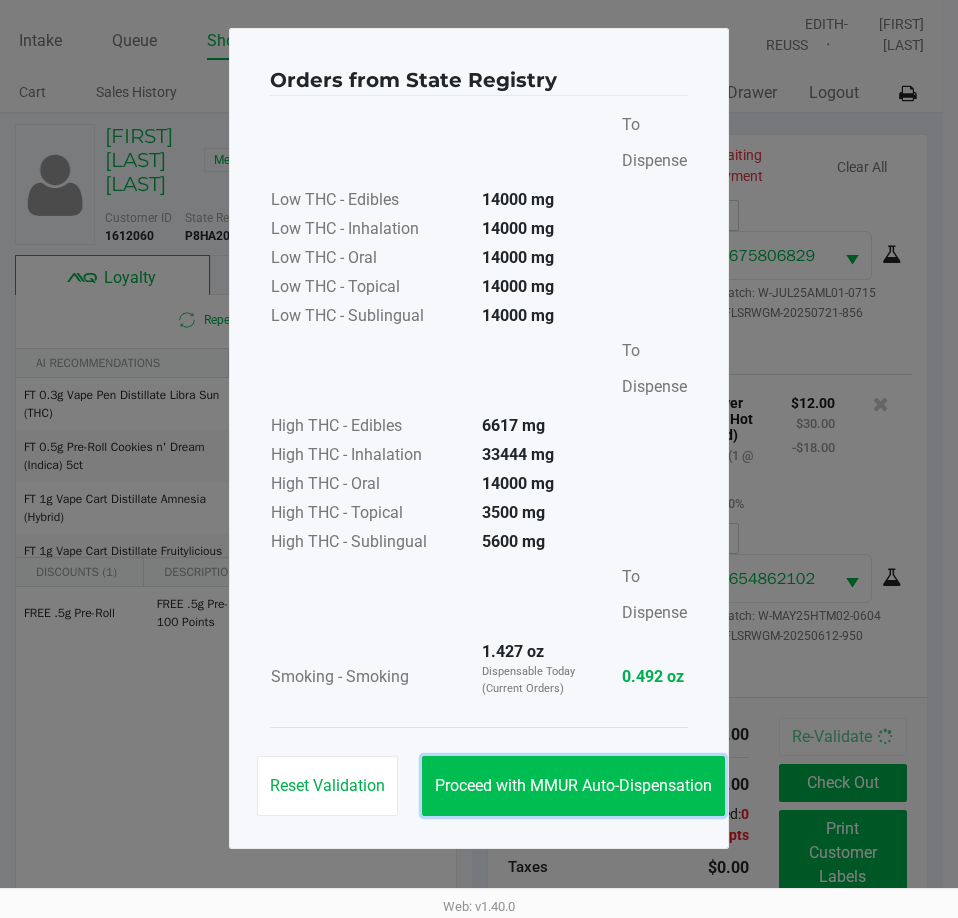 click on "Proceed with MMUR Auto-Dispensation" 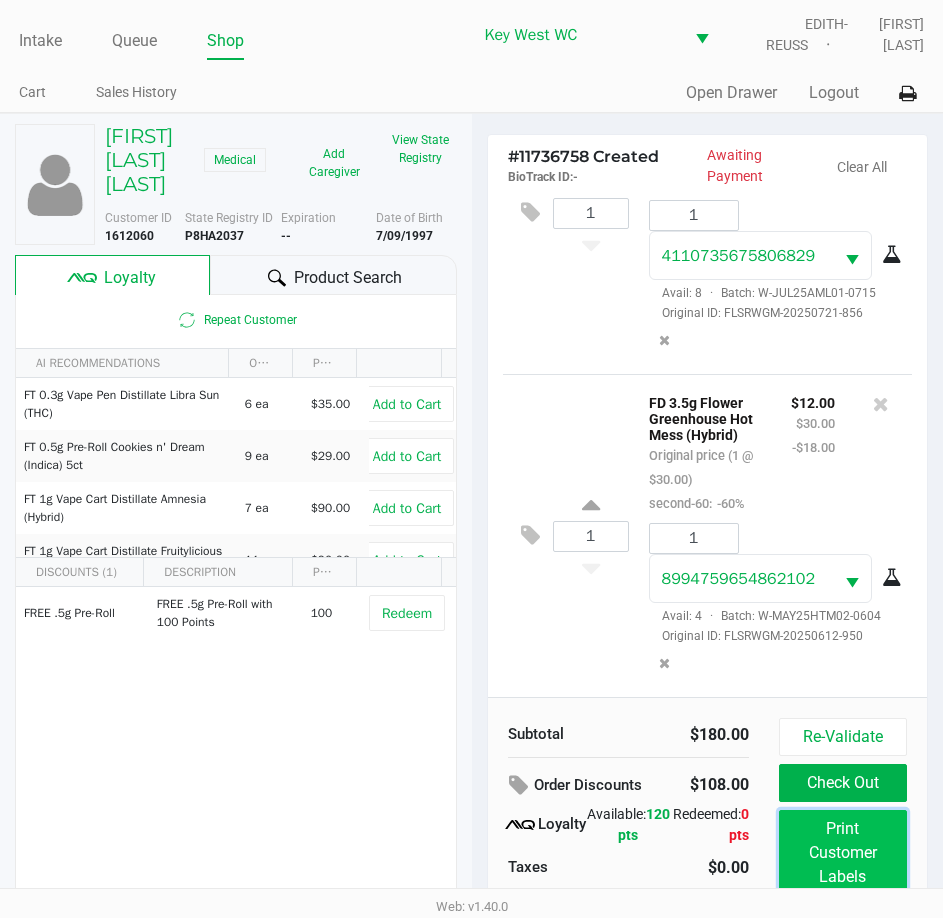 click on "Print Customer Labels" 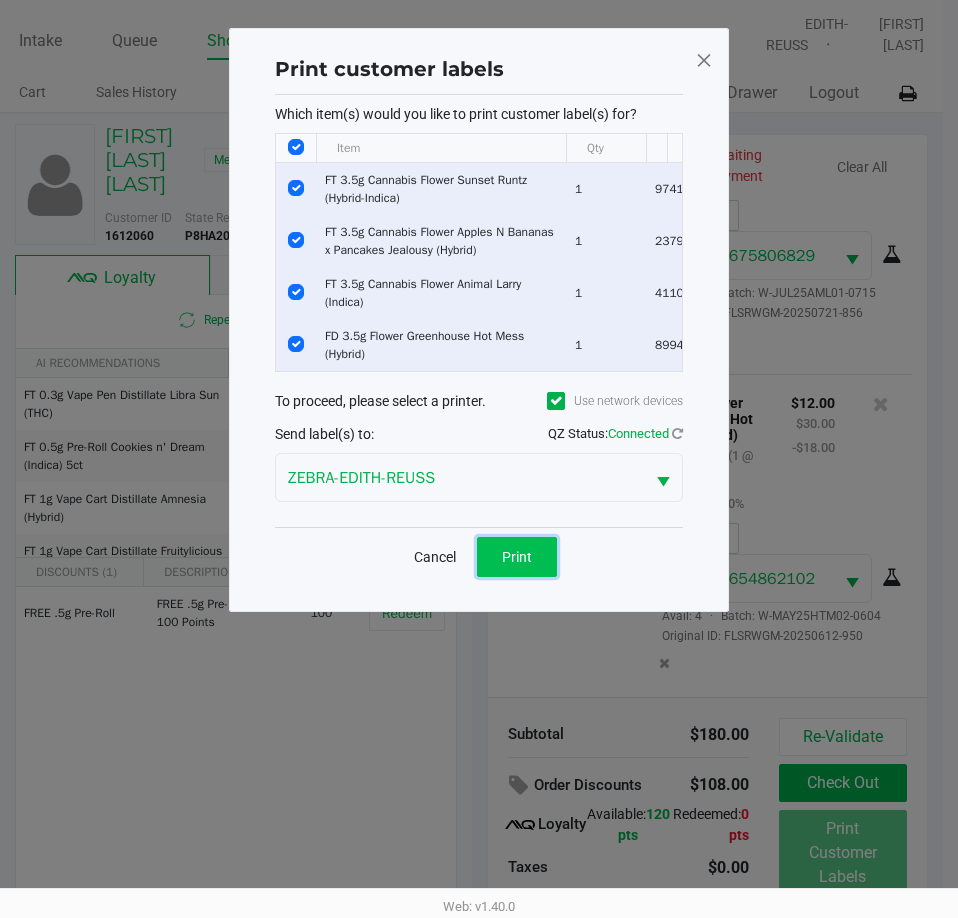 click on "Print" 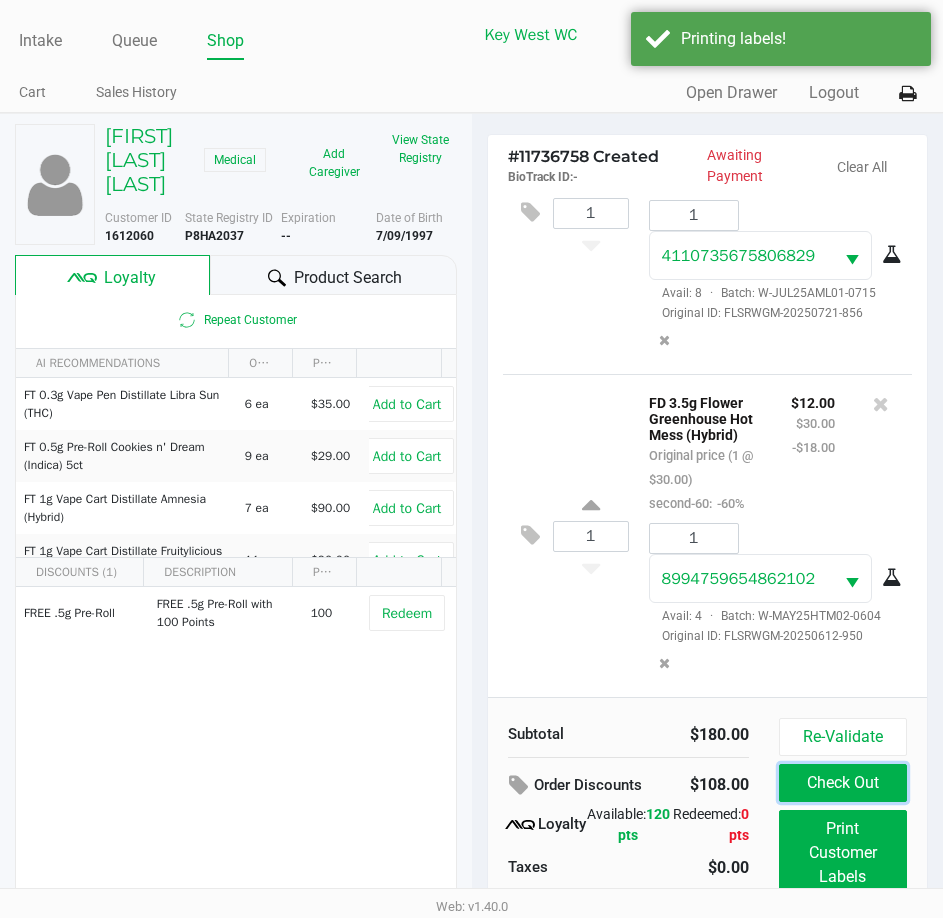 click on "Check Out" 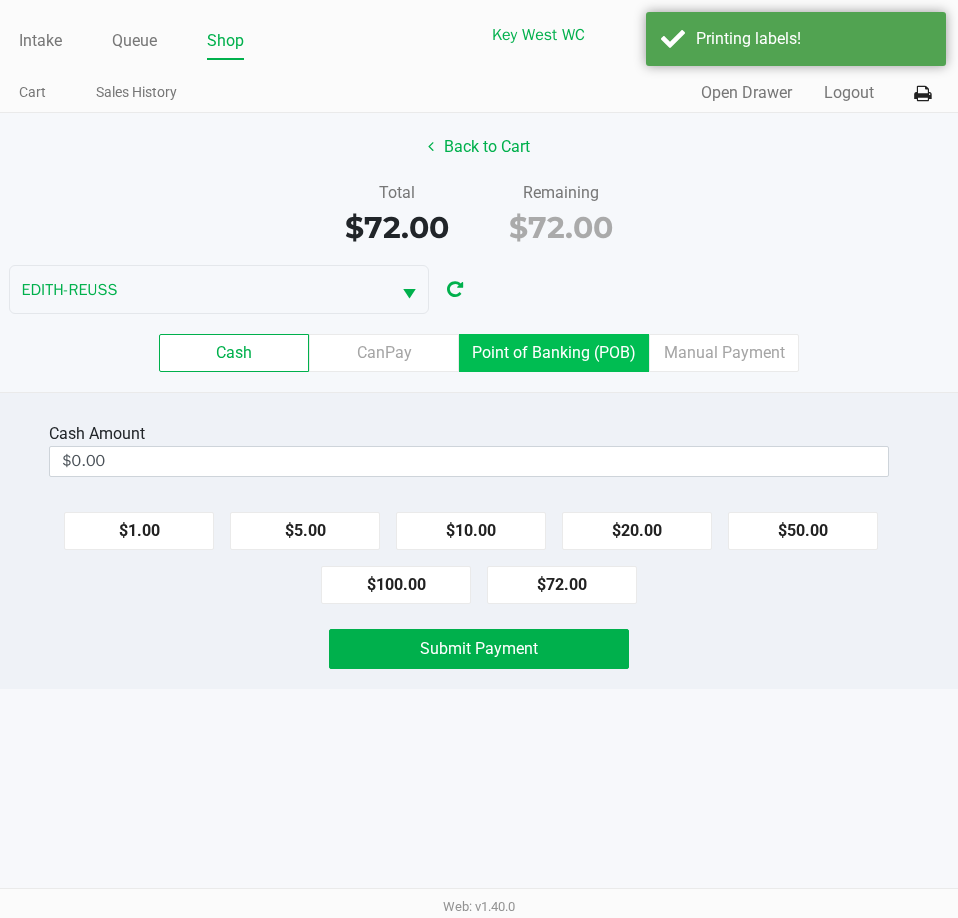 click on "Point of Banking (POB)" 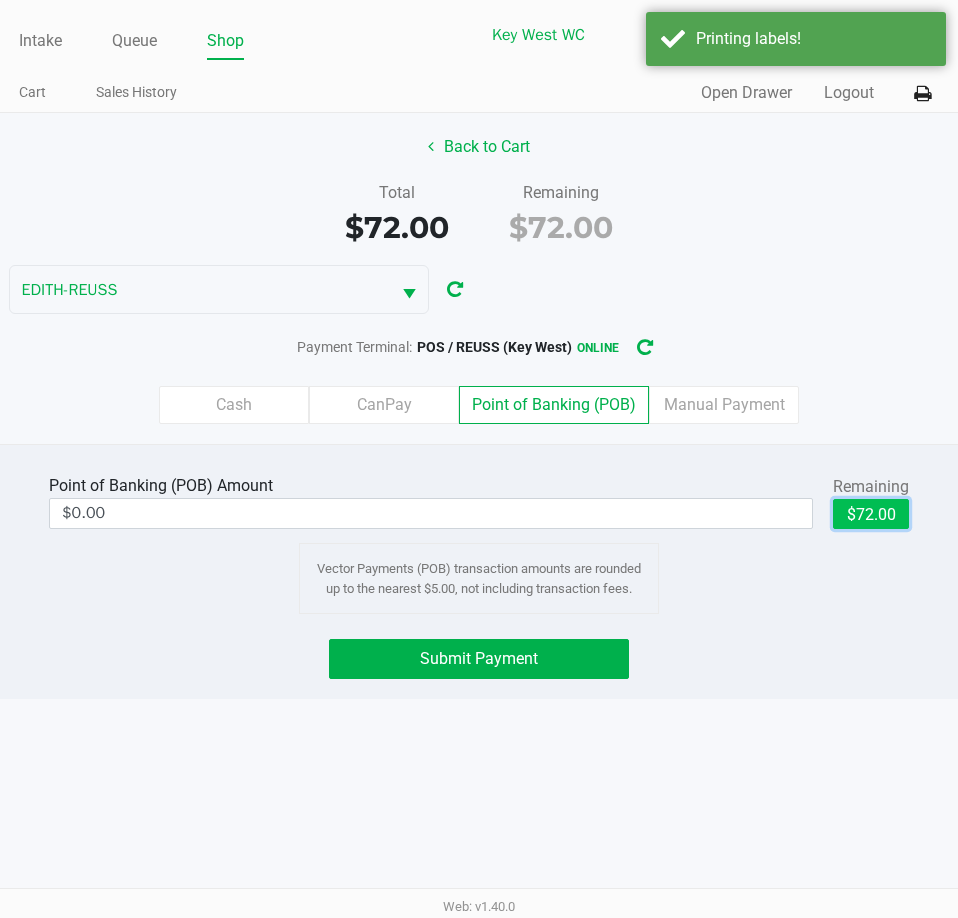 click on "$72.00" 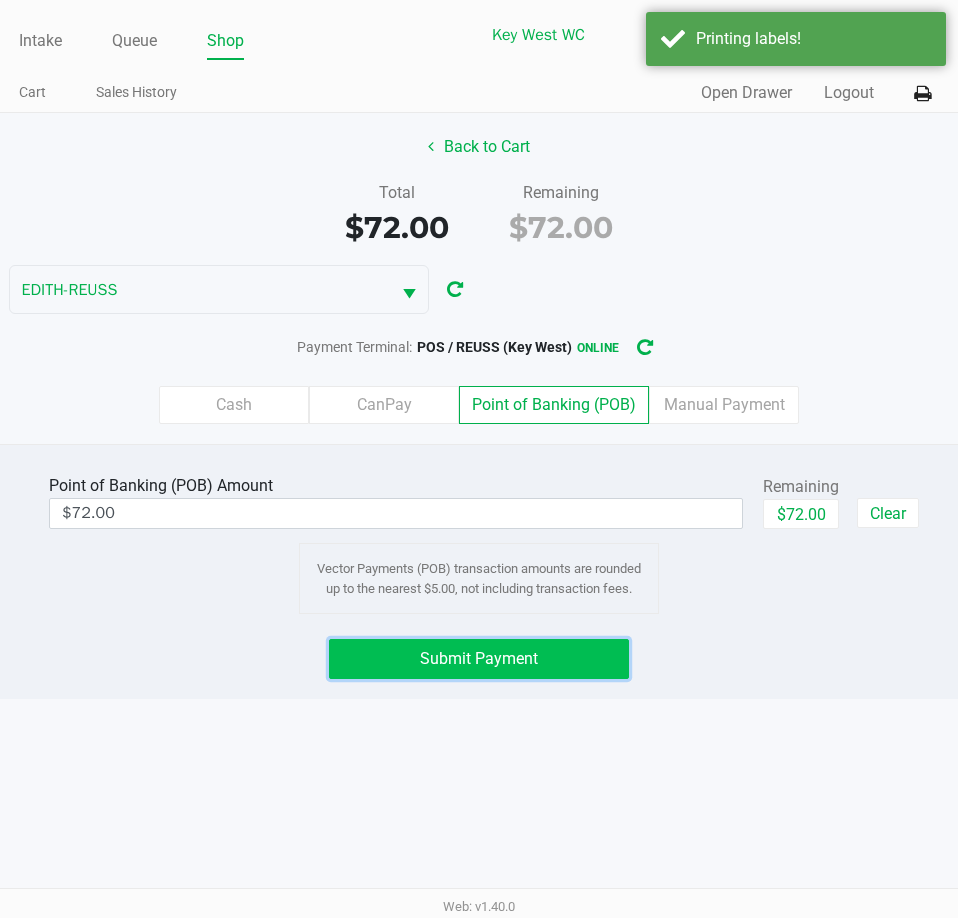 click on "Submit Payment" 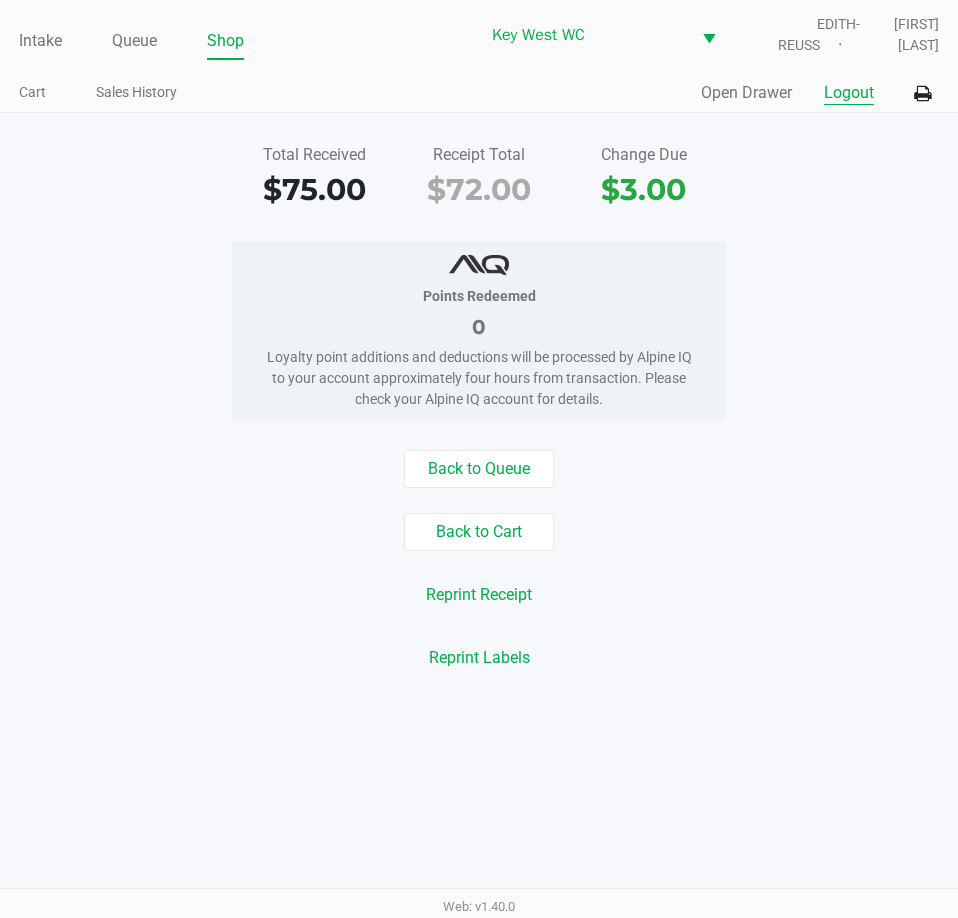 click on "Logout" 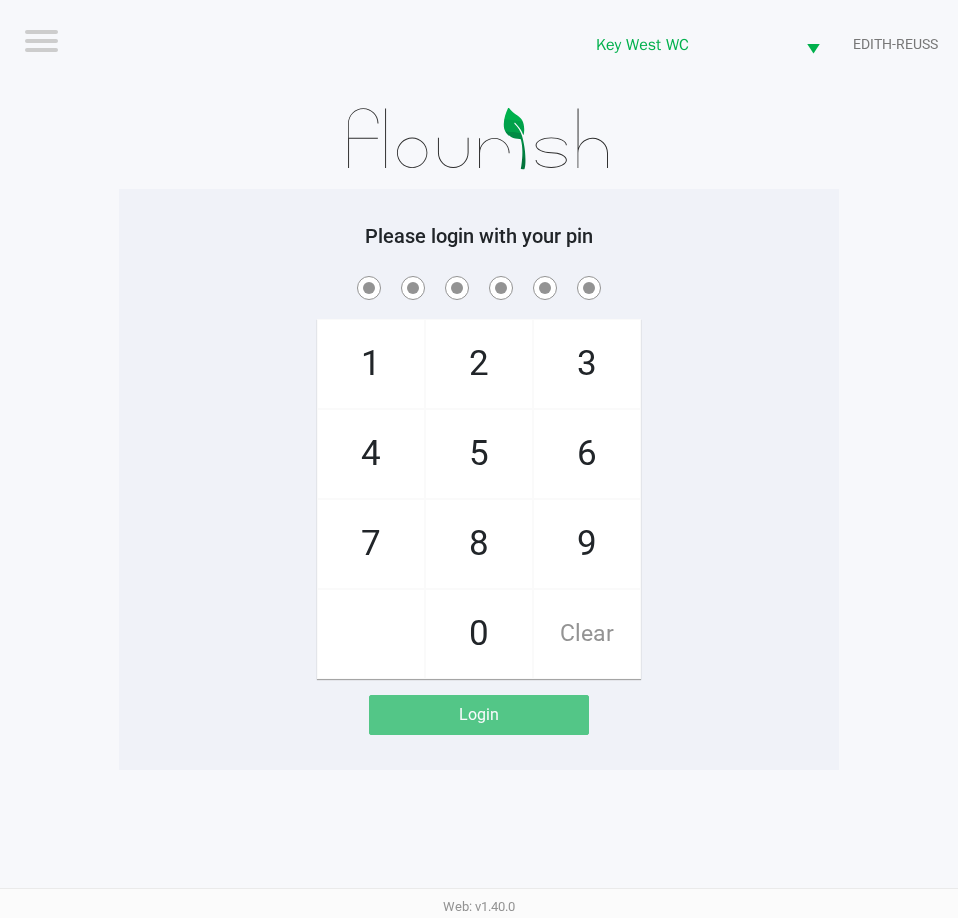 click on "Logout Key West WC EDITH-REUSS Please login with your pin 1 4 7 2 5 8 0 3 6 9 Clear Login" 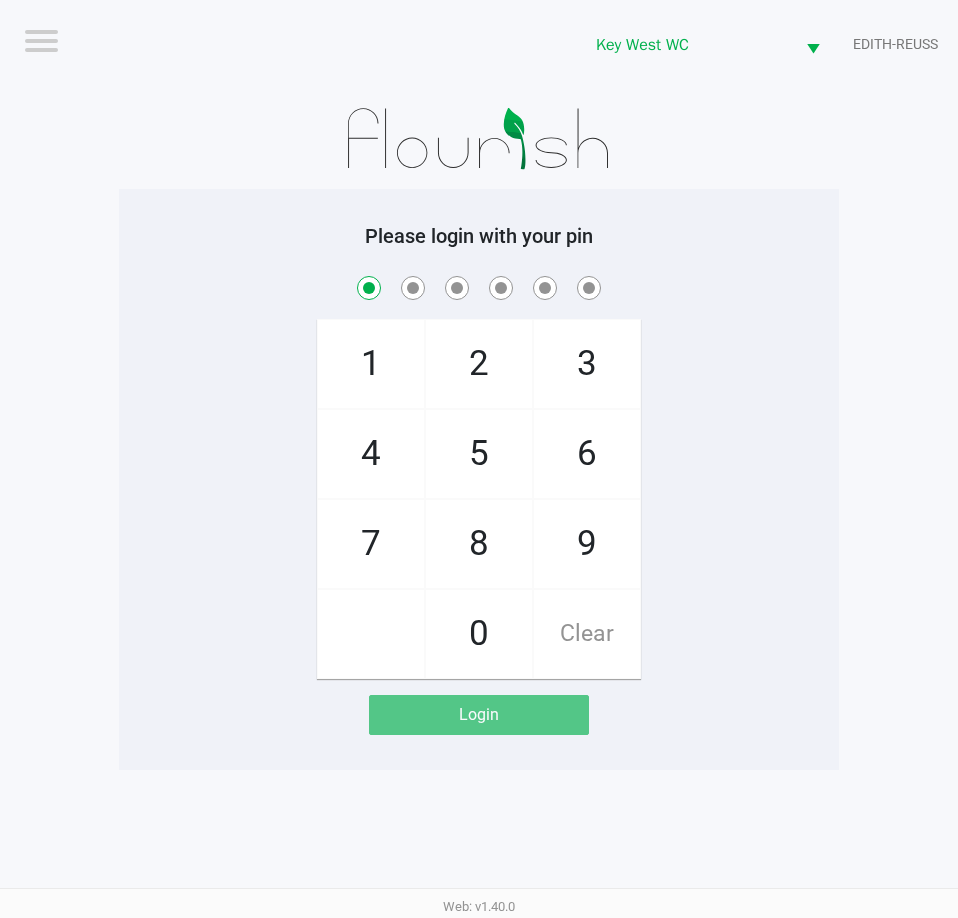 checkbox on "true" 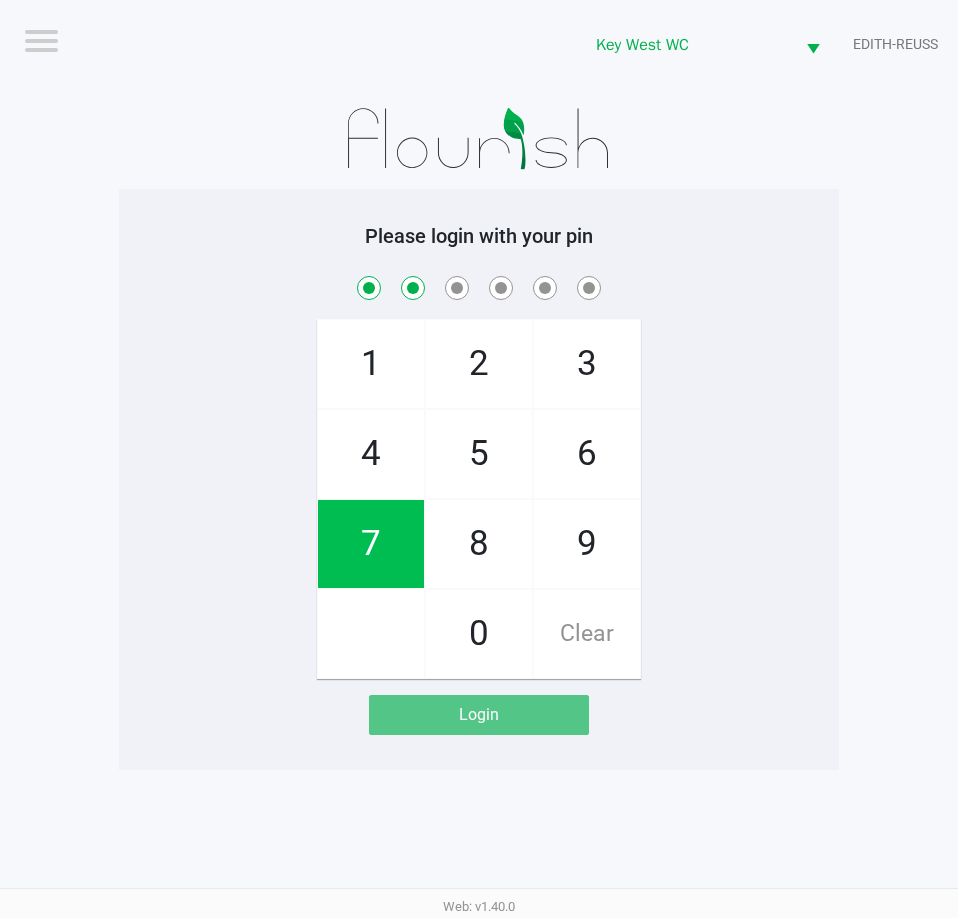 checkbox on "true" 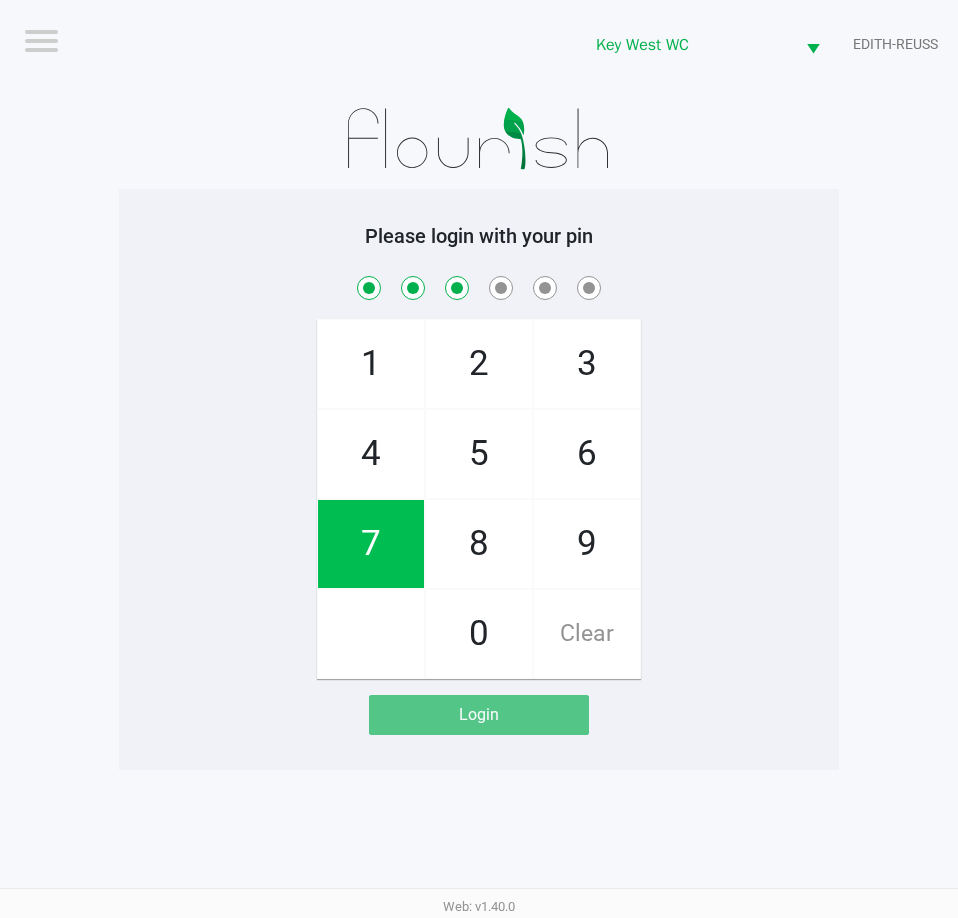 checkbox on "true" 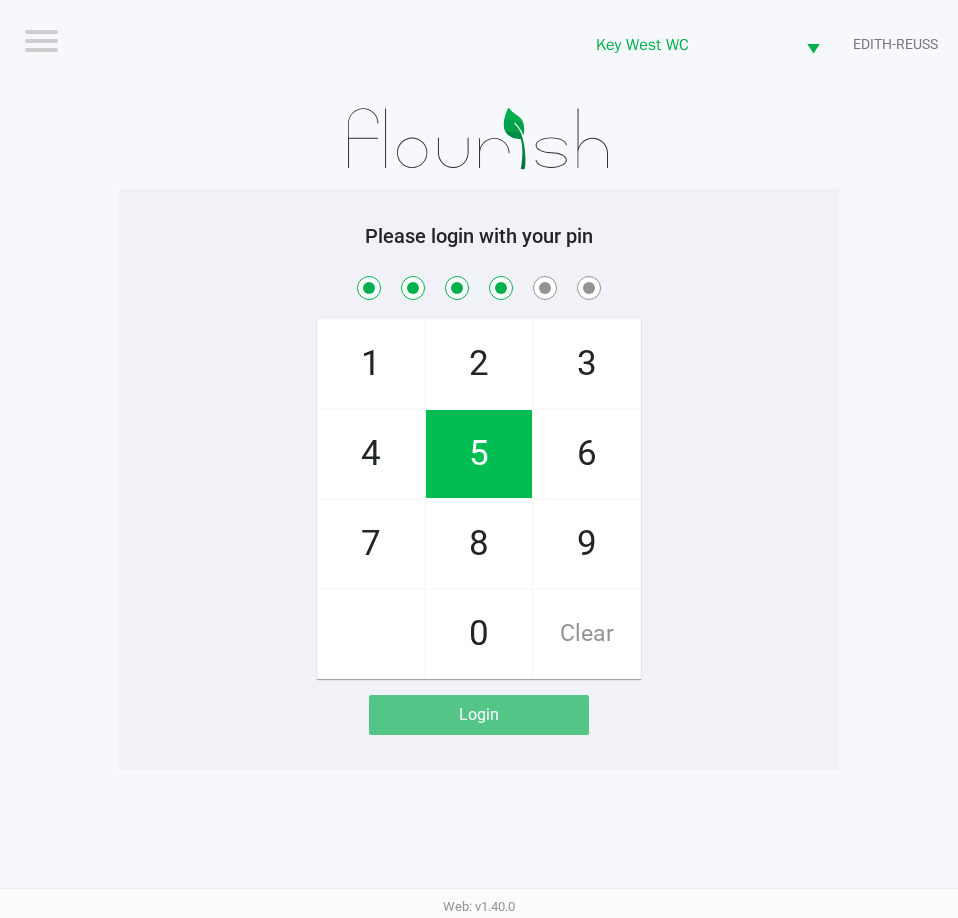 checkbox on "true" 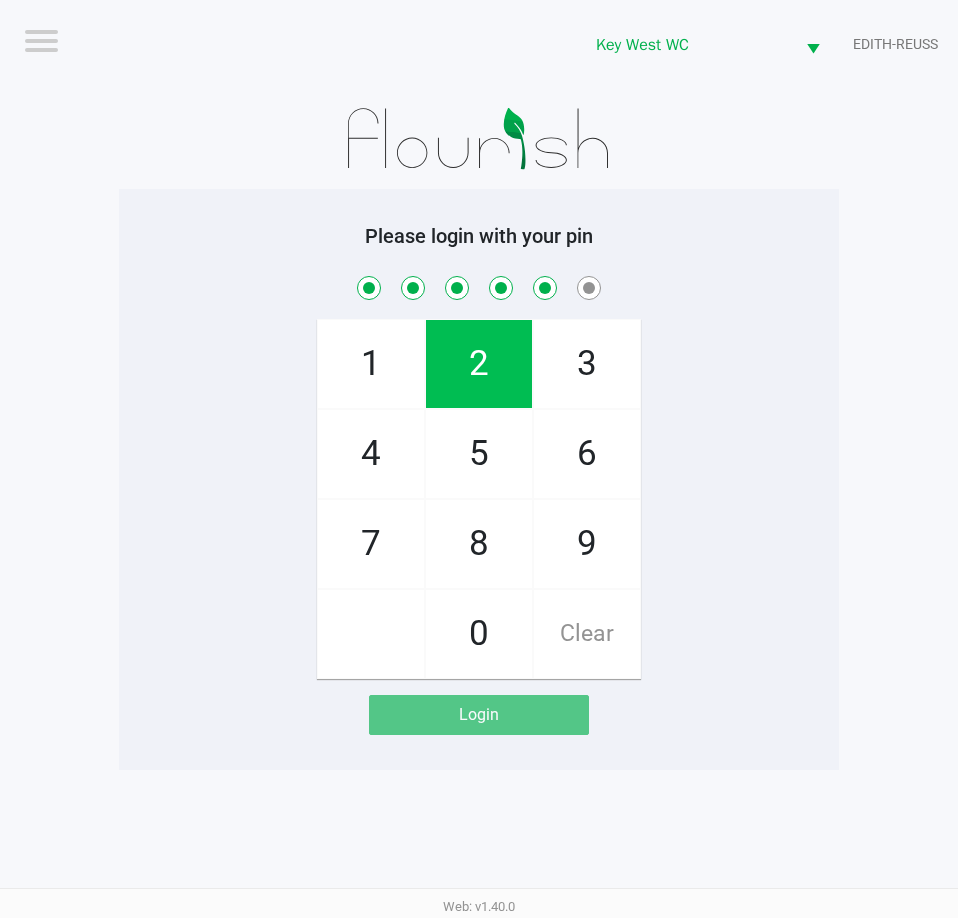 checkbox on "true" 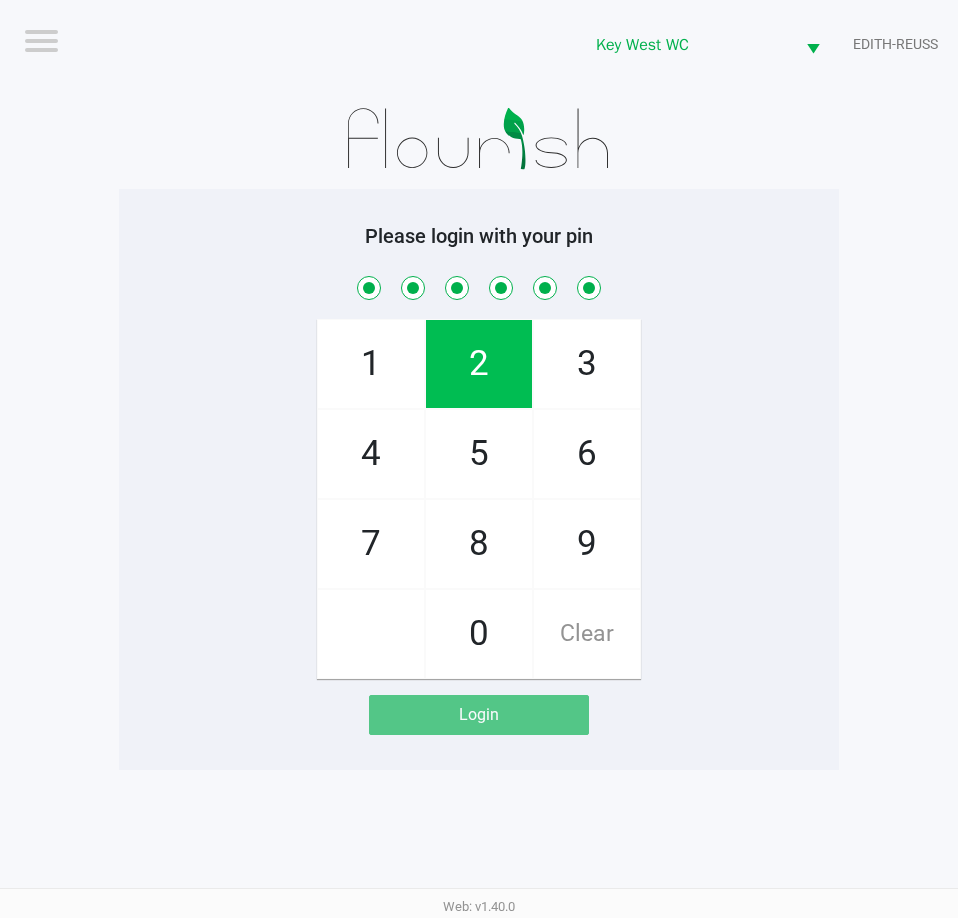 checkbox on "true" 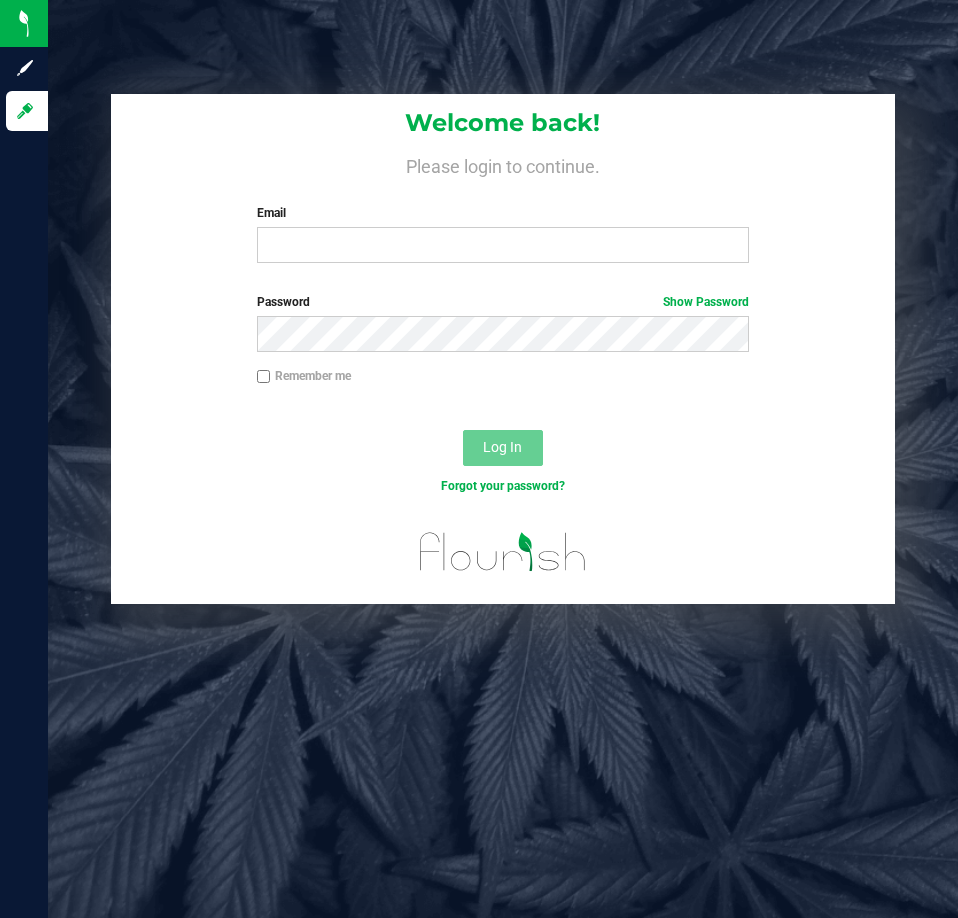 scroll, scrollTop: 0, scrollLeft: 0, axis: both 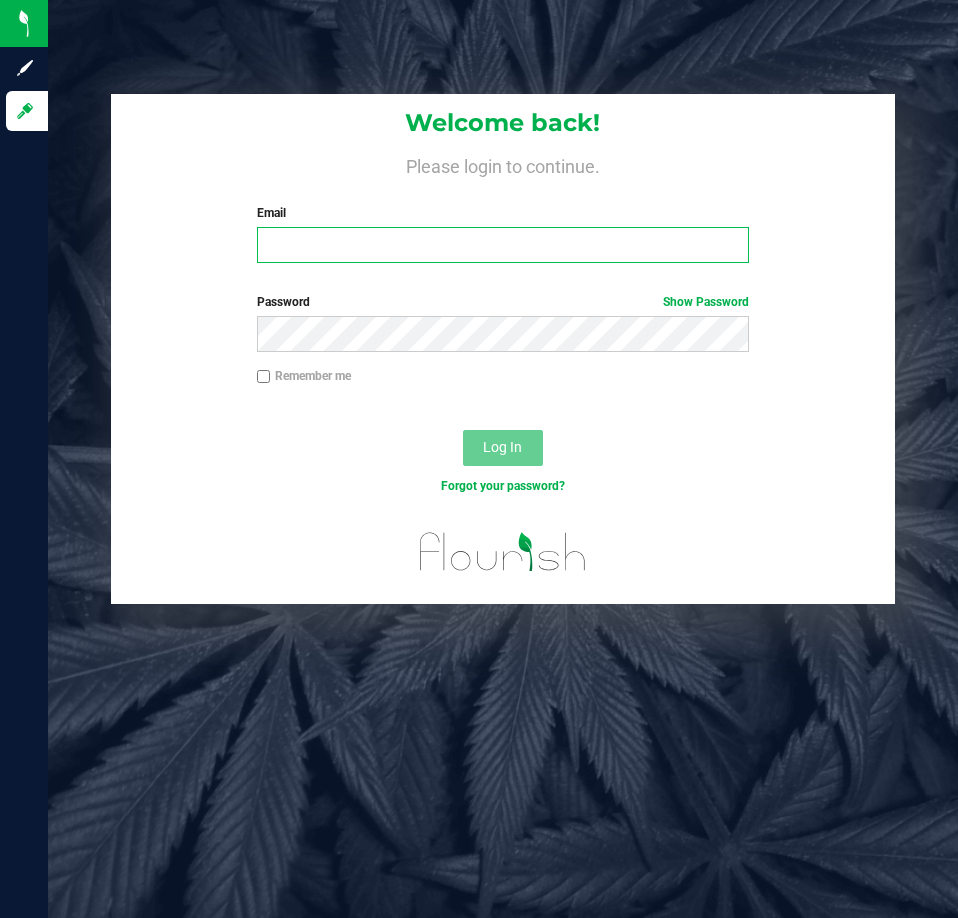 click on "Email" at bounding box center (503, 245) 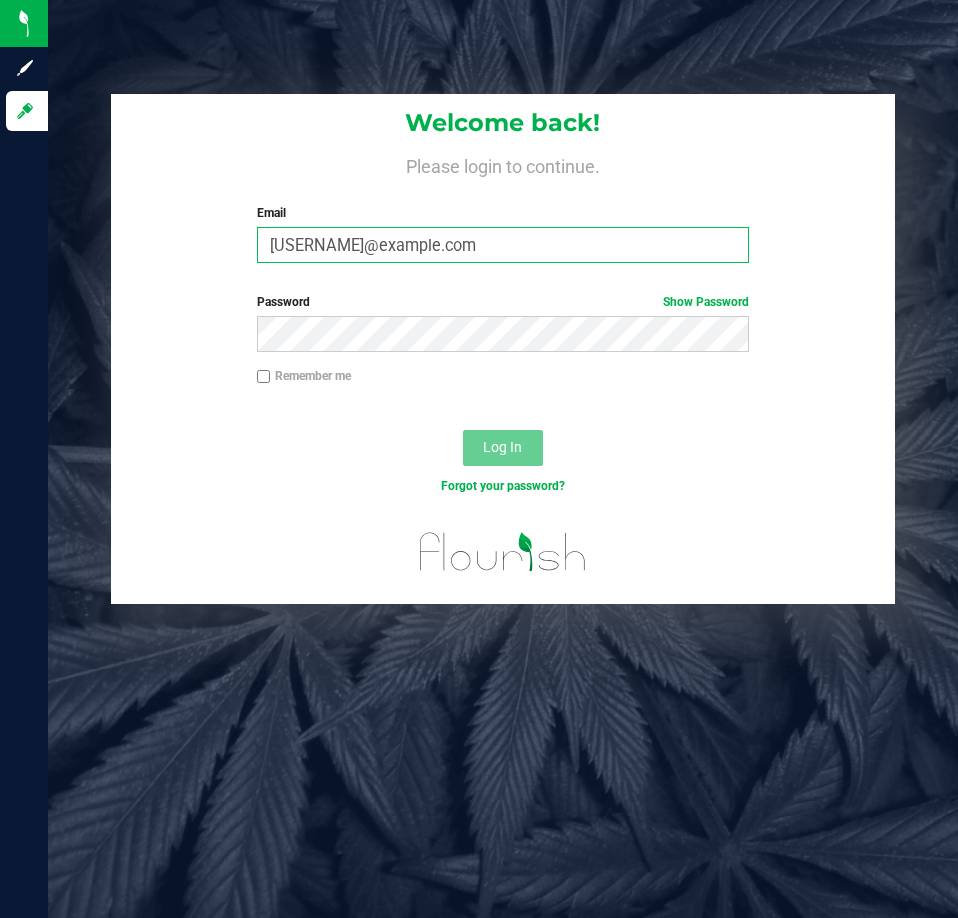 type on "[USERNAME]@example.com" 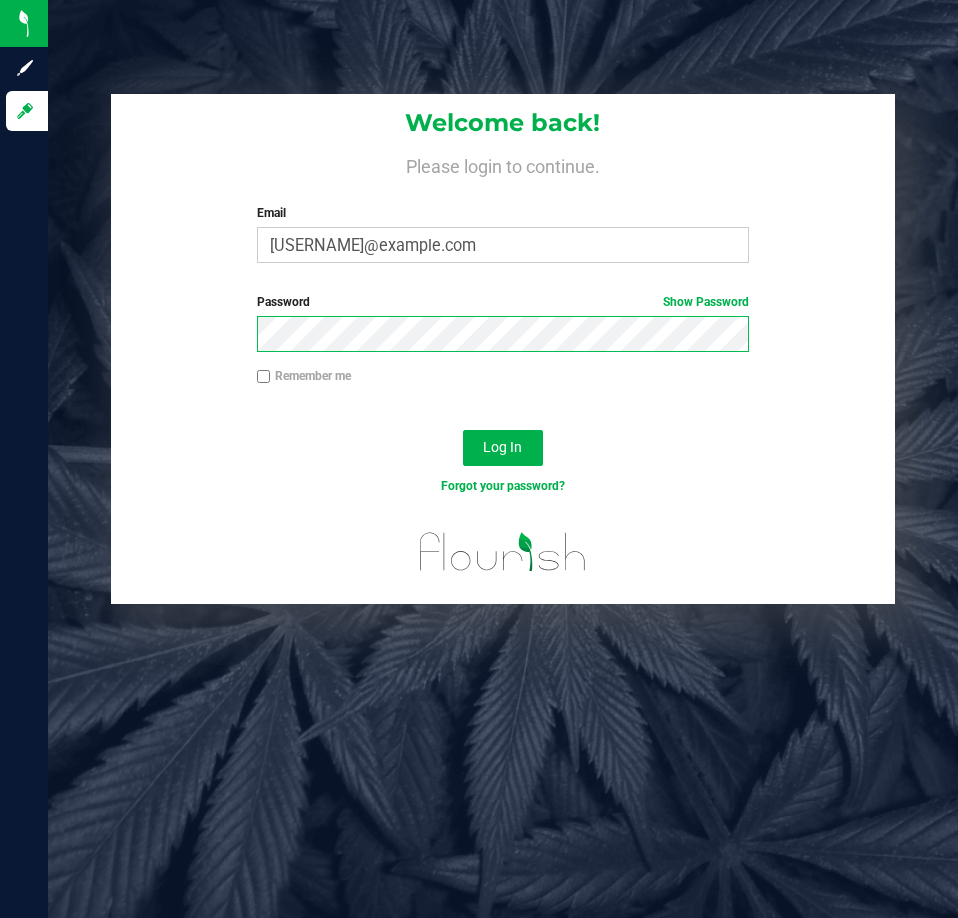 click on "Log In" at bounding box center [503, 448] 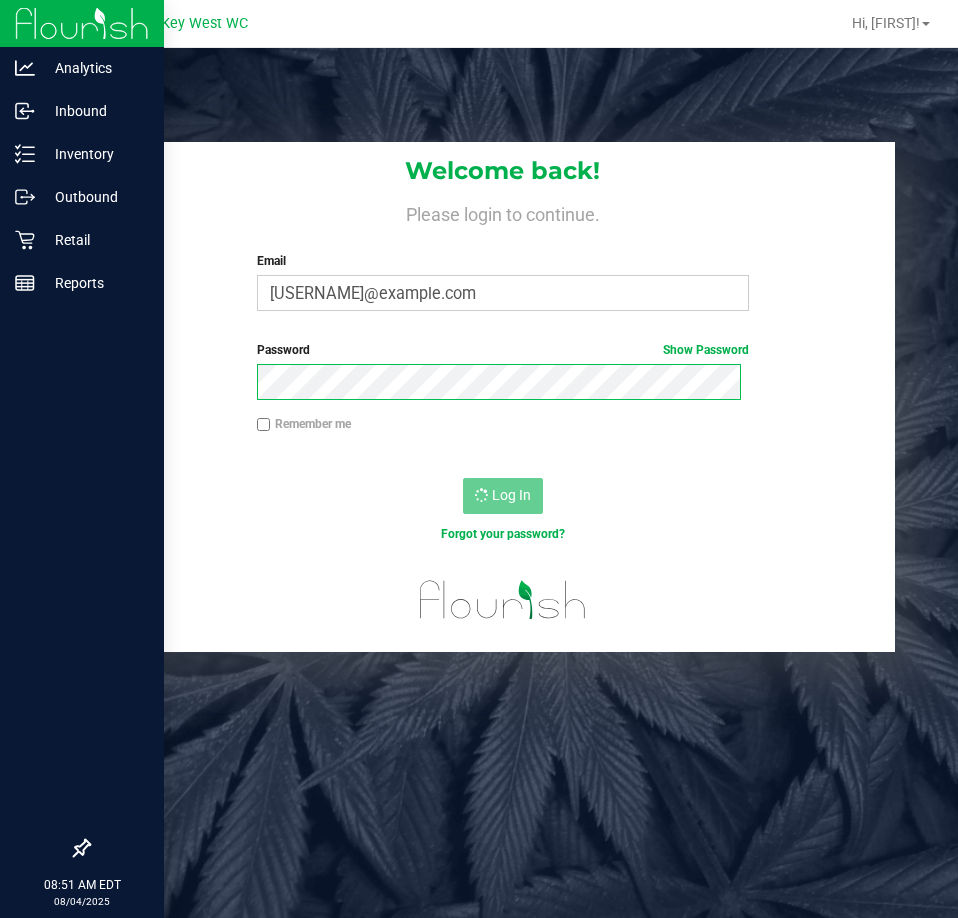 scroll, scrollTop: 0, scrollLeft: 0, axis: both 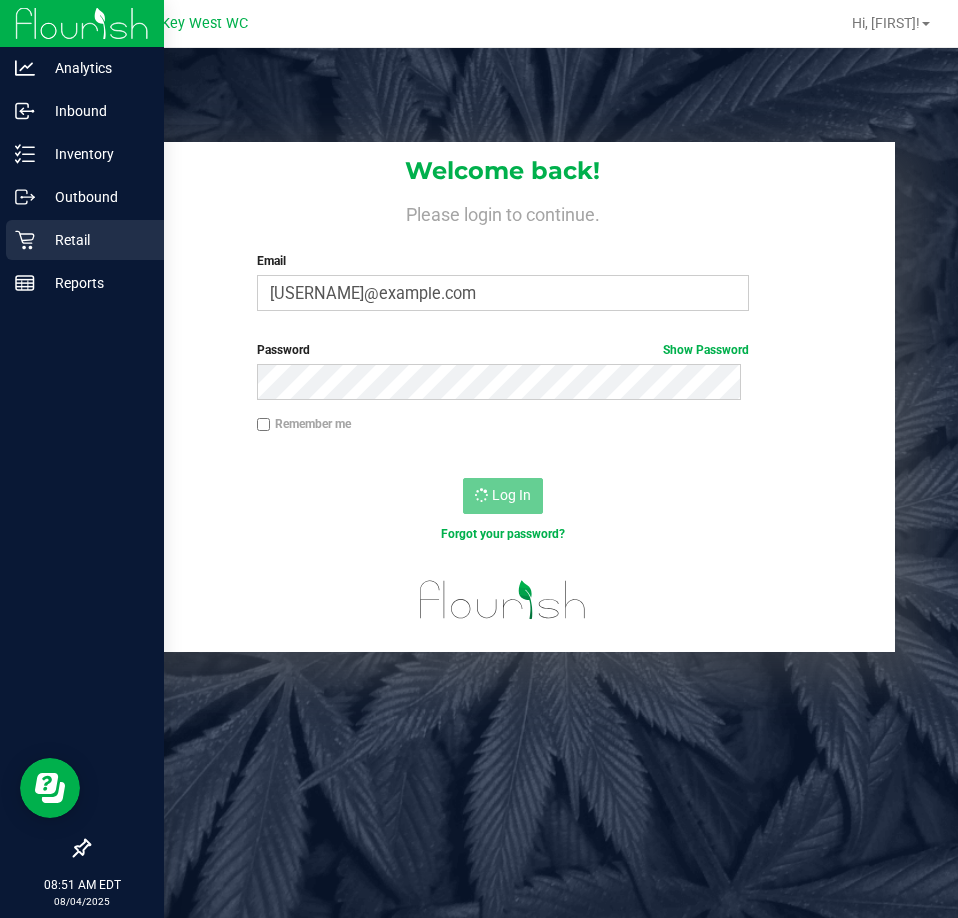 click on "Retail" at bounding box center (95, 240) 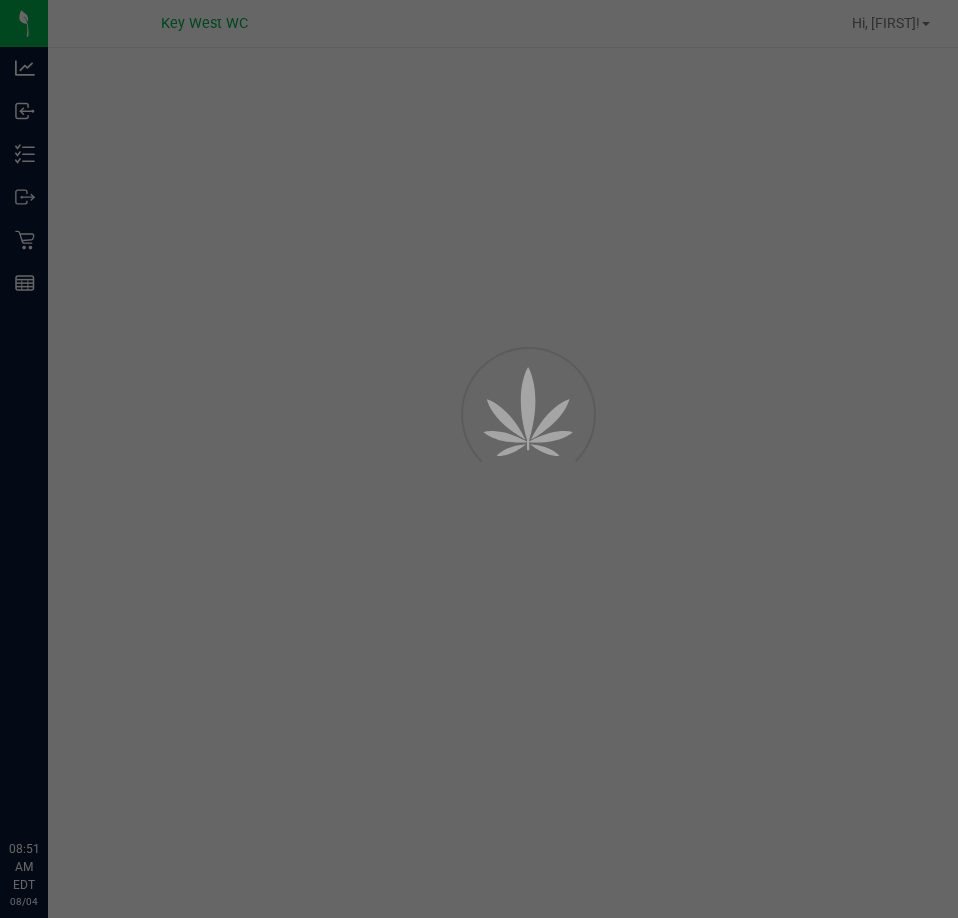 scroll, scrollTop: 0, scrollLeft: 0, axis: both 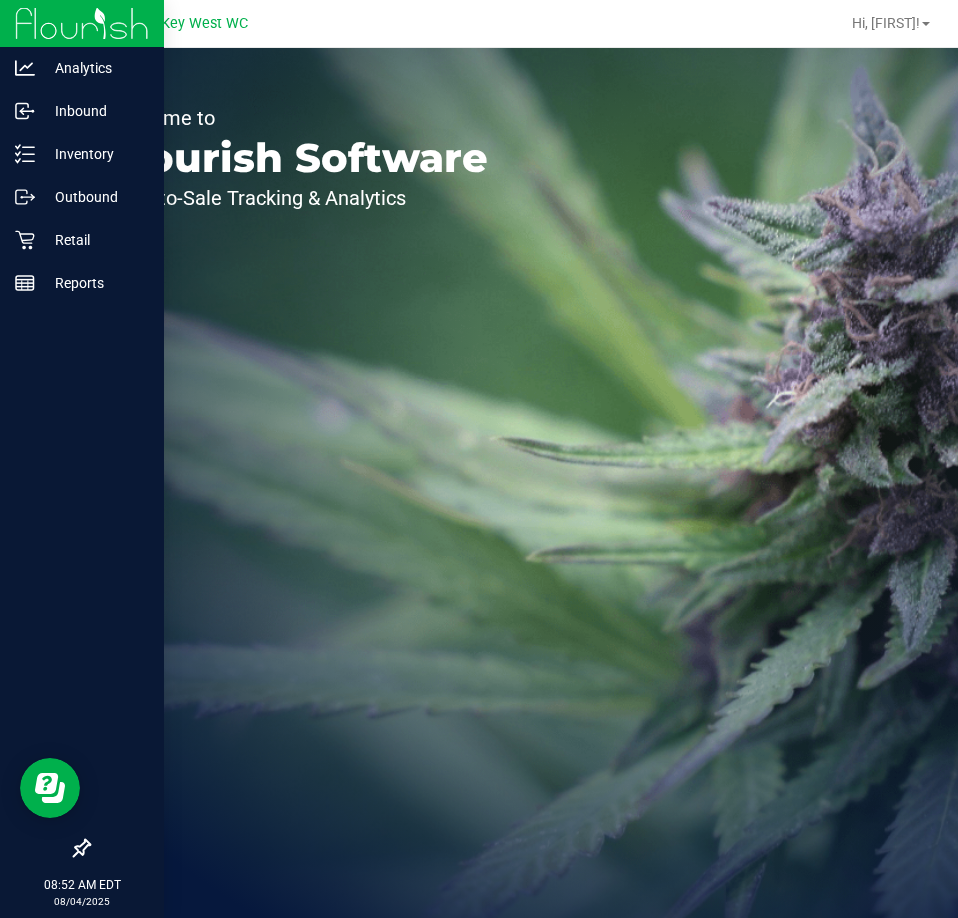 click at bounding box center [82, 567] 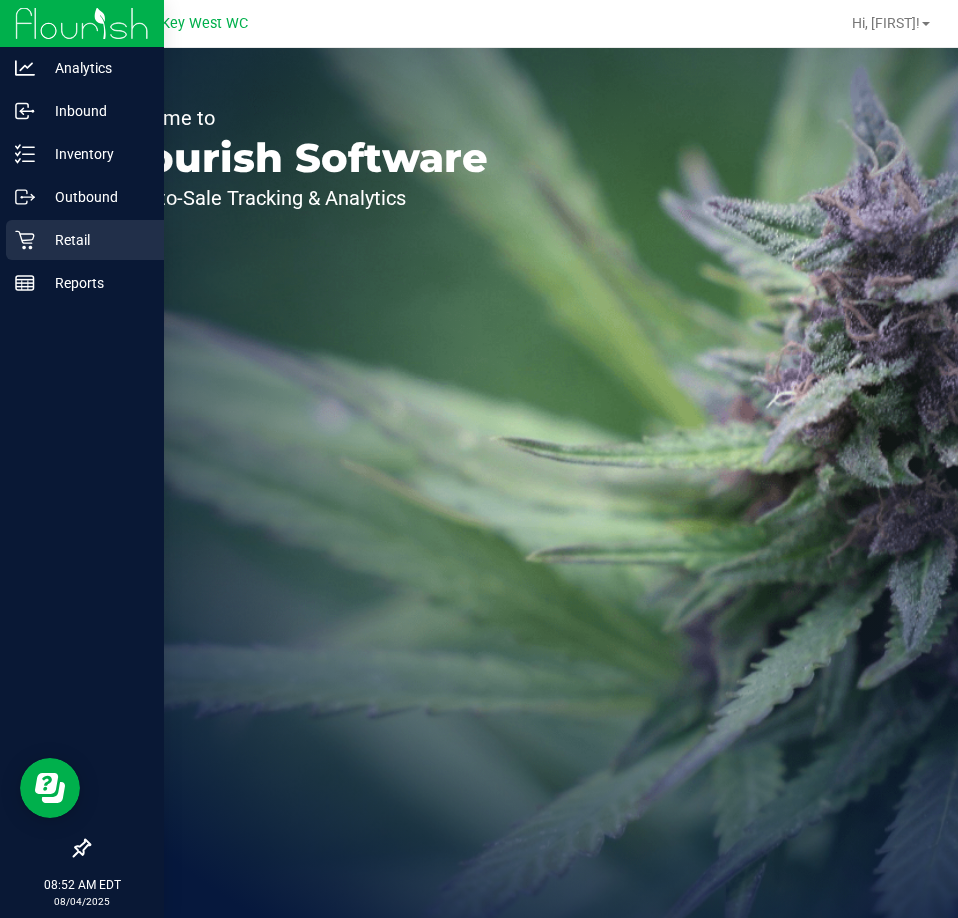 click on "Retail" at bounding box center [95, 240] 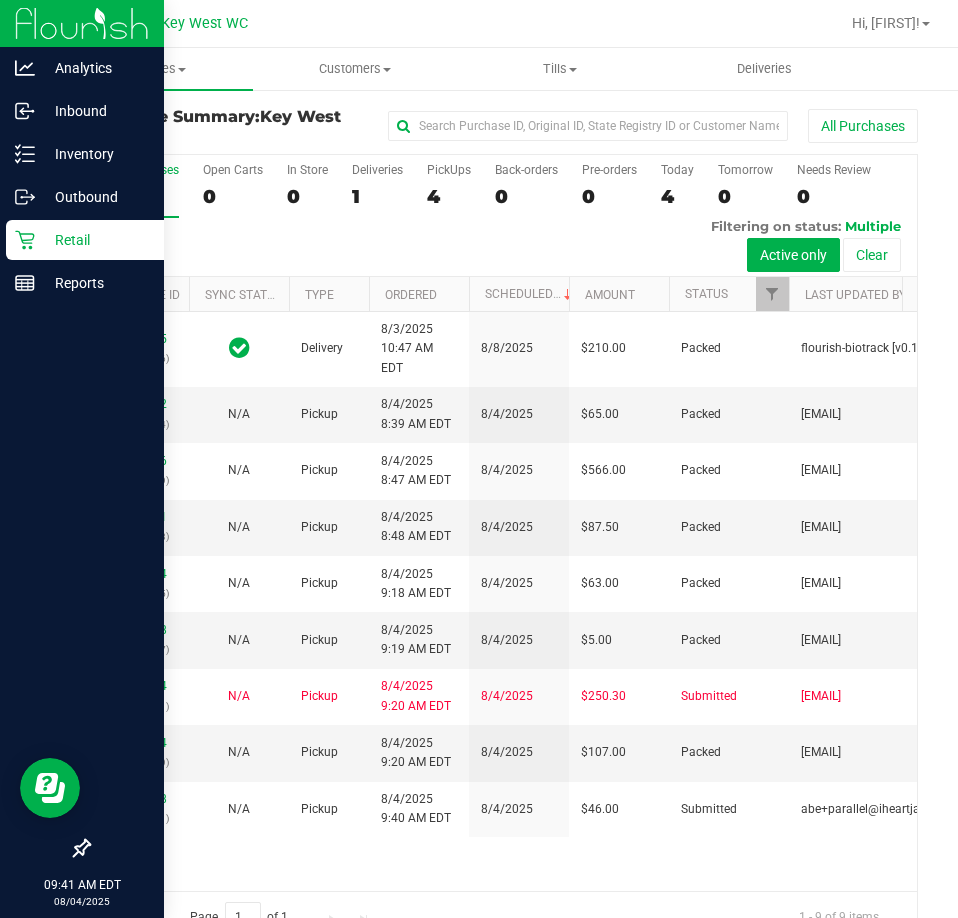 click on "Retail" at bounding box center (95, 240) 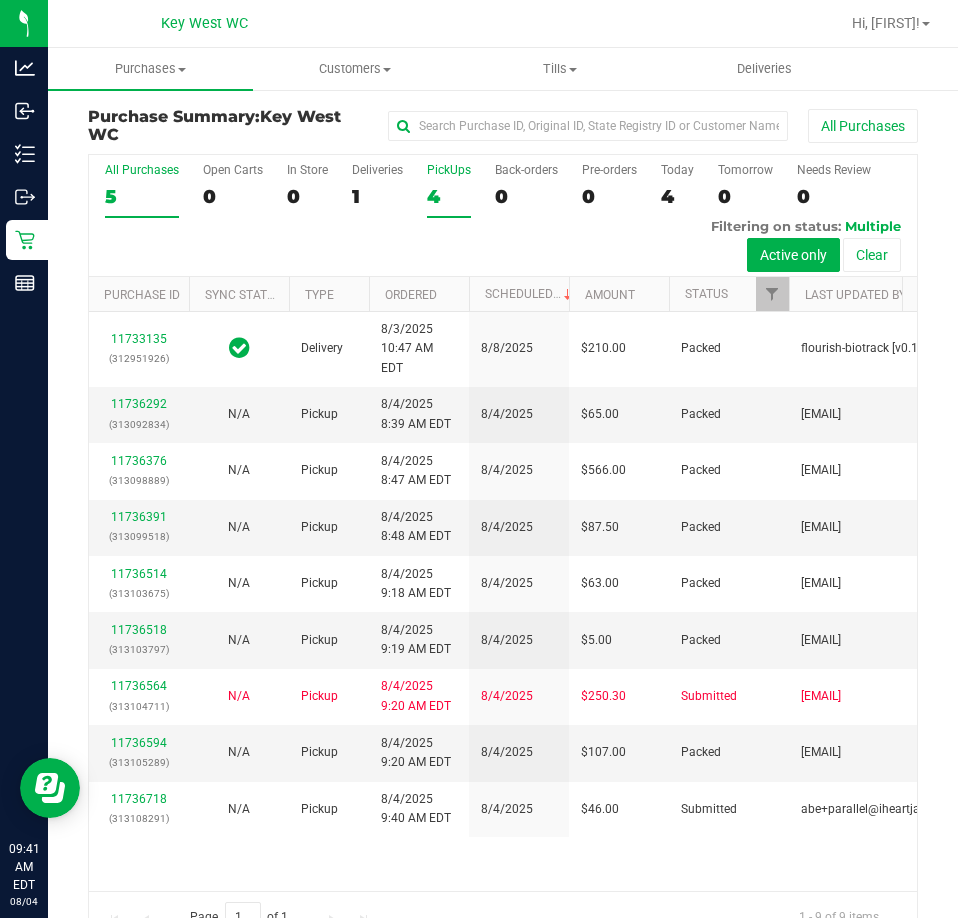 click on "4" at bounding box center (449, 196) 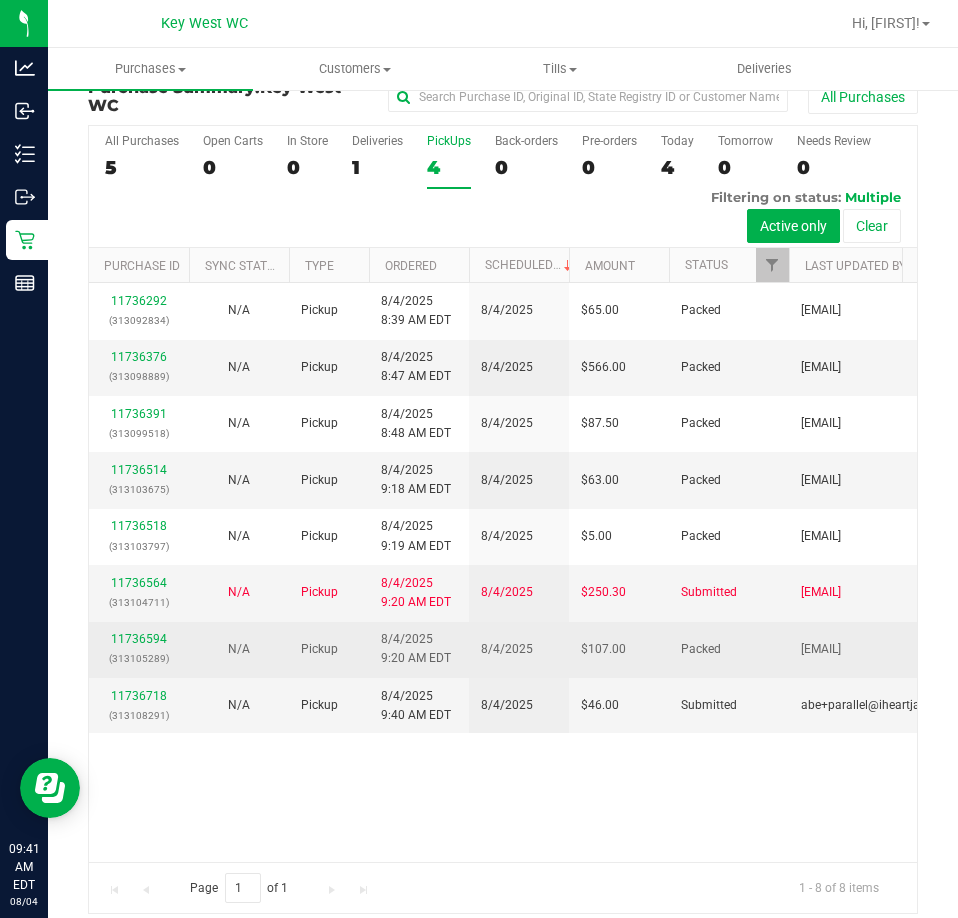 scroll, scrollTop: 45, scrollLeft: 0, axis: vertical 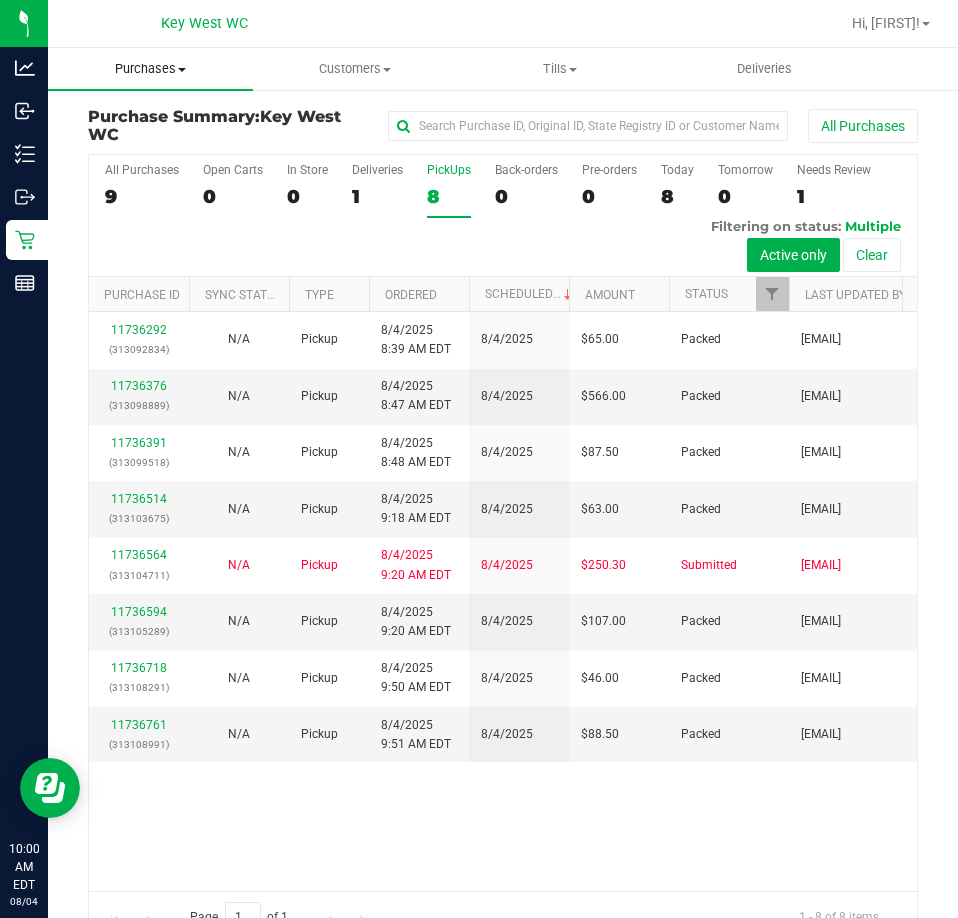click on "Purchases" at bounding box center (150, 69) 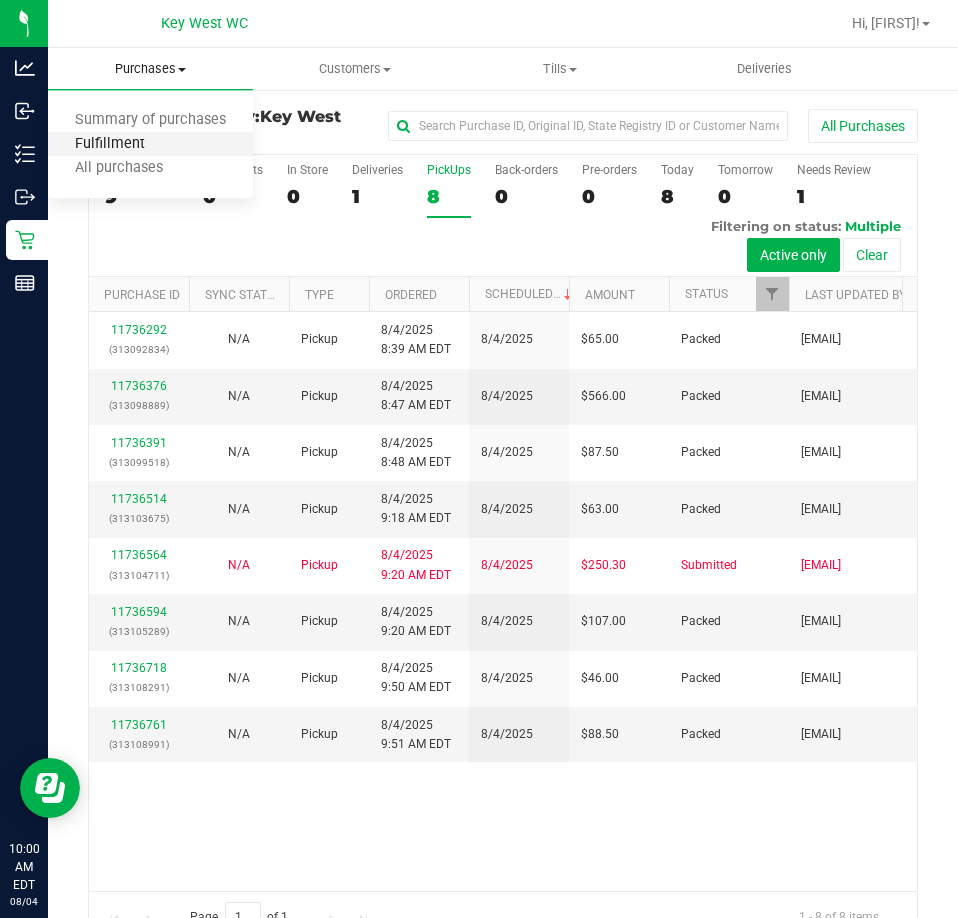 click on "Fulfillment" at bounding box center [110, 144] 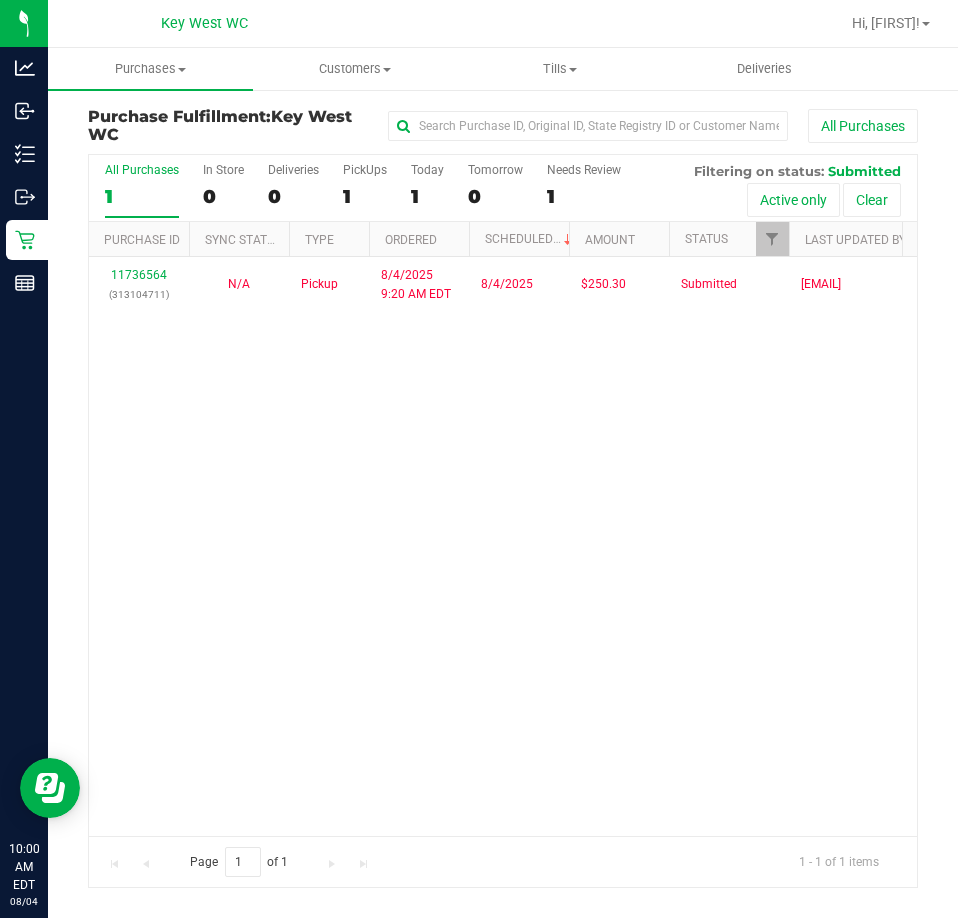 click on "11736564
(313104711)
N/A
Pickup 8/4/2025 9:20 AM EDT 8/4/2025
$250.30
Submitted manderson@liveparallel.com" at bounding box center [503, 546] 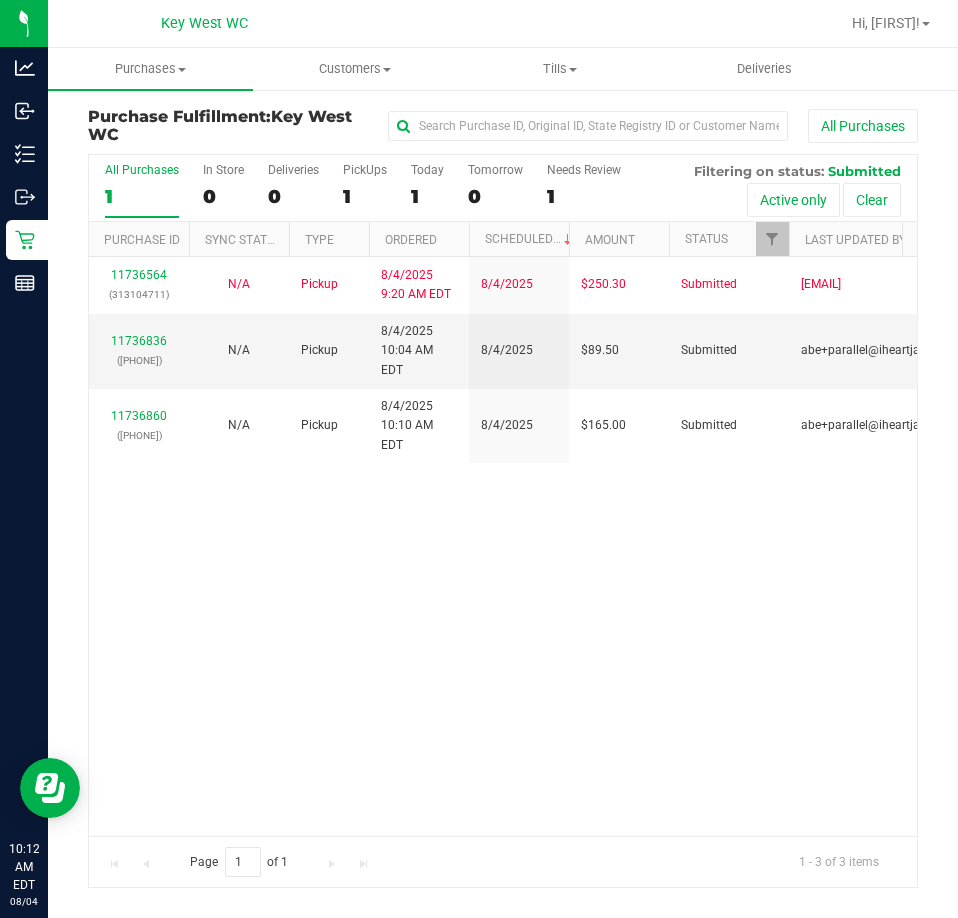 click on "11736564
(313104711)
N/A
Pickup 8/4/2025 9:20 AM EDT 8/4/2025
$250.30
Submitted manderson@liveparallel.com
11736836
(313110956)
N/A
Pickup 8/4/2025 10:04 AM EDT 8/4/2025
$89.50
Submitted abe+parallel@iheartjane.com
11736860
(313112140)
N/A
Pickup 8/4/2025 10:10 AM EDT 8/4/2025
$165.00
Submitted abe+parallel@iheartjane.com" at bounding box center (503, 546) 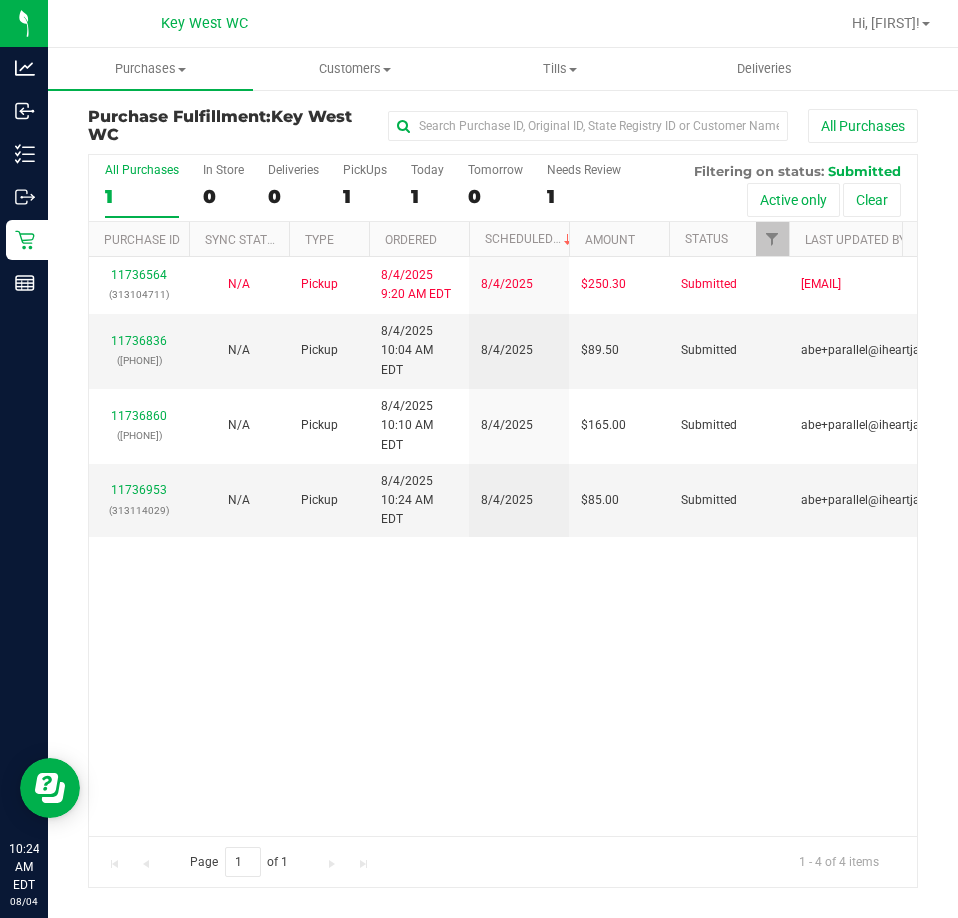 click on "11736564
(313104711)
N/A
Pickup 8/4/2025 9:20 AM EDT 8/4/2025
$250.30
Submitted manderson@liveparallel.com
11736836
(313110956)
N/A
Pickup 8/4/2025 10:04 AM EDT 8/4/2025
$89.50
Submitted abe+parallel@iheartjane.com
11736860
(313112140)
N/A
Pickup 8/4/2025 10:10 AM EDT 8/4/2025
$165.00
Submitted abe+parallel@iheartjane.com
11736953" at bounding box center (503, 546) 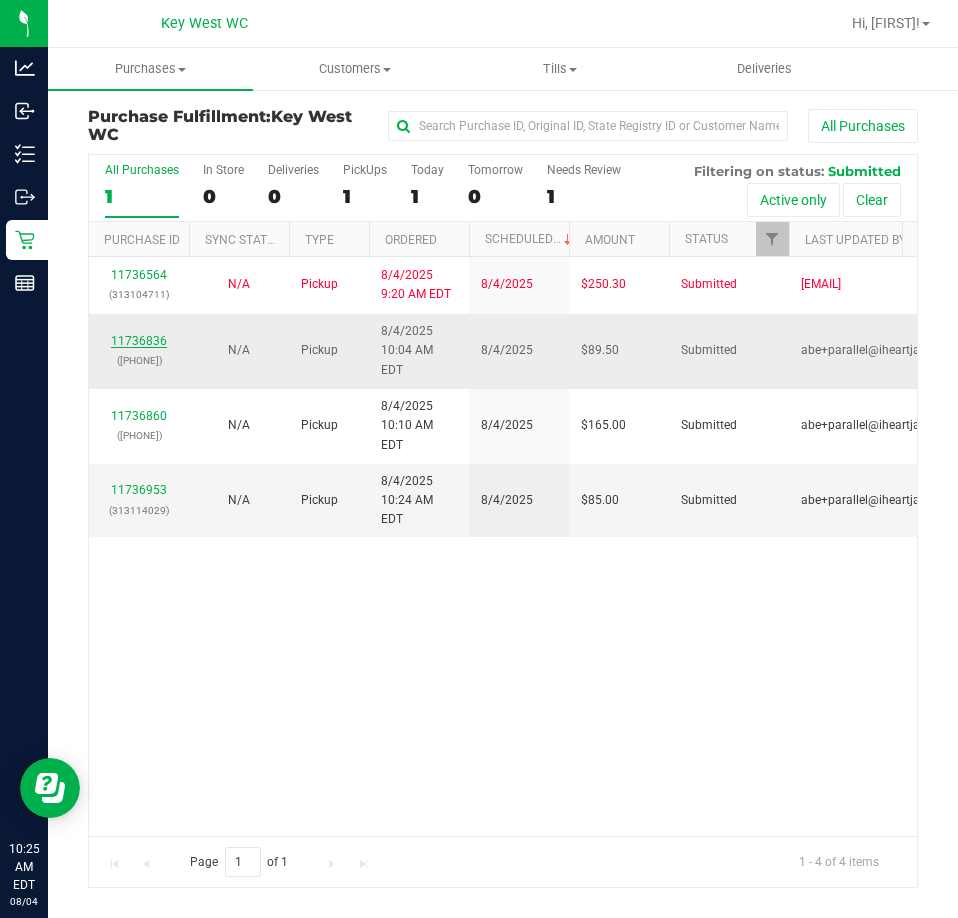 click on "11736836" at bounding box center [139, 341] 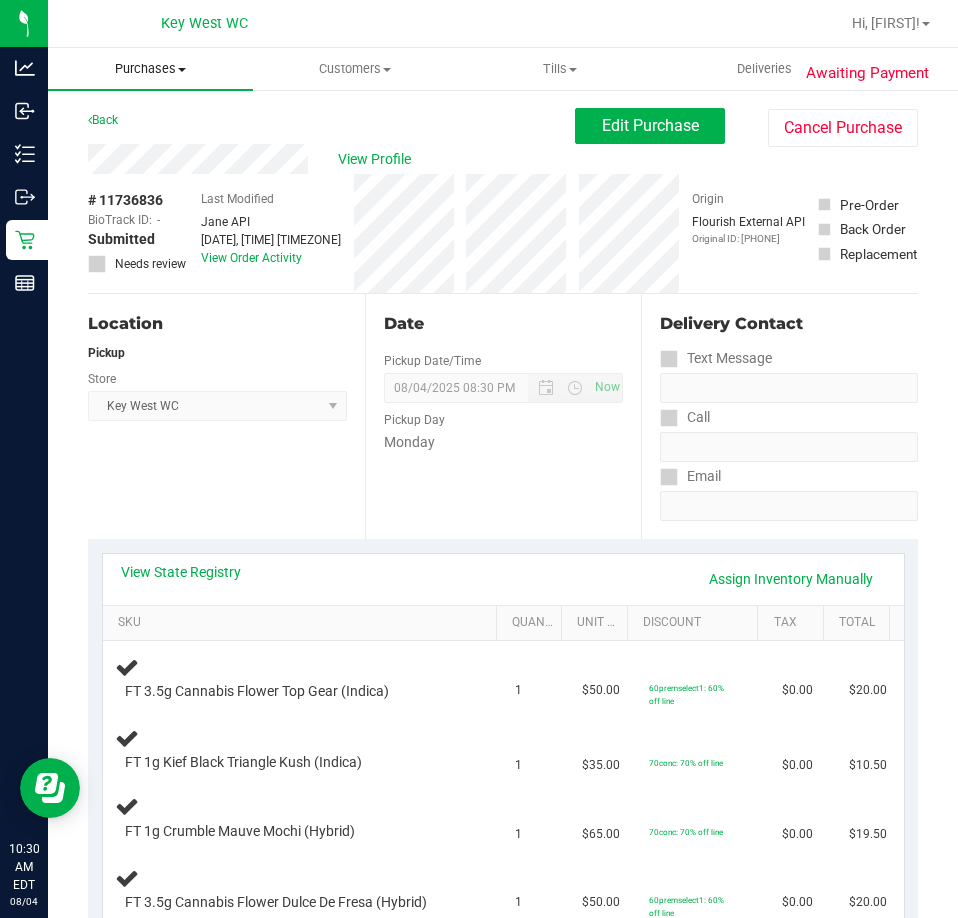 click on "Purchases" at bounding box center [150, 69] 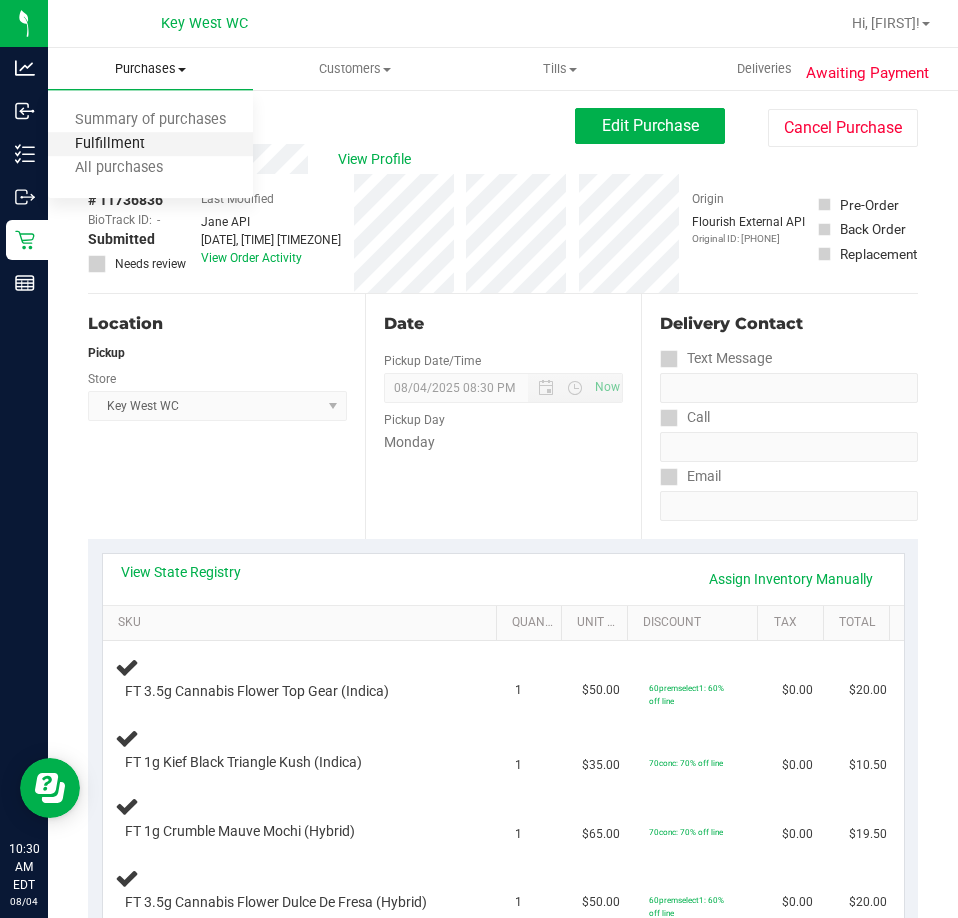 click on "Fulfillment" at bounding box center (110, 144) 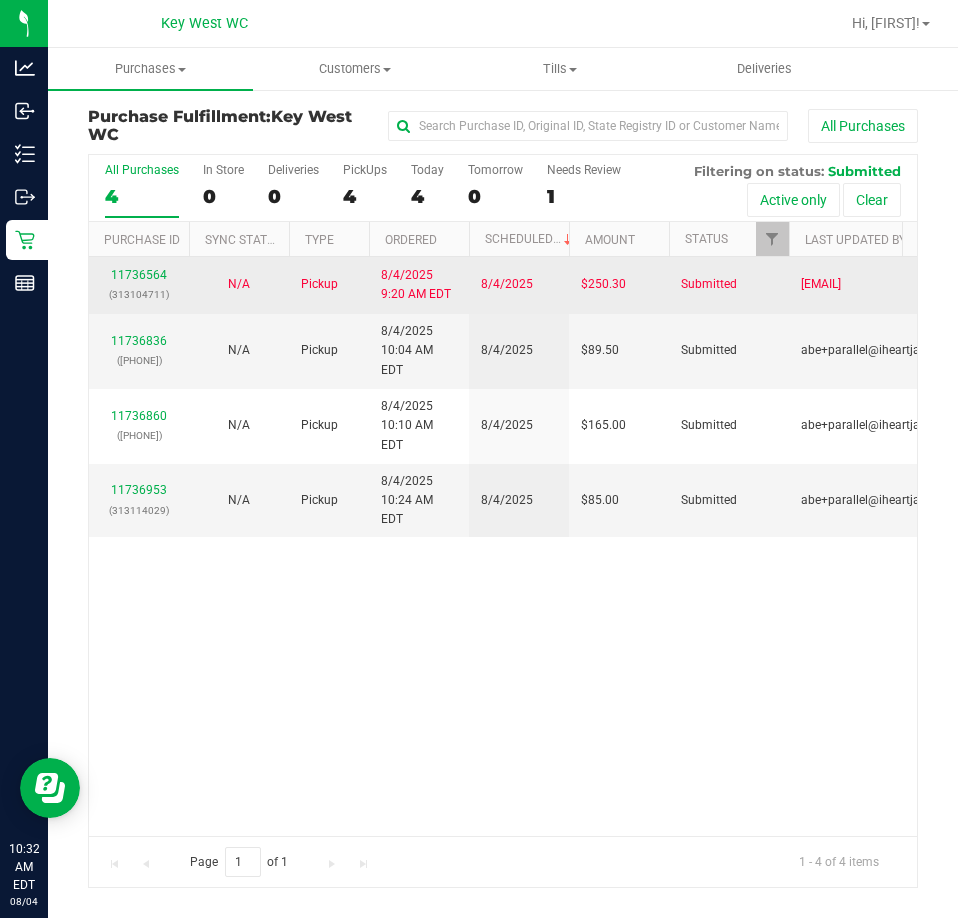 drag, startPoint x: 576, startPoint y: 711, endPoint x: 381, endPoint y: 308, distance: 447.69855 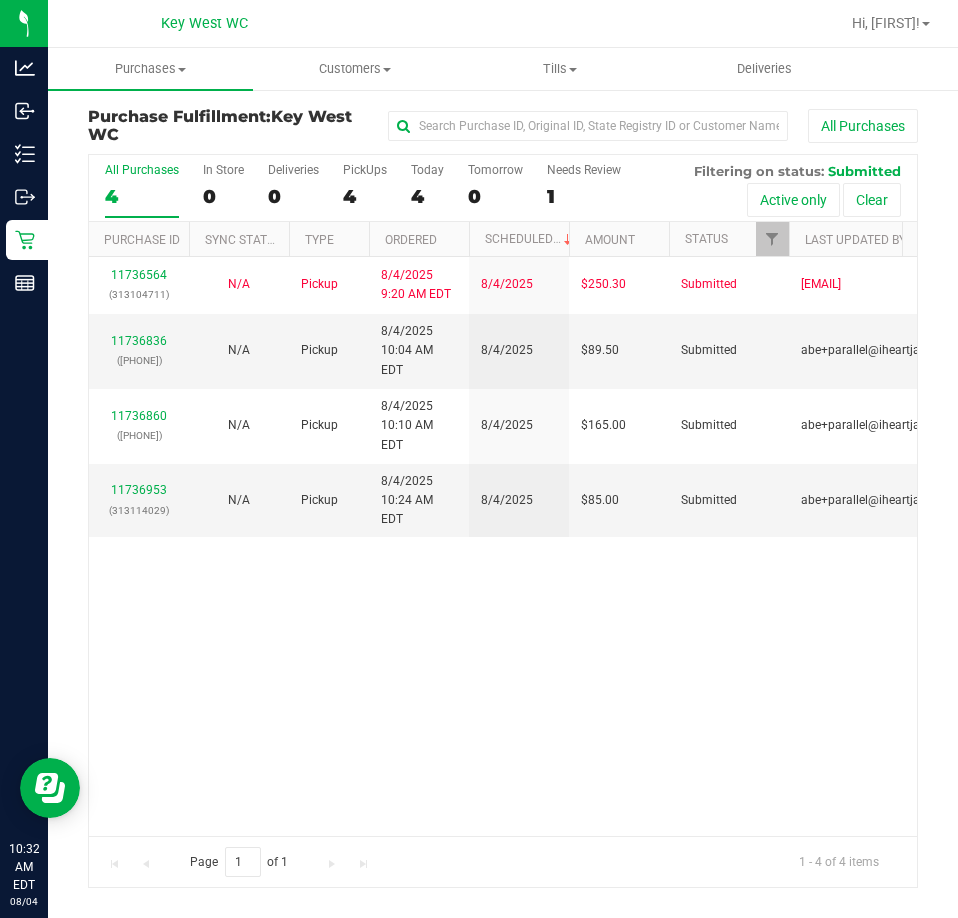 click on "11736564
(313104711)
N/A
Pickup 8/4/2025 9:20 AM EDT 8/4/2025
$250.30
Submitted manderson@liveparallel.com
11736836
(313110956)
N/A
Pickup 8/4/2025 10:04 AM EDT 8/4/2025
$89.50
Submitted abe+parallel@iheartjane.com
11736860
(313112140)
N/A
Pickup 8/4/2025 10:10 AM EDT 8/4/2025
$165.00
Submitted abe+parallel@iheartjane.com
11736953" at bounding box center (503, 546) 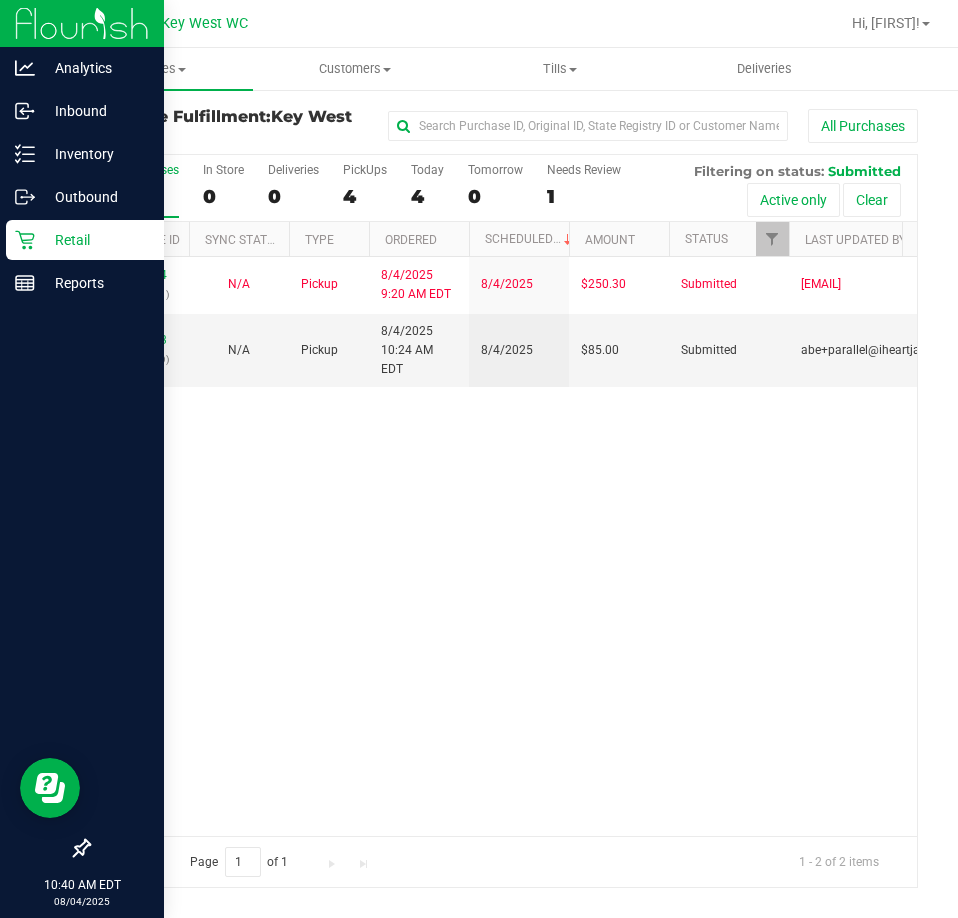 drag, startPoint x: 136, startPoint y: 634, endPoint x: 5, endPoint y: 717, distance: 155.08063 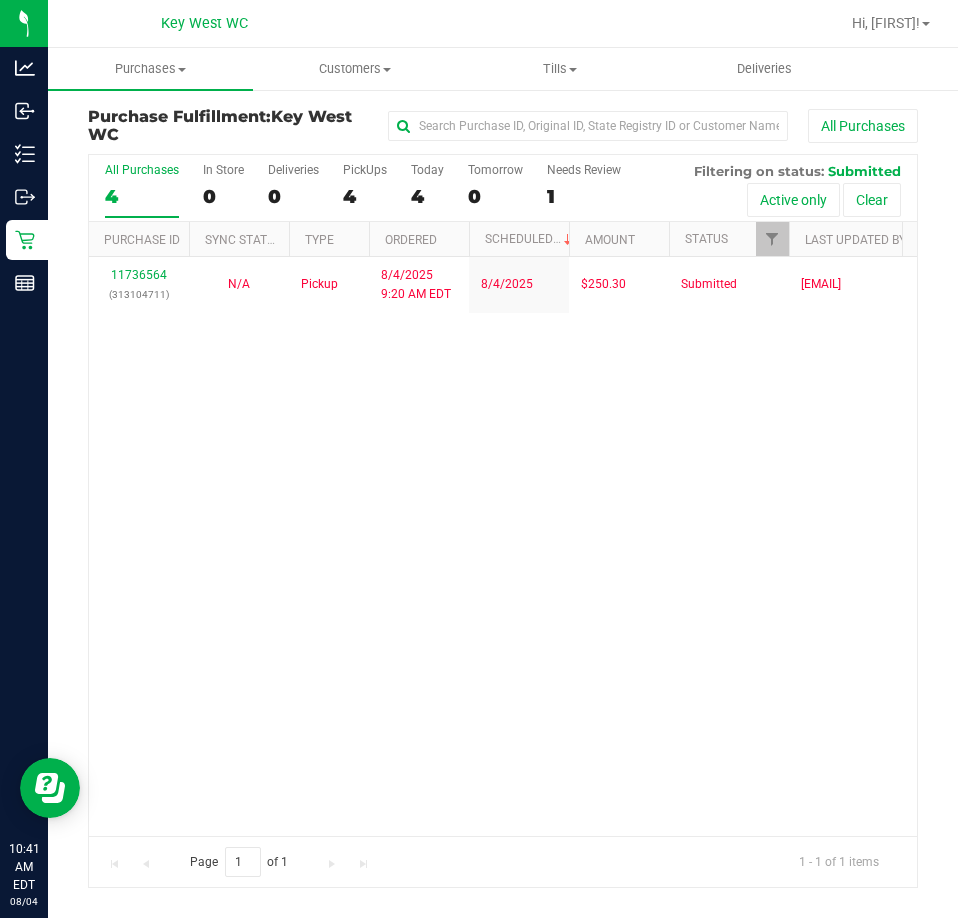 click on "11736564
(313104711)
N/A
Pickup 8/4/2025 9:20 AM EDT 8/4/2025
$250.30
Submitted manderson@liveparallel.com" at bounding box center [503, 546] 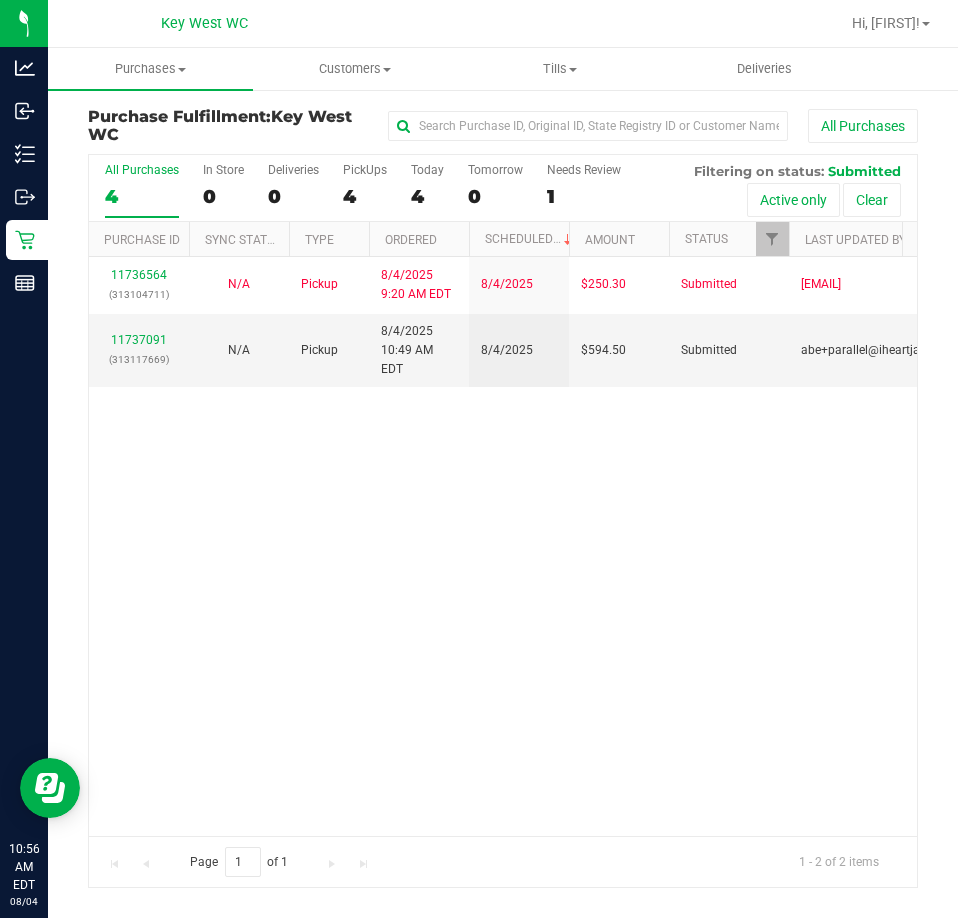 drag, startPoint x: 302, startPoint y: 534, endPoint x: 313, endPoint y: 524, distance: 14.866069 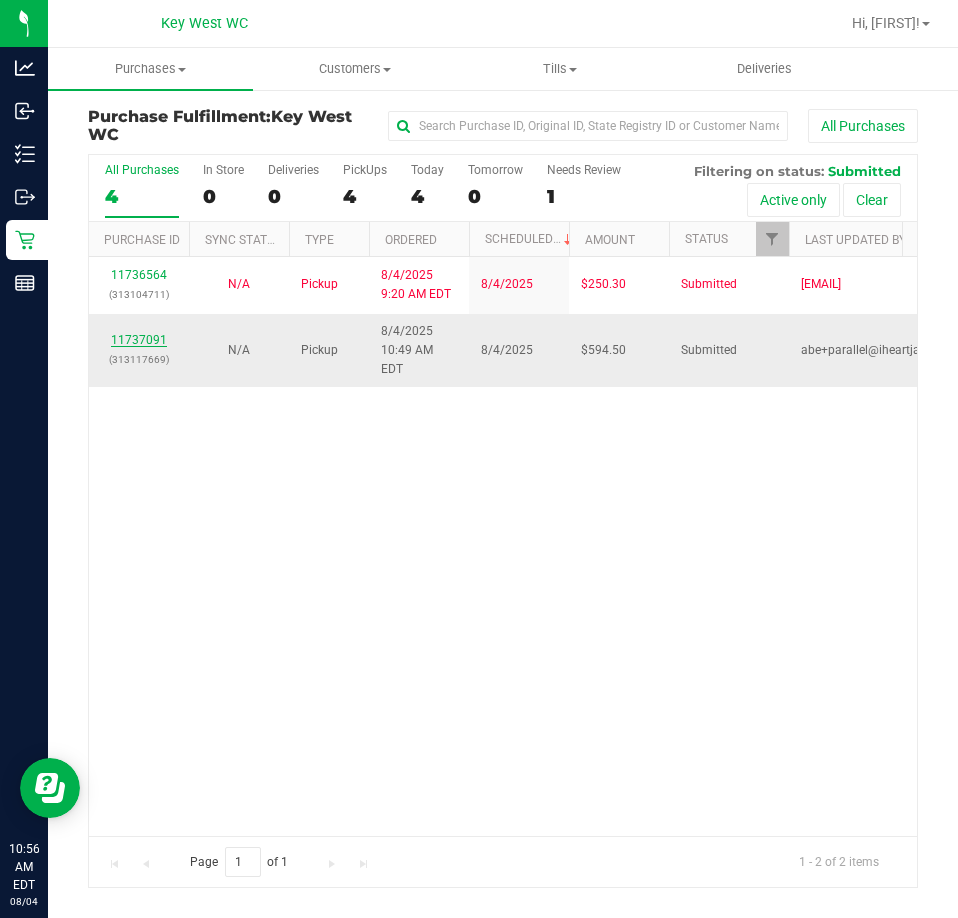 click on "11737091" at bounding box center (139, 340) 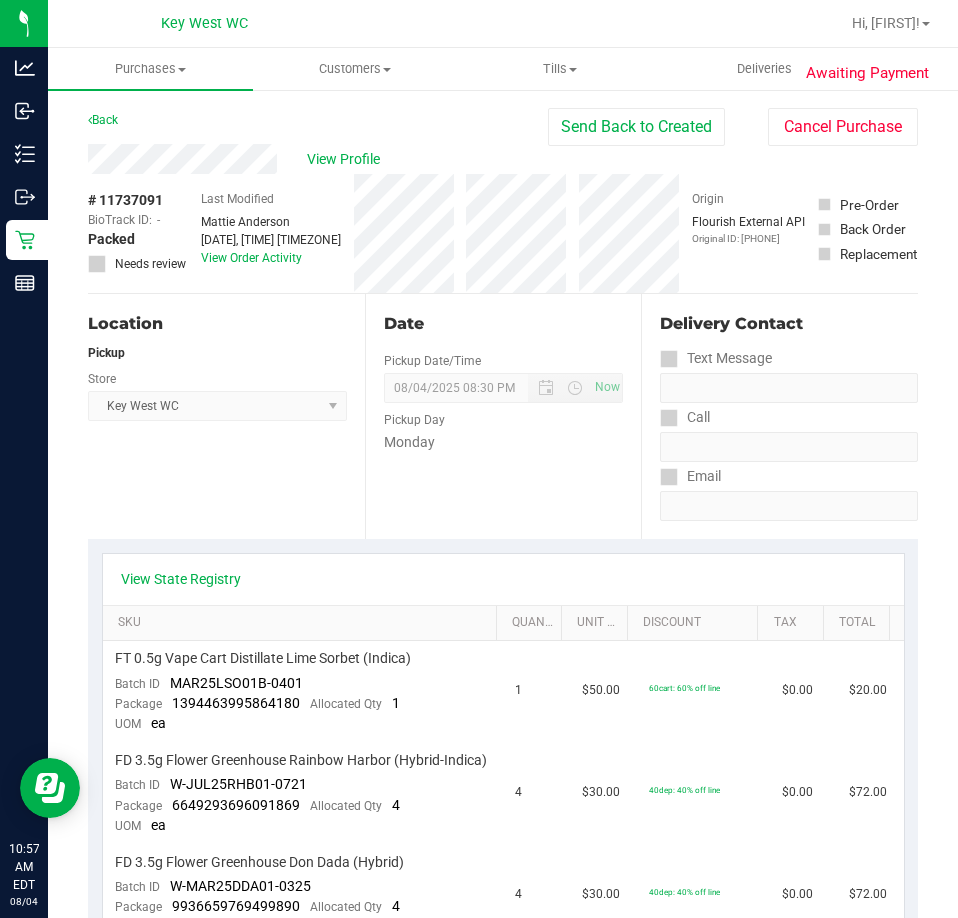 drag, startPoint x: 266, startPoint y: 503, endPoint x: 203, endPoint y: 16, distance: 491.05804 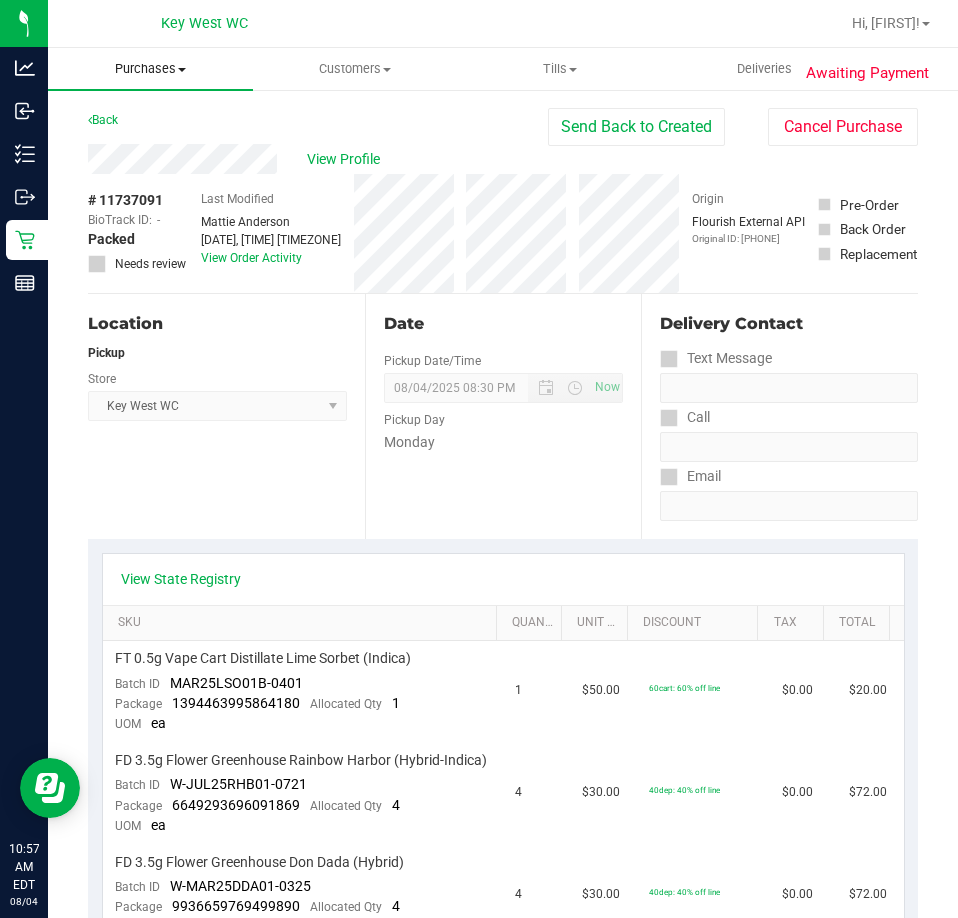 click on "Purchases" at bounding box center [150, 69] 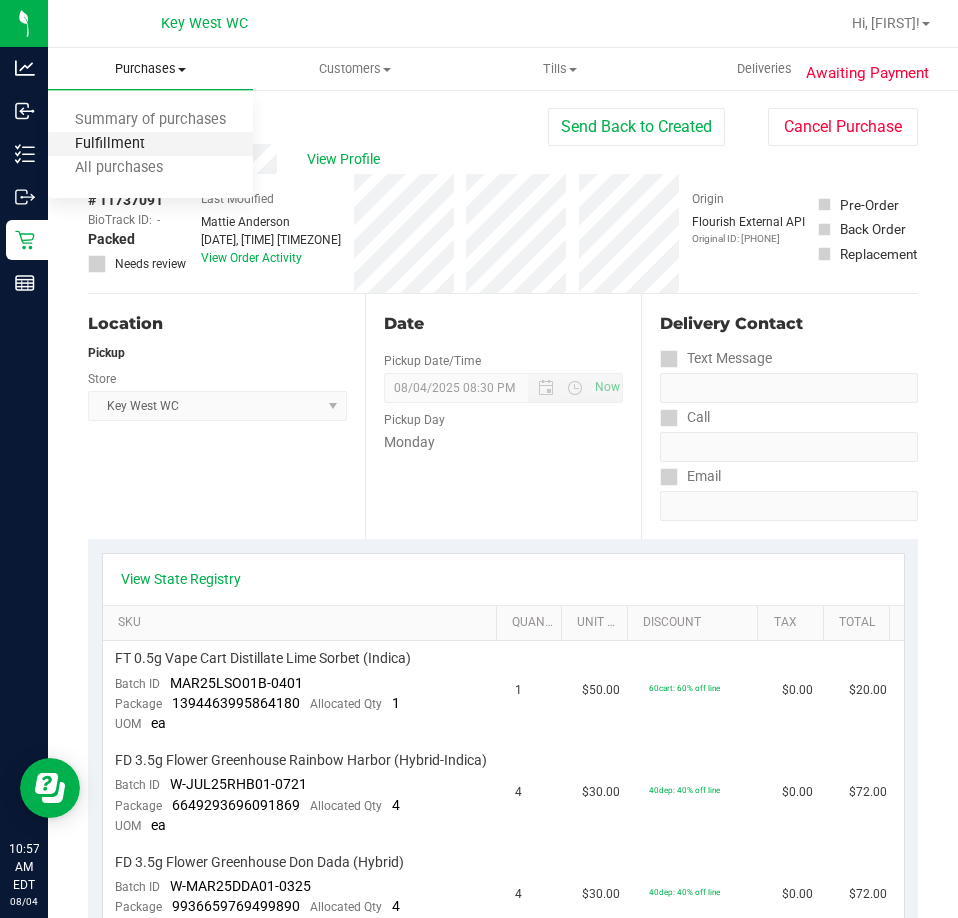 click on "Fulfillment" at bounding box center [110, 144] 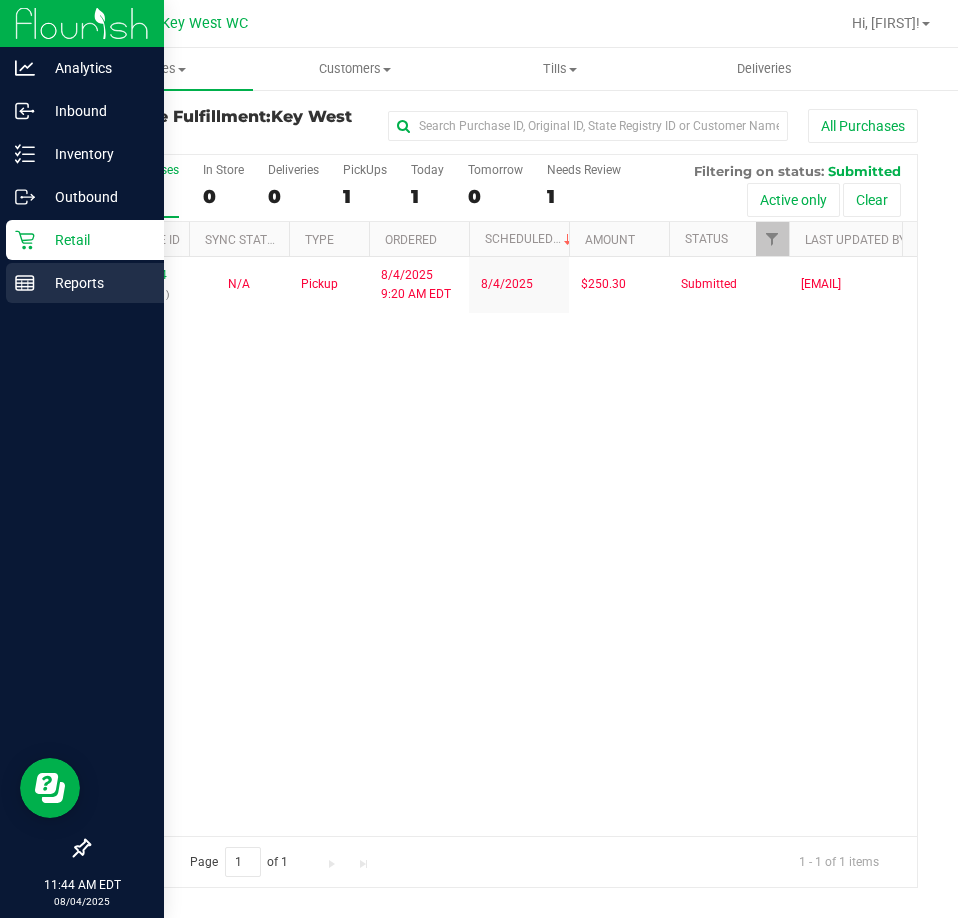 click 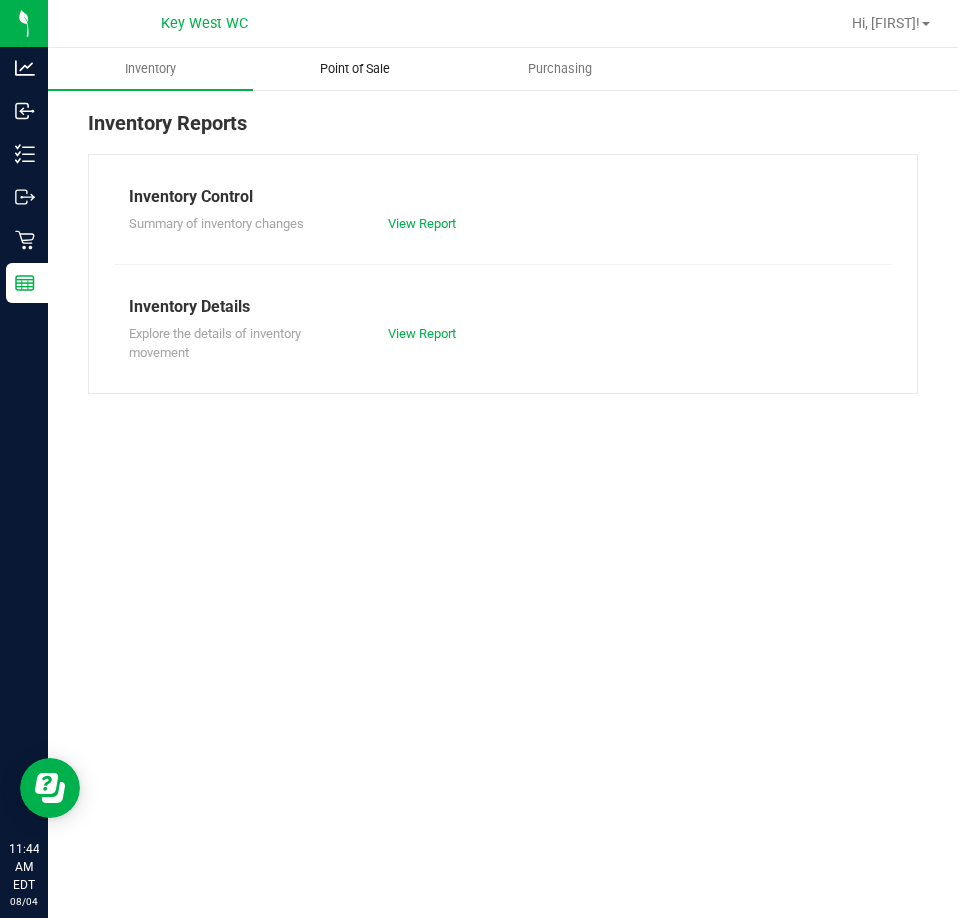 click on "Point of Sale" at bounding box center (355, 69) 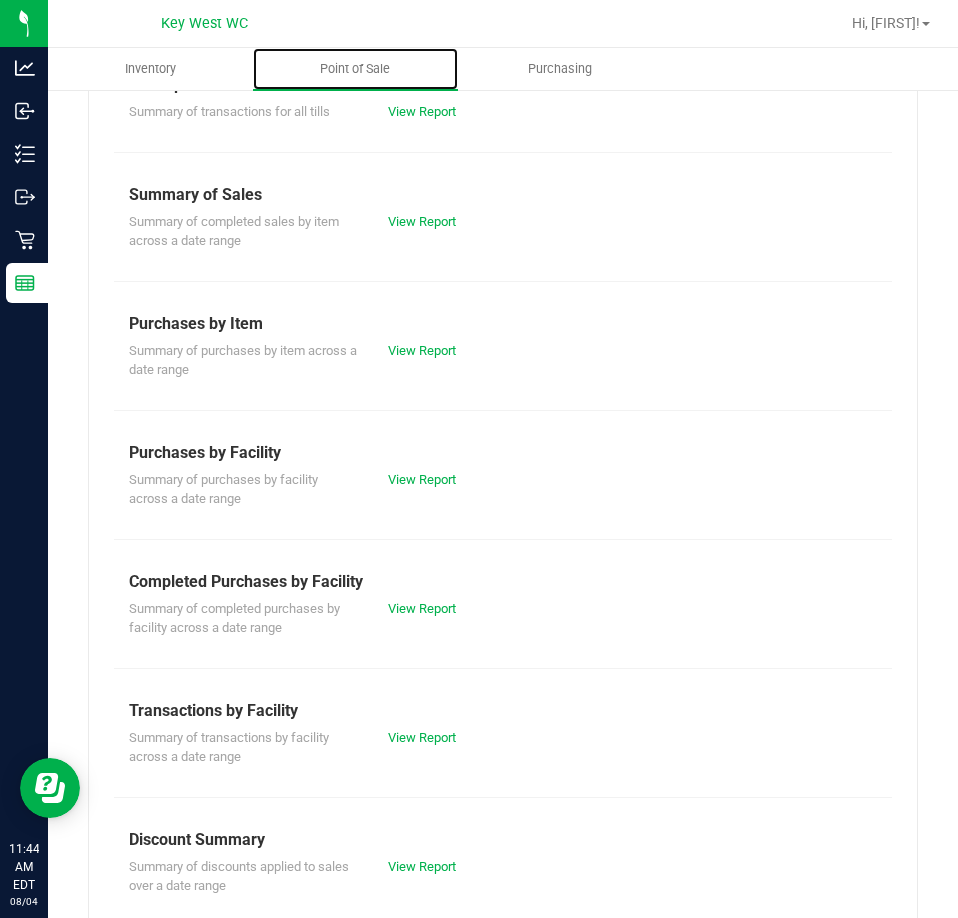 scroll, scrollTop: 200, scrollLeft: 0, axis: vertical 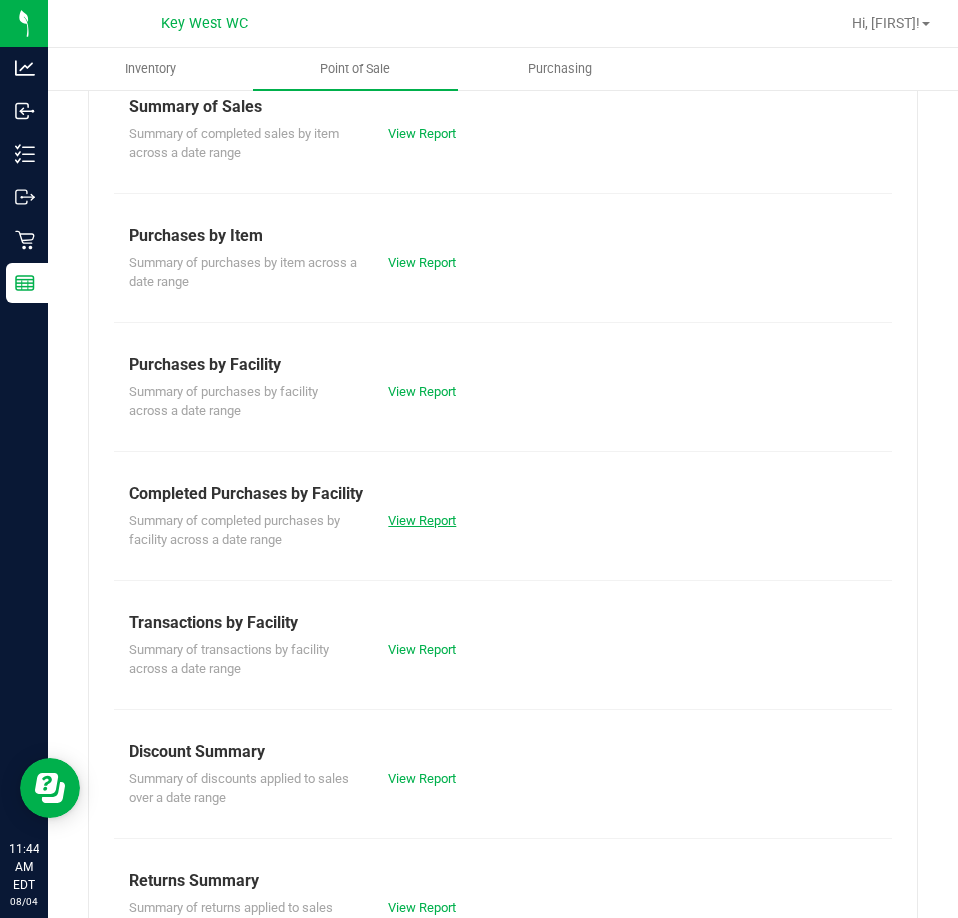 click on "View Report" at bounding box center [422, 520] 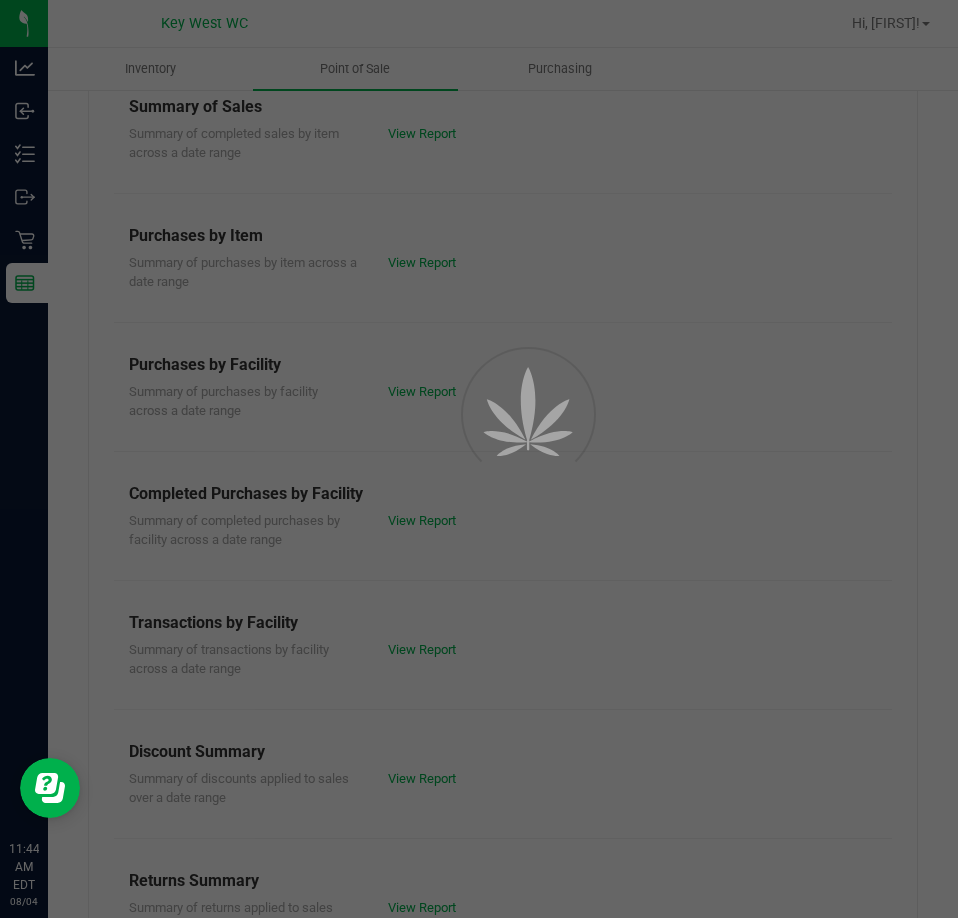 scroll, scrollTop: 0, scrollLeft: 0, axis: both 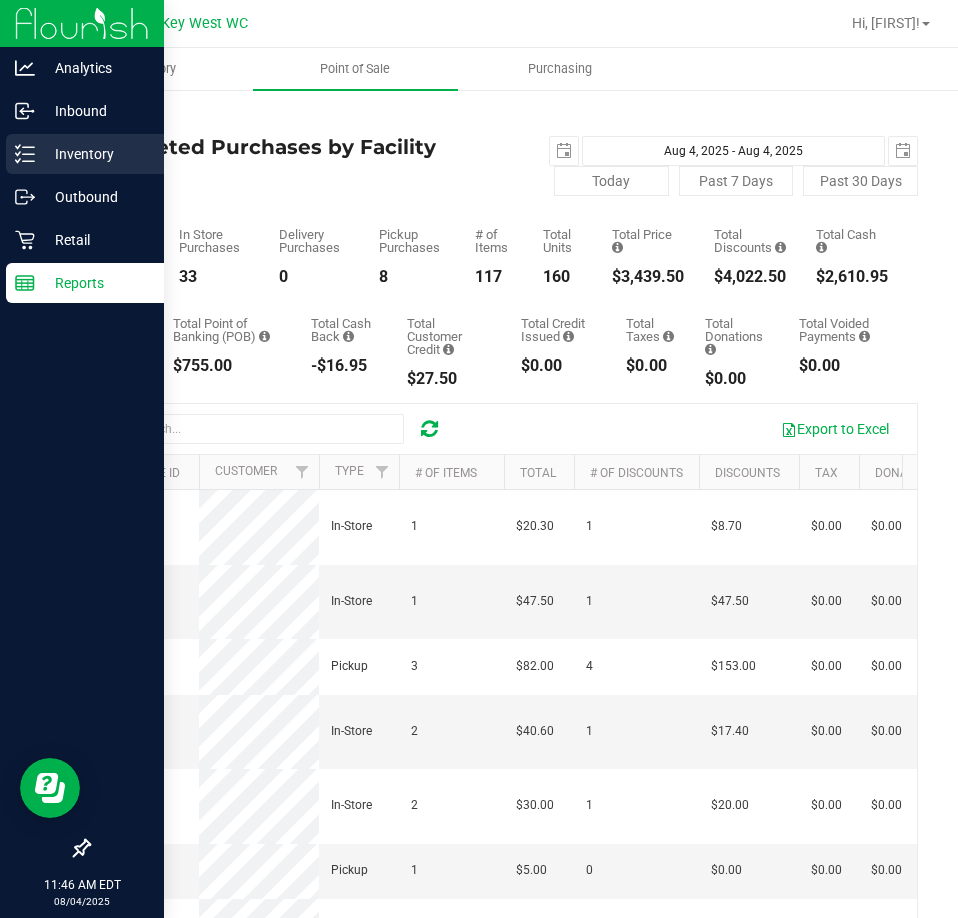 click on "Inventory" at bounding box center (95, 154) 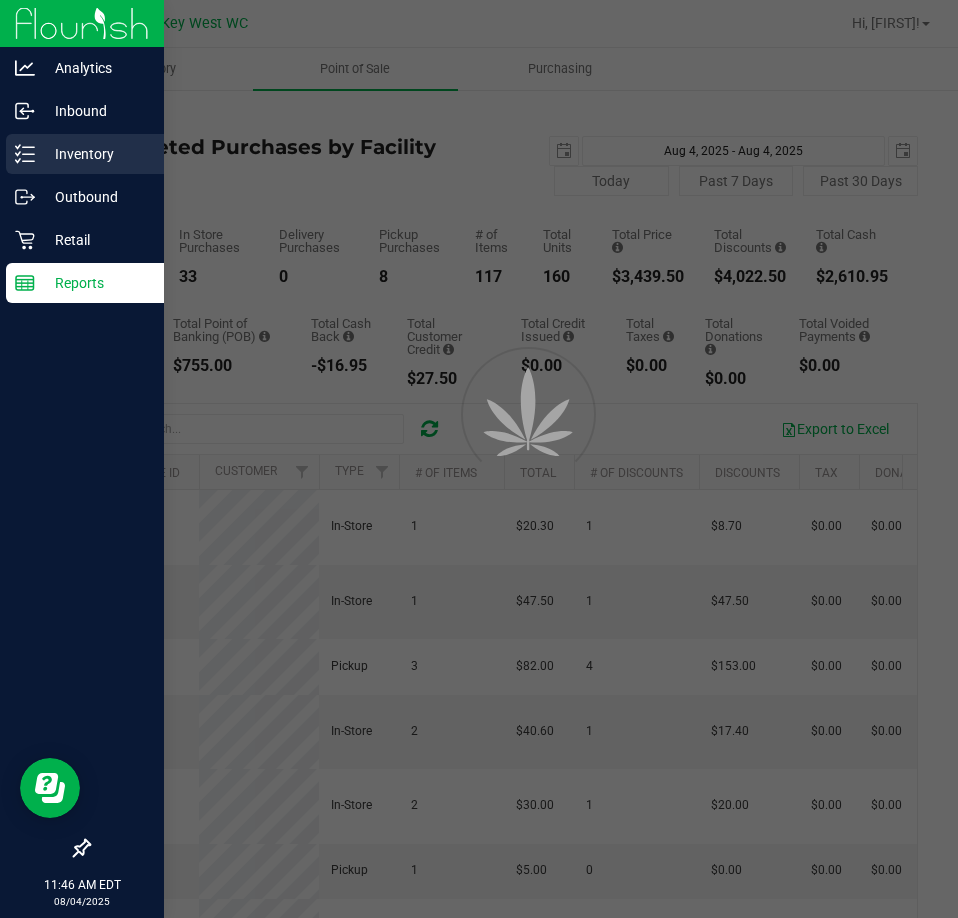 click on "Inventory" at bounding box center (95, 154) 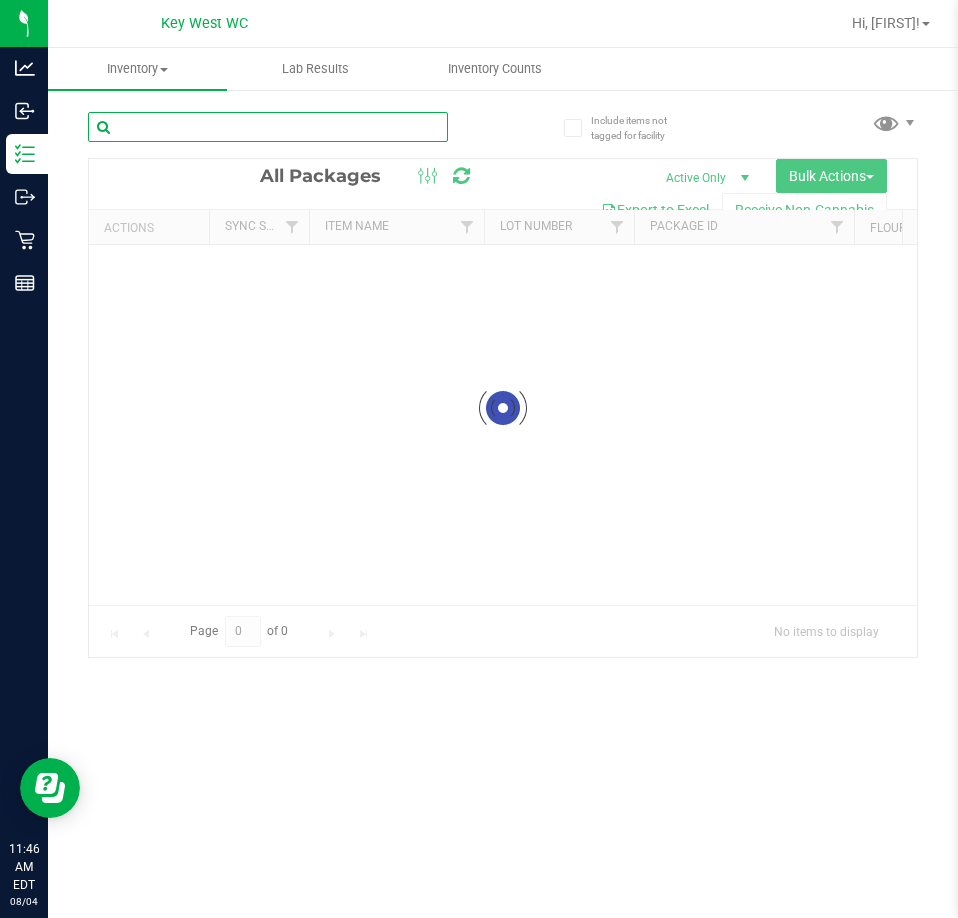 click at bounding box center (268, 127) 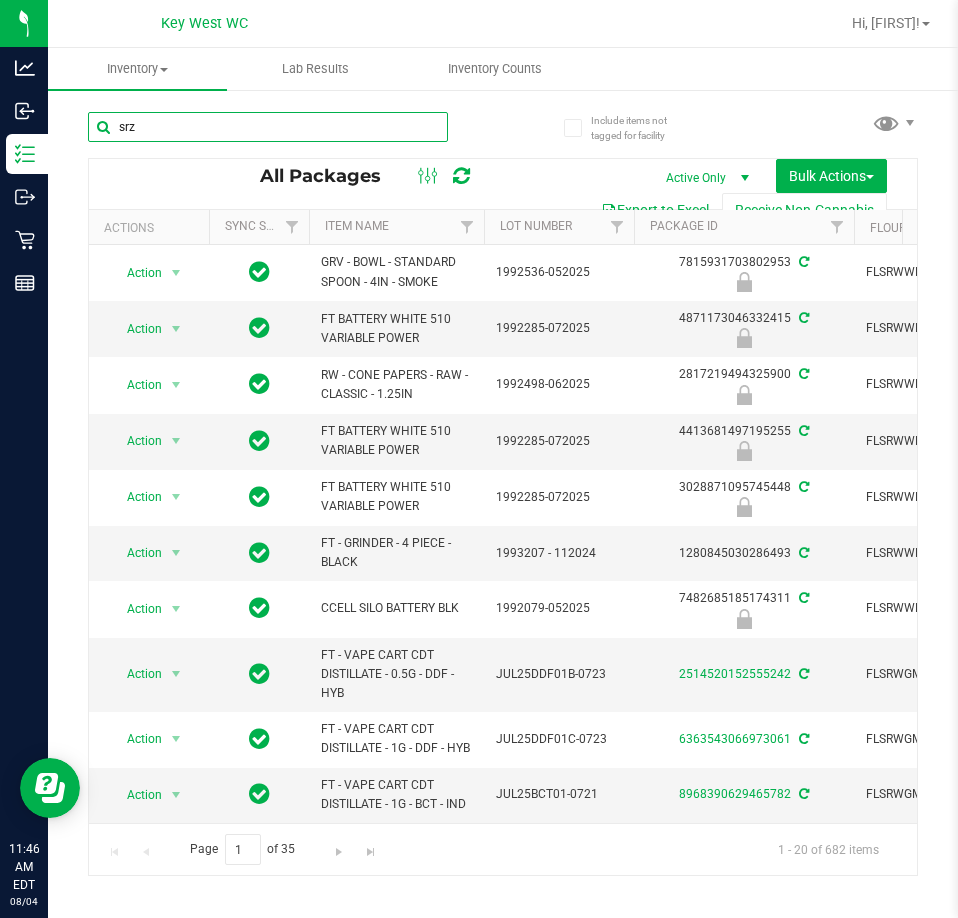 type on "srz" 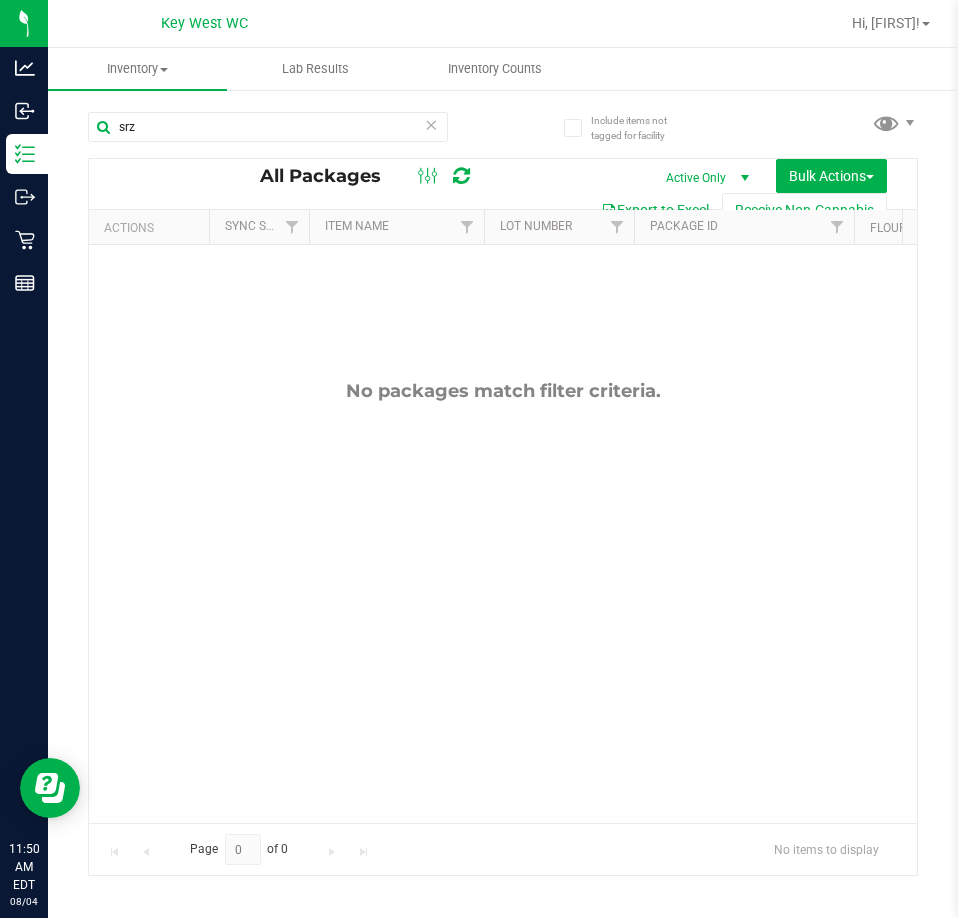 click on "No packages match filter criteria." at bounding box center [503, 601] 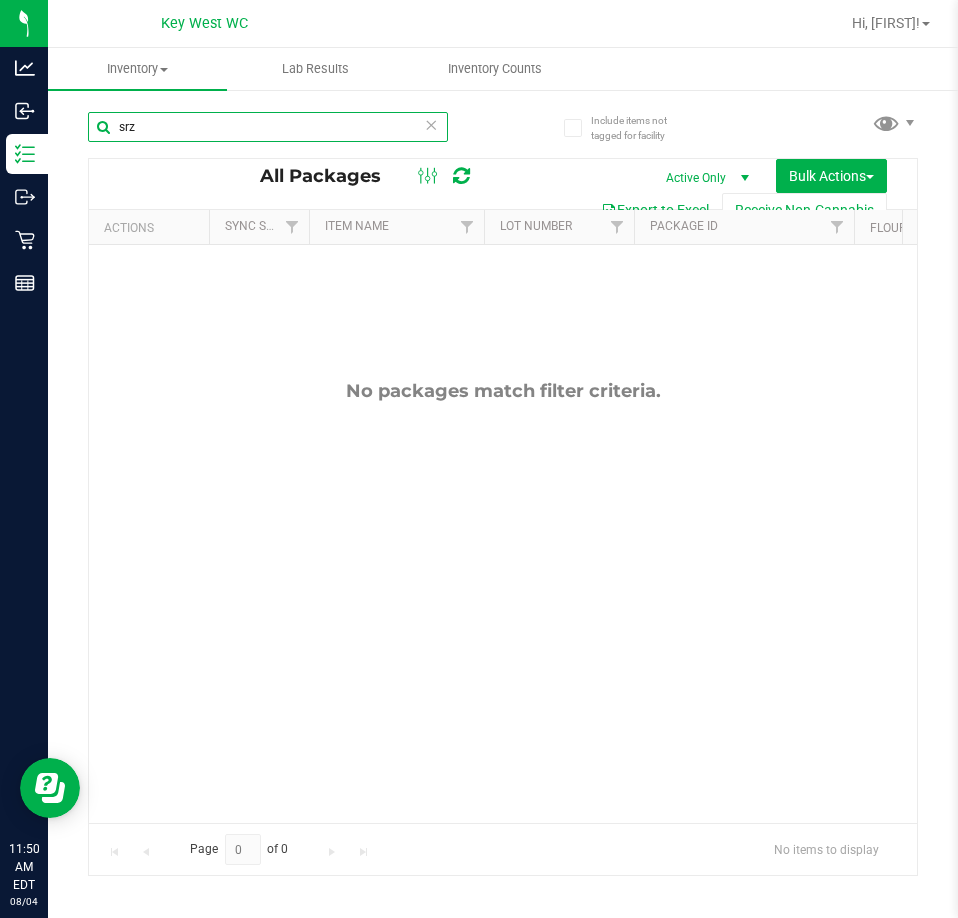 click on "srz" at bounding box center [268, 127] 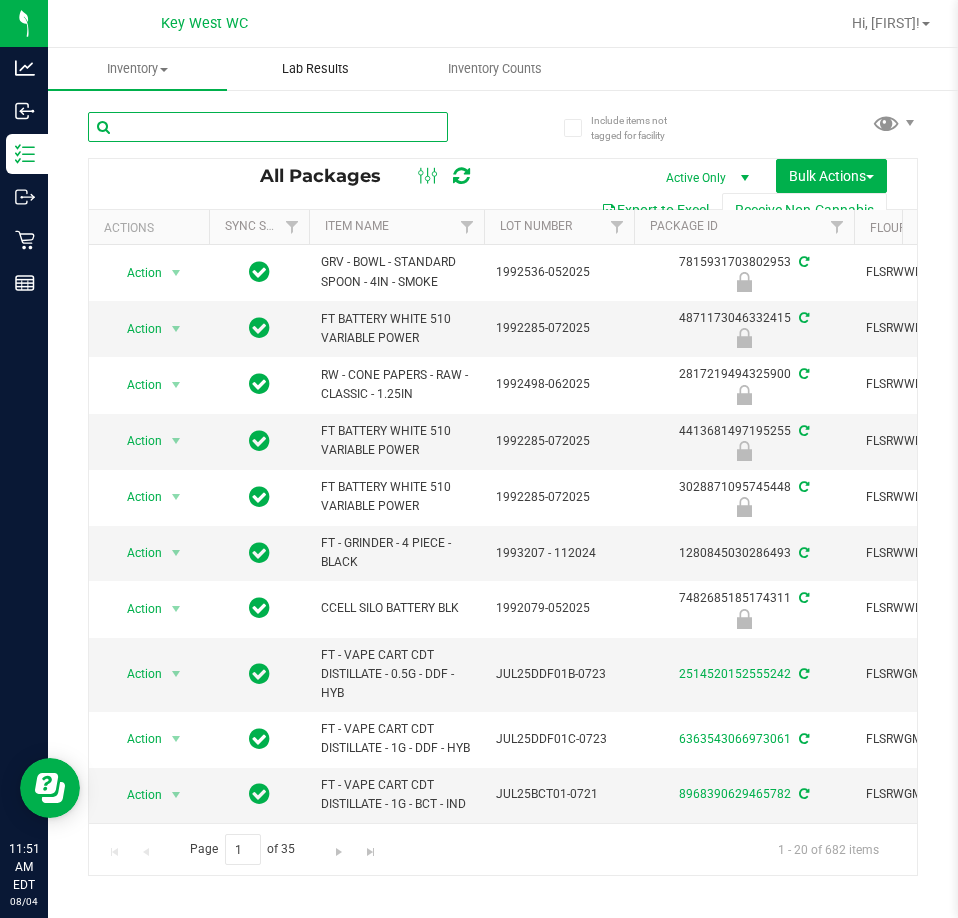 type 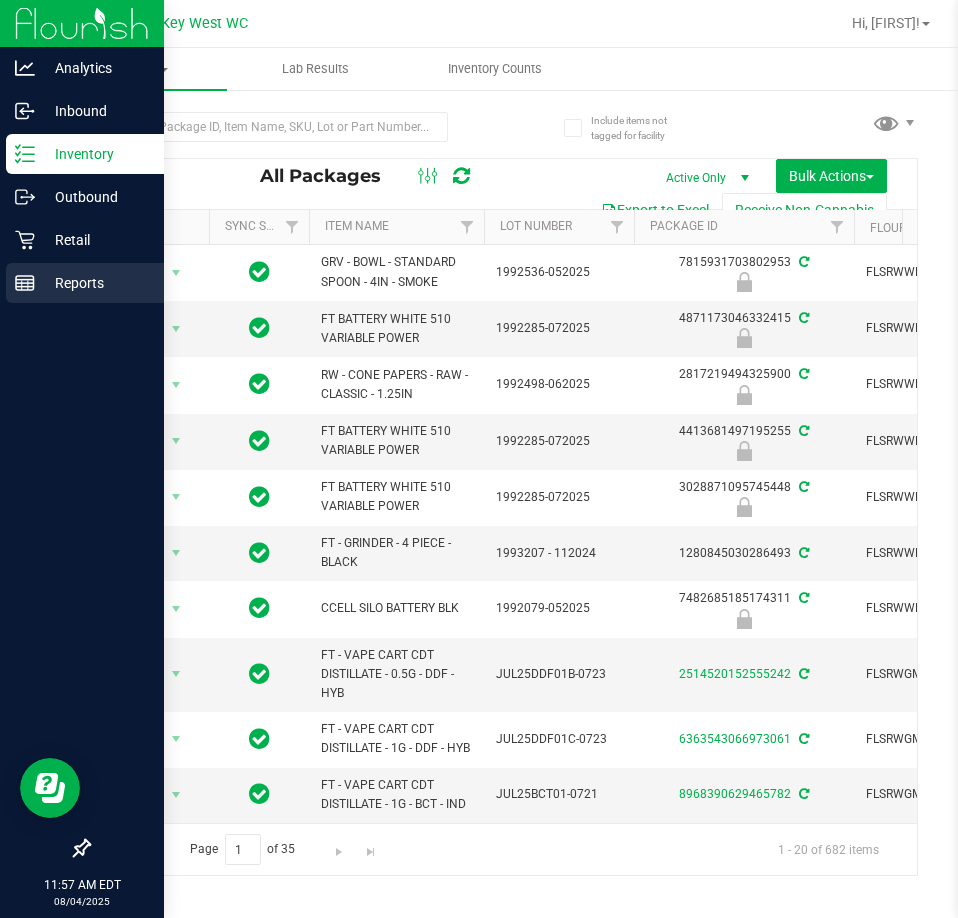 drag, startPoint x: 35, startPoint y: 285, endPoint x: 34, endPoint y: 273, distance: 12.0415945 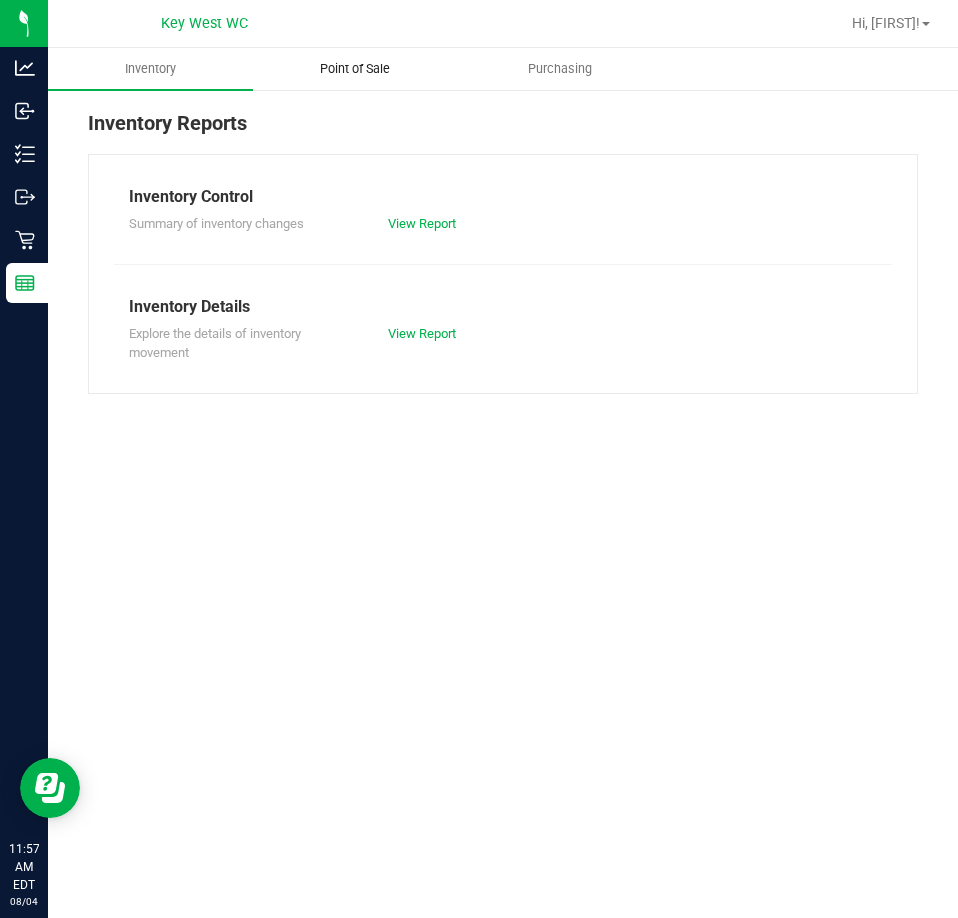 click on "Point of Sale" at bounding box center [355, 69] 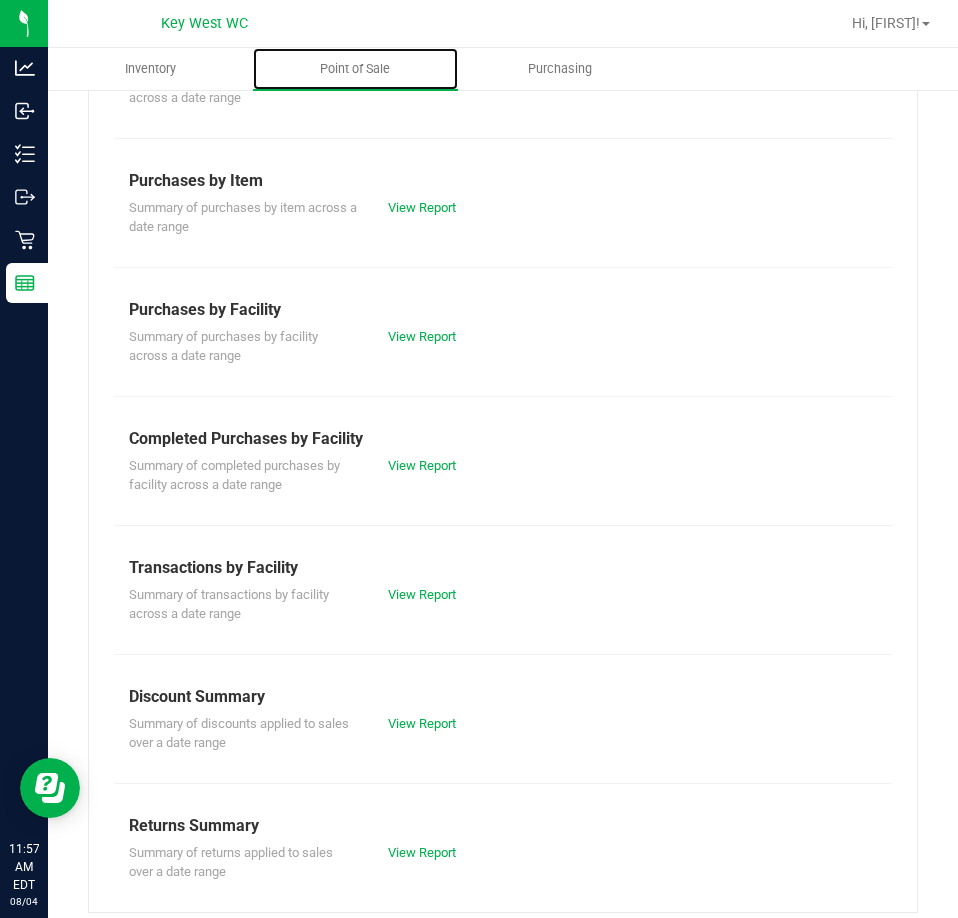 scroll, scrollTop: 270, scrollLeft: 0, axis: vertical 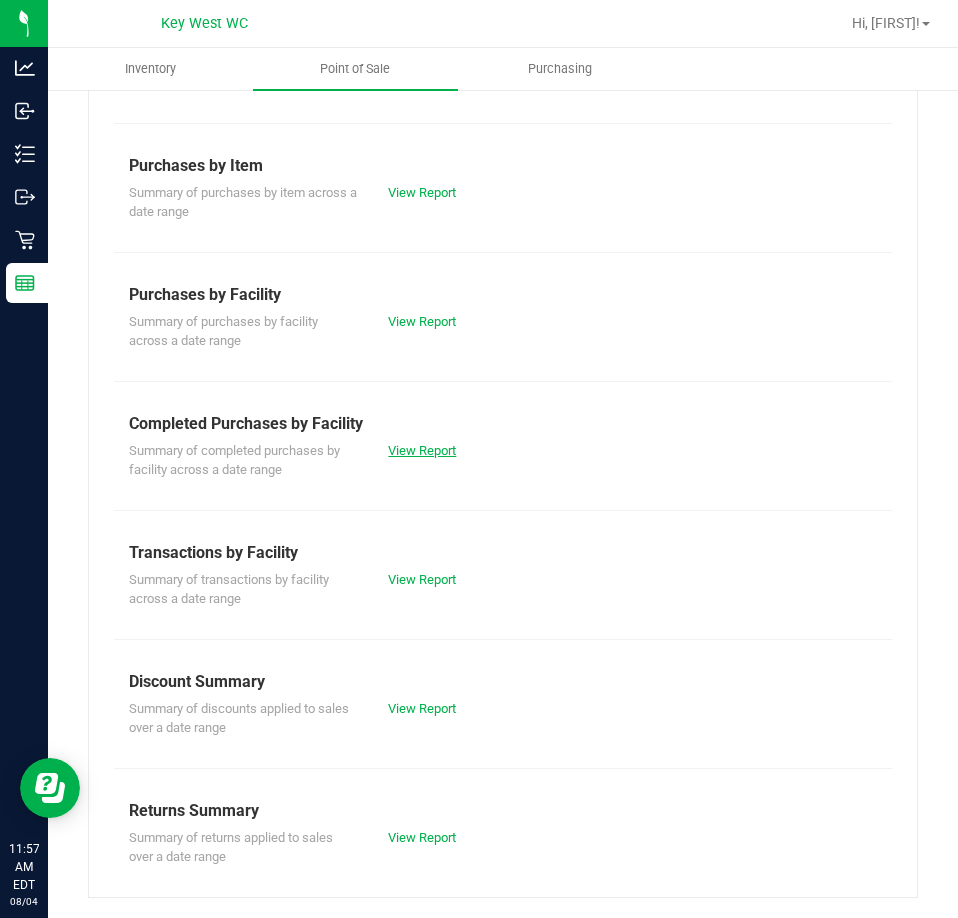 click on "View Report" at bounding box center [422, 450] 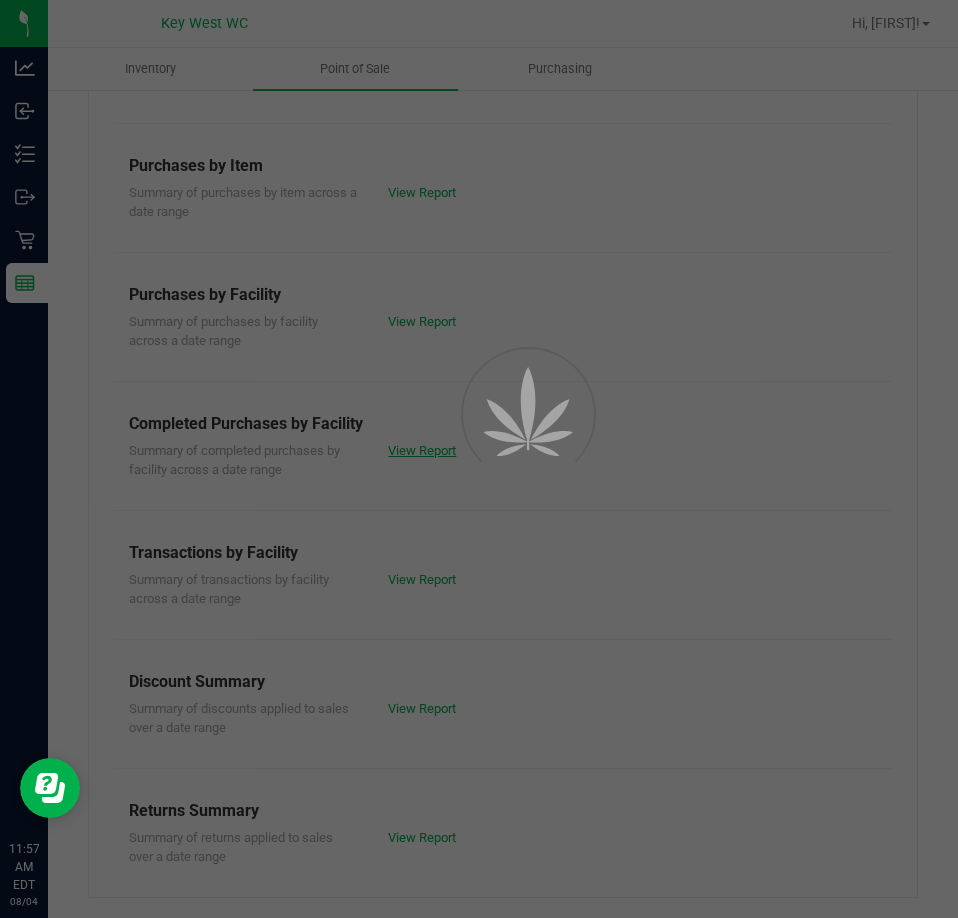scroll, scrollTop: 0, scrollLeft: 0, axis: both 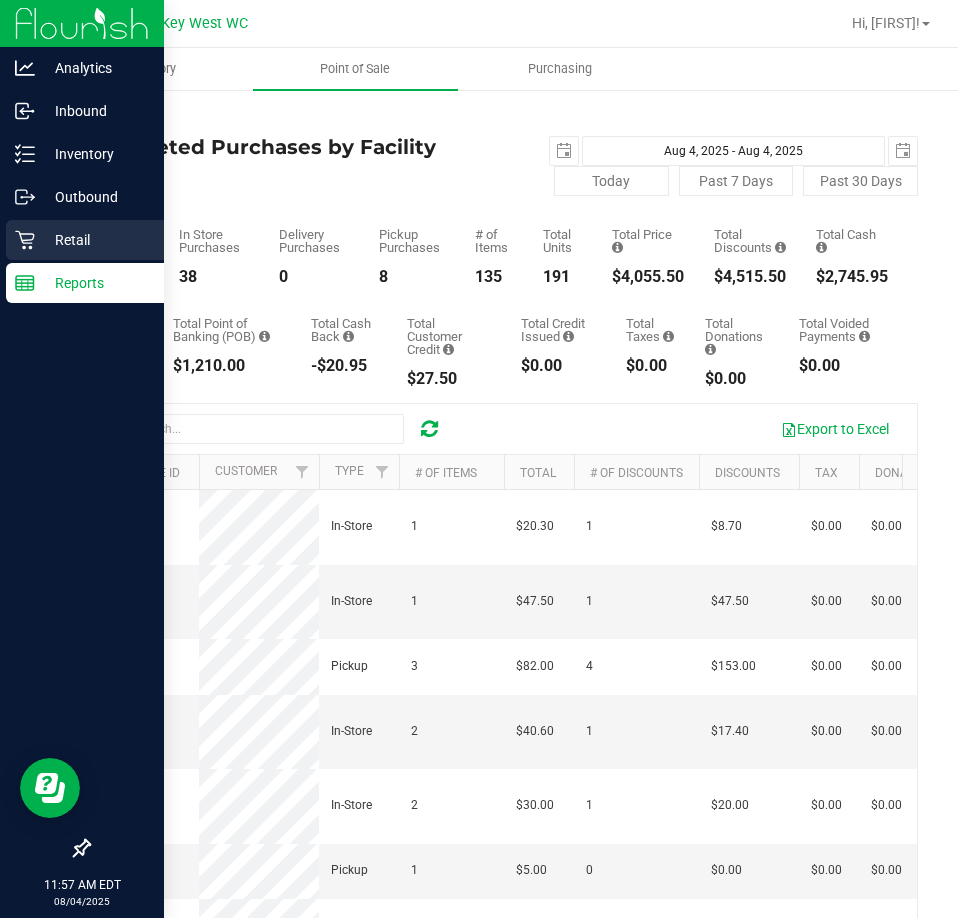 click on "Retail" at bounding box center (95, 240) 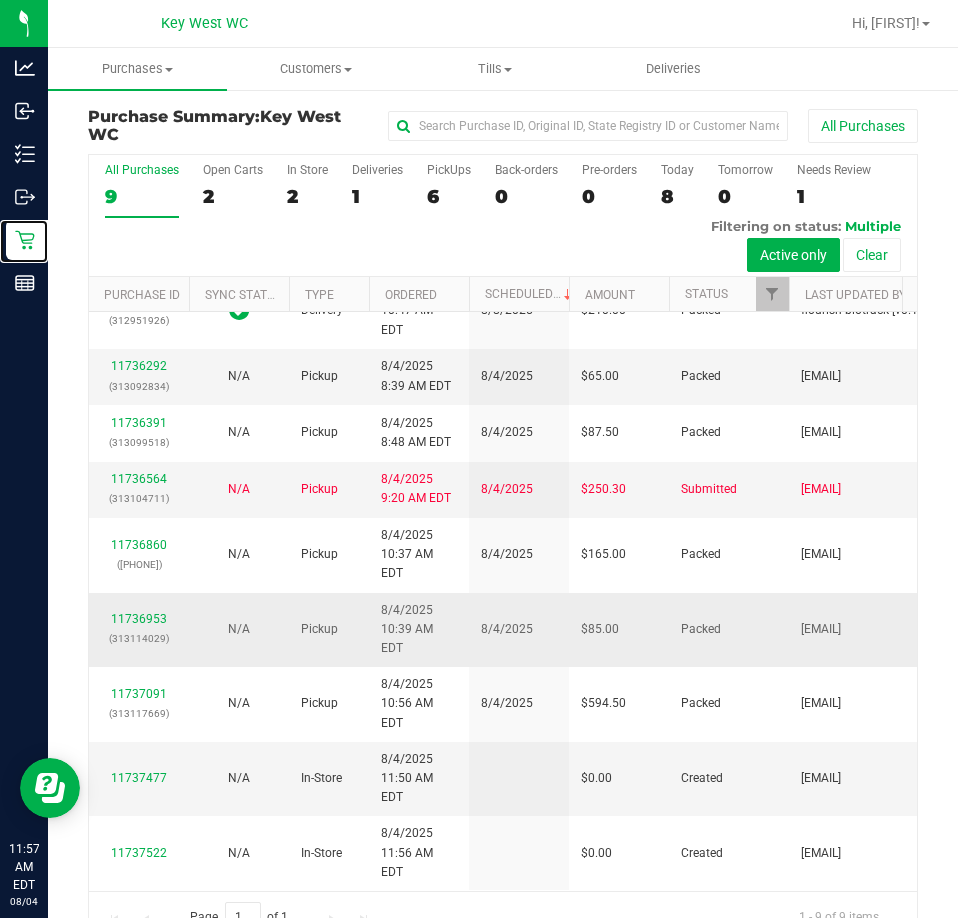 scroll, scrollTop: 126, scrollLeft: 0, axis: vertical 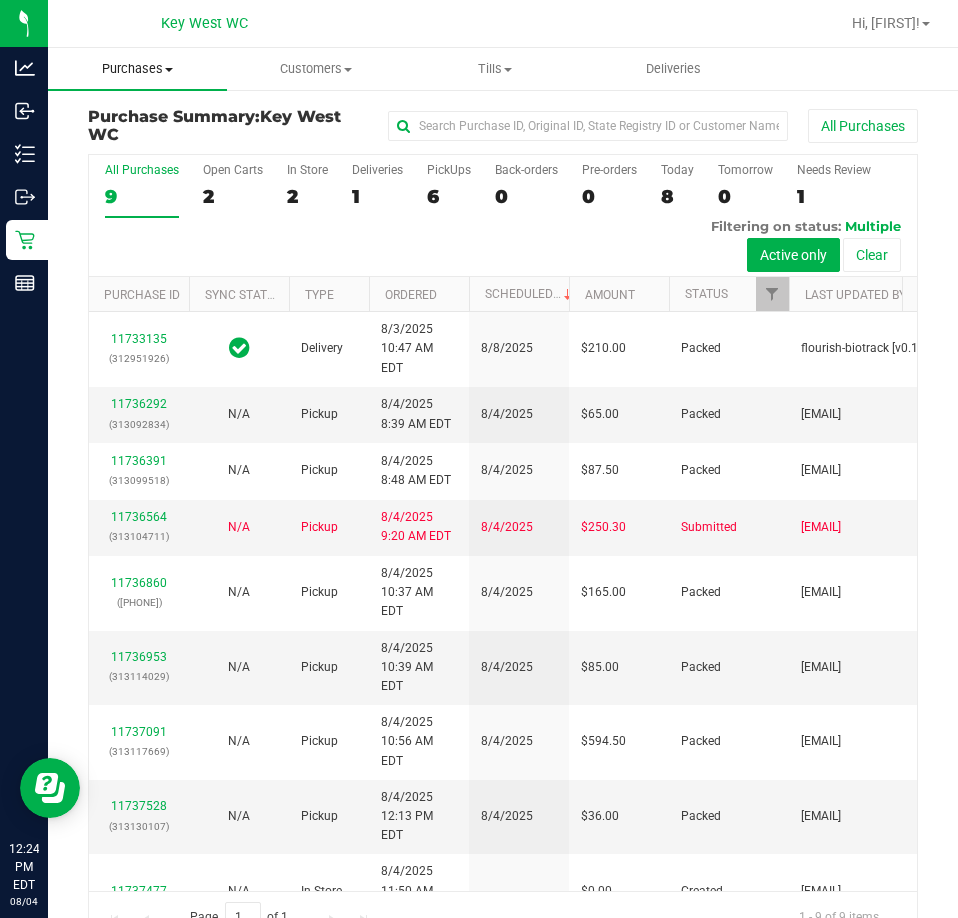 click on "Purchases
Summary of purchases
Fulfillment
All purchases" at bounding box center [137, 69] 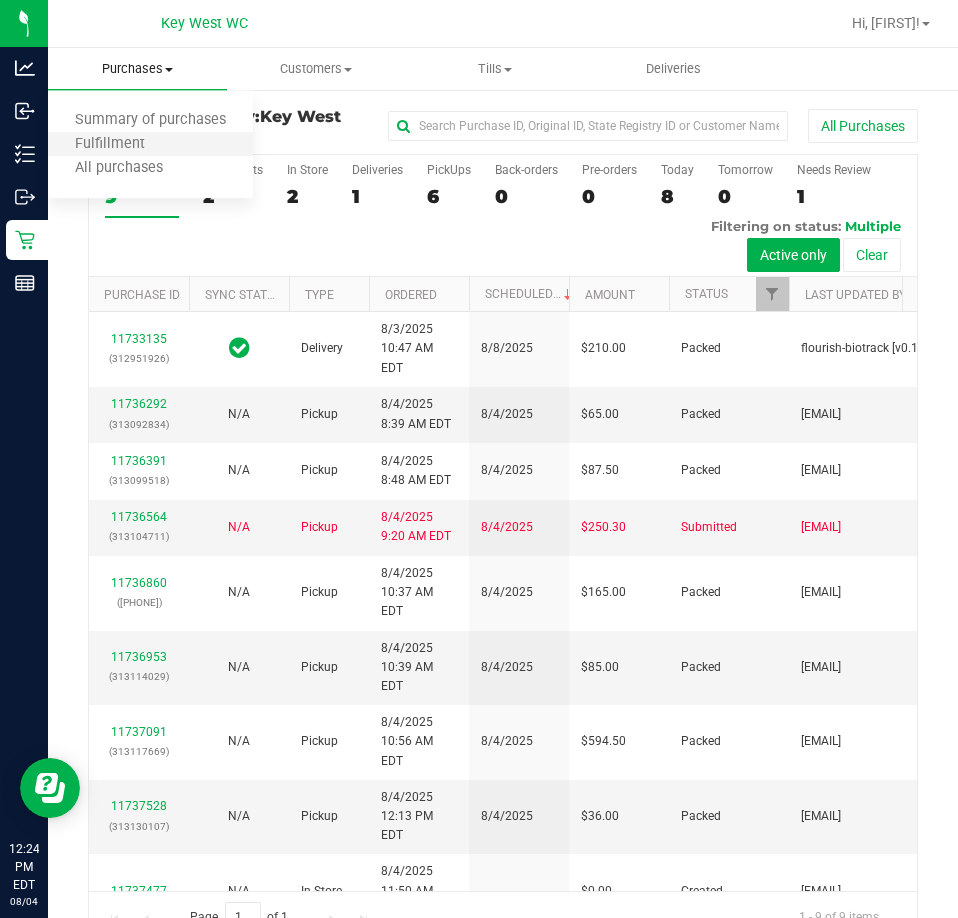 click on "Fulfillment" at bounding box center [150, 145] 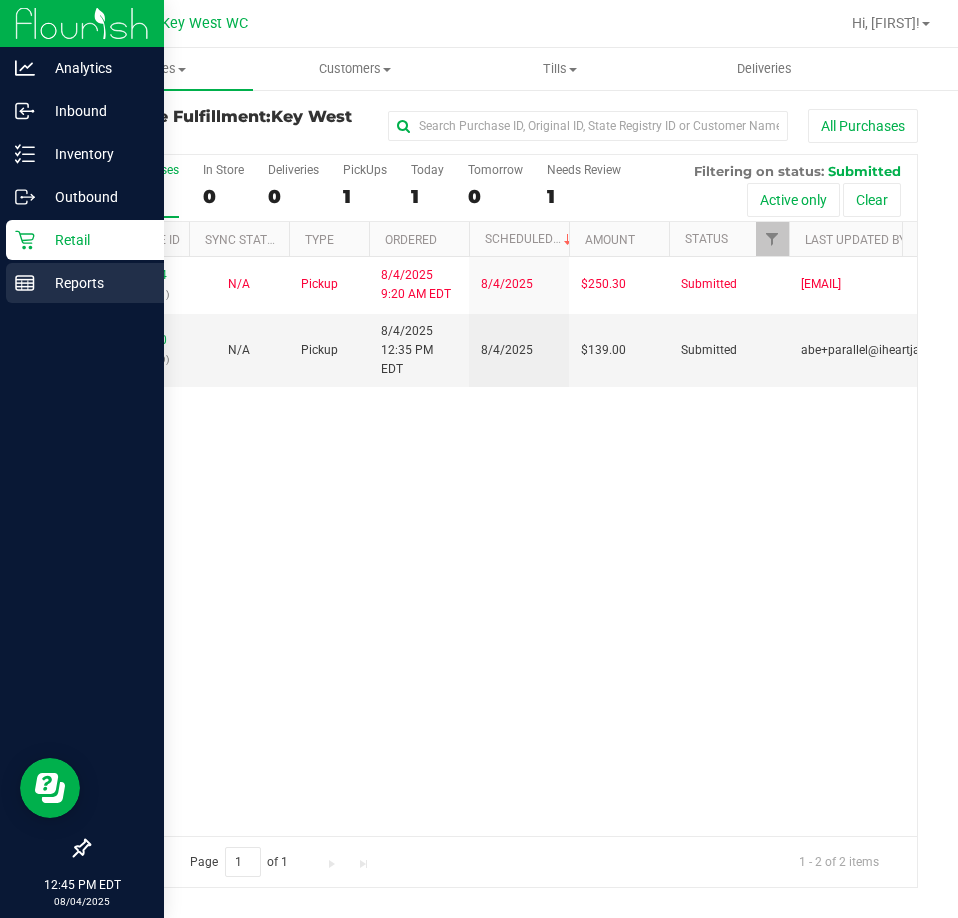click 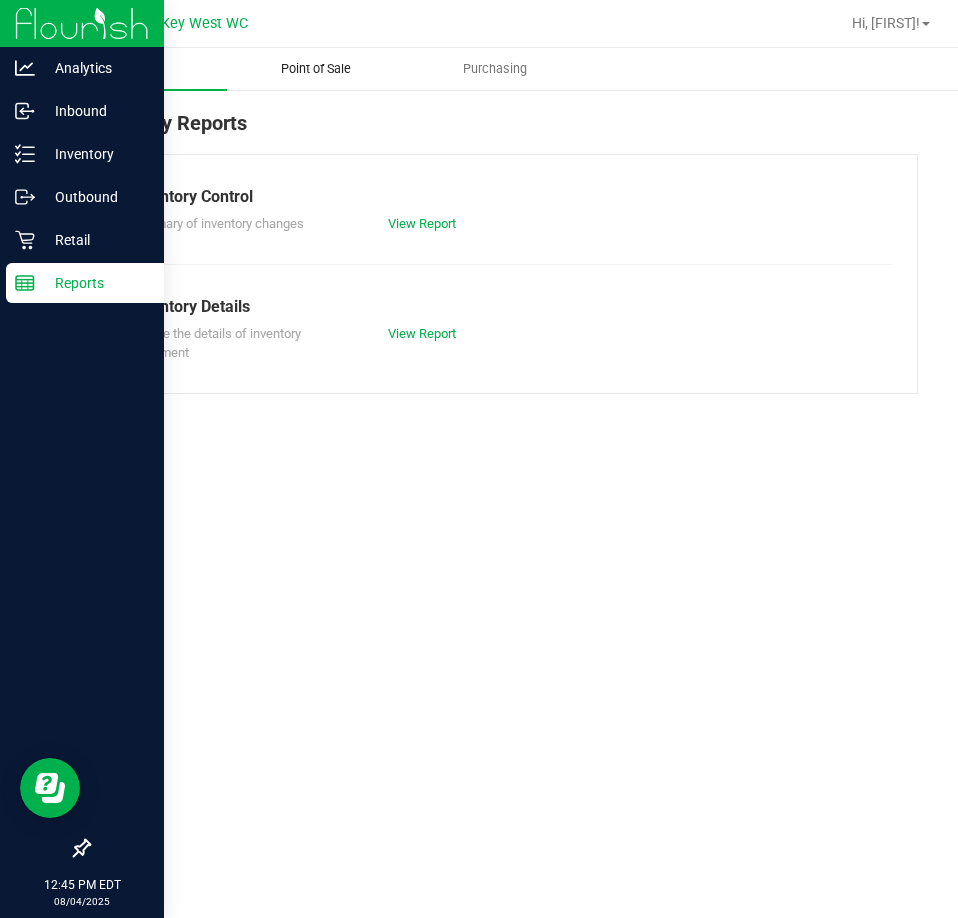 click on "Point of Sale" at bounding box center (316, 69) 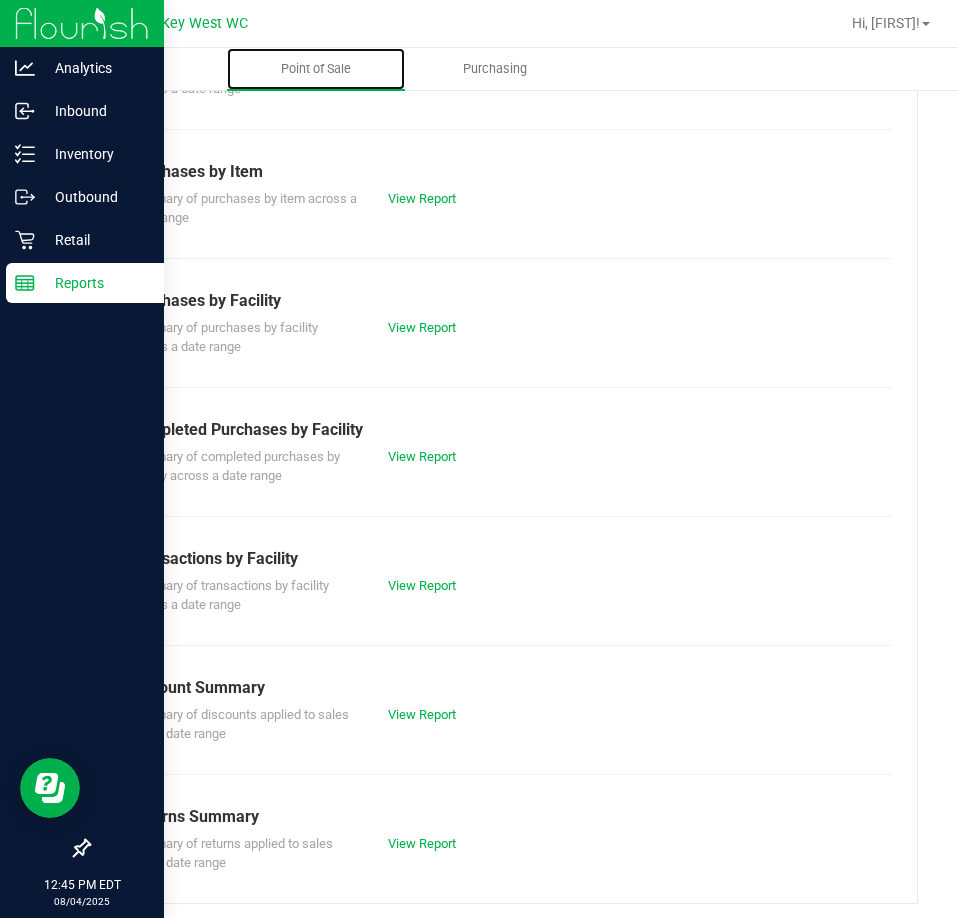 scroll, scrollTop: 270, scrollLeft: 0, axis: vertical 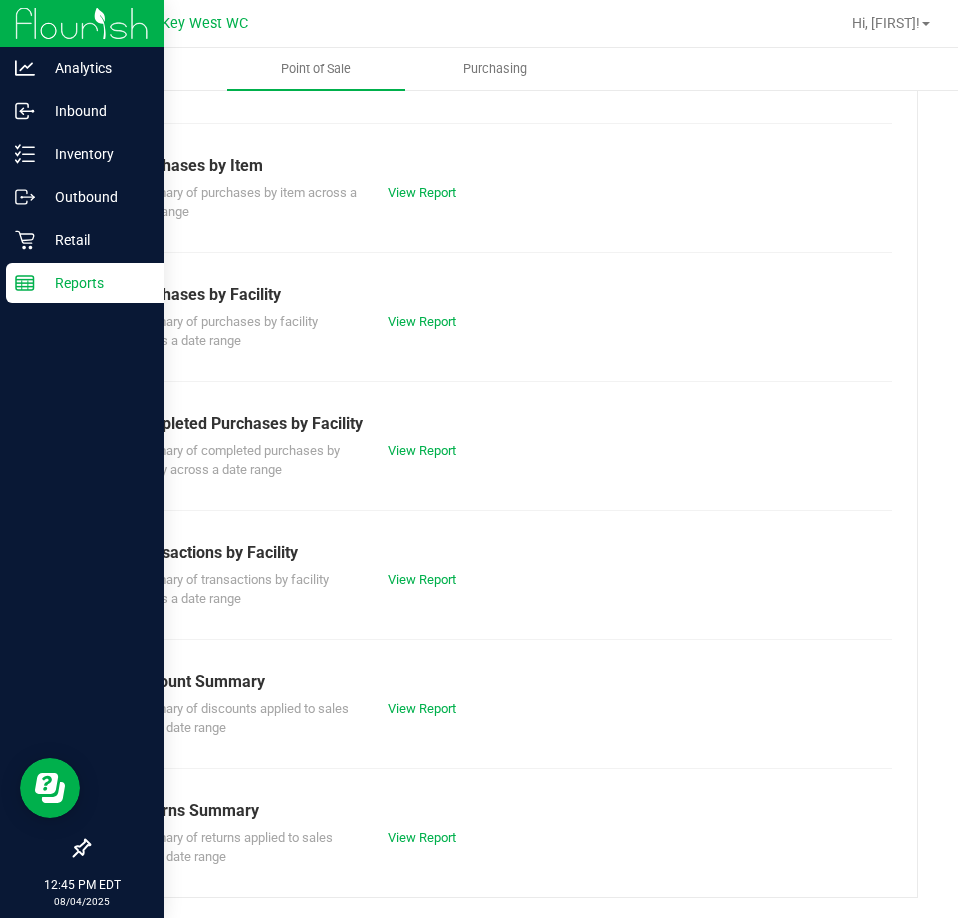 click on "Summary of completed purchases by facility across a date range
View Report" at bounding box center (503, 458) 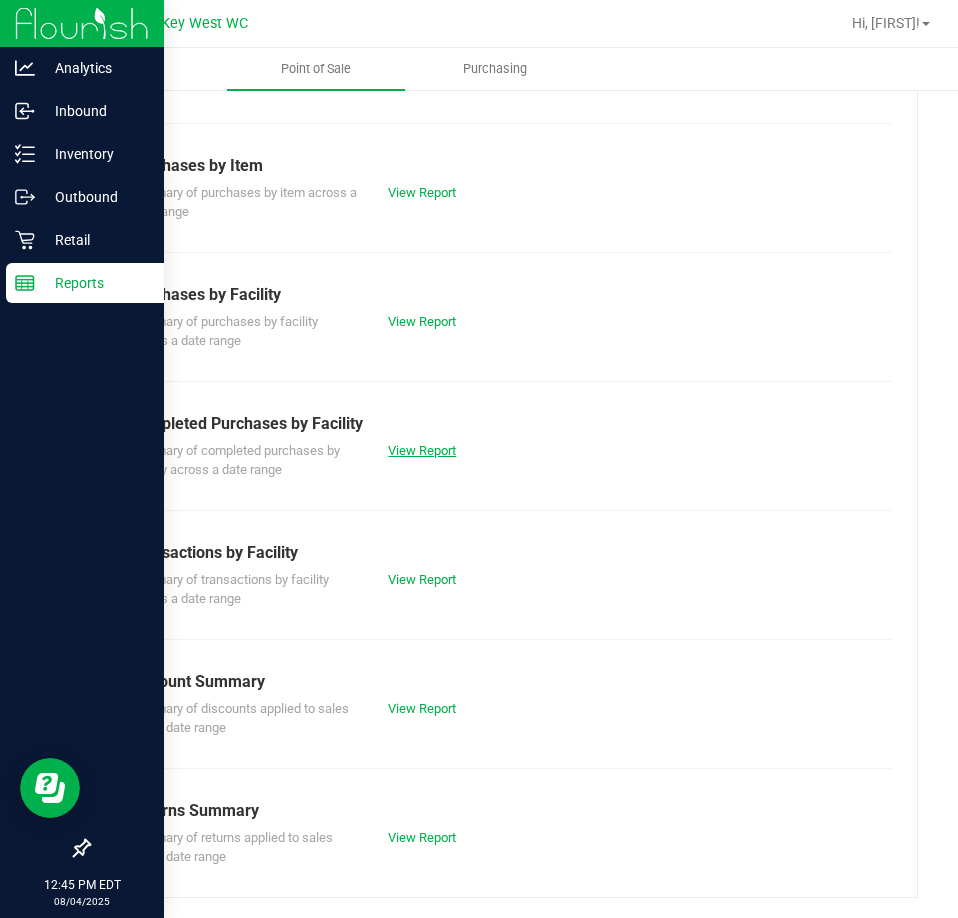 click on "View Report" at bounding box center [422, 450] 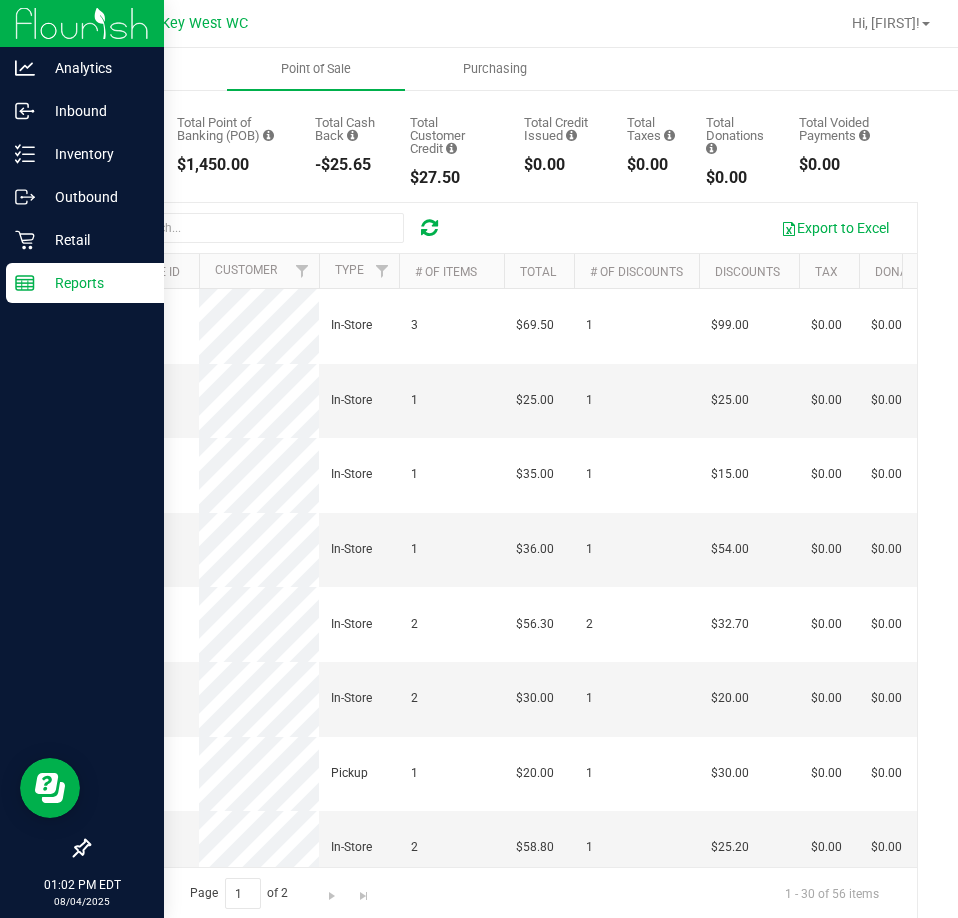 scroll, scrollTop: 223, scrollLeft: 0, axis: vertical 